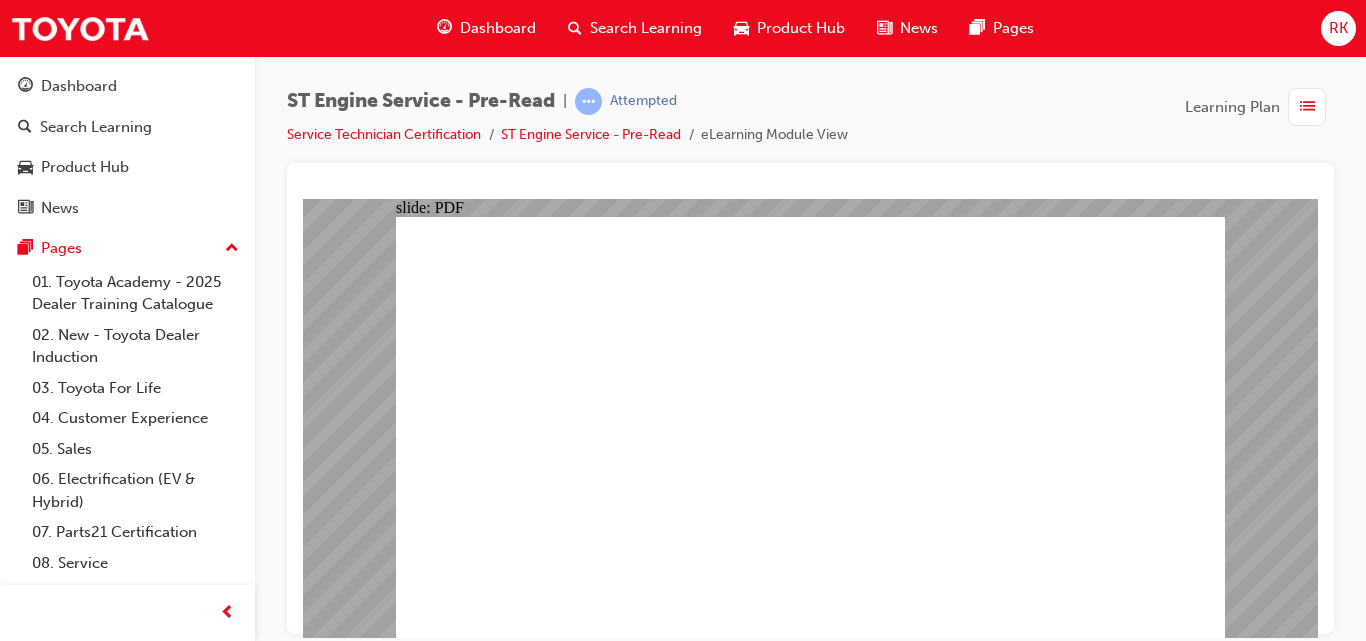 scroll, scrollTop: 0, scrollLeft: 0, axis: both 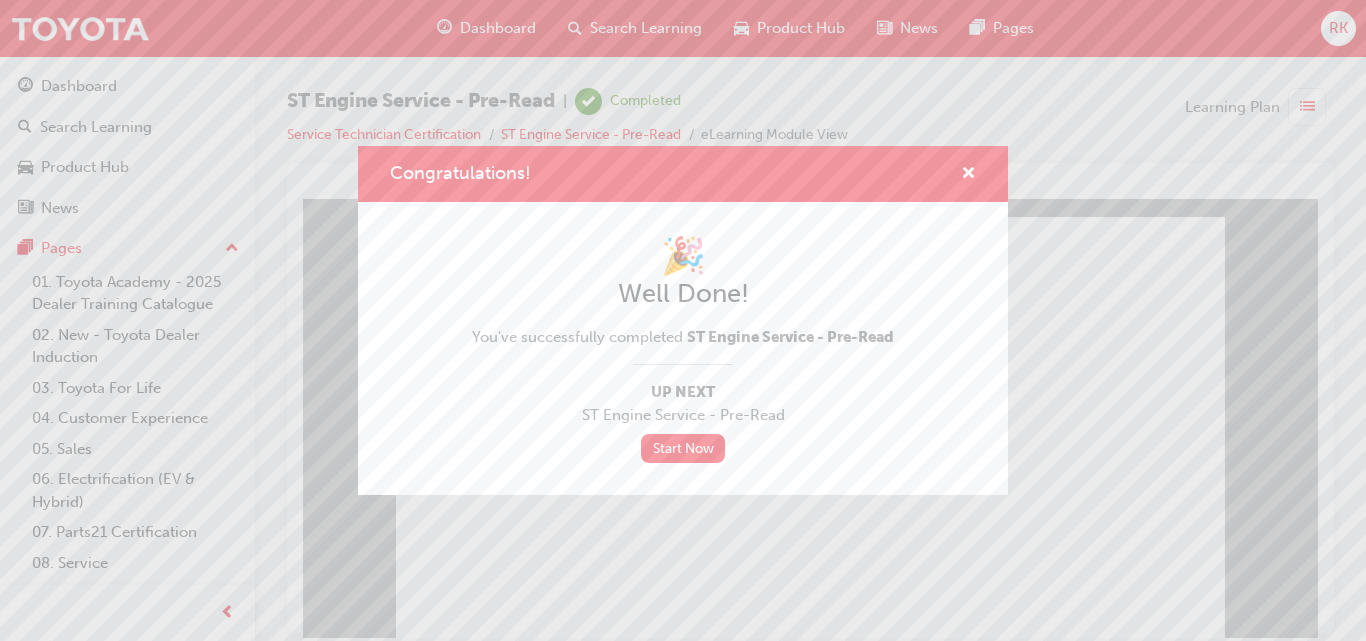 click on "Congratulations! 🎉 Well Done! You've successfully completed   ST Engine Service - Pre-Read Up Next ST Engine Service - Pre-Read Start Now" at bounding box center [683, 320] 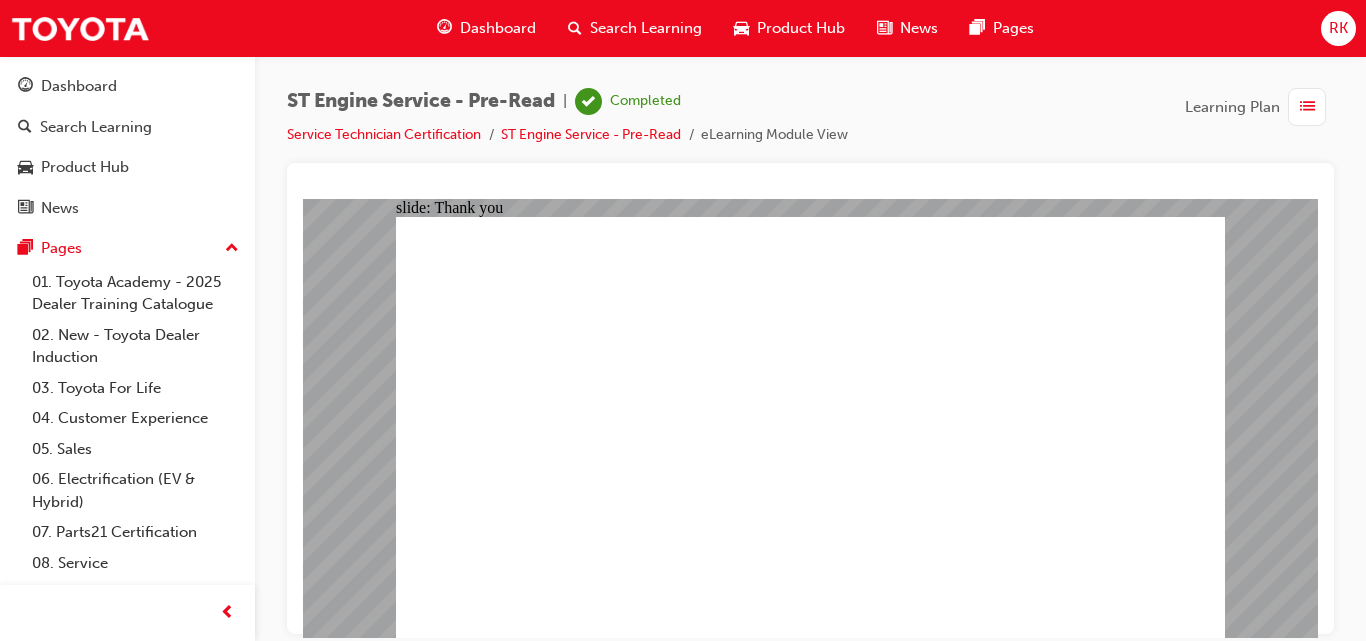 click 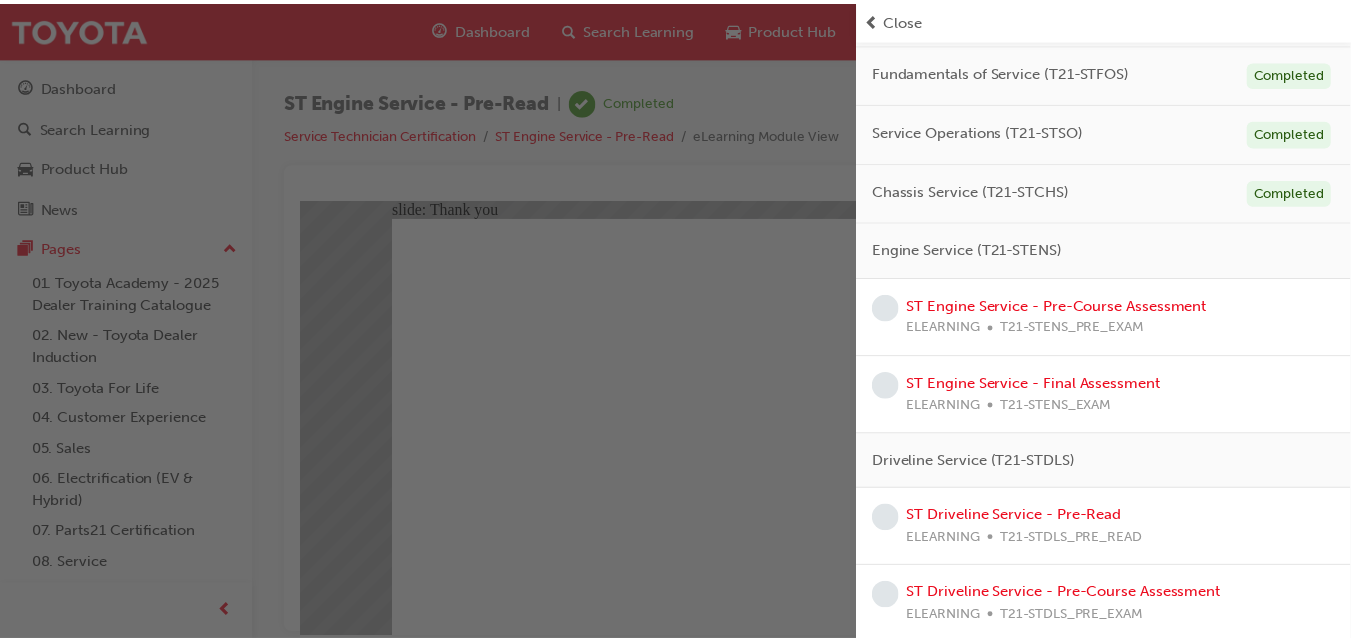 scroll, scrollTop: 351, scrollLeft: 0, axis: vertical 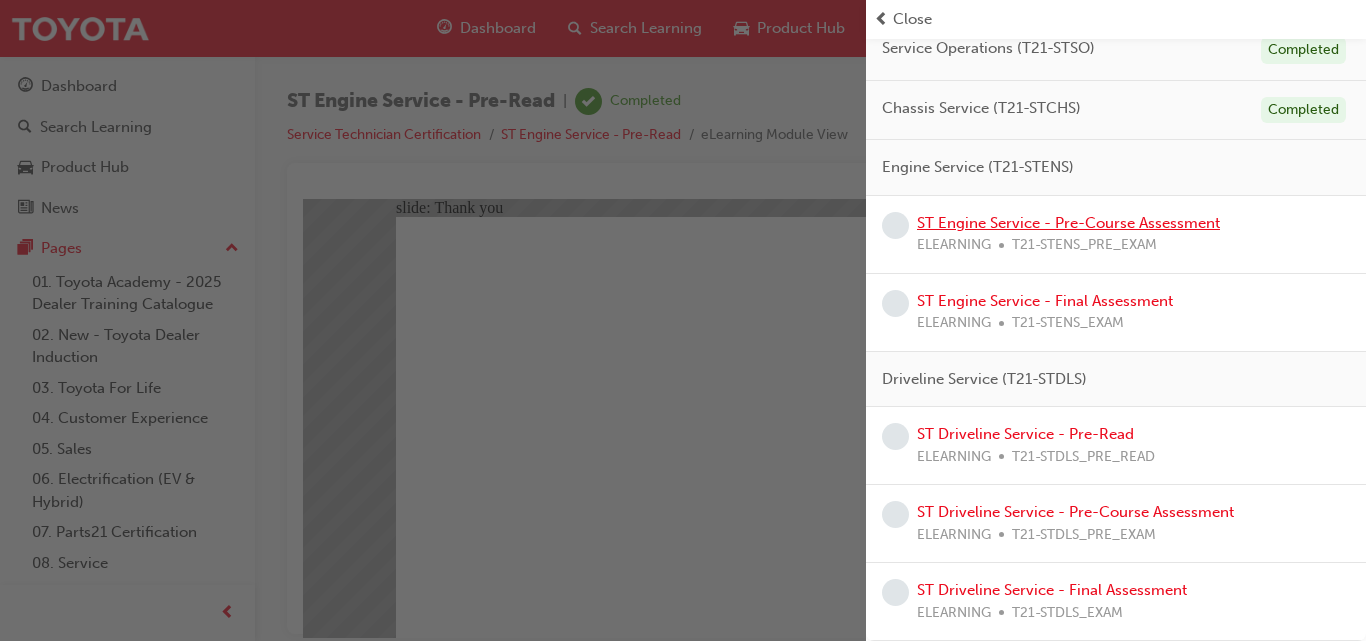 click on "ST Engine Service - Pre-Course Assessment" at bounding box center (1068, 223) 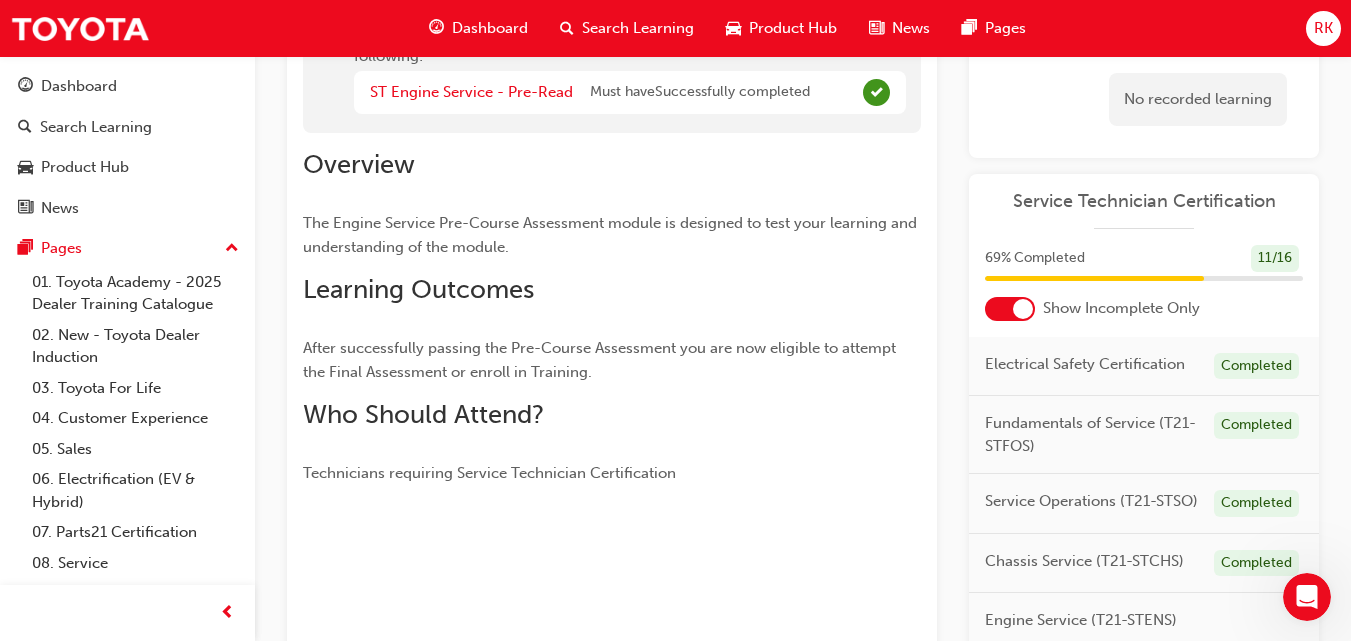 scroll, scrollTop: 399, scrollLeft: 0, axis: vertical 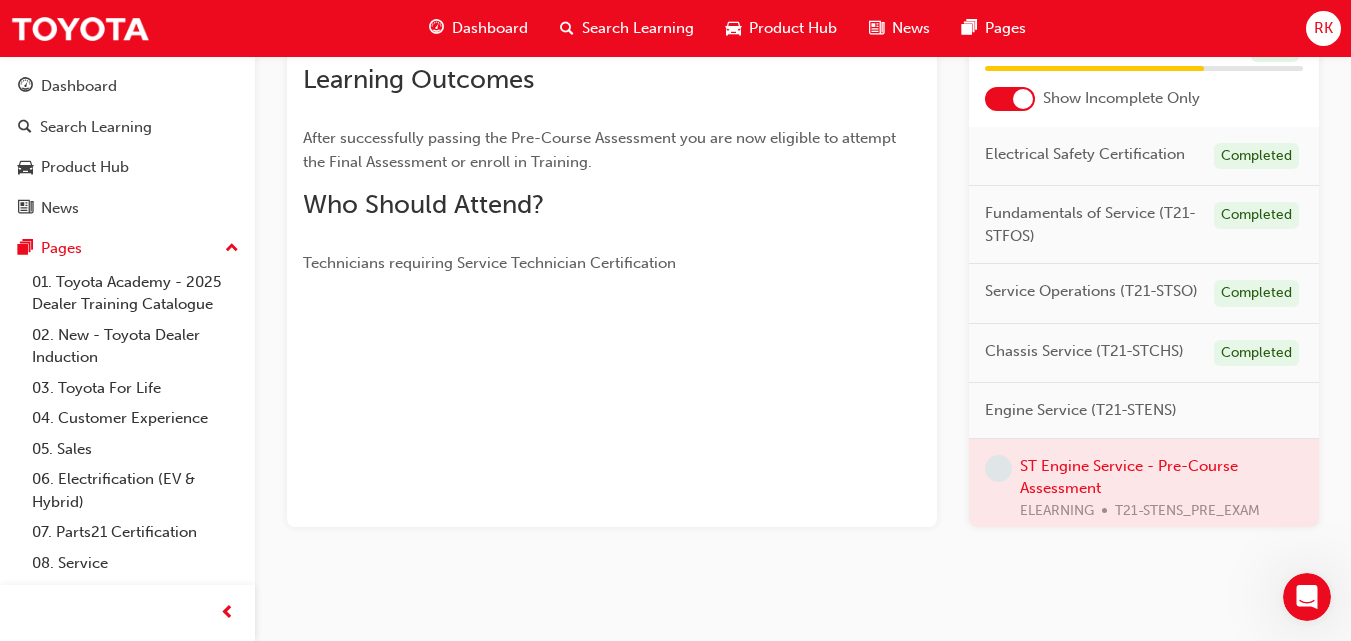 click on "ST Engine Service - Pre-Course Assessment eLearning Stream:   Technical 0 T21-STENS_PRE_EXAM To be eligible to attempt this learning resource, you must first complete  the following: ST Engine Service - Pre-Read Must have  Successfully completed Overview The Engine Service Pre-Course Assessment module is designed to test your learning and understanding of the module. Learning Outcomes After successfully passing the Pre-Course Assessment you are now eligible to attempt the Final Assessment or enroll in Training. Who Should Attend? Technicians requiring Service Technician Certification  Launch eLearning module Learning Plan No recorded learning Service Technician Certification 69 % Completed 11 / 16 Show Incomplete Only Electrical Safety Certification Completed Fundamentals of Service (T21-STFOS) Completed Service Operations (T21-STSO) Completed Chassis Service (T21-STCHS) Completed Engine Service (T21-STENS) ST Engine Service - Pre-Course Assessment ELEARNING T21-STENS_PRE_EXAM ELEARNING T21-STENS_EXAM" at bounding box center (675, 121) 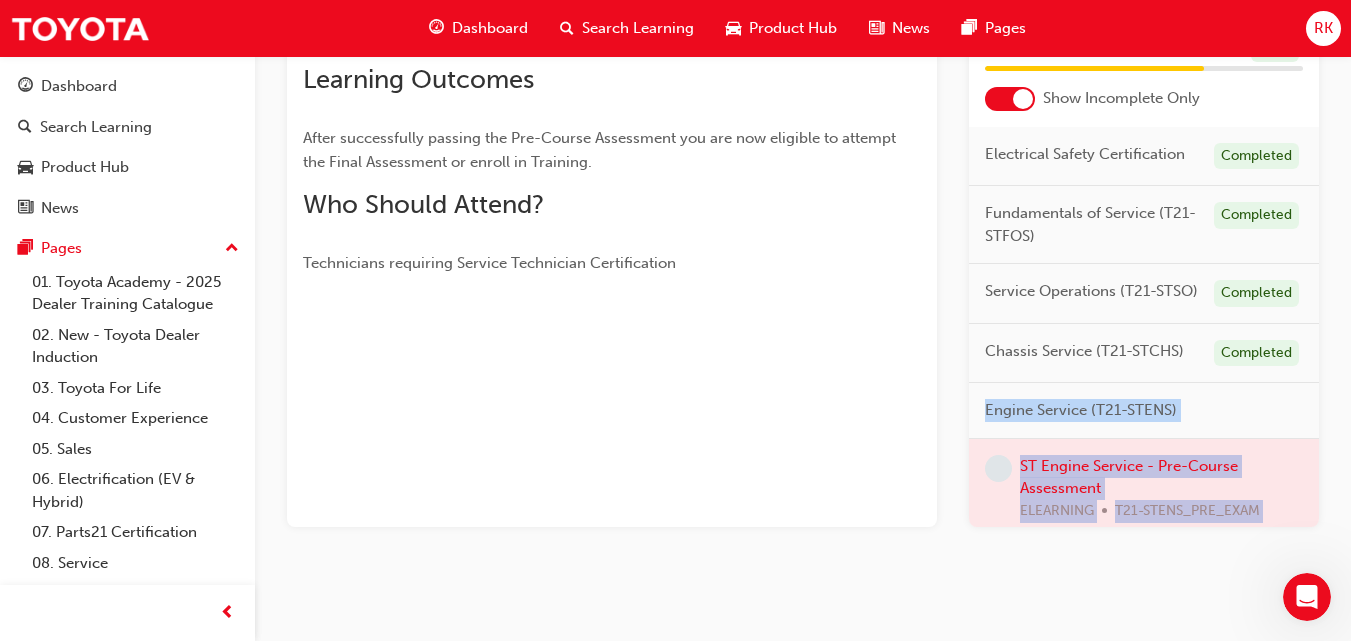 drag, startPoint x: 1306, startPoint y: 633, endPoint x: 1365, endPoint y: 383, distance: 256.86768 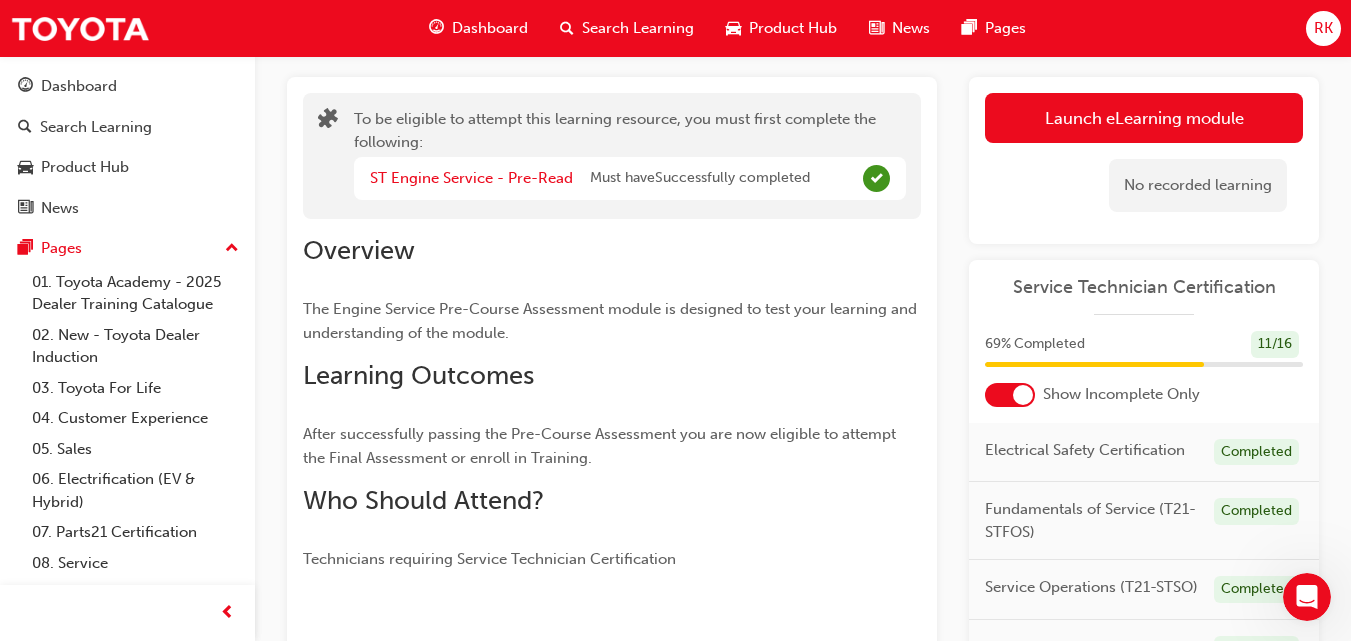scroll, scrollTop: 399, scrollLeft: 0, axis: vertical 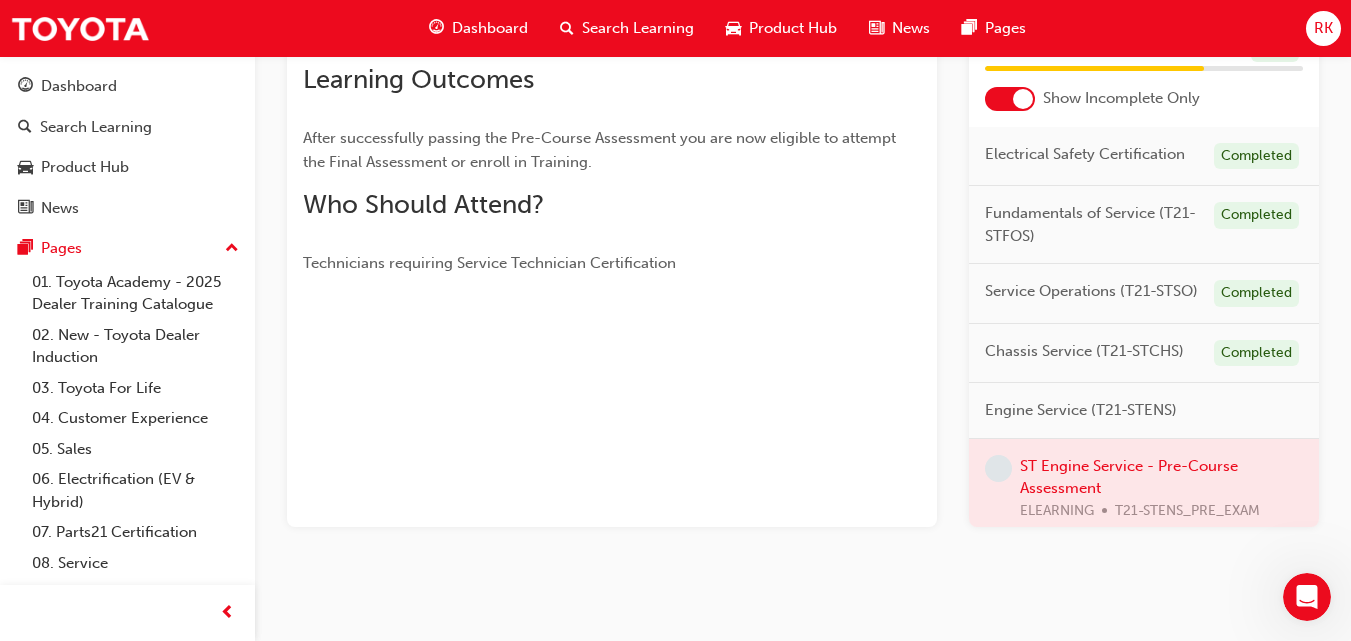 click on "To be eligible to attempt this learning resource, you must first complete  the following: ST Engine Service - Pre-Read Must have  Successfully completed Overview The Engine Service Pre-Course Assessment module is designed to test your learning and understanding of the module. Learning Outcomes After successfully passing the Pre-Course Assessment you are now eligible to attempt the Final Assessment or enroll in Training. Who Should Attend? Technicians requiring Service Technician Certification" at bounding box center [612, 154] 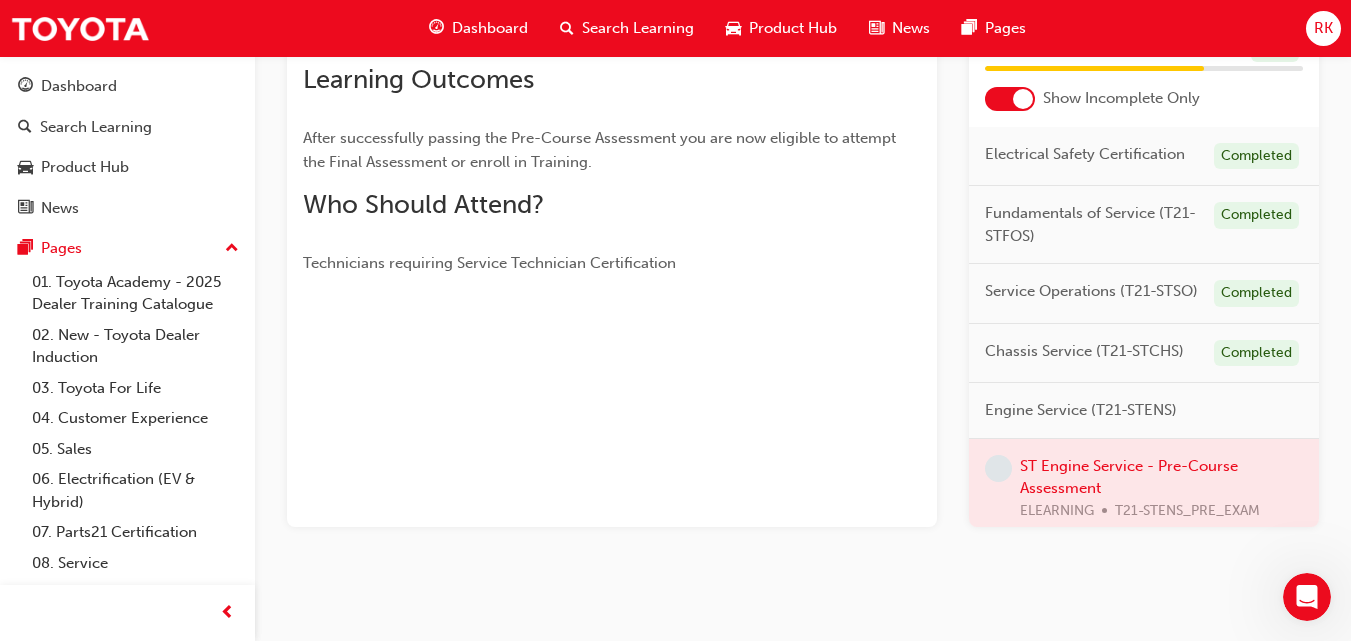 click at bounding box center (1144, 489) 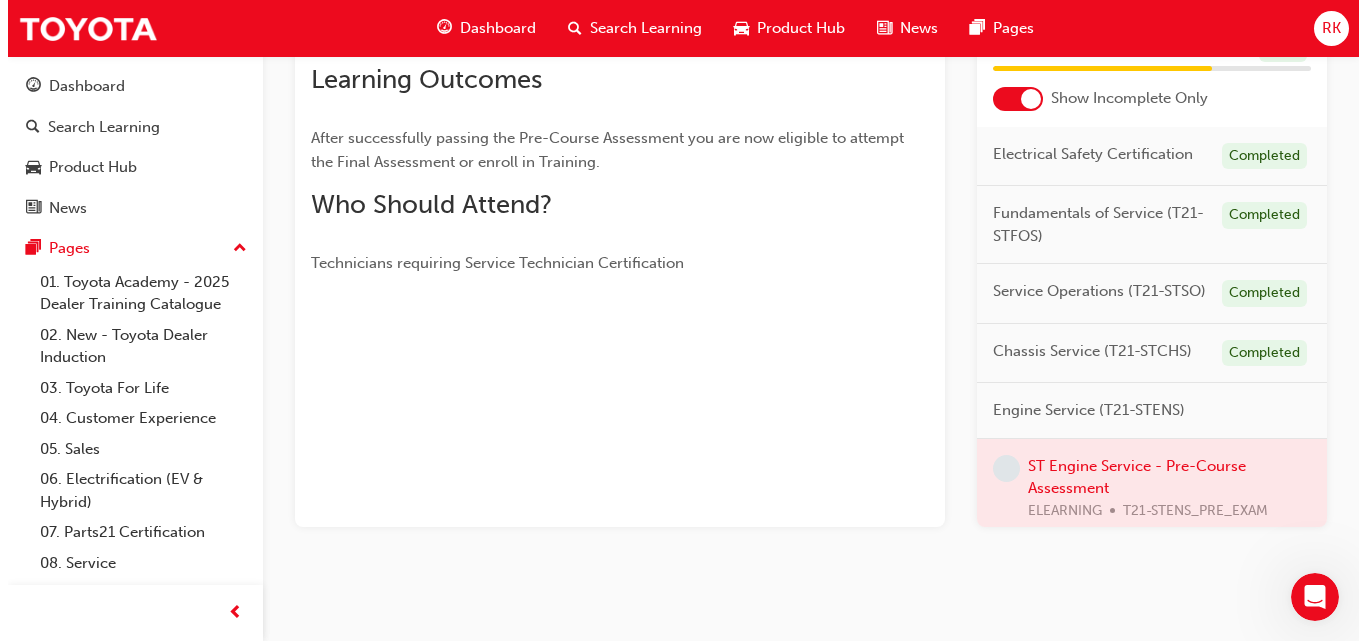 scroll, scrollTop: 0, scrollLeft: 0, axis: both 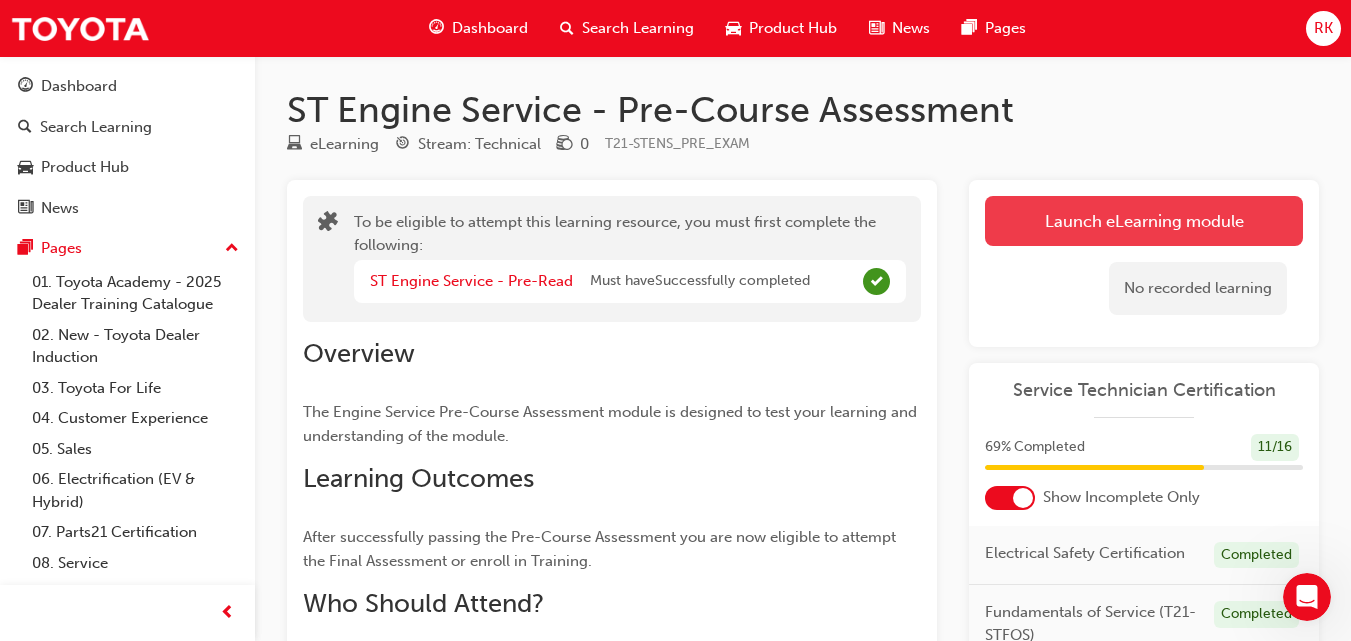 click on "Launch eLearning module" at bounding box center [1144, 221] 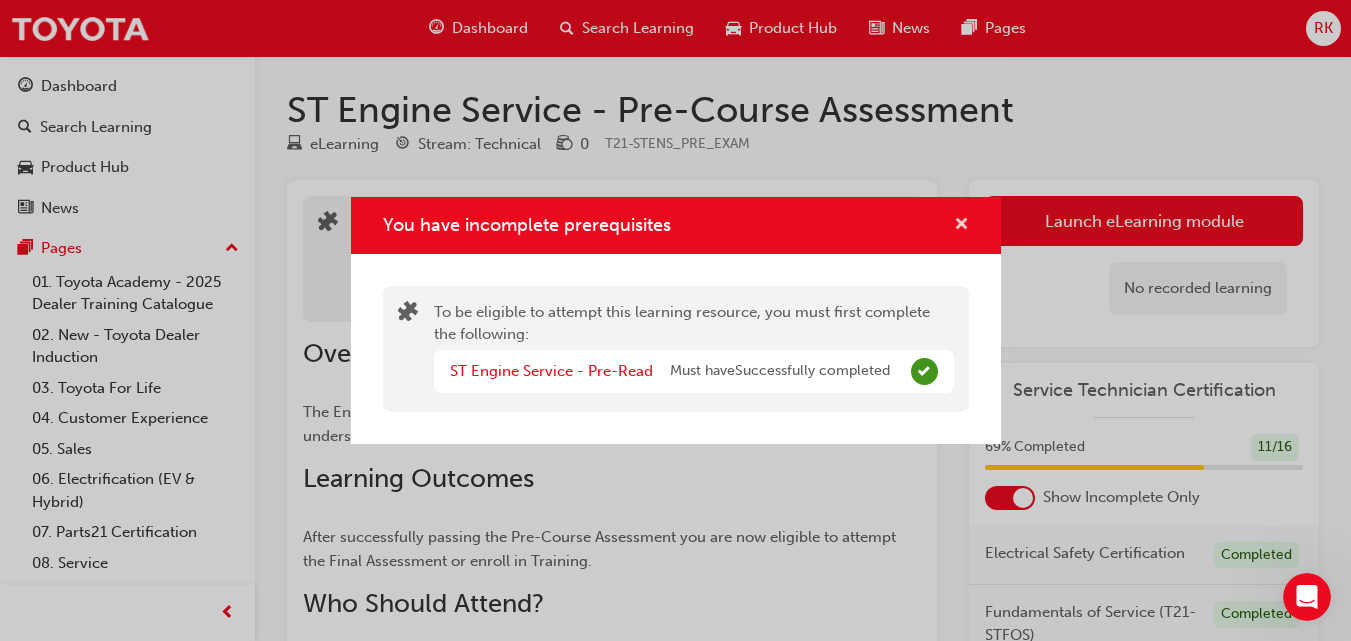 click at bounding box center [961, 226] 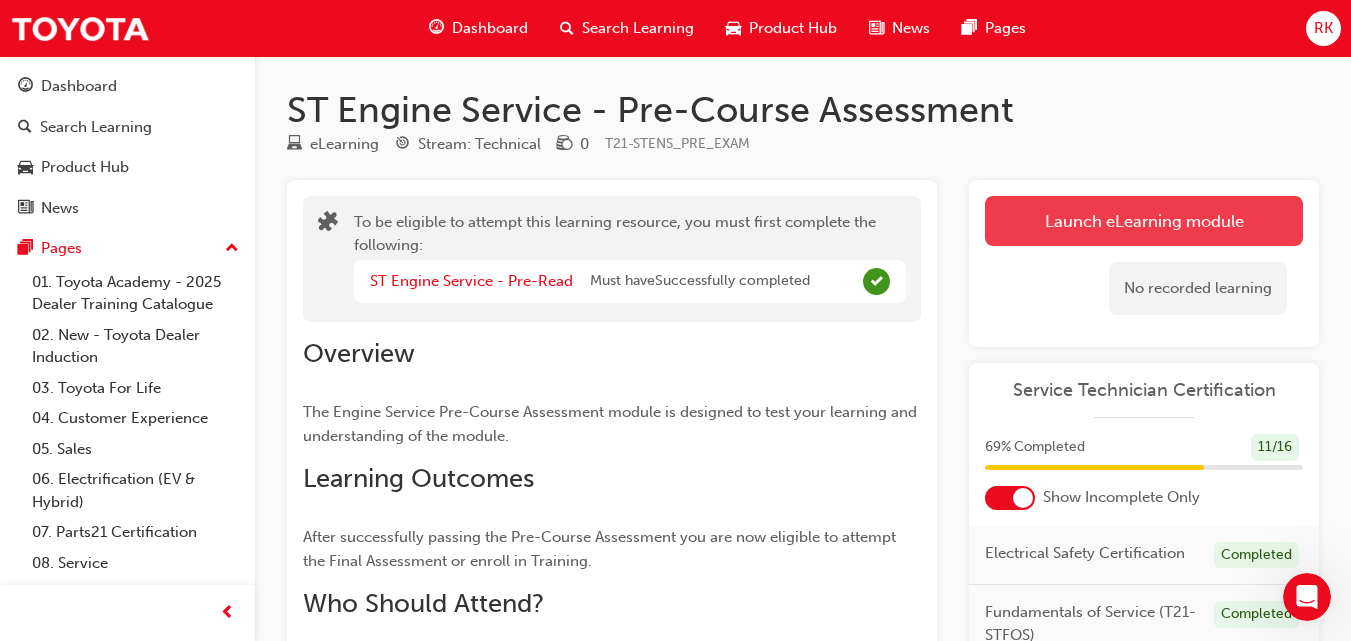 click on "Launch eLearning module" at bounding box center (1144, 221) 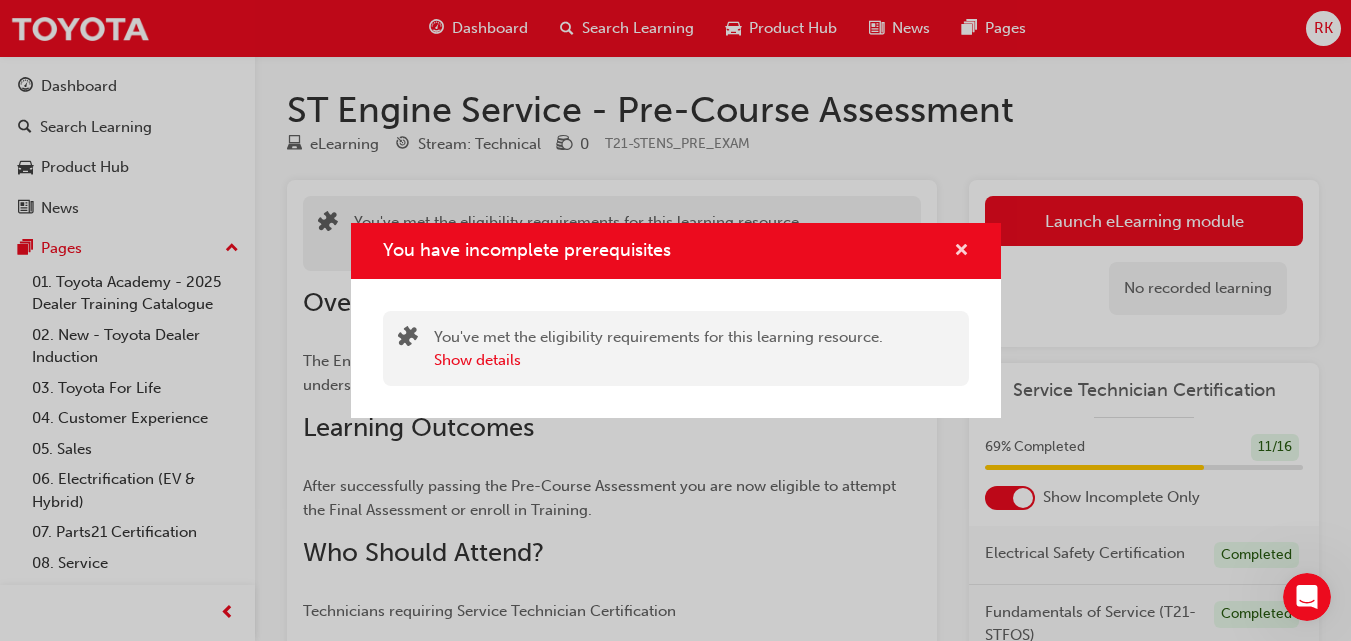 click at bounding box center (961, 252) 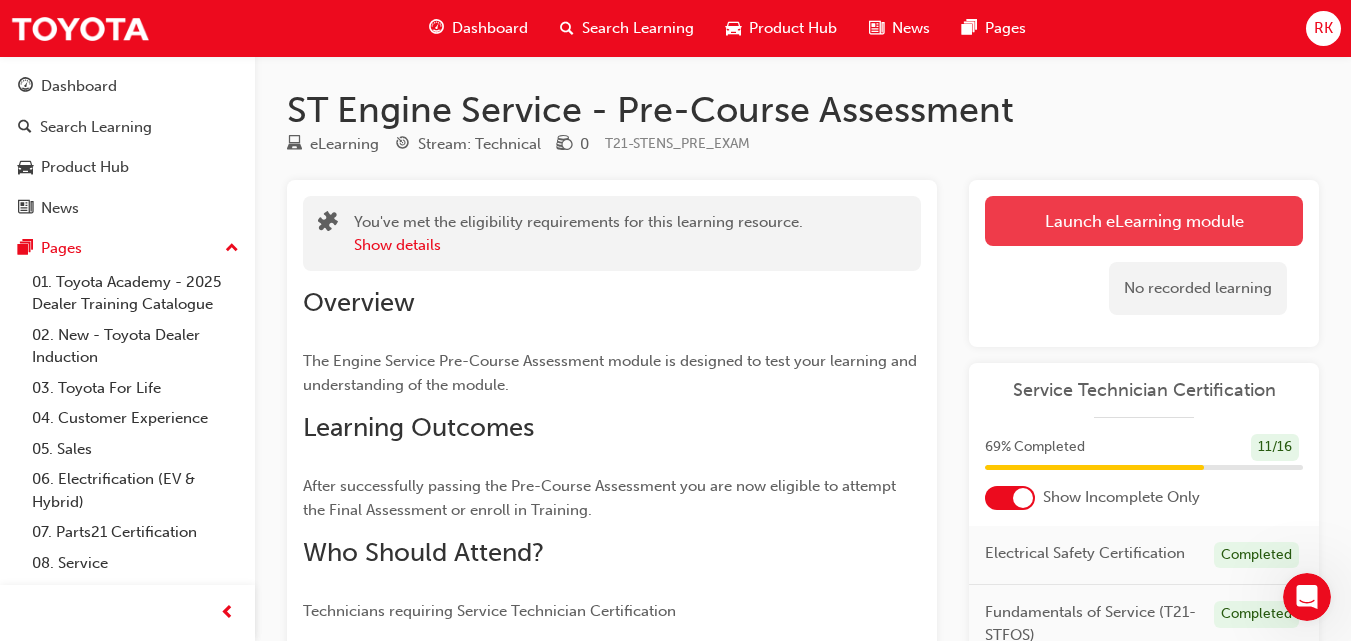 click on "Launch eLearning module" at bounding box center [1144, 221] 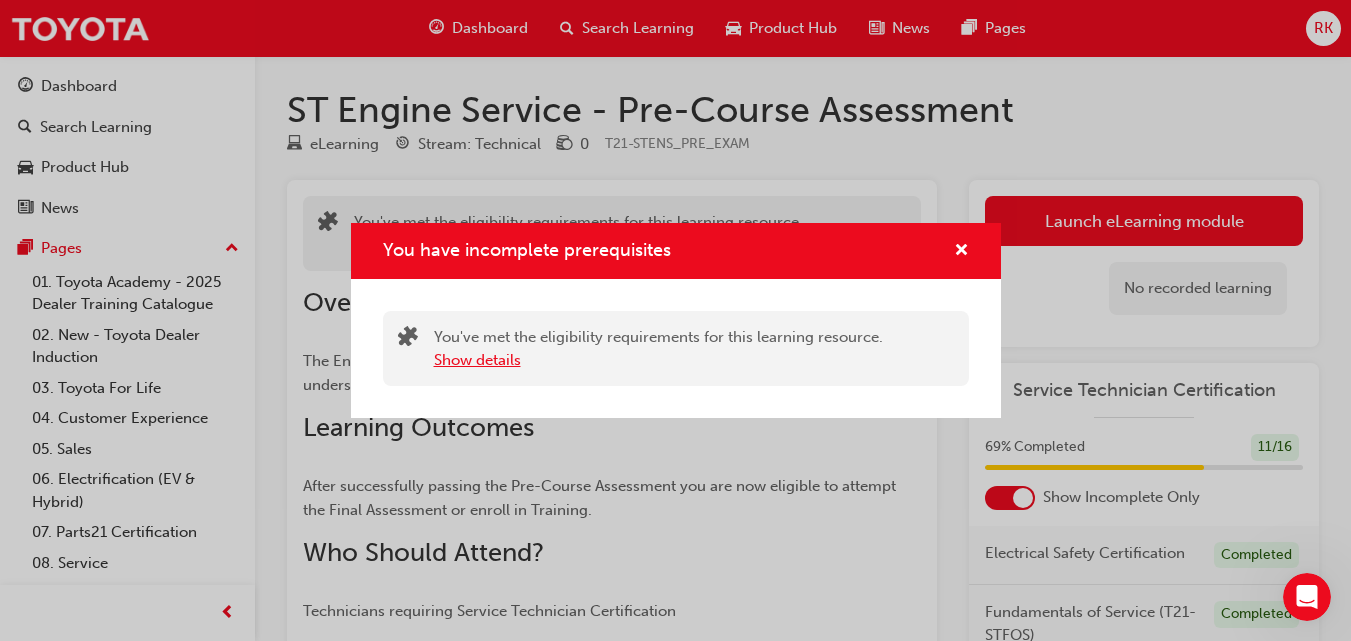 click on "Show details" at bounding box center [477, 360] 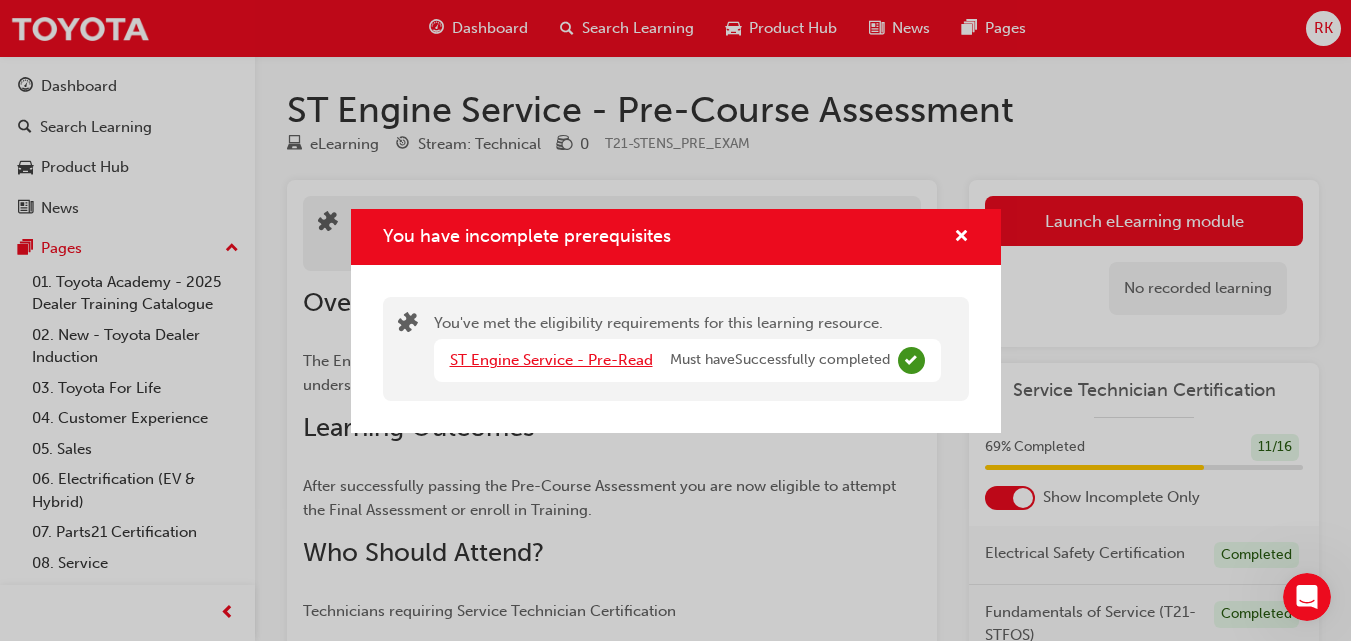click on "ST Engine Service - Pre-Read" at bounding box center (551, 360) 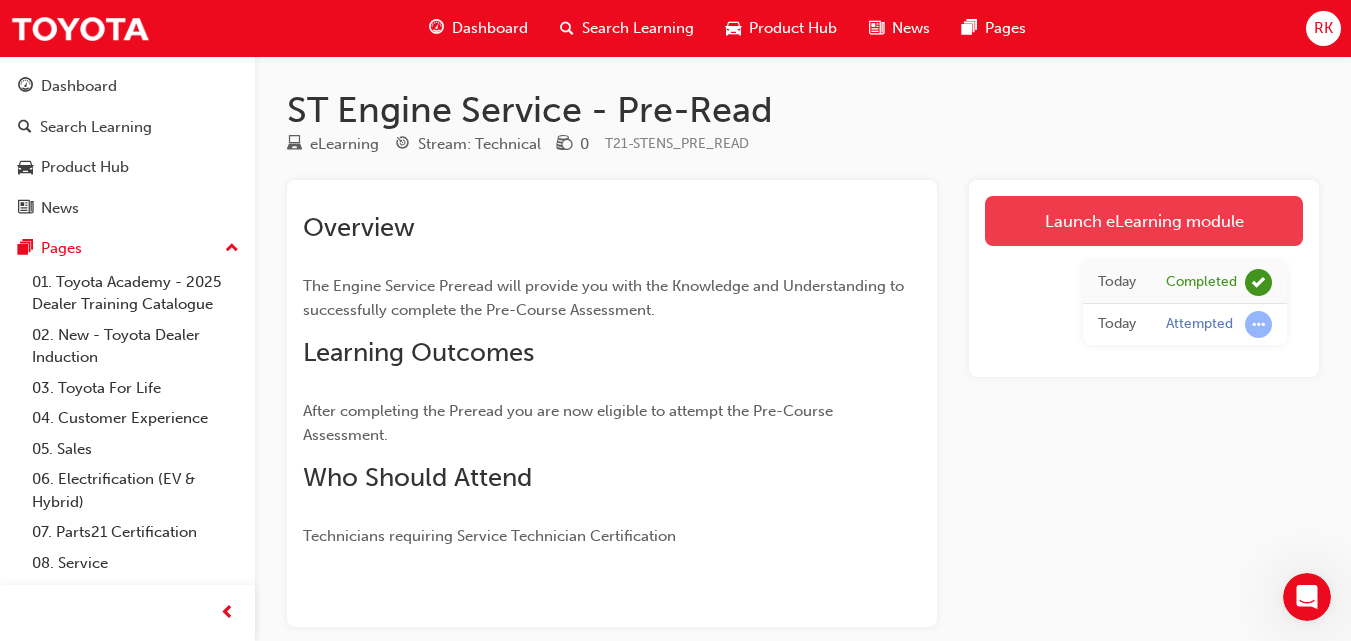 click on "Launch eLearning module" at bounding box center [1144, 221] 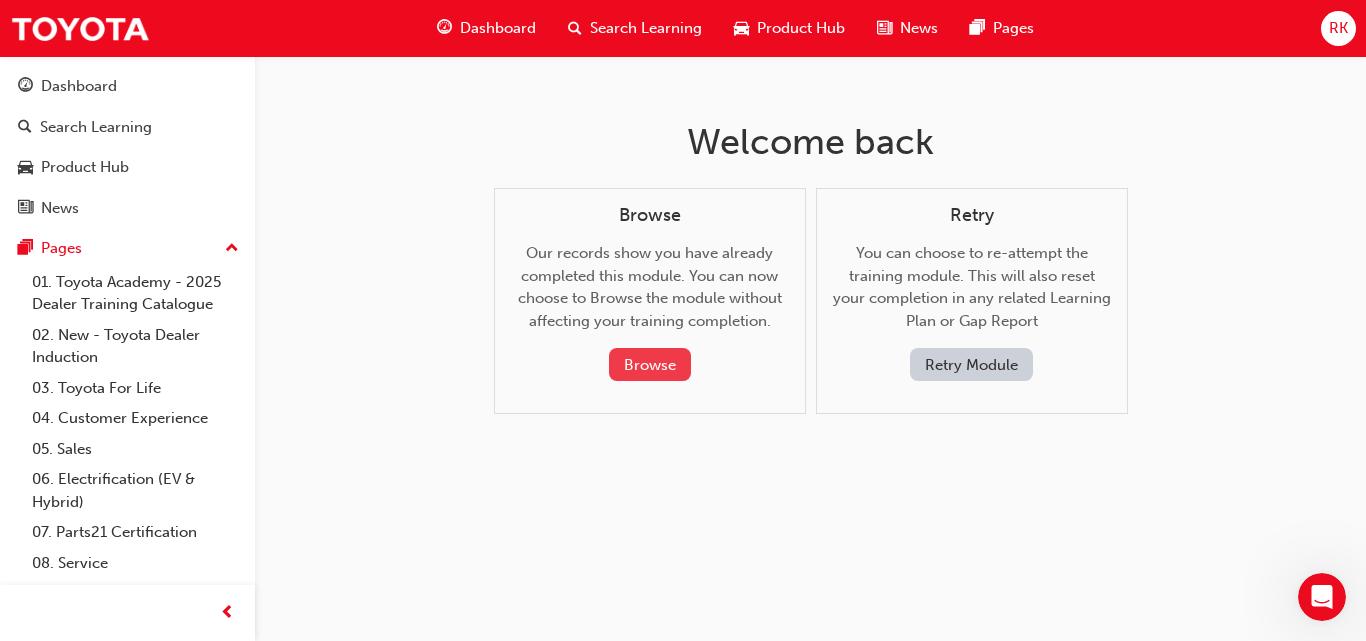 click on "Browse" at bounding box center [650, 364] 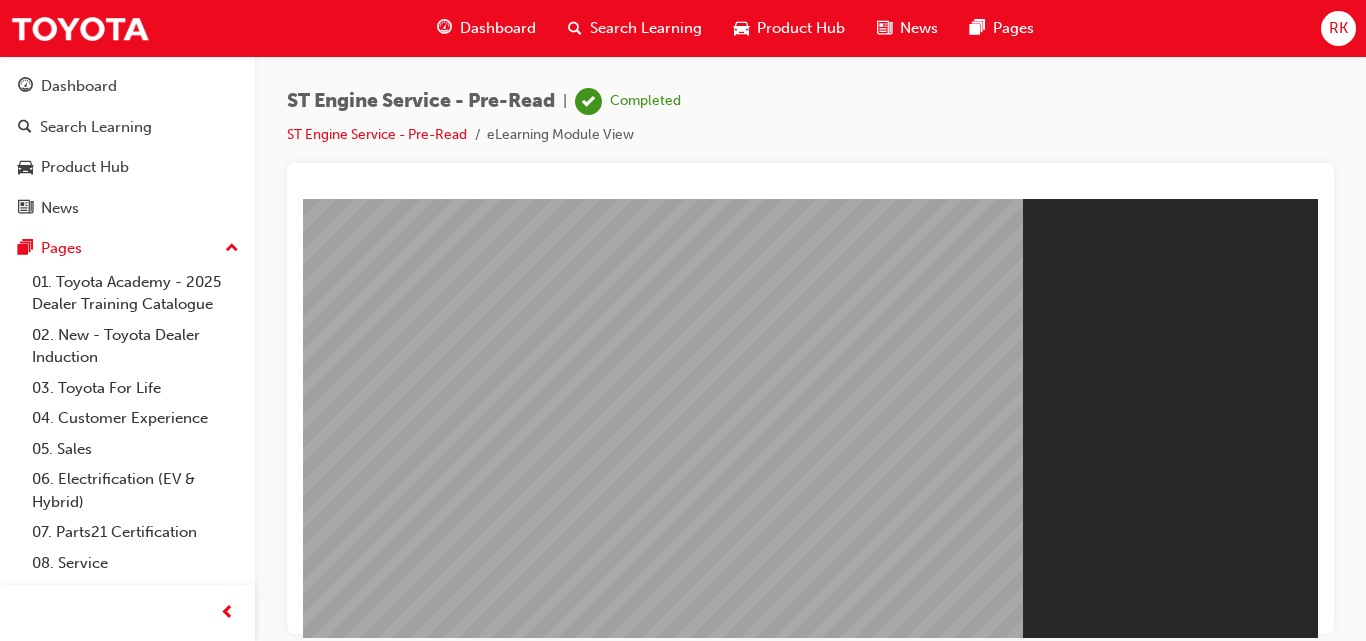 scroll, scrollTop: 0, scrollLeft: 0, axis: both 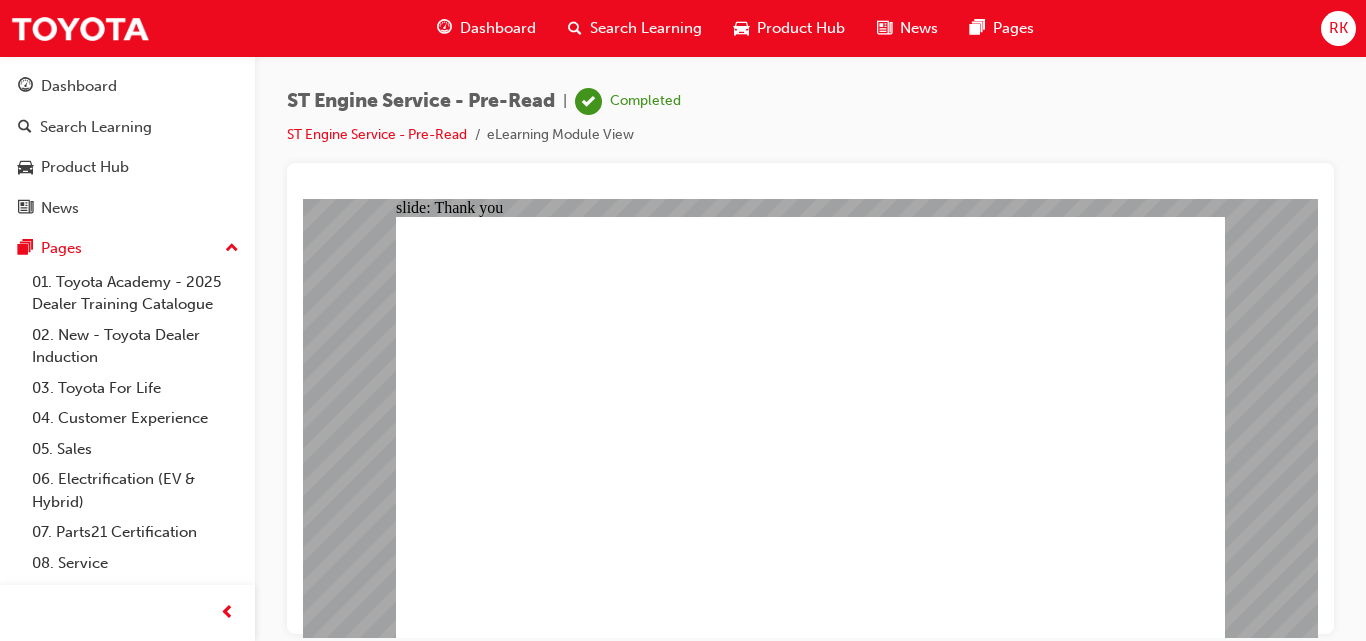 click 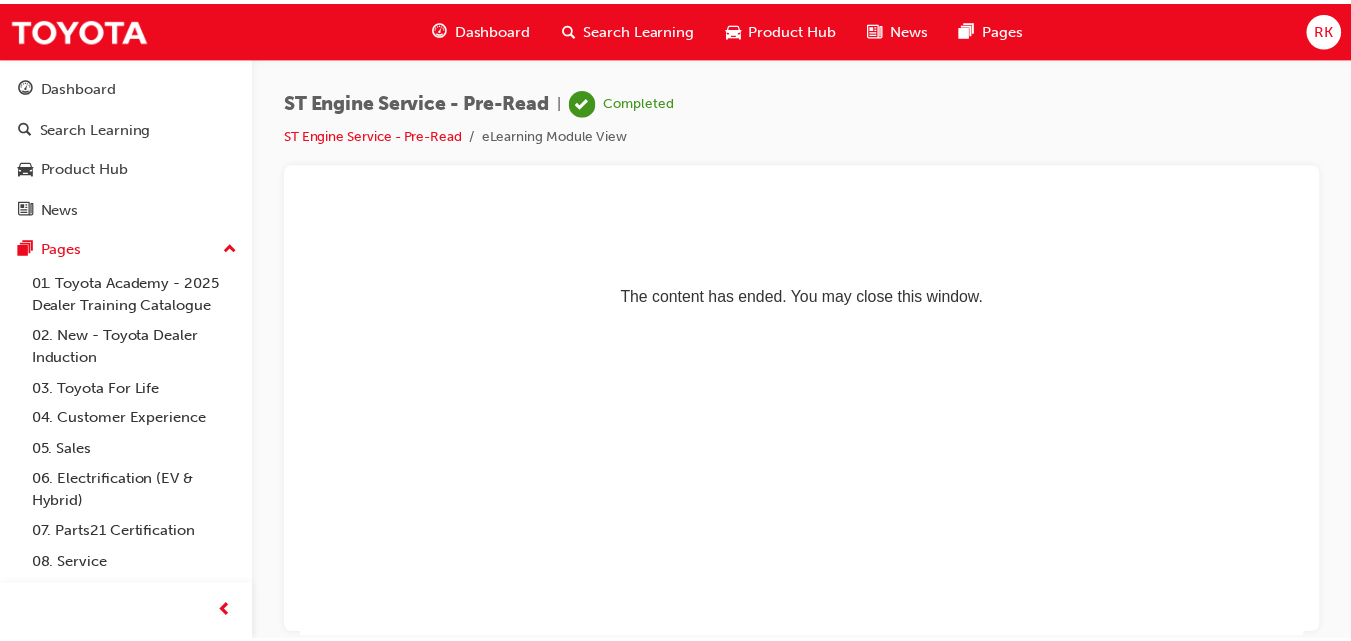 scroll, scrollTop: 0, scrollLeft: 0, axis: both 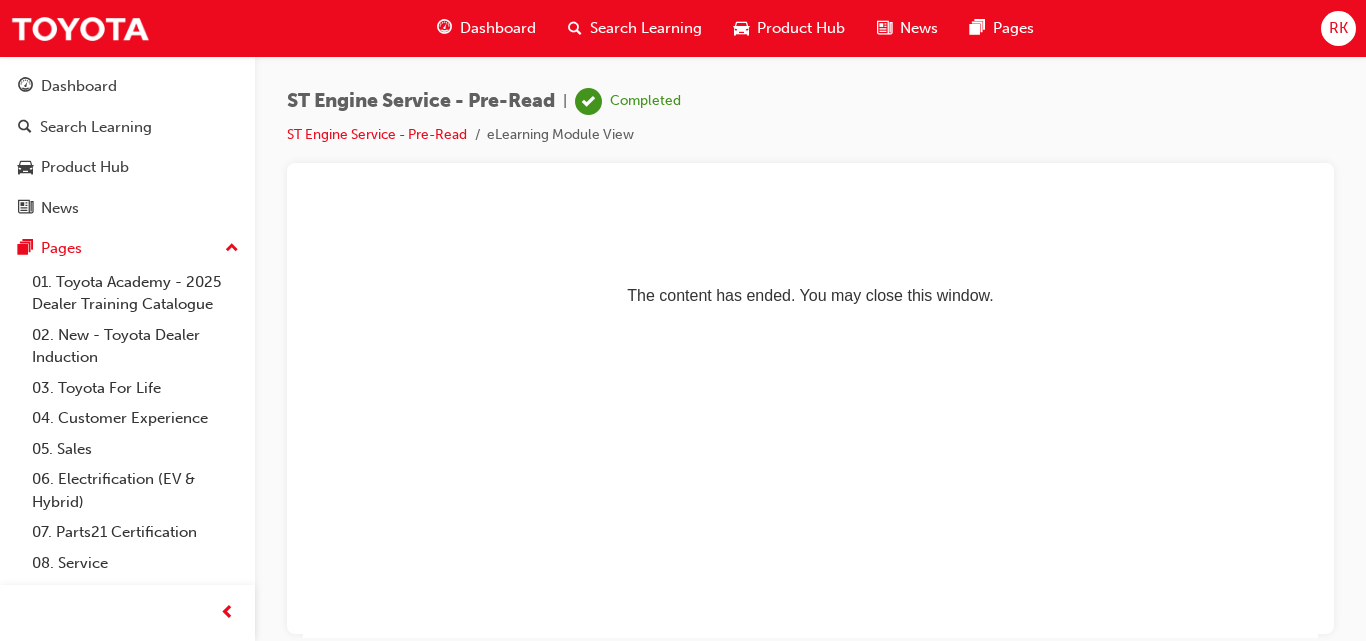 click on "Dashboard" at bounding box center (498, 28) 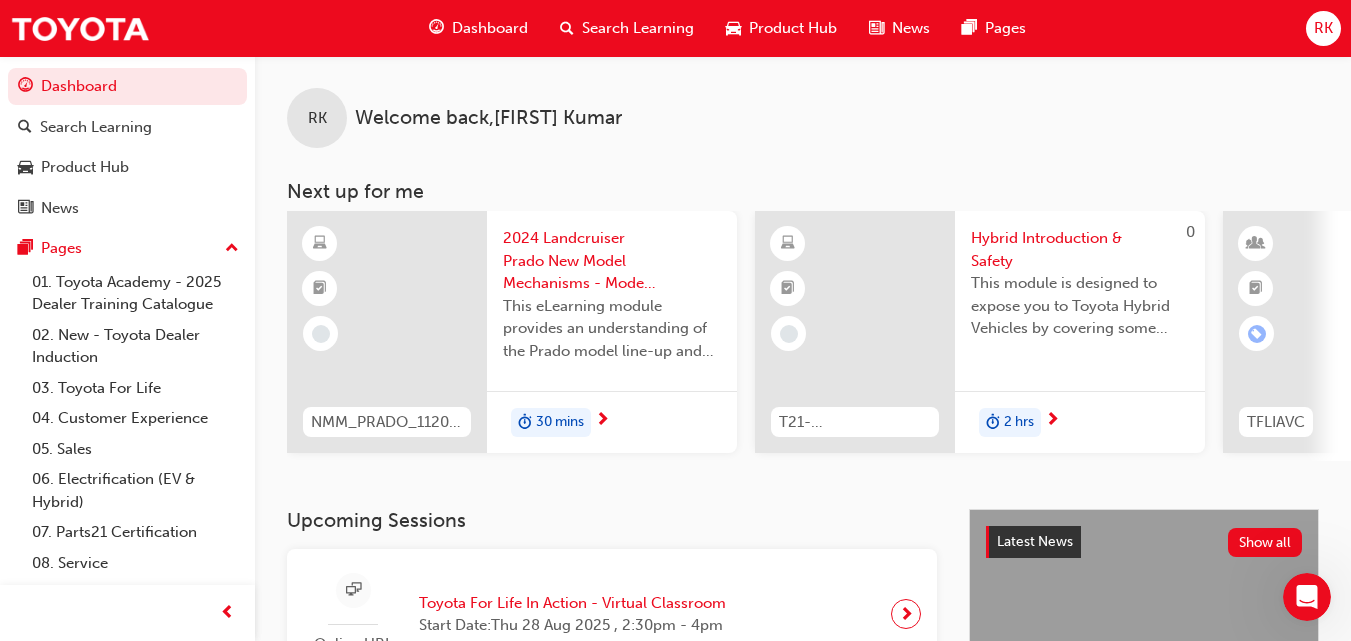 scroll, scrollTop: 1236, scrollLeft: 0, axis: vertical 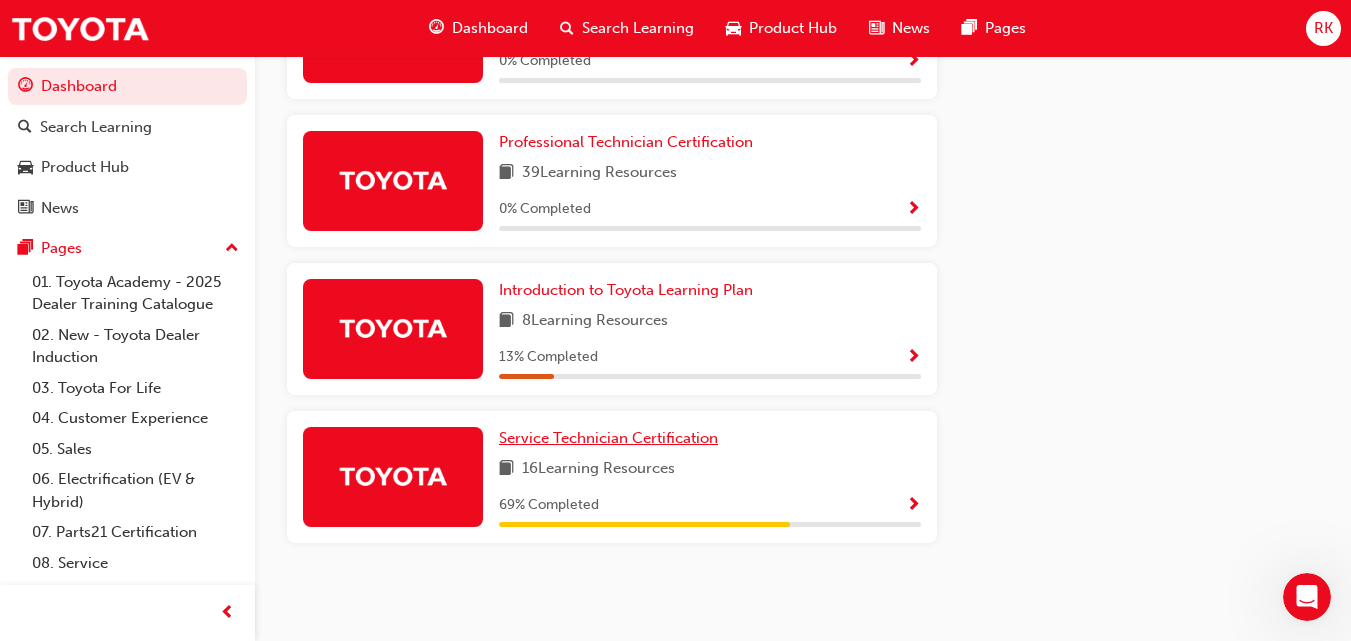 click on "Service Technician Certification" at bounding box center [608, 438] 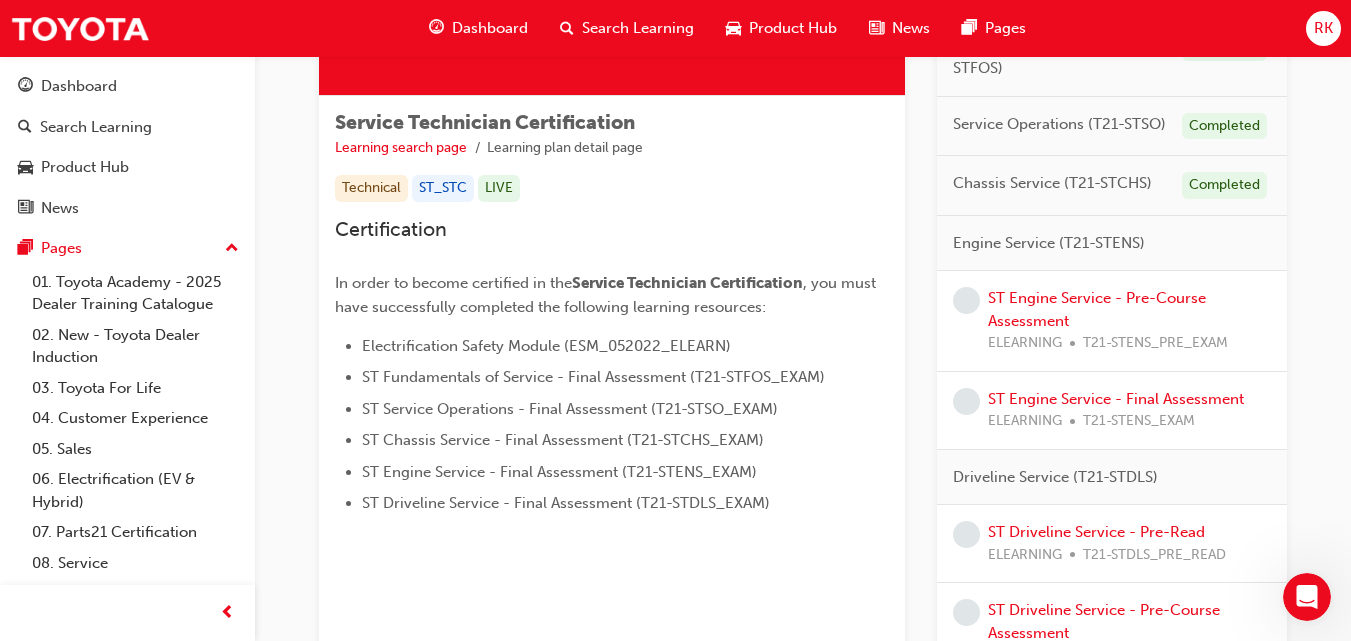 scroll, scrollTop: 288, scrollLeft: 0, axis: vertical 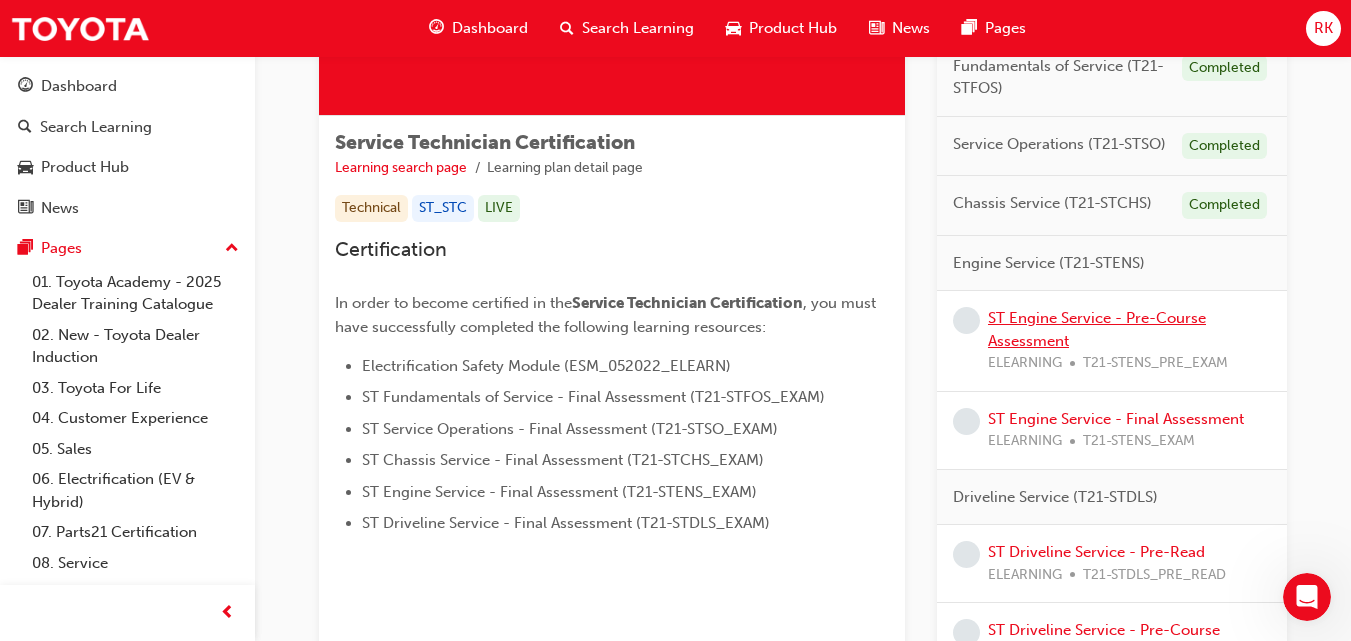 click on "ST Engine Service - Pre-Course Assessment" at bounding box center [1097, 329] 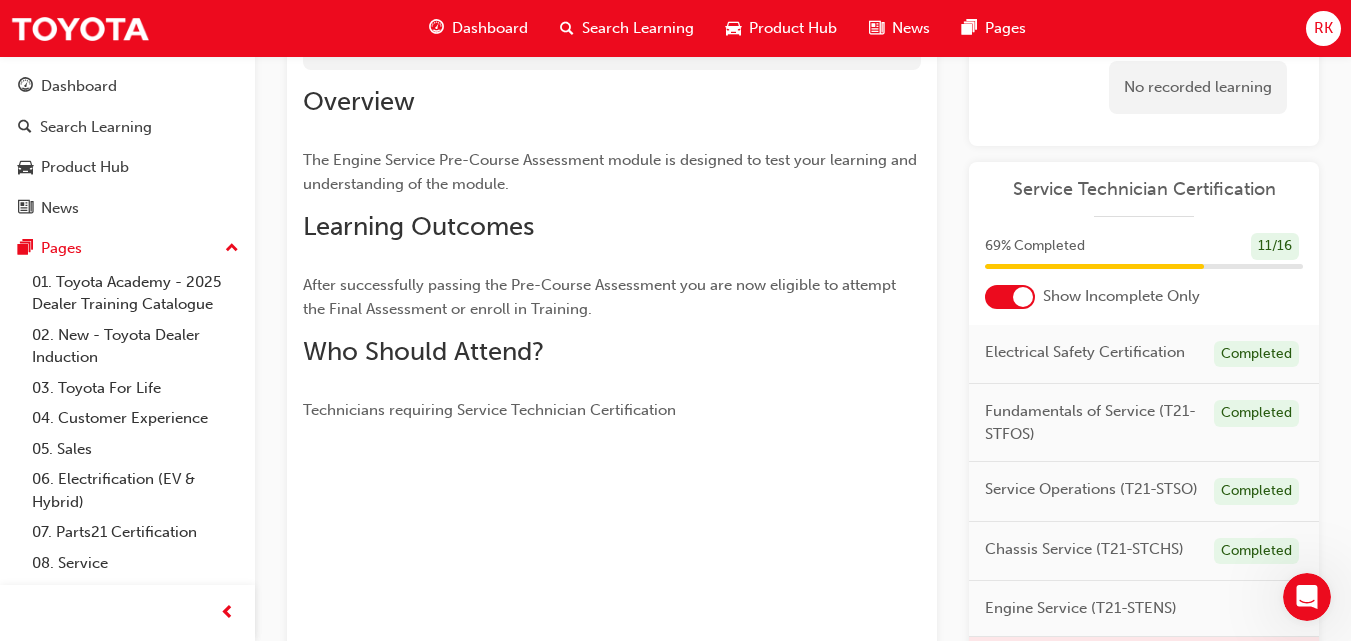 scroll, scrollTop: 399, scrollLeft: 0, axis: vertical 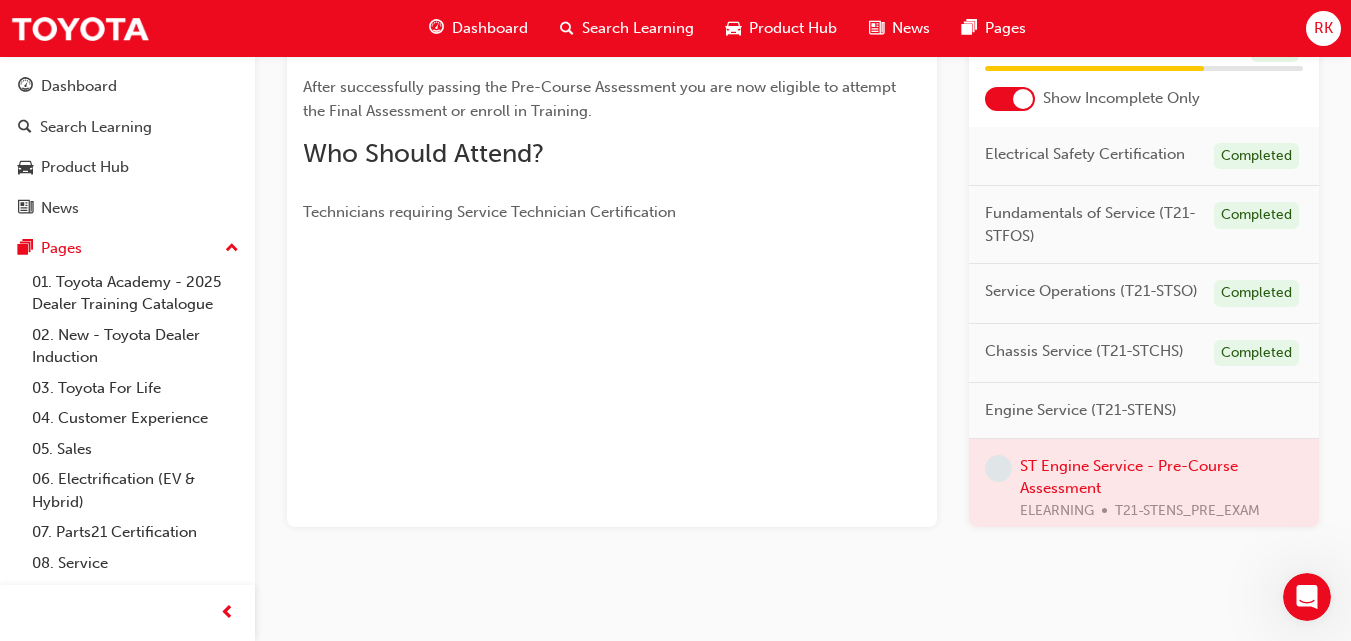 click at bounding box center [1144, 489] 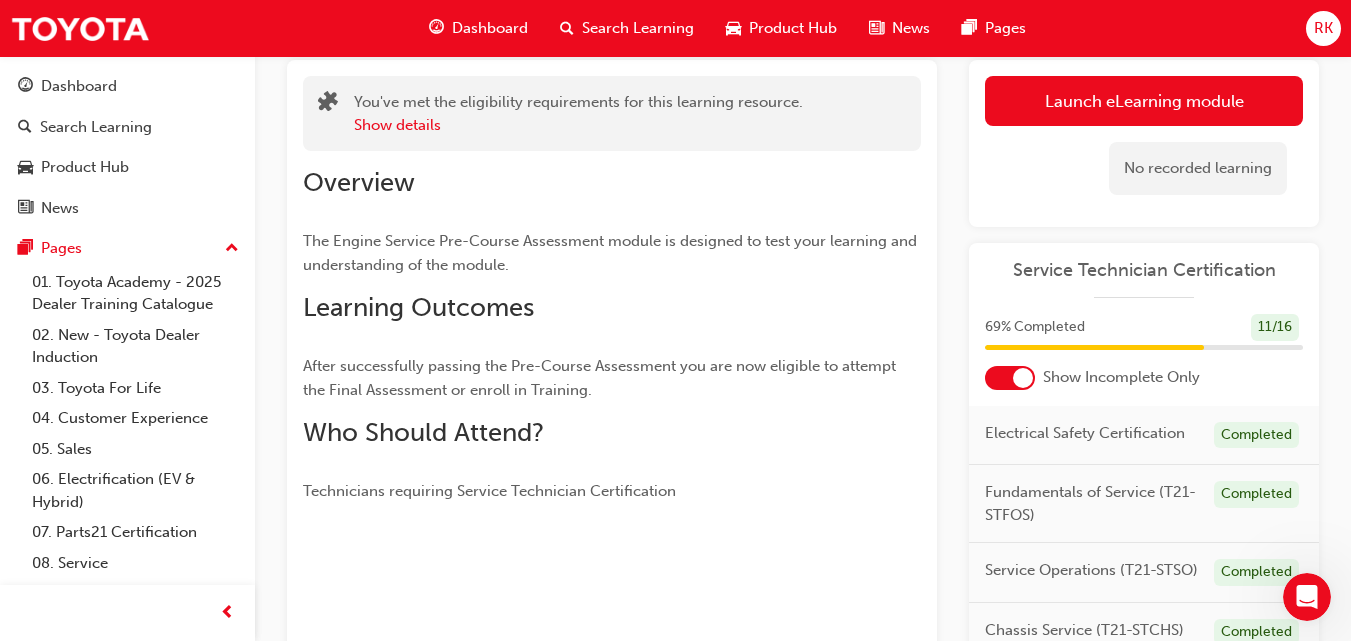 scroll, scrollTop: 0, scrollLeft: 0, axis: both 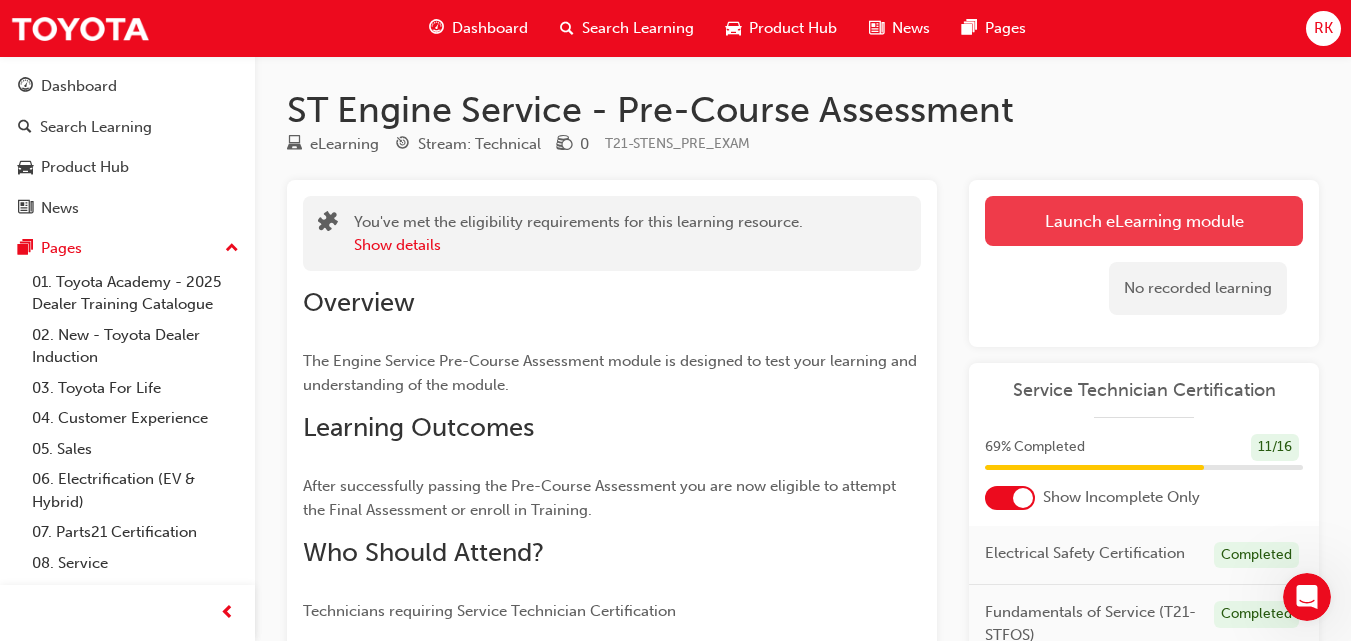 click on "Launch eLearning module" at bounding box center (1144, 221) 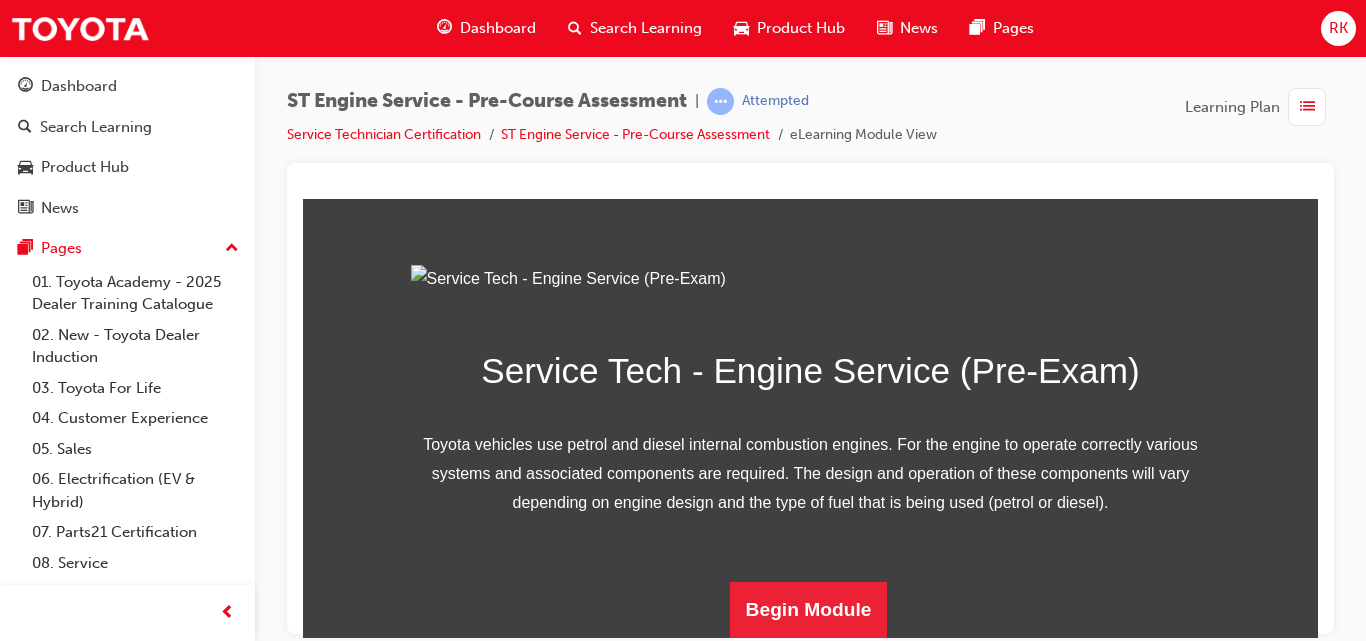 scroll, scrollTop: 341, scrollLeft: 0, axis: vertical 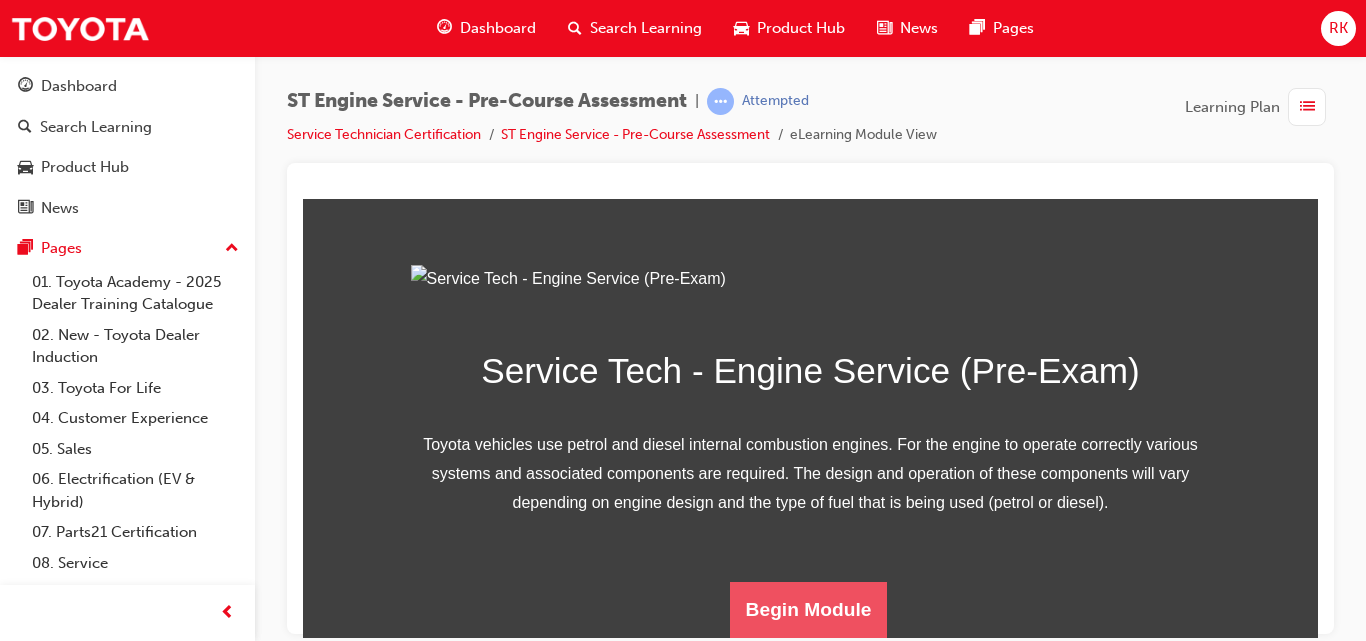 click on "Begin Module" at bounding box center (809, 609) 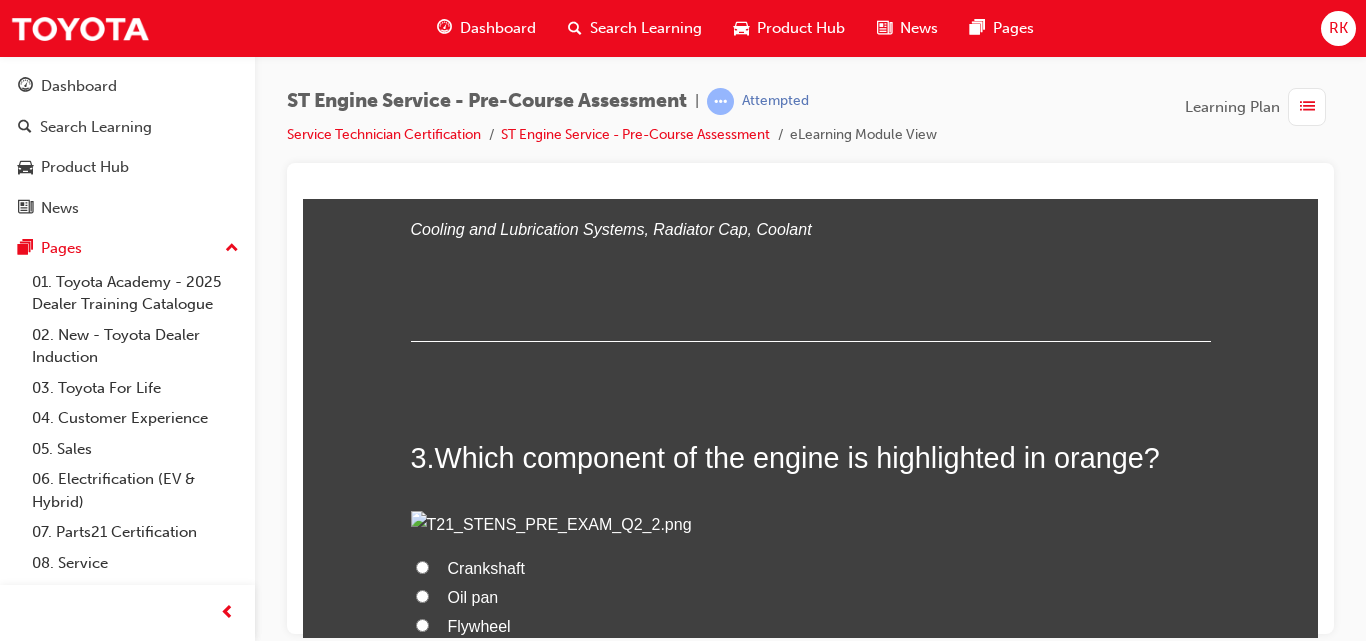 scroll, scrollTop: 840, scrollLeft: 0, axis: vertical 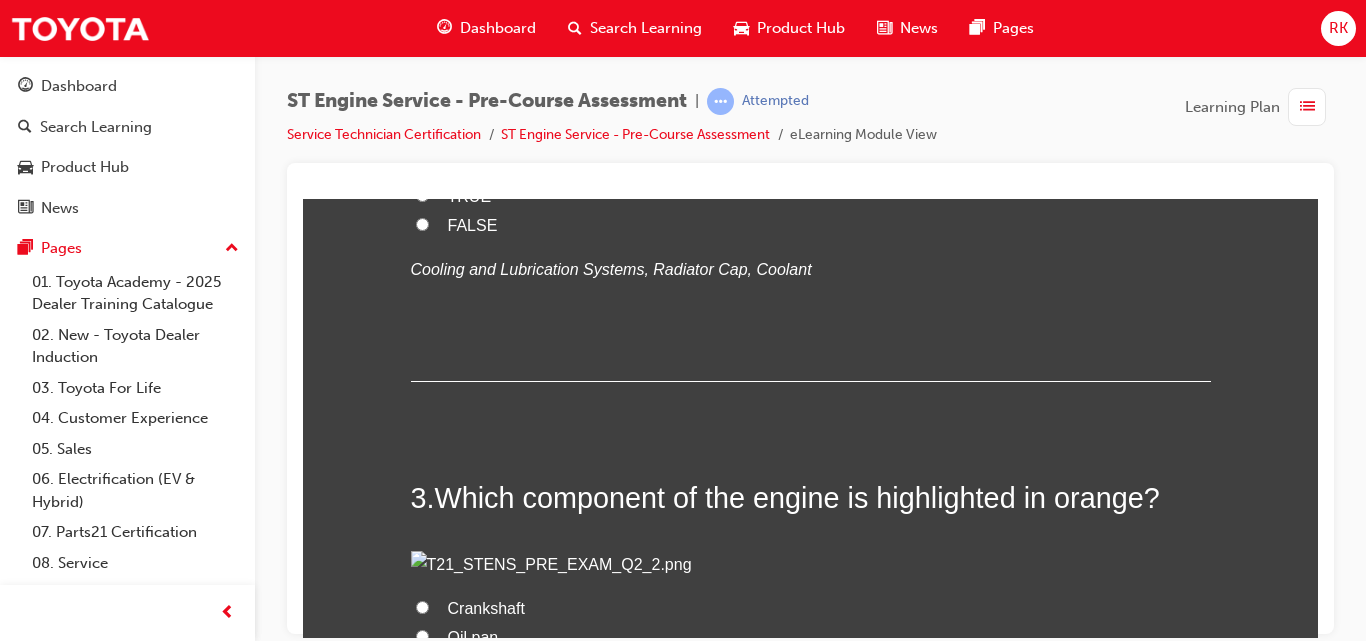 click on "Crankshaft" at bounding box center (422, -301) 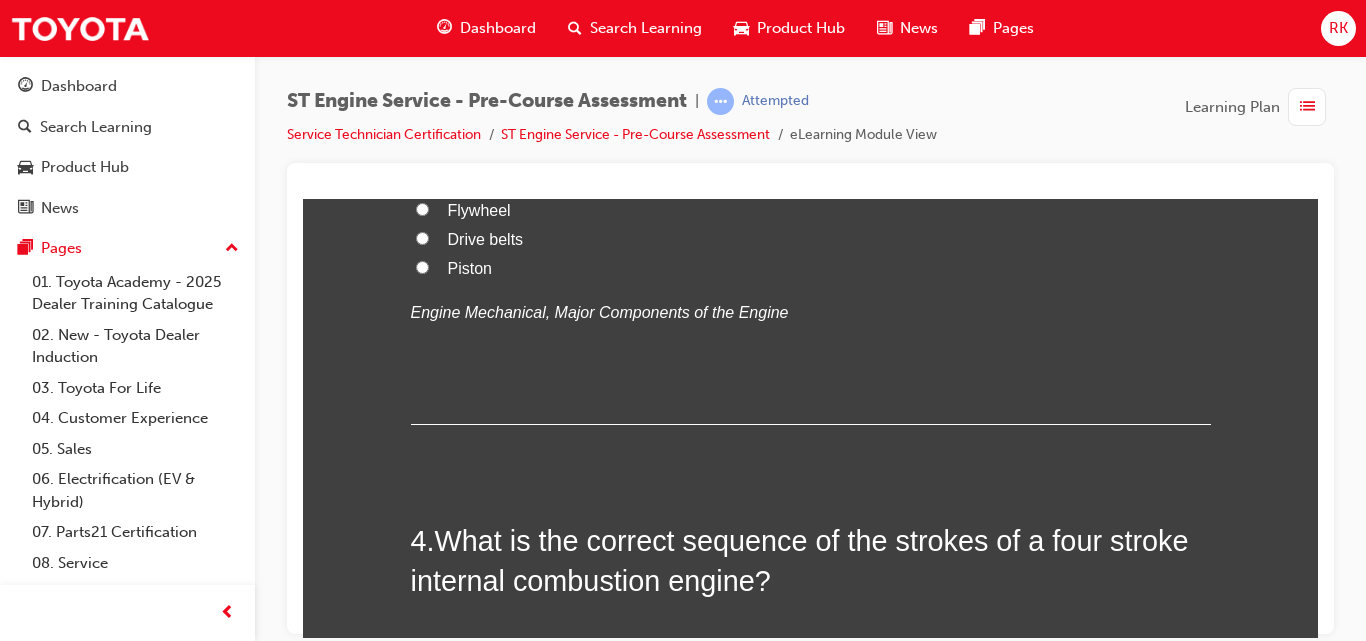 scroll, scrollTop: 1312, scrollLeft: 0, axis: vertical 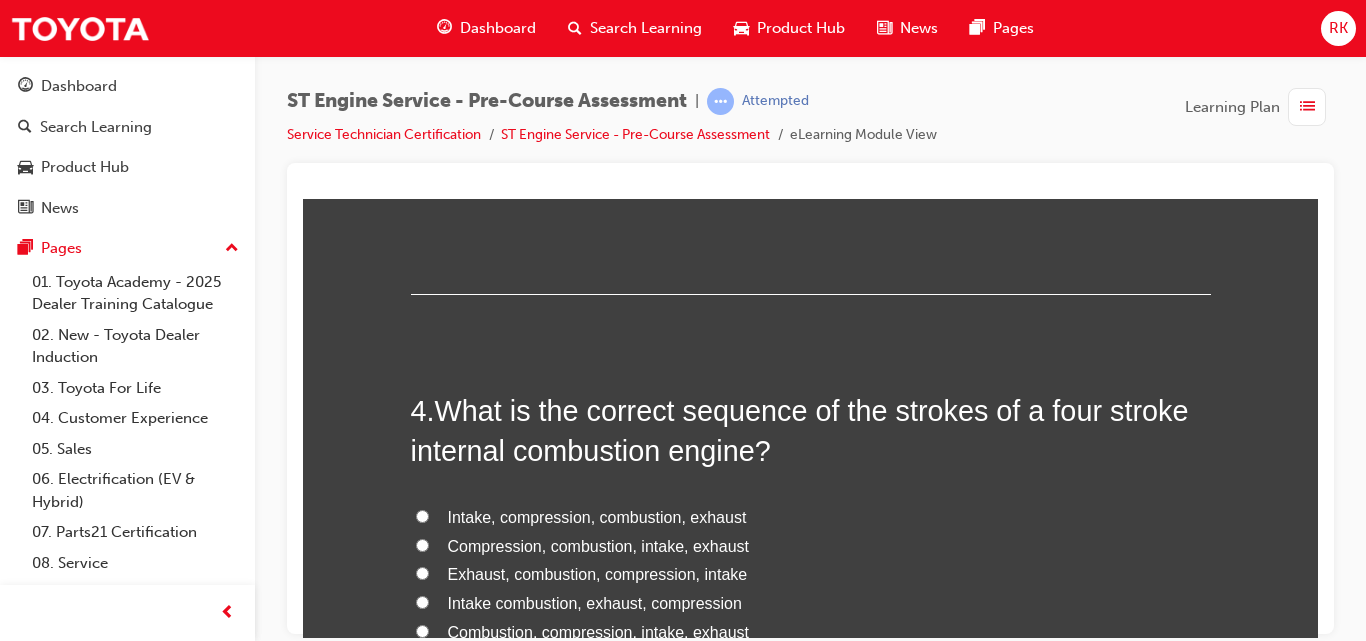 click on "FALSE" at bounding box center (422, -363) 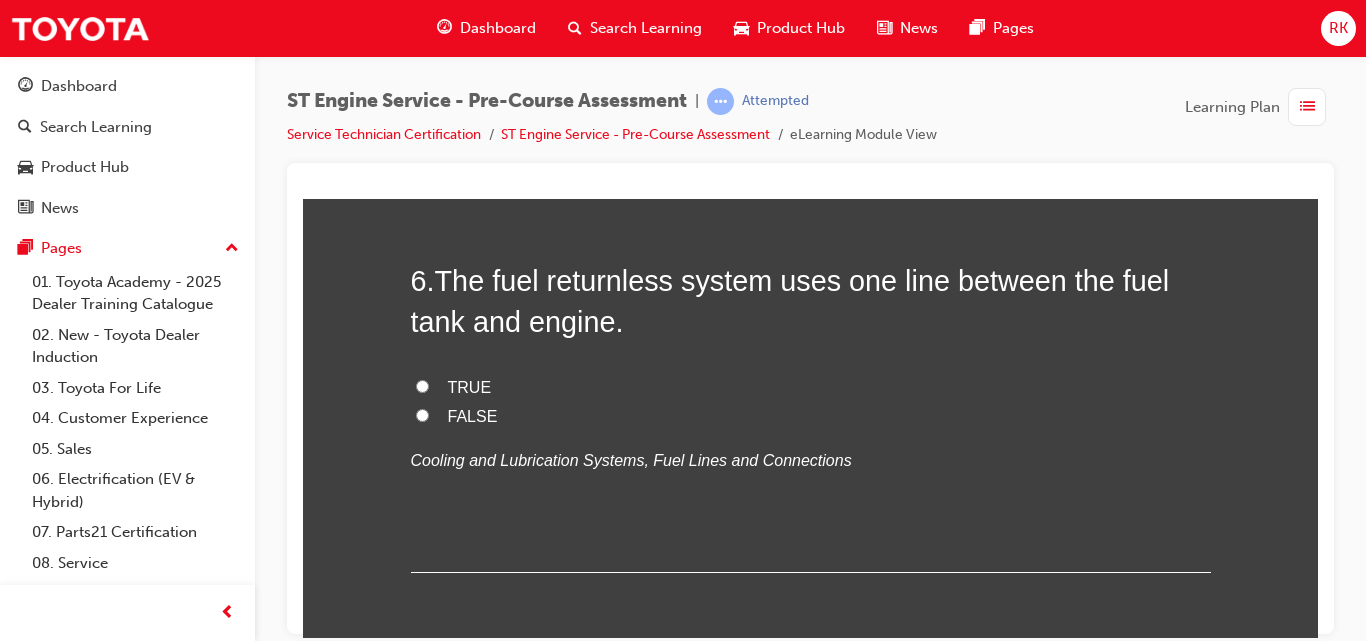 scroll, scrollTop: 2435, scrollLeft: 0, axis: vertical 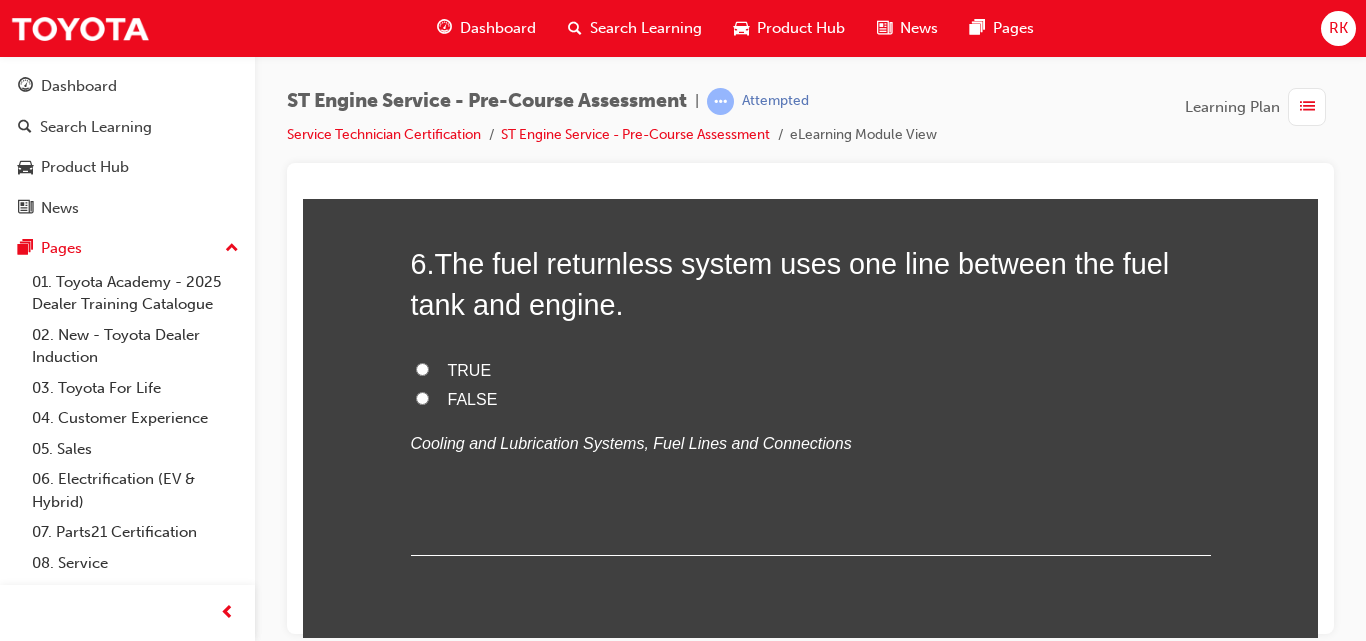 click on "Flywheel" at bounding box center (422, -931) 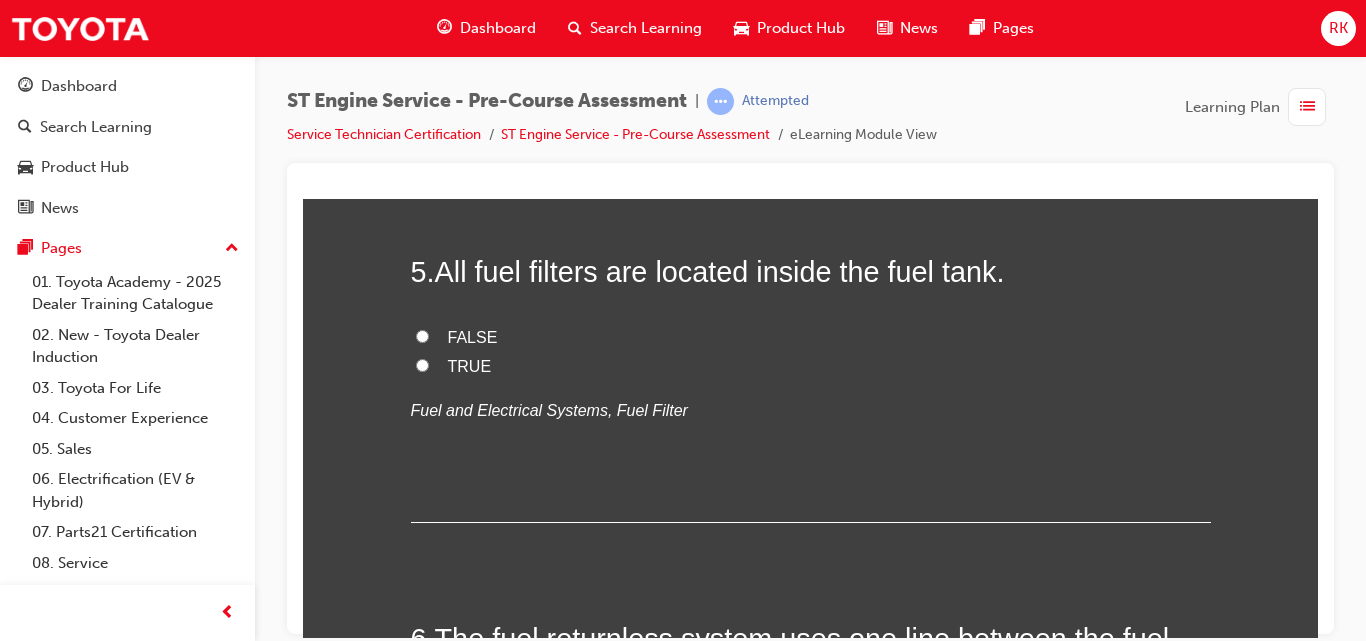 scroll, scrollTop: 1865, scrollLeft: 0, axis: vertical 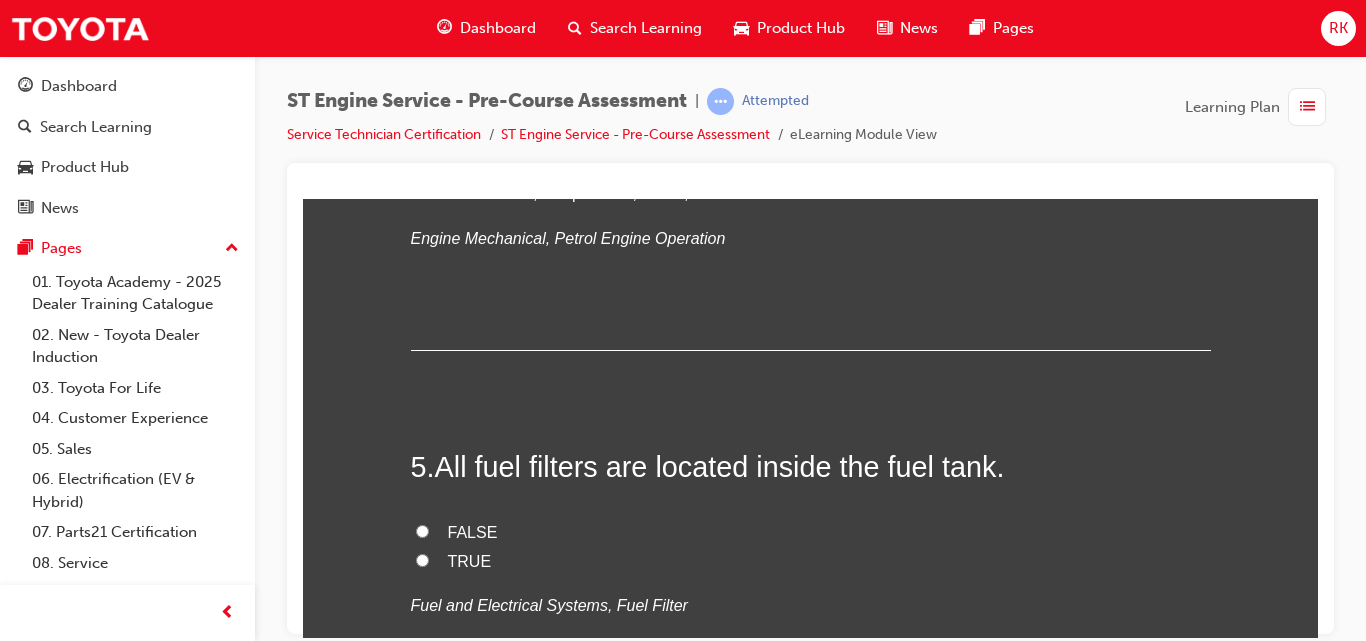 drag, startPoint x: 1621, startPoint y: 542, endPoint x: 1312, endPoint y: 342, distance: 368.07742 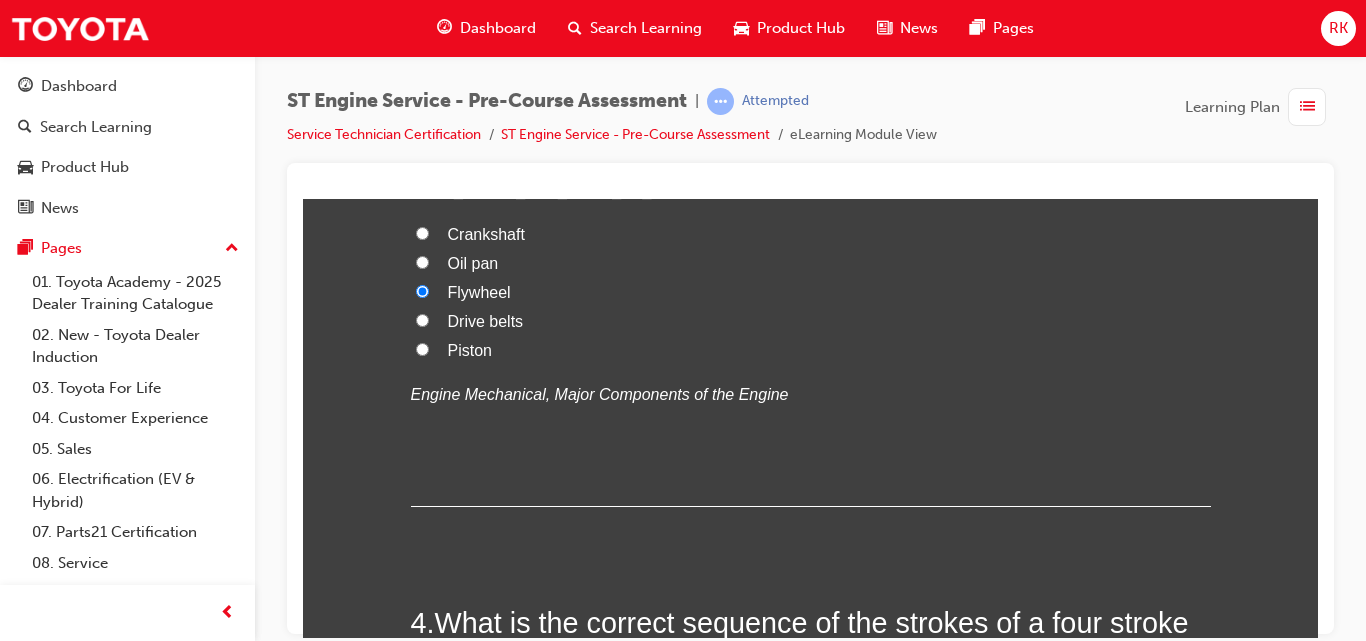 scroll, scrollTop: 1263, scrollLeft: 0, axis: vertical 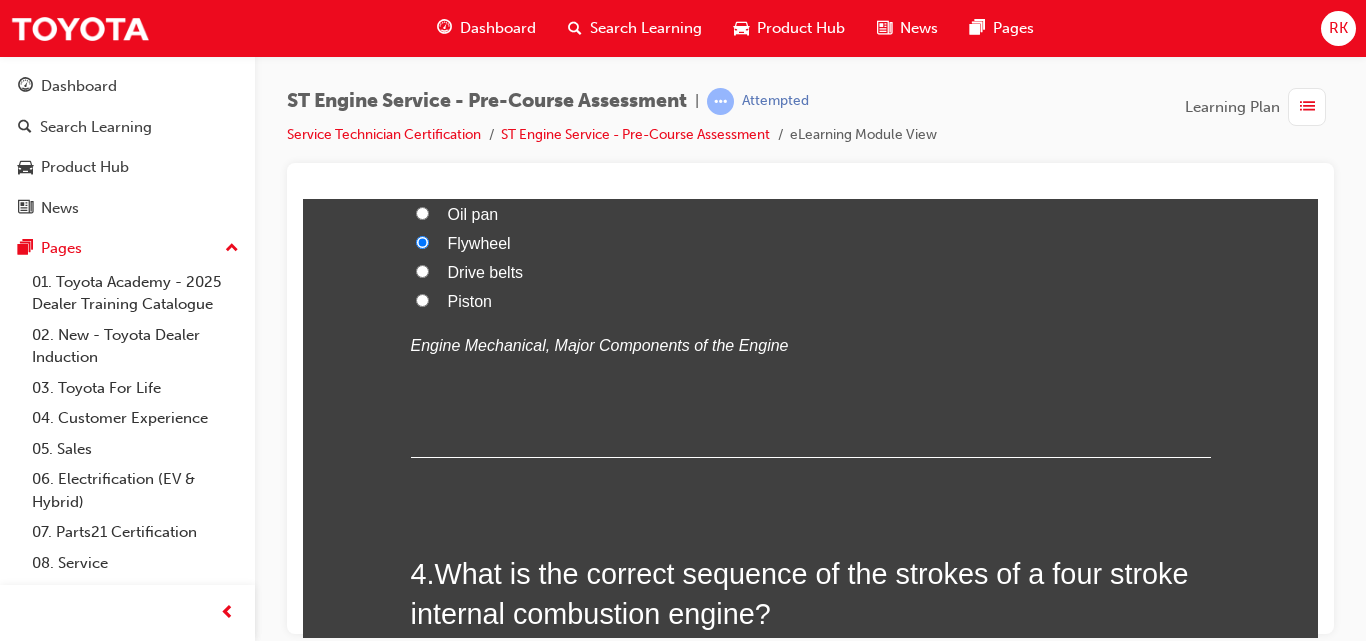 click on "TRUE" at bounding box center (811, -227) 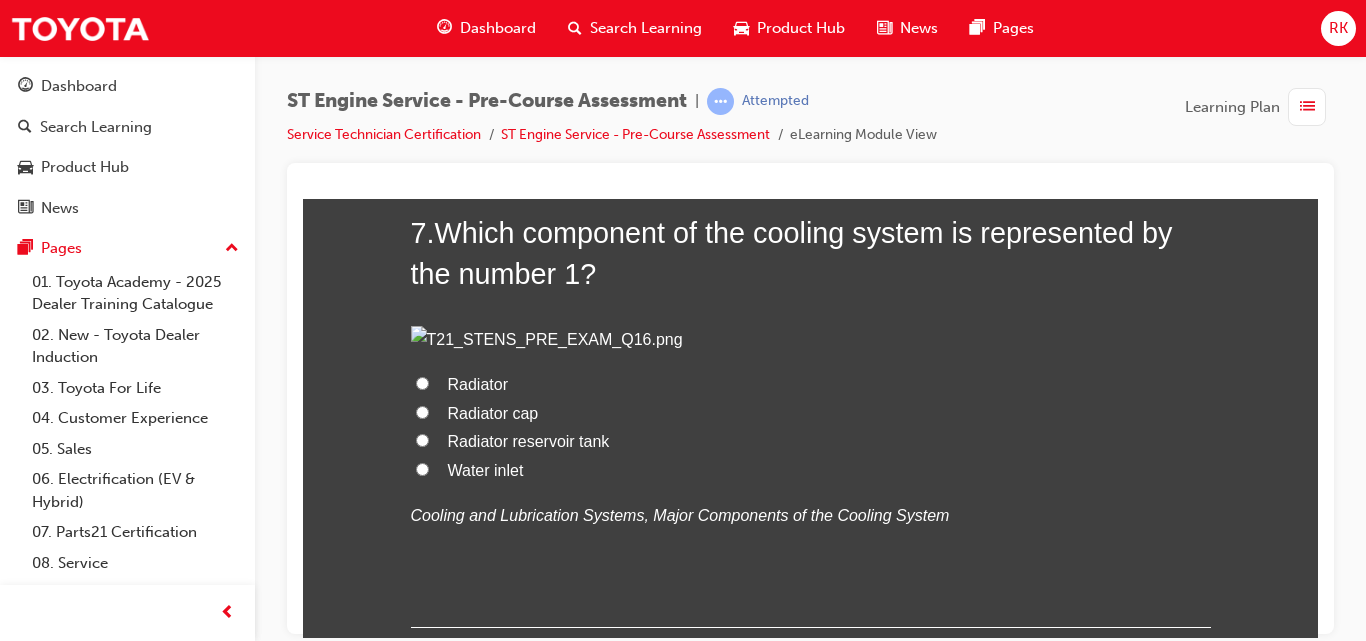 scroll, scrollTop: 2923, scrollLeft: 0, axis: vertical 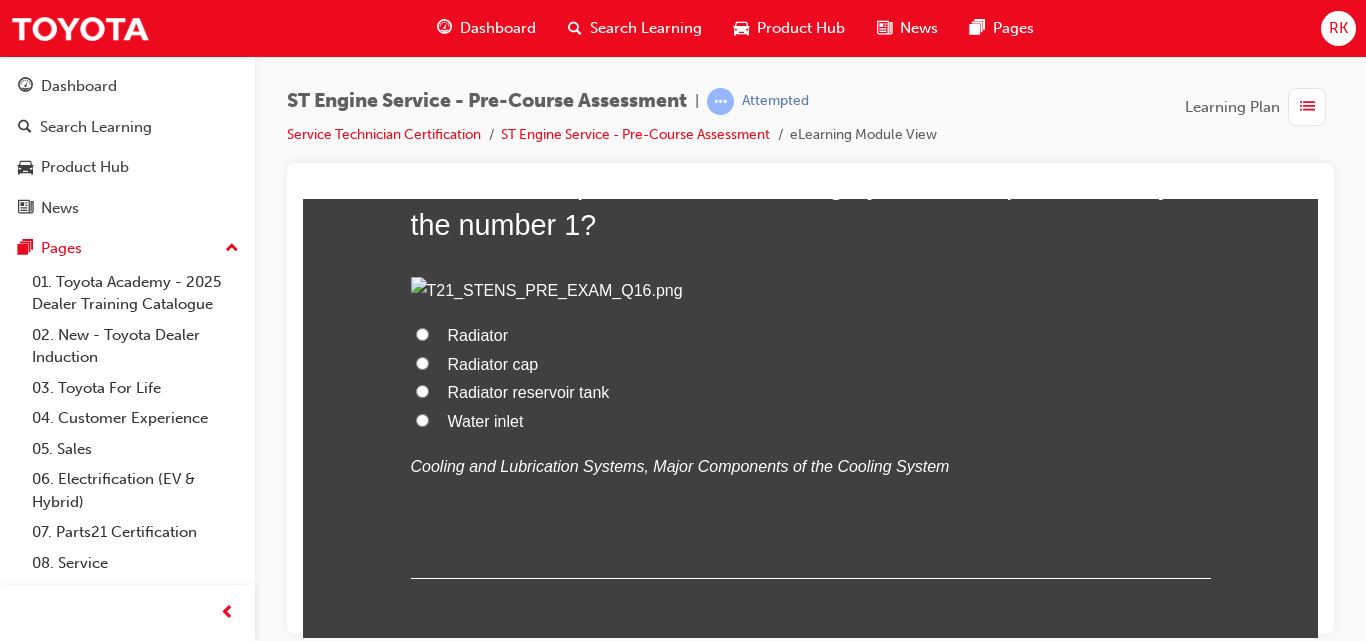 click on "Intake, compression, combustion, exhaust" at bounding box center [422, -982] 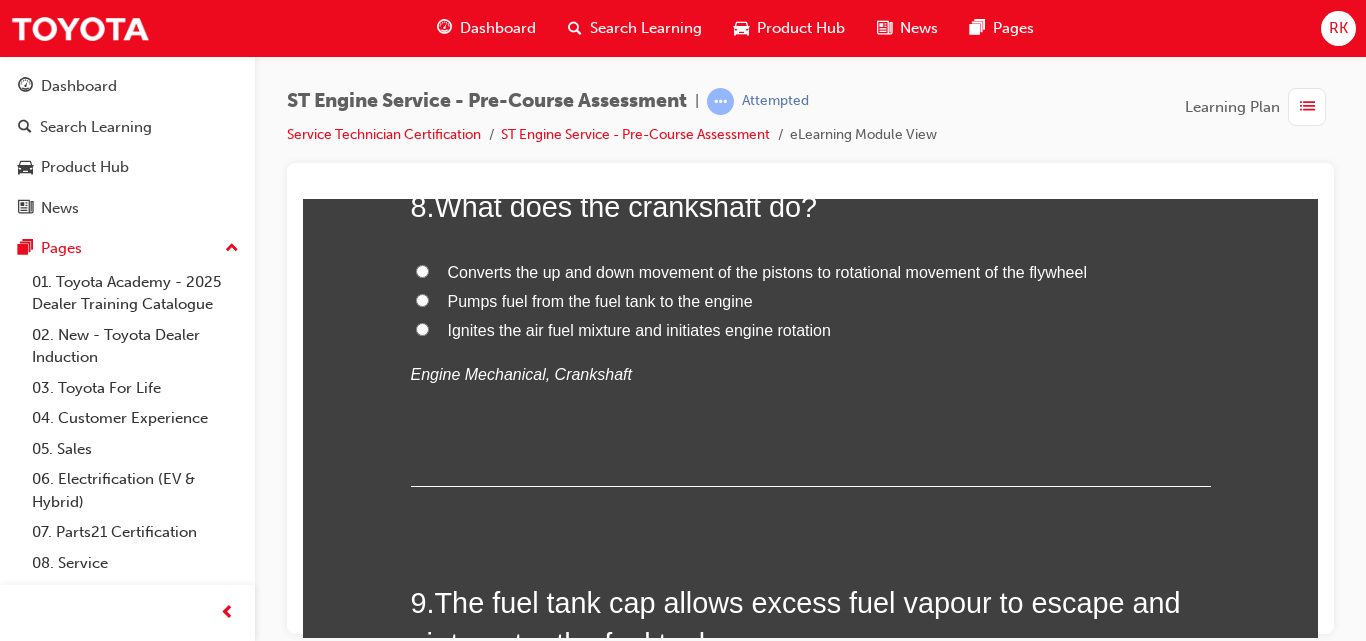 scroll, scrollTop: 3443, scrollLeft: 0, axis: vertical 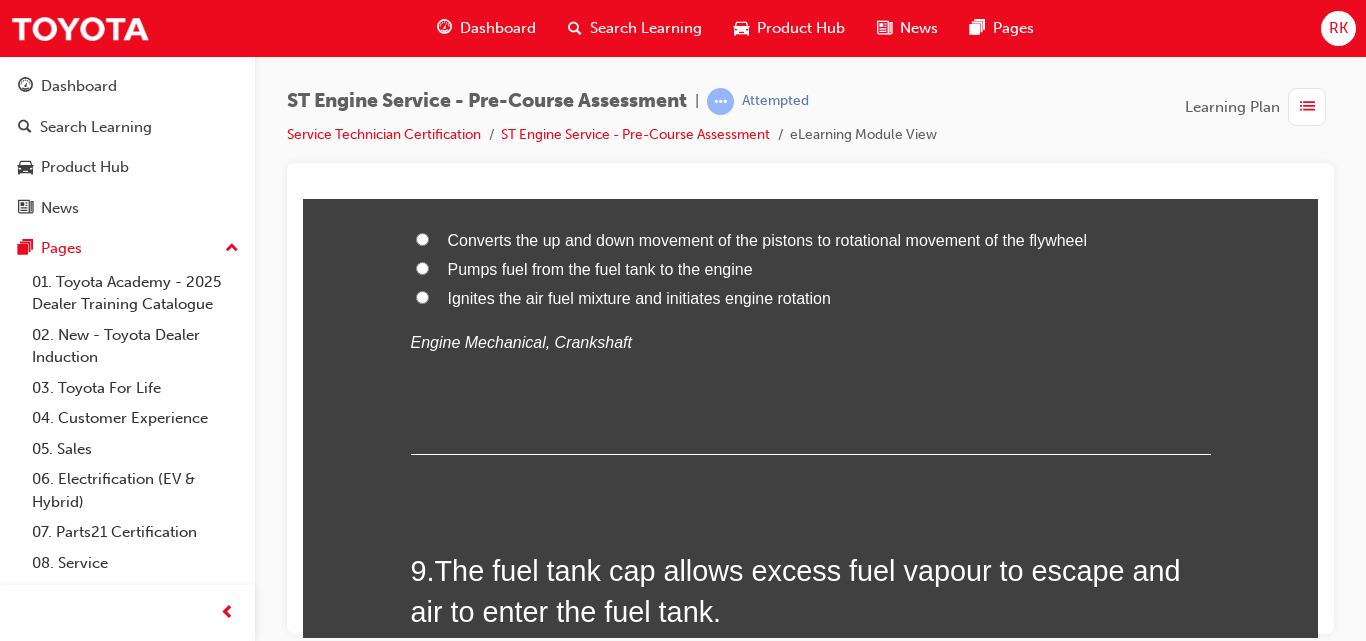 click on "TRUE" at bounding box center [422, -1019] 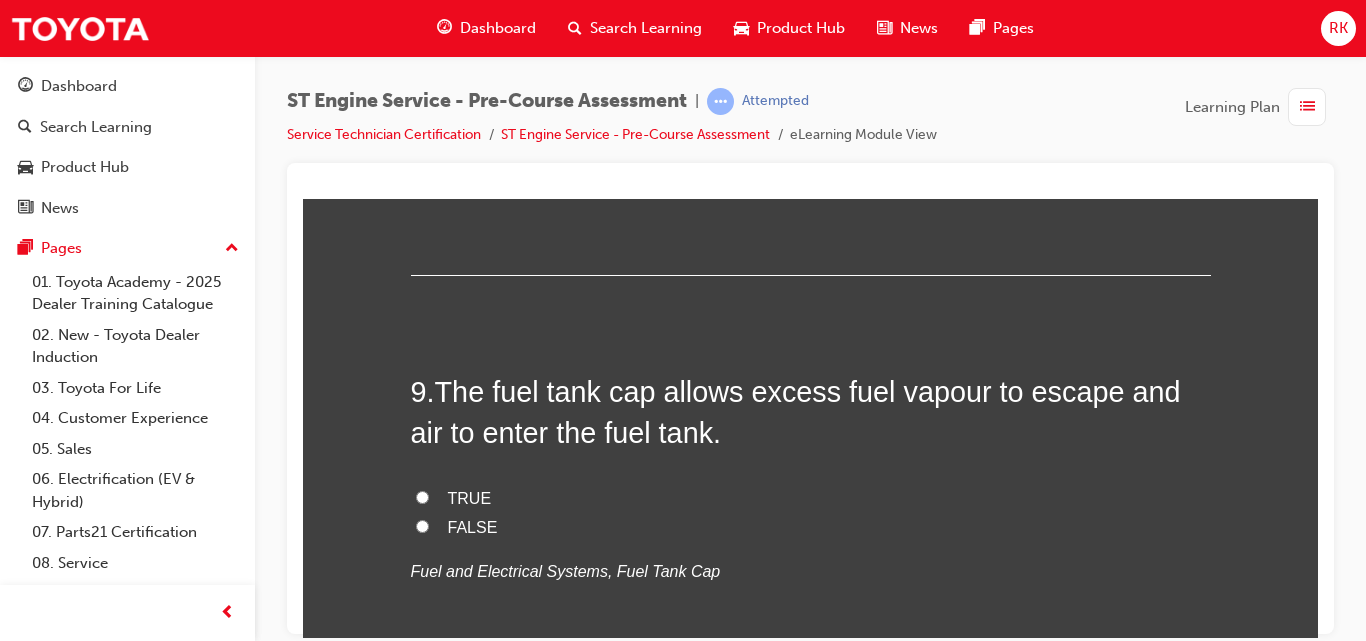 scroll, scrollTop: 3736, scrollLeft: 0, axis: vertical 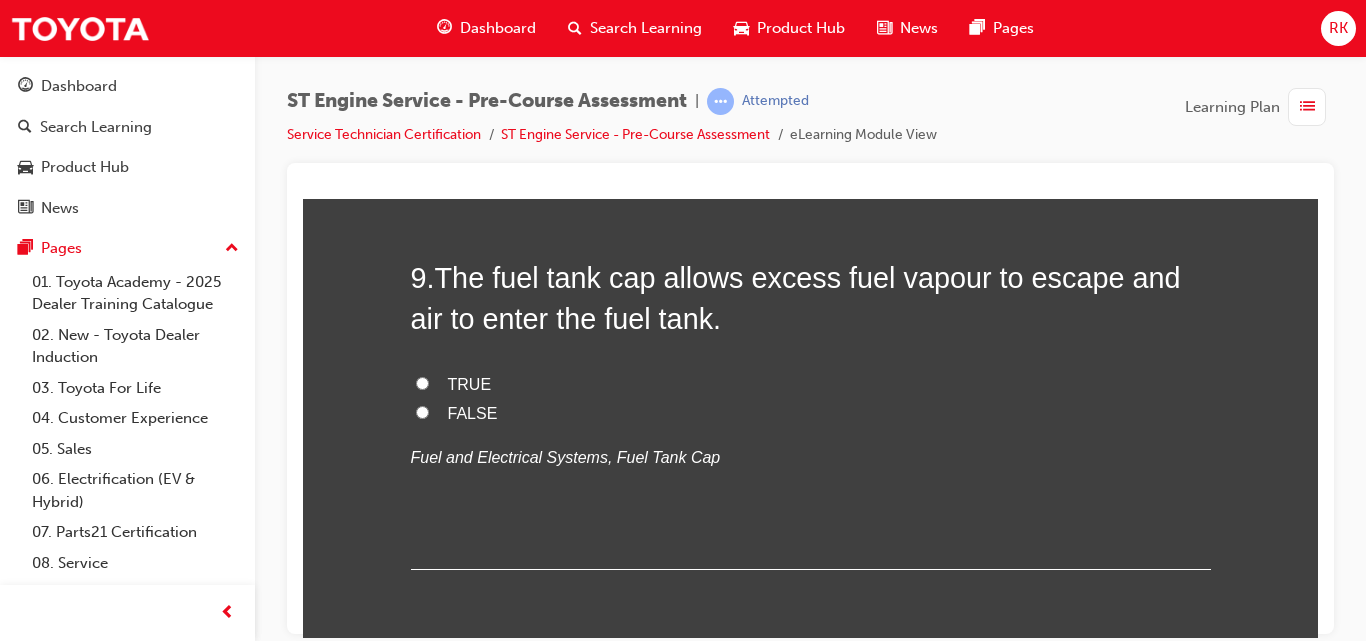 click on "TRUE" at bounding box center (422, -933) 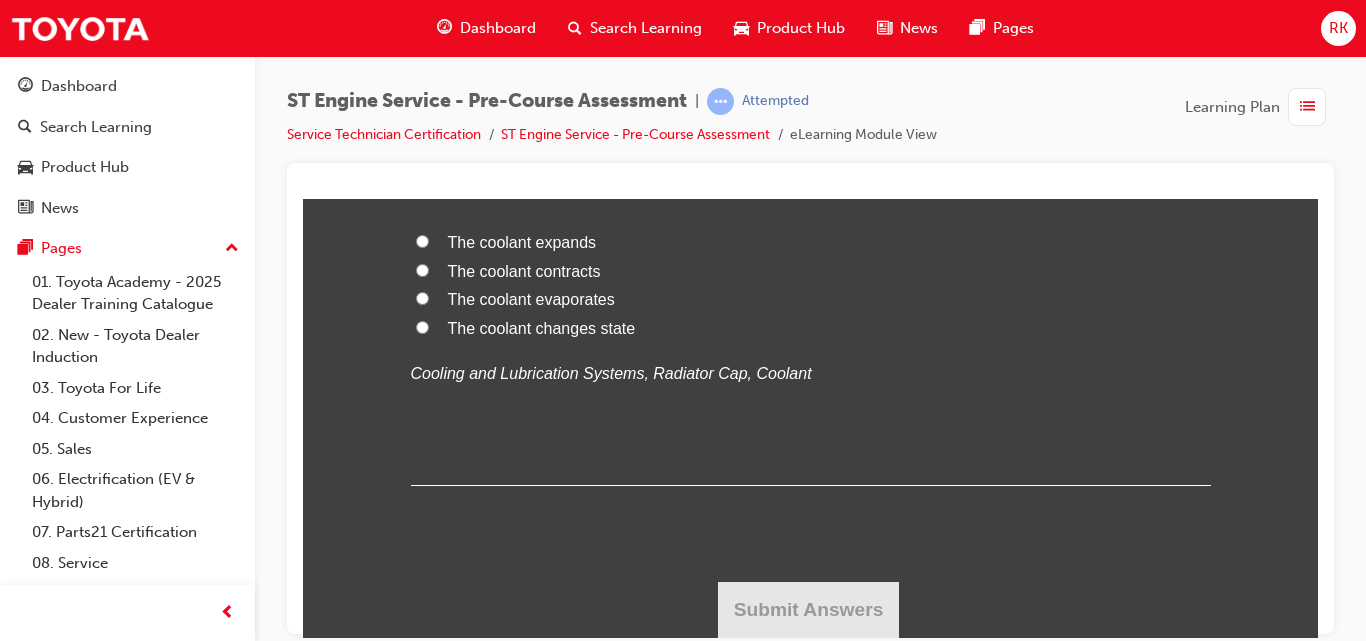 scroll, scrollTop: 4371, scrollLeft: 0, axis: vertical 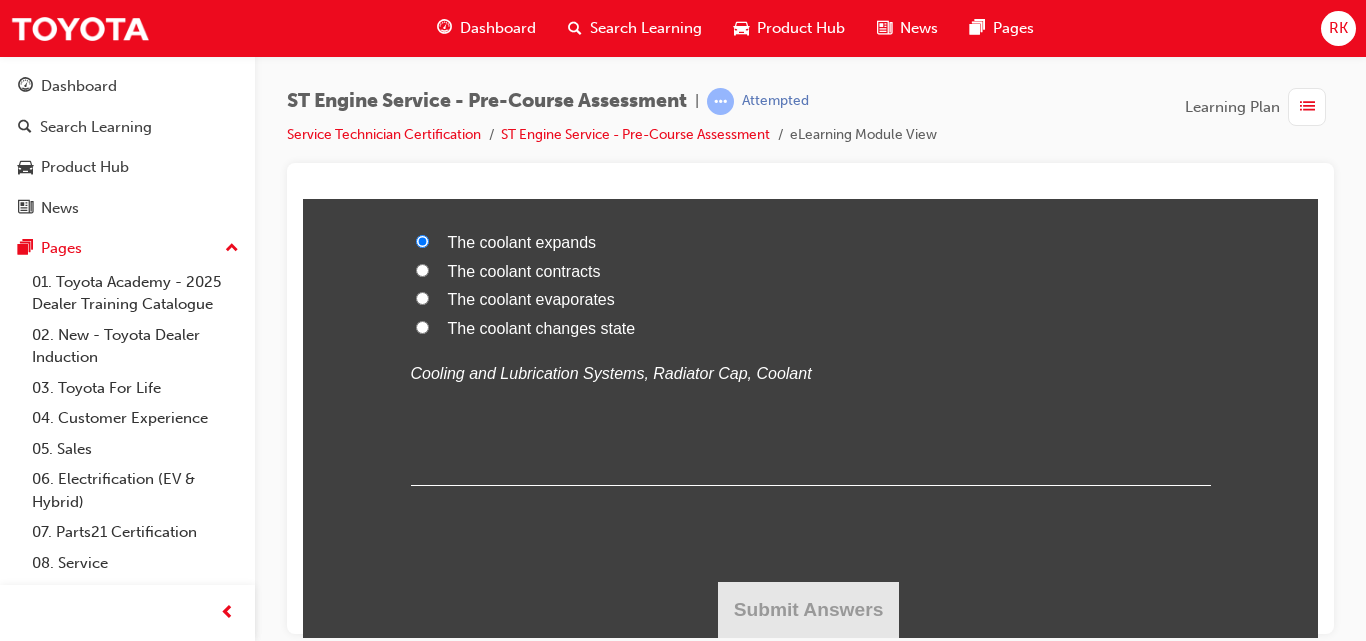 radio on "true" 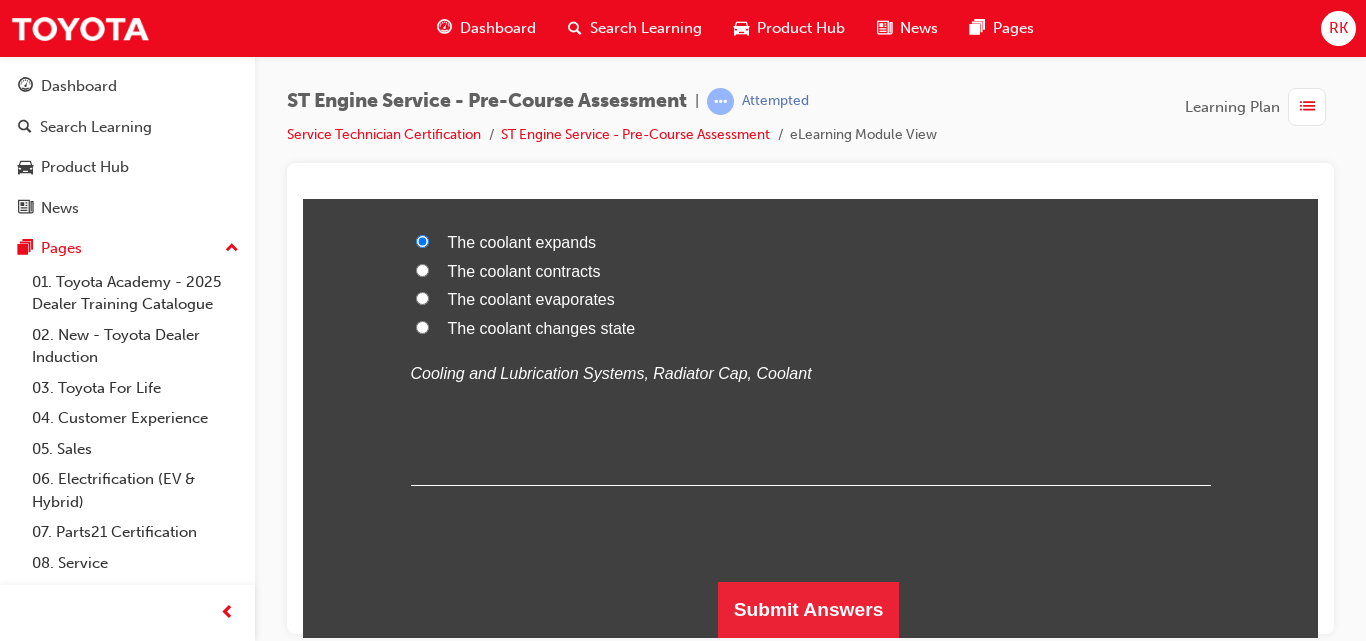 scroll, scrollTop: 6118, scrollLeft: 0, axis: vertical 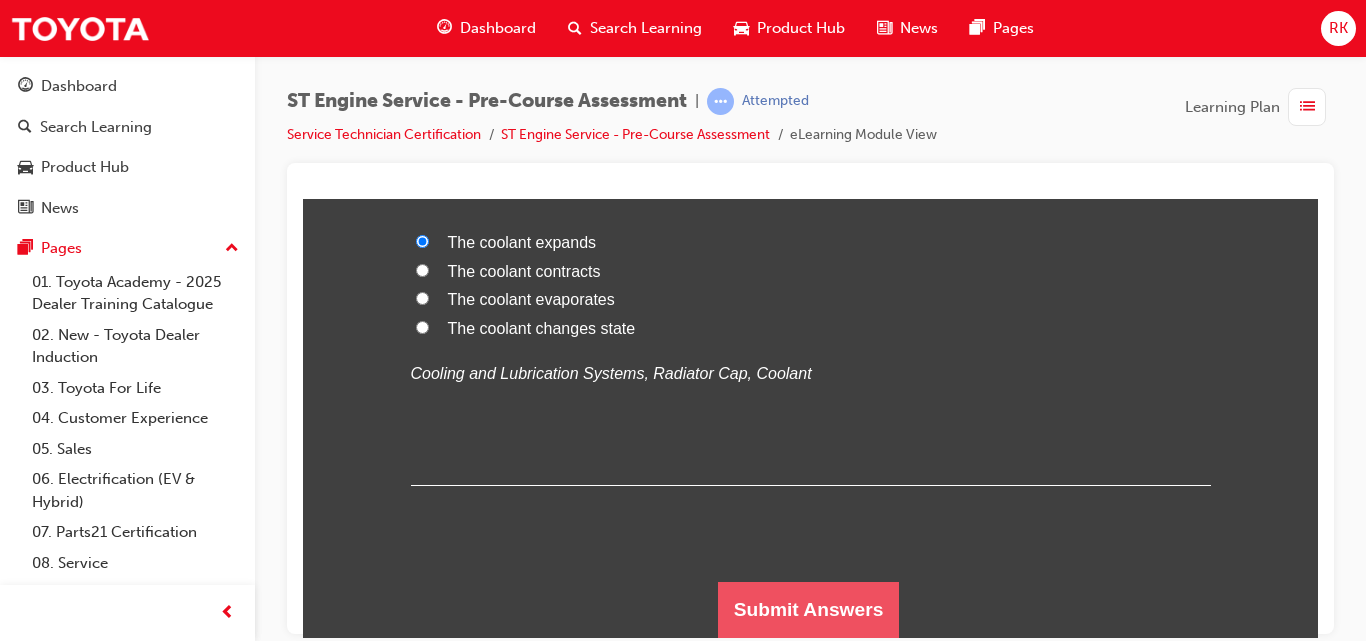 click on "Submit Answers" at bounding box center [809, 609] 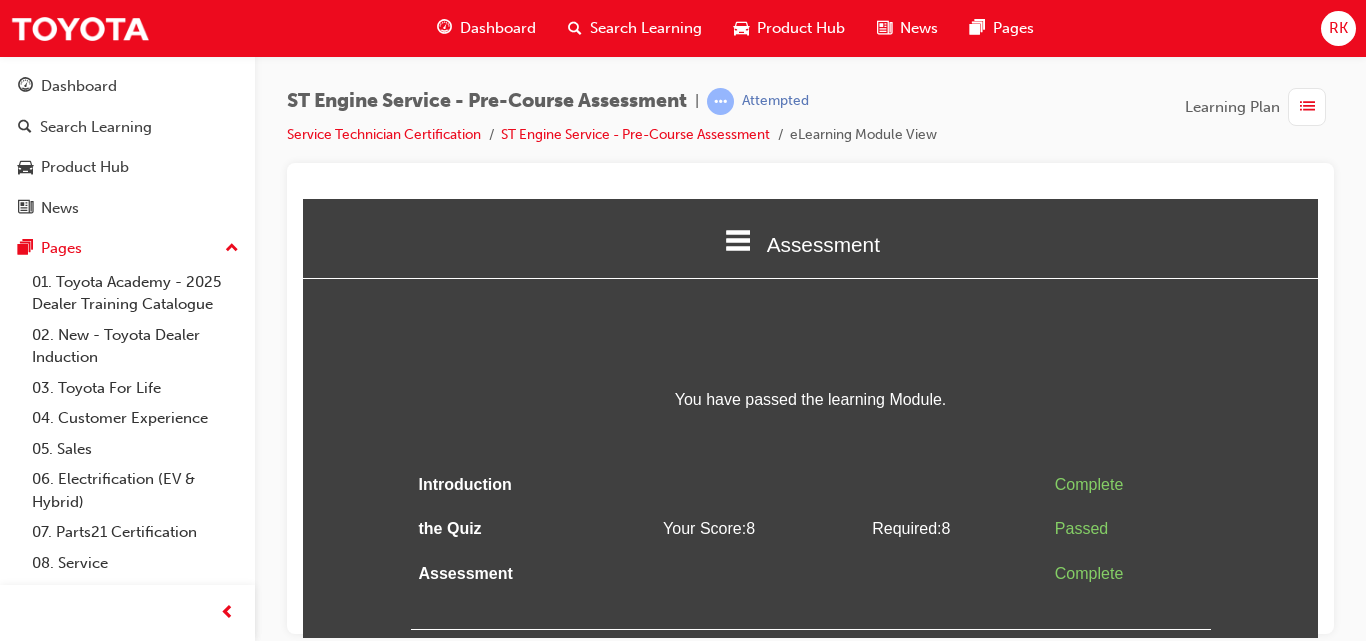 scroll, scrollTop: 0, scrollLeft: 0, axis: both 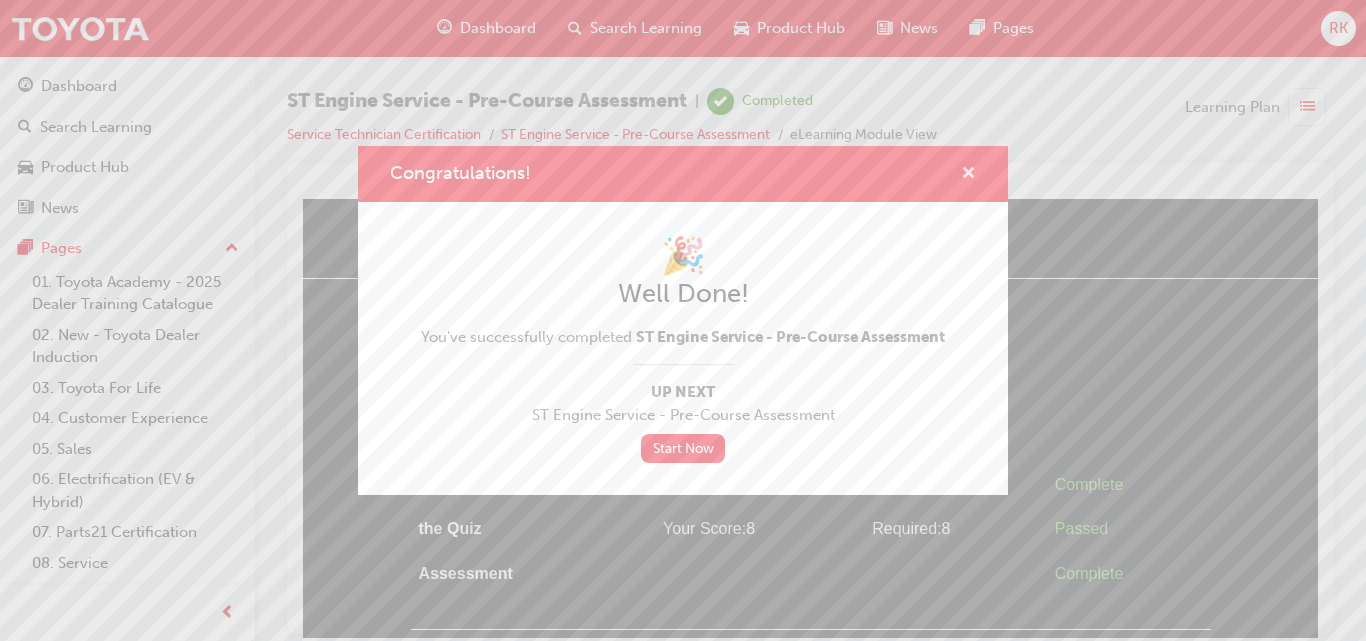 click at bounding box center [968, 175] 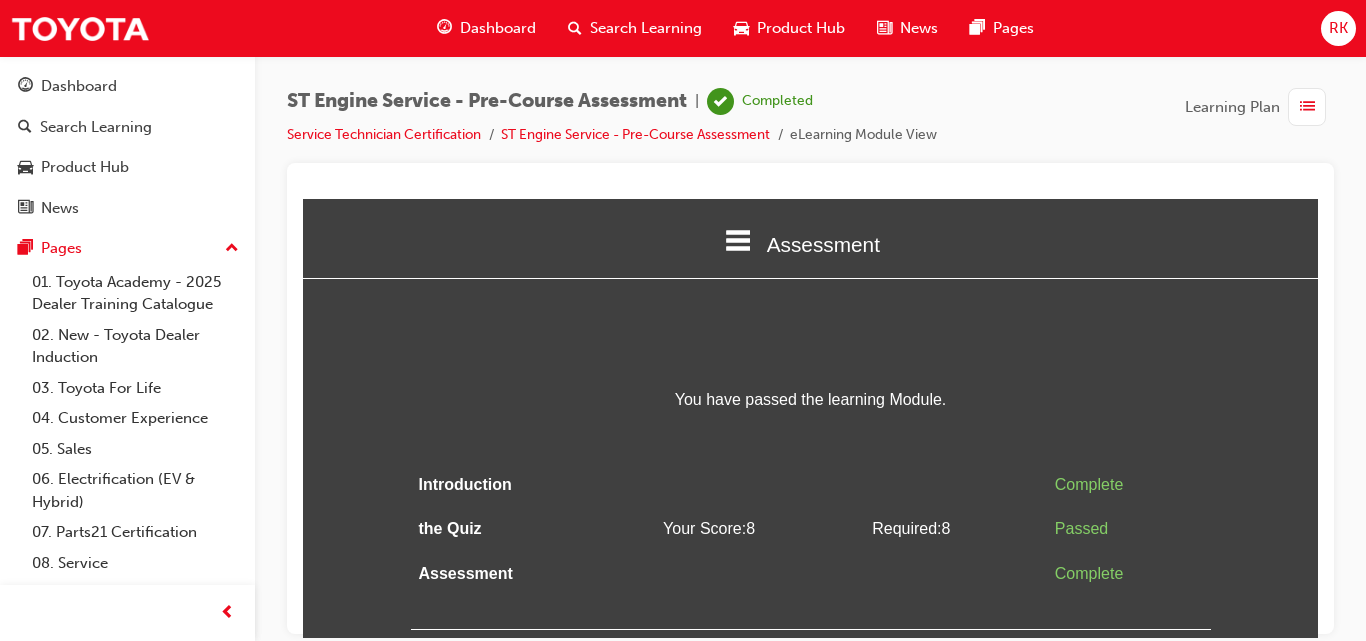 click at bounding box center [1307, 107] 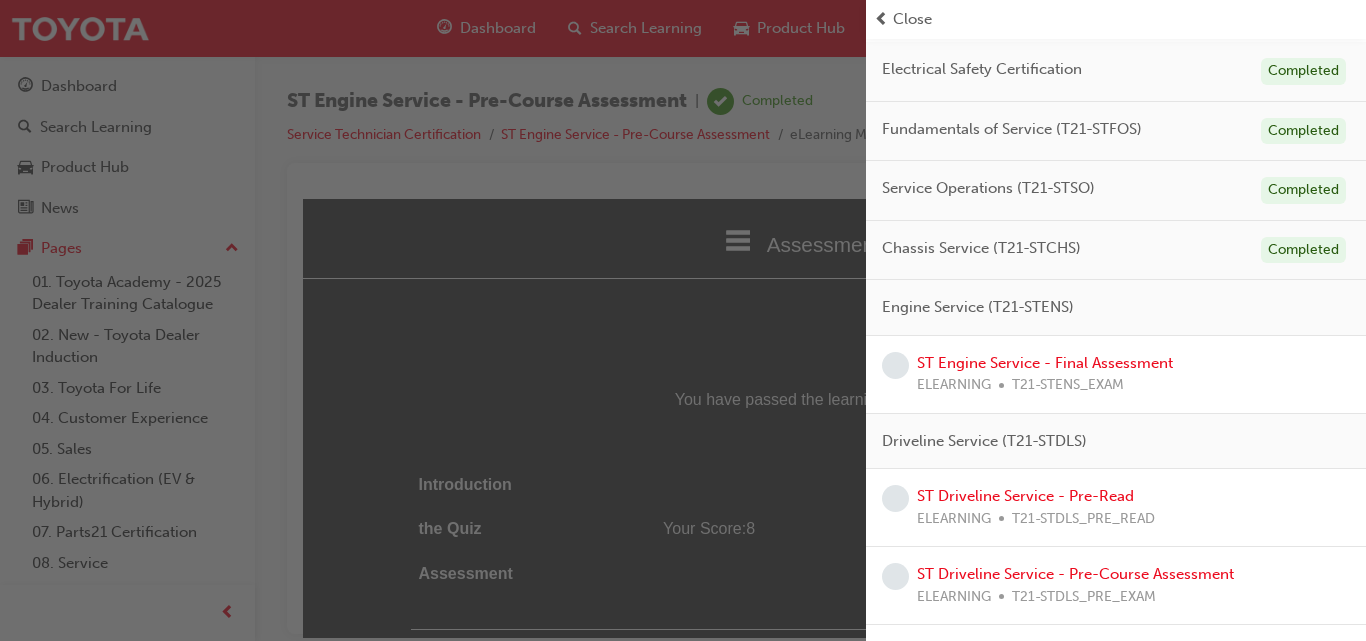 scroll, scrollTop: 264, scrollLeft: 0, axis: vertical 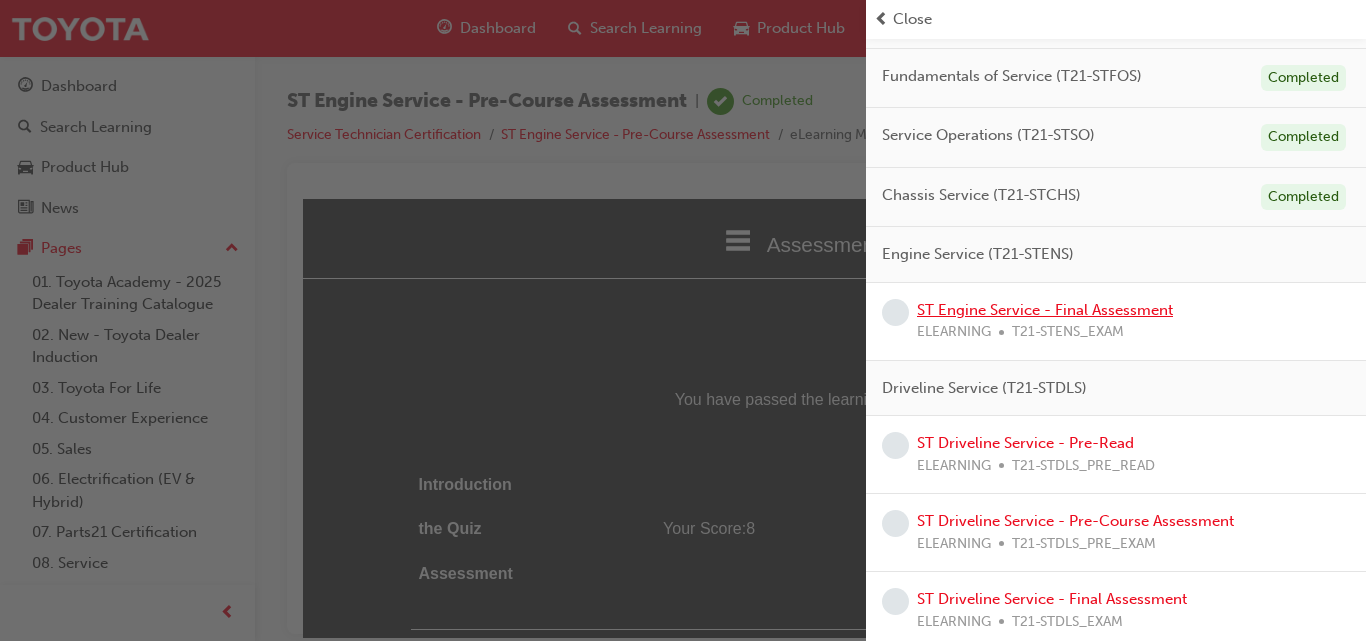 click on "ST Engine Service - Final Assessment" at bounding box center (1045, 310) 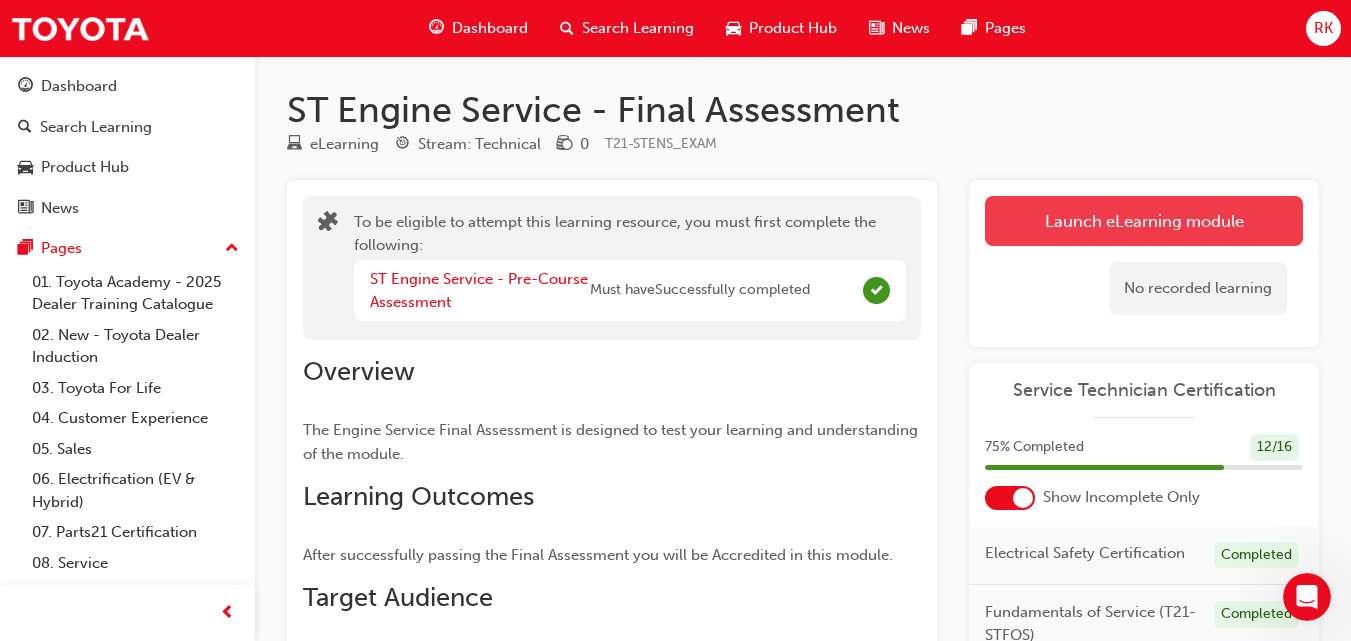 click on "Launch eLearning module" at bounding box center (1144, 221) 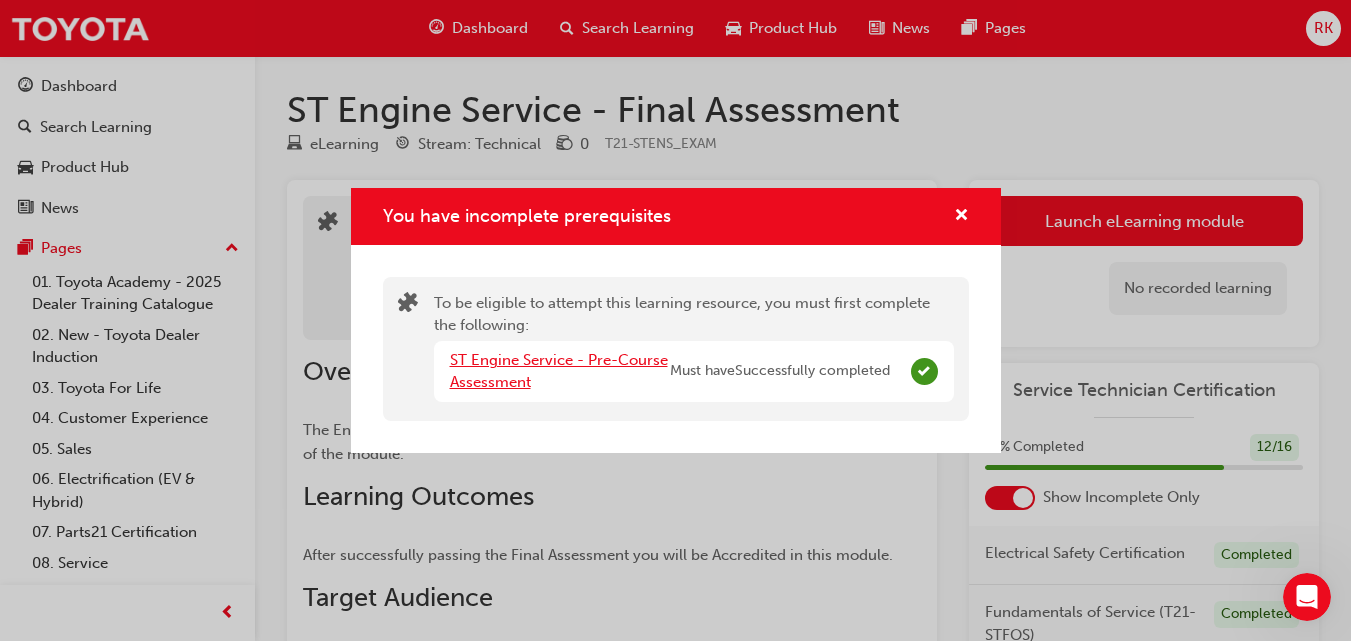 click on "ST Engine Service - Pre-Course Assessment" at bounding box center [559, 371] 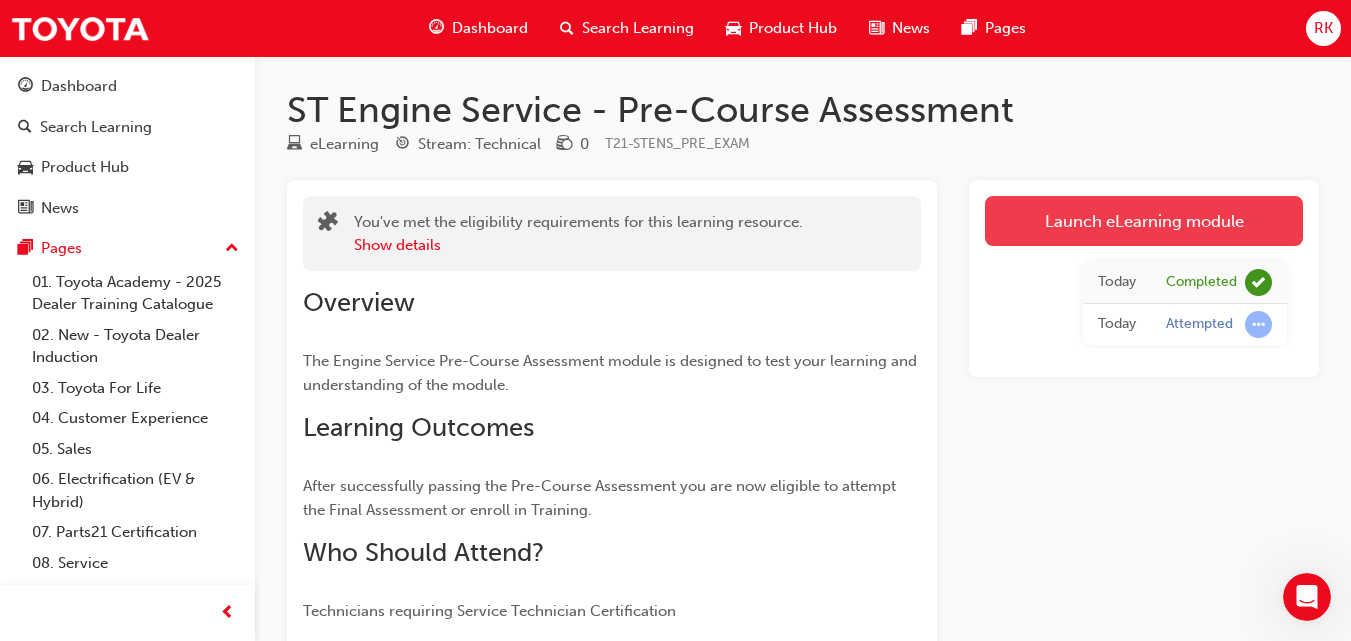 click on "Launch eLearning module" at bounding box center [1144, 221] 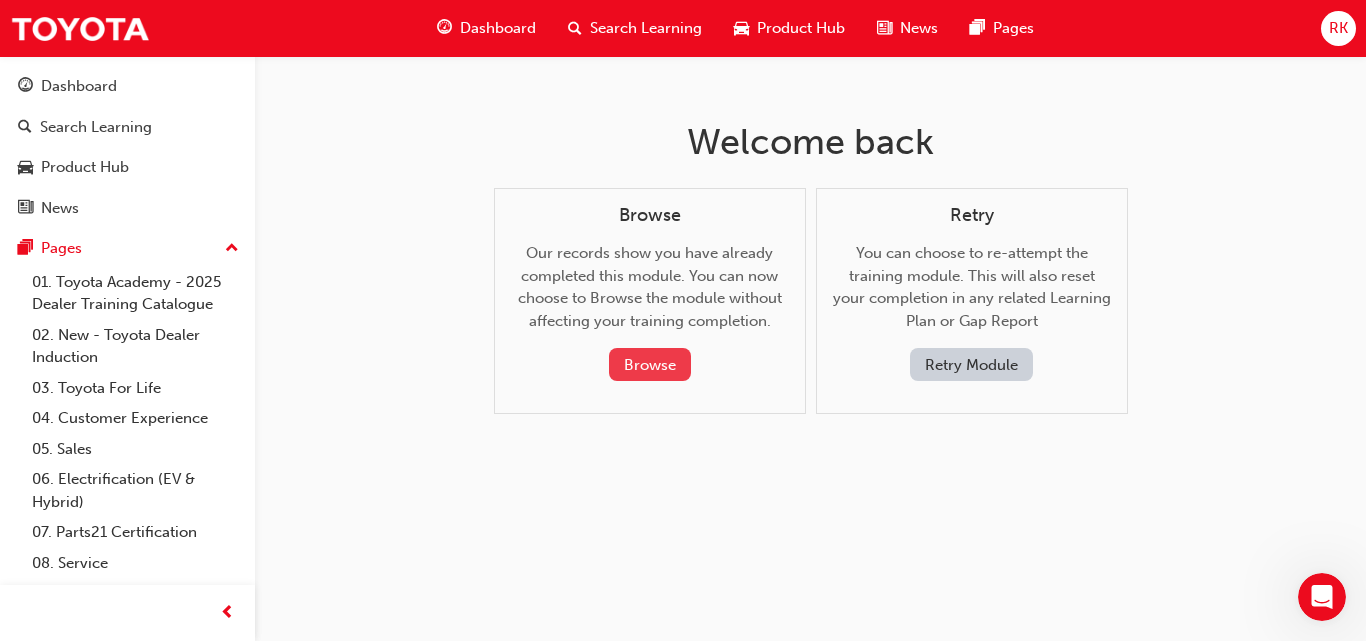 click on "Browse" at bounding box center (650, 364) 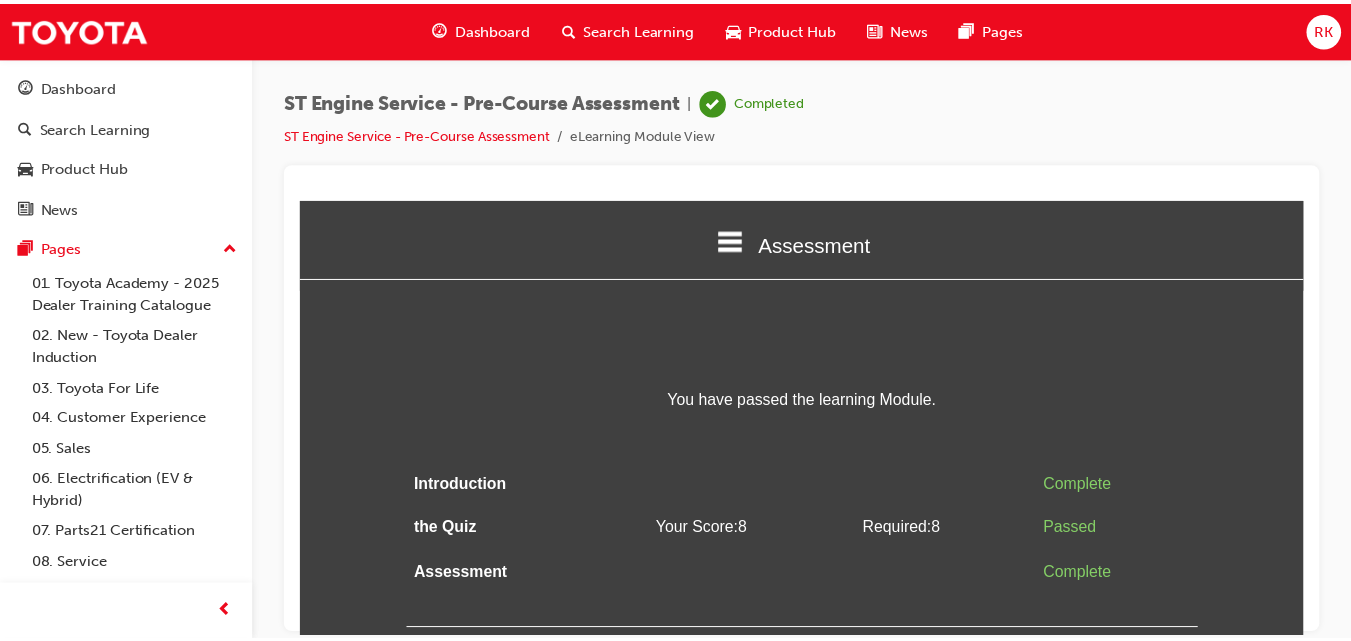 scroll, scrollTop: 0, scrollLeft: 0, axis: both 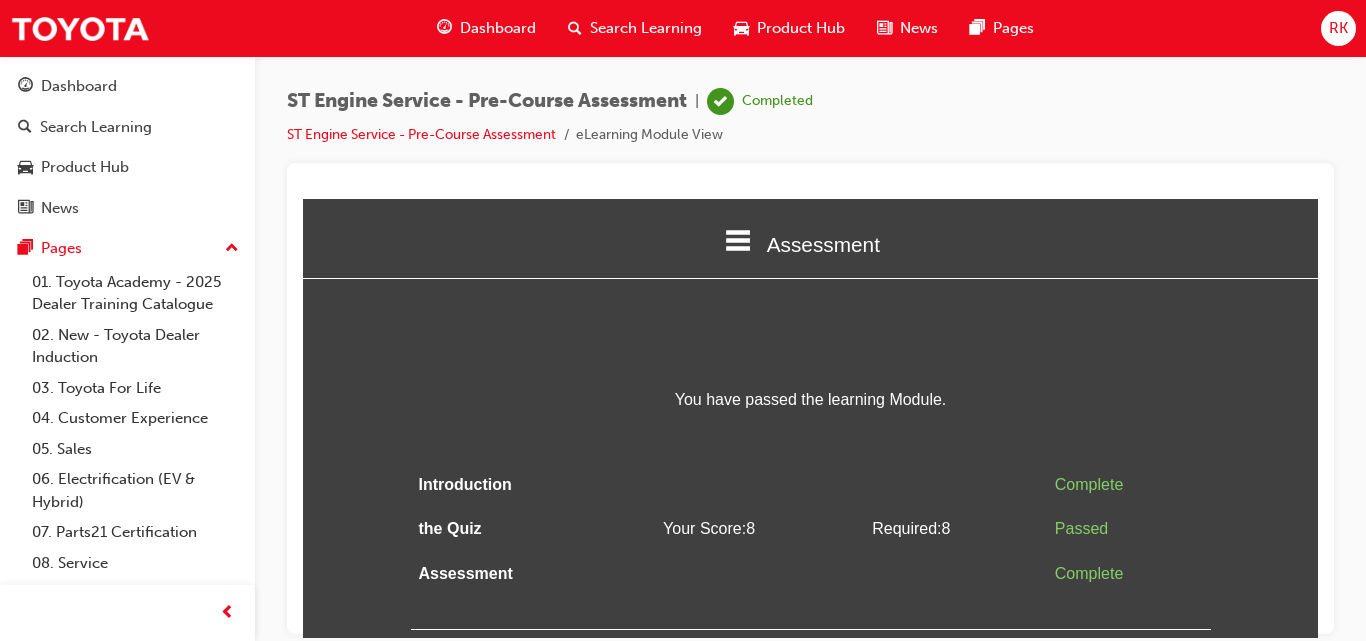 click on "Dashboard" at bounding box center [498, 28] 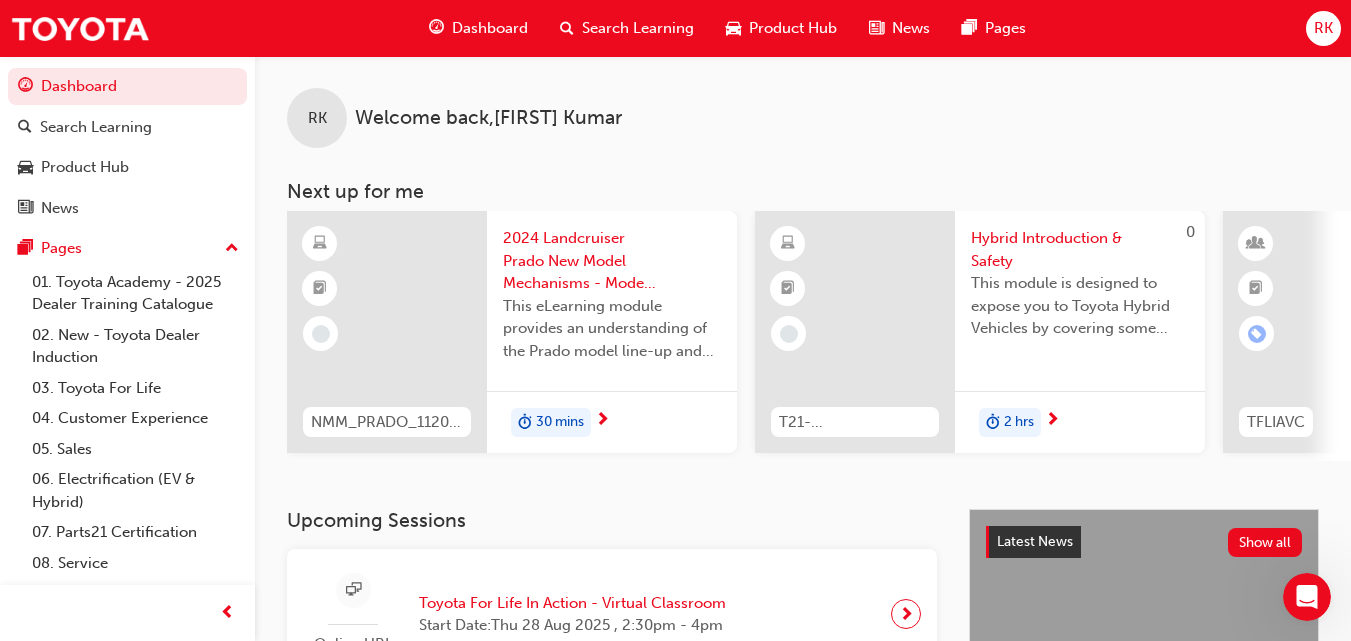 click on "RK" at bounding box center (1323, 28) 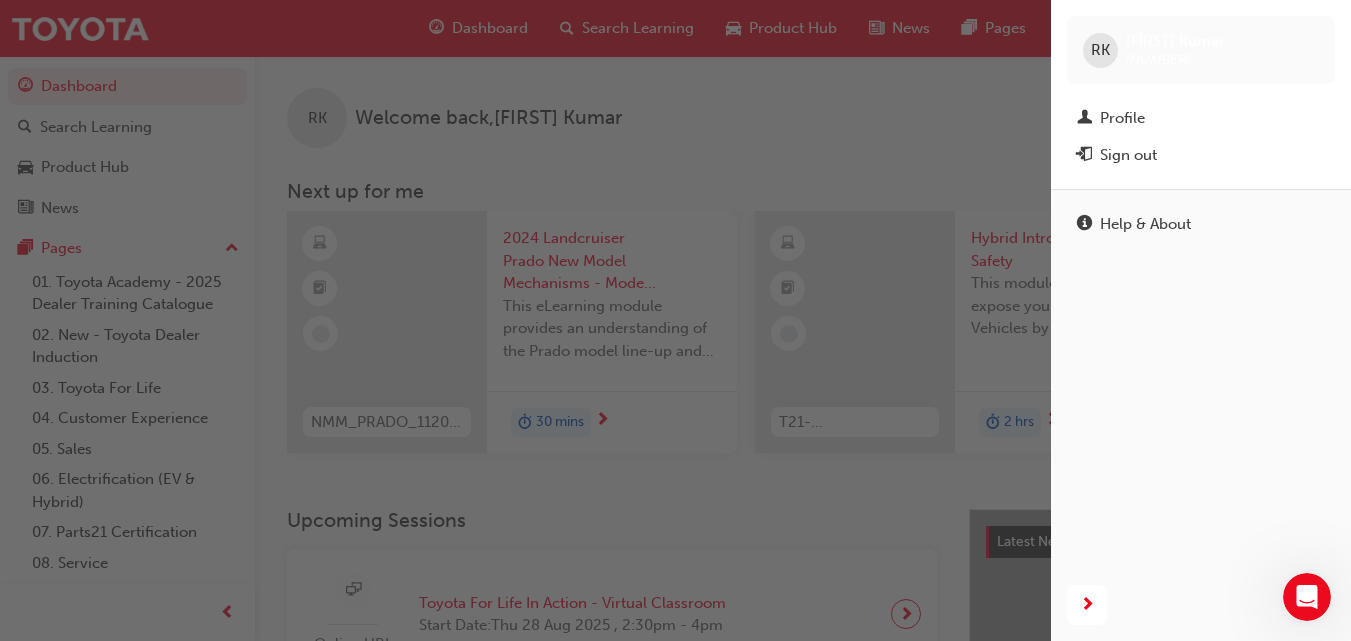click at bounding box center [525, 320] 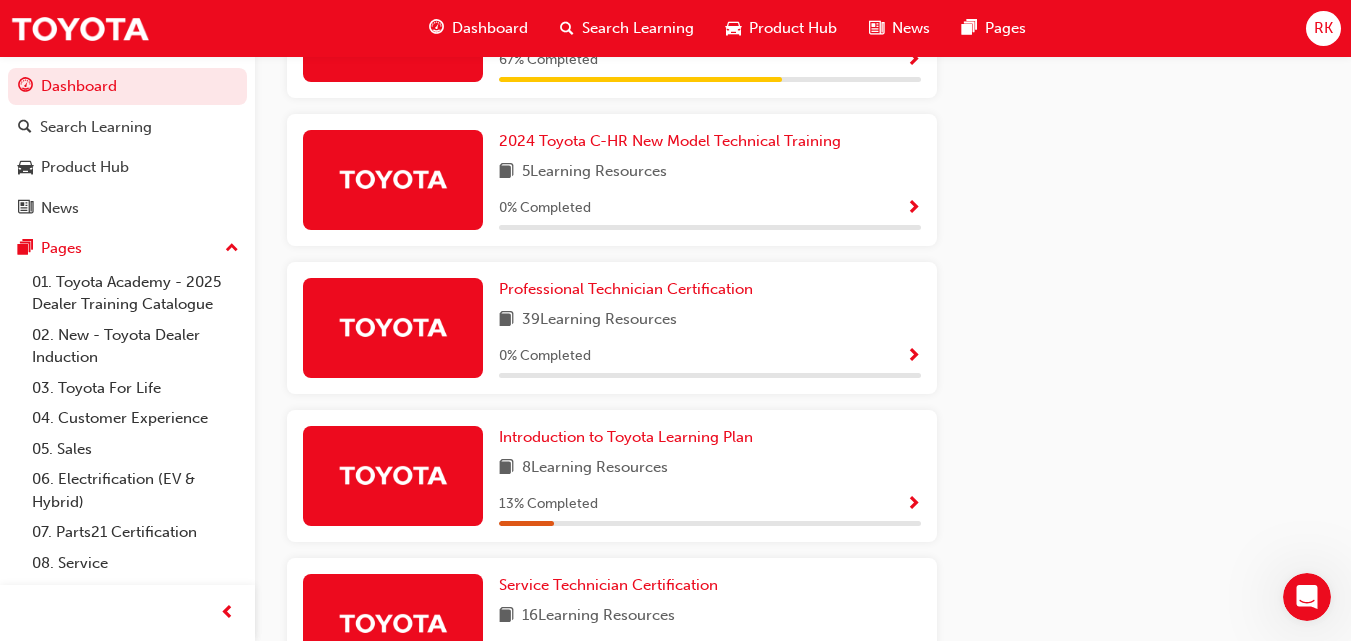 scroll, scrollTop: 1099, scrollLeft: 0, axis: vertical 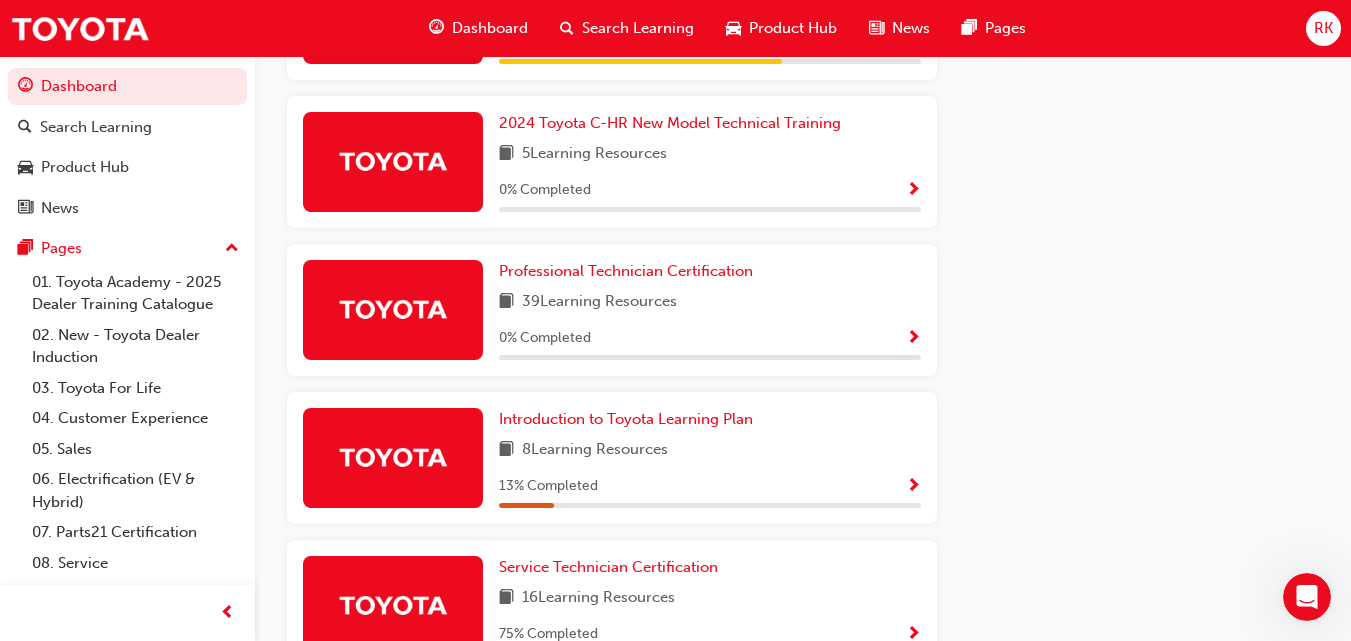 drag, startPoint x: 1347, startPoint y: 456, endPoint x: 1347, endPoint y: 537, distance: 81 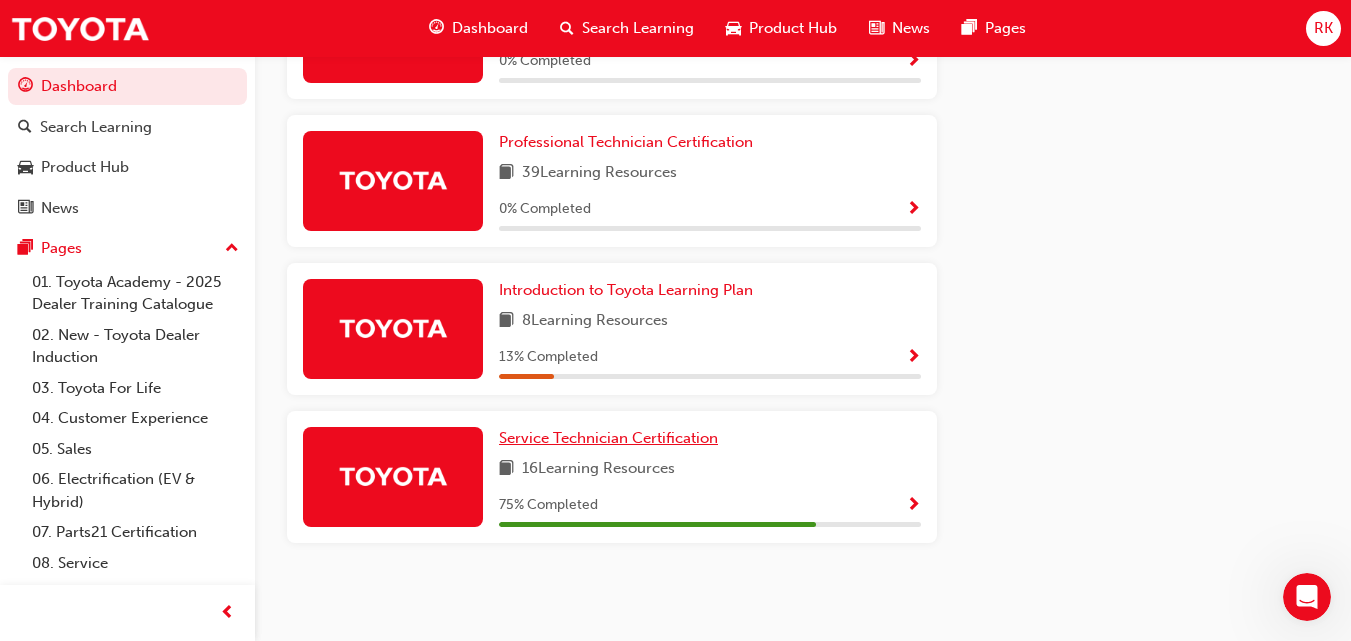 click on "Service Technician Certification" at bounding box center (608, 438) 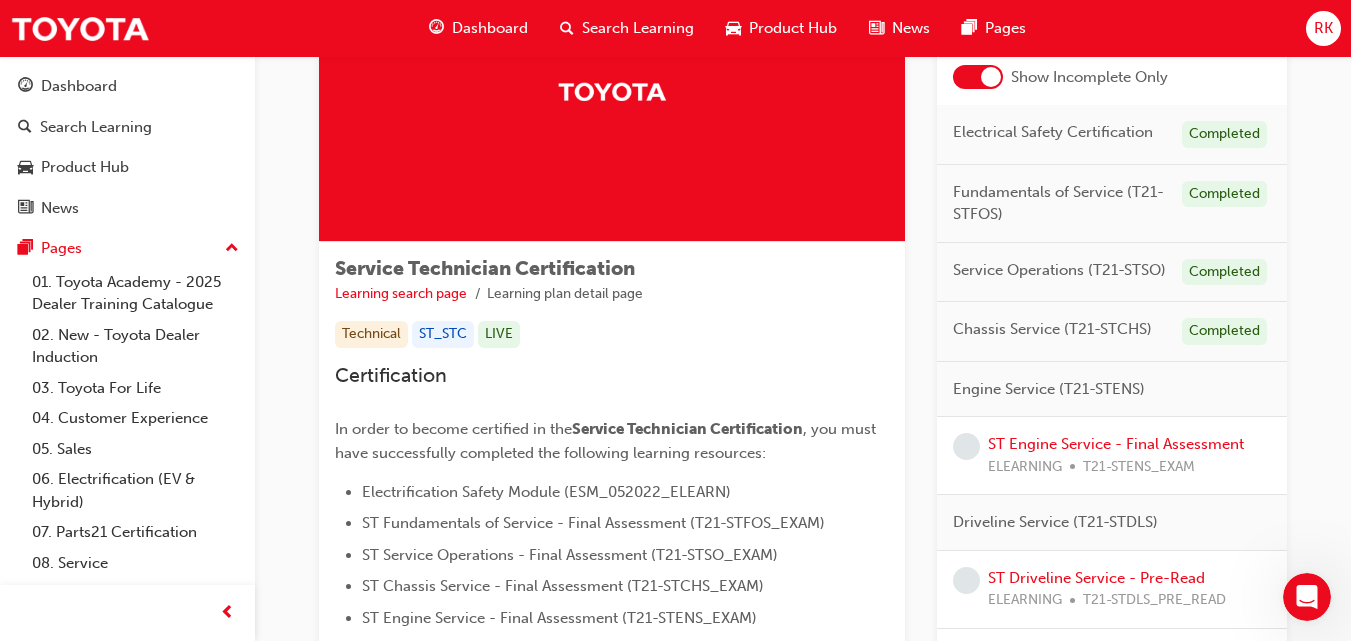scroll, scrollTop: 175, scrollLeft: 0, axis: vertical 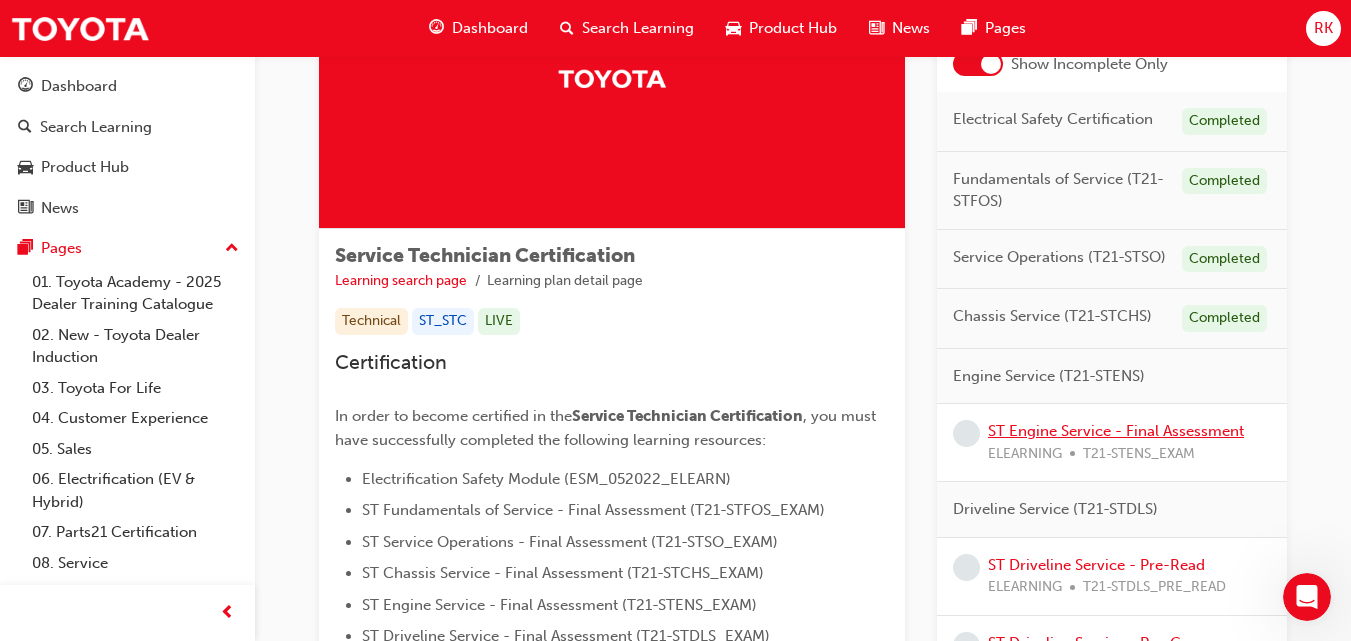 click on "ST Engine Service - Final Assessment" at bounding box center (1116, 431) 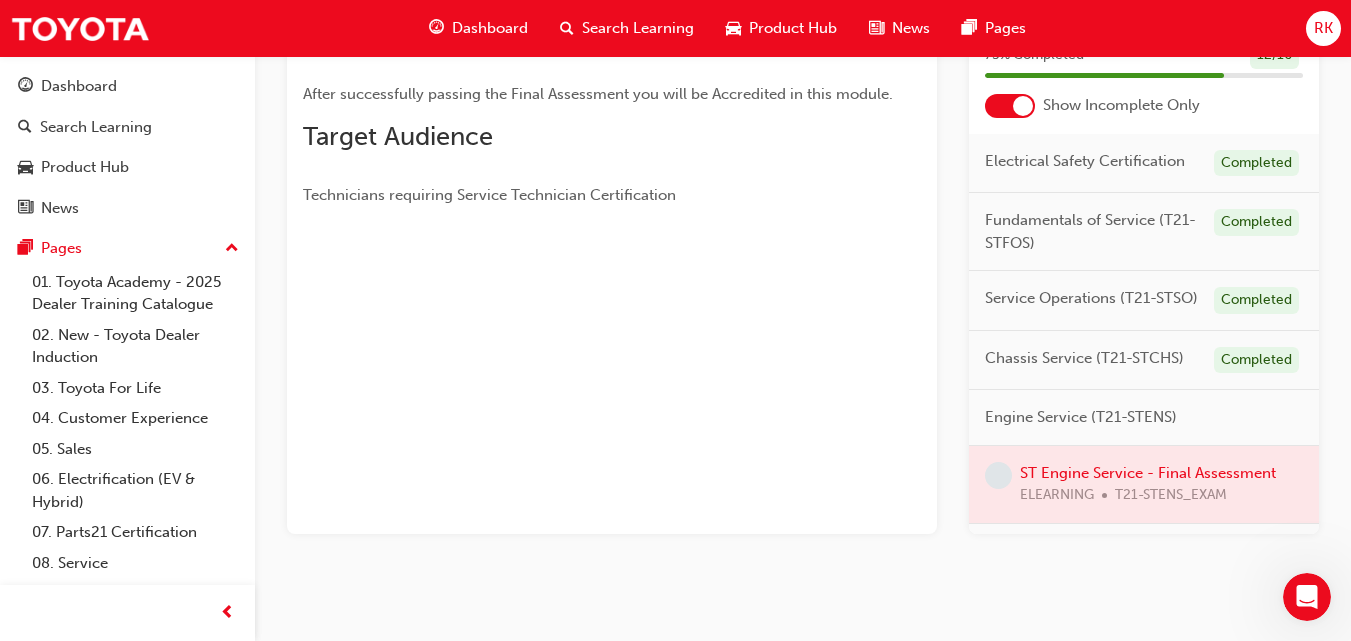 scroll, scrollTop: 399, scrollLeft: 0, axis: vertical 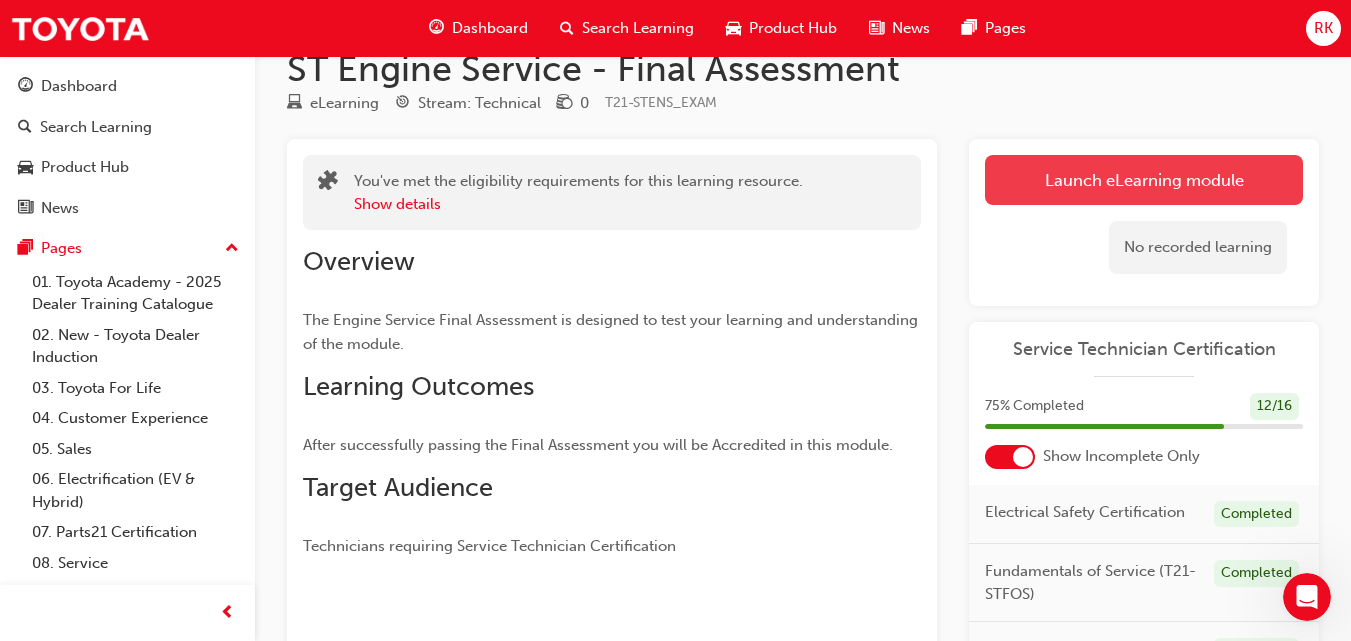 click on "Launch eLearning module" at bounding box center [1144, 180] 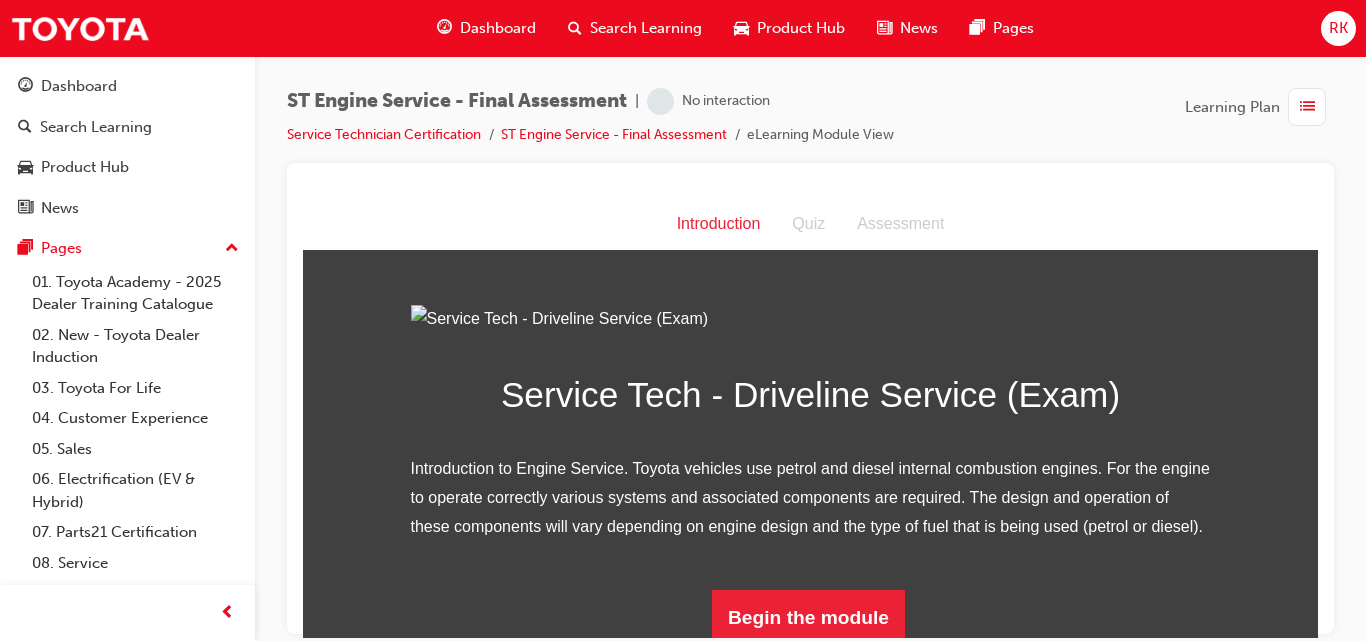 scroll, scrollTop: 0, scrollLeft: 0, axis: both 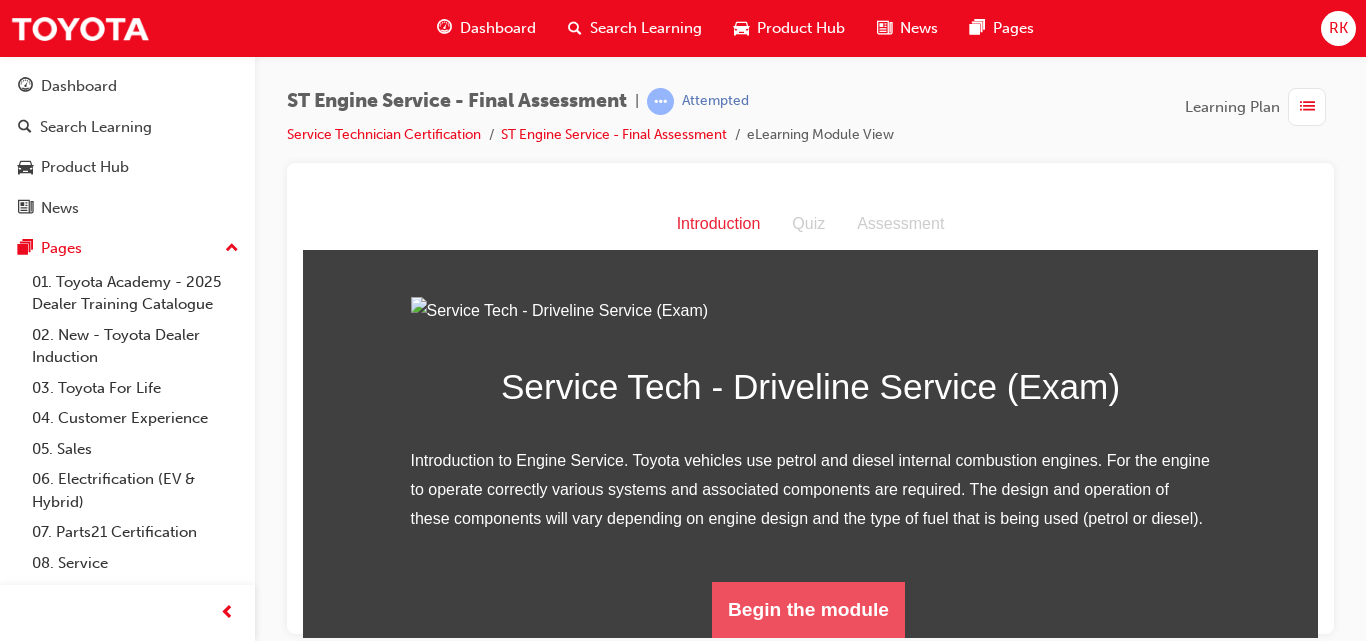 click on "Begin the module" at bounding box center [808, 609] 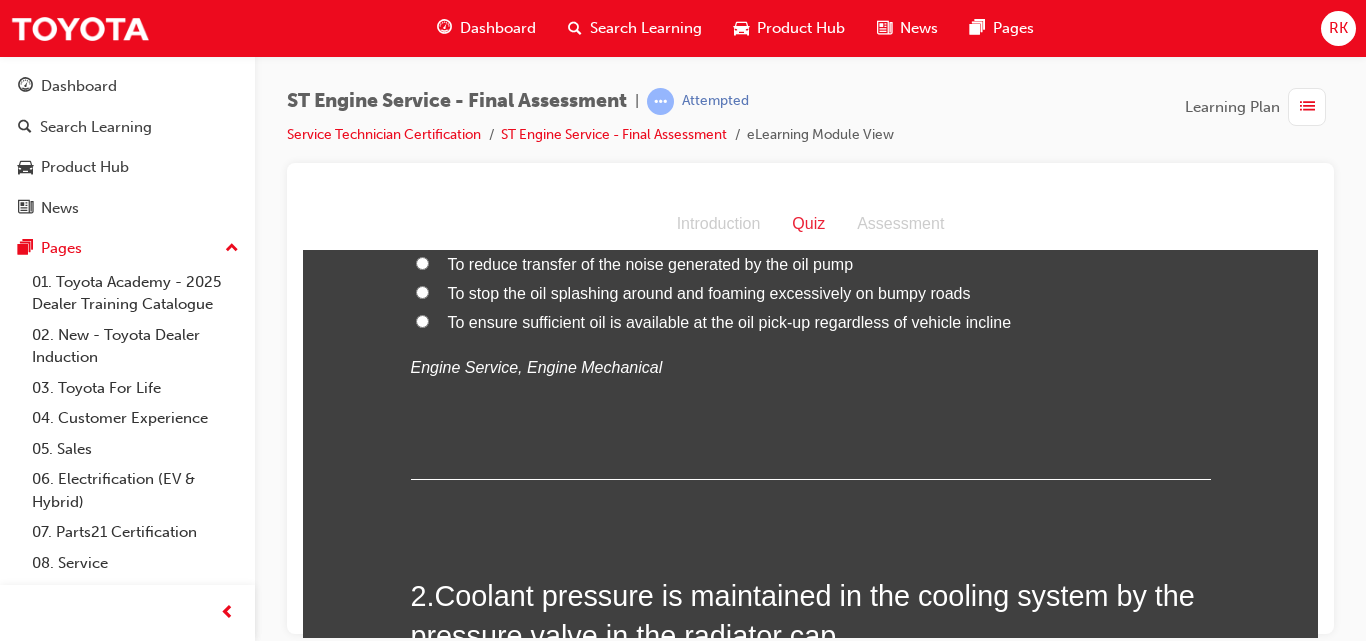 scroll, scrollTop: 0, scrollLeft: 0, axis: both 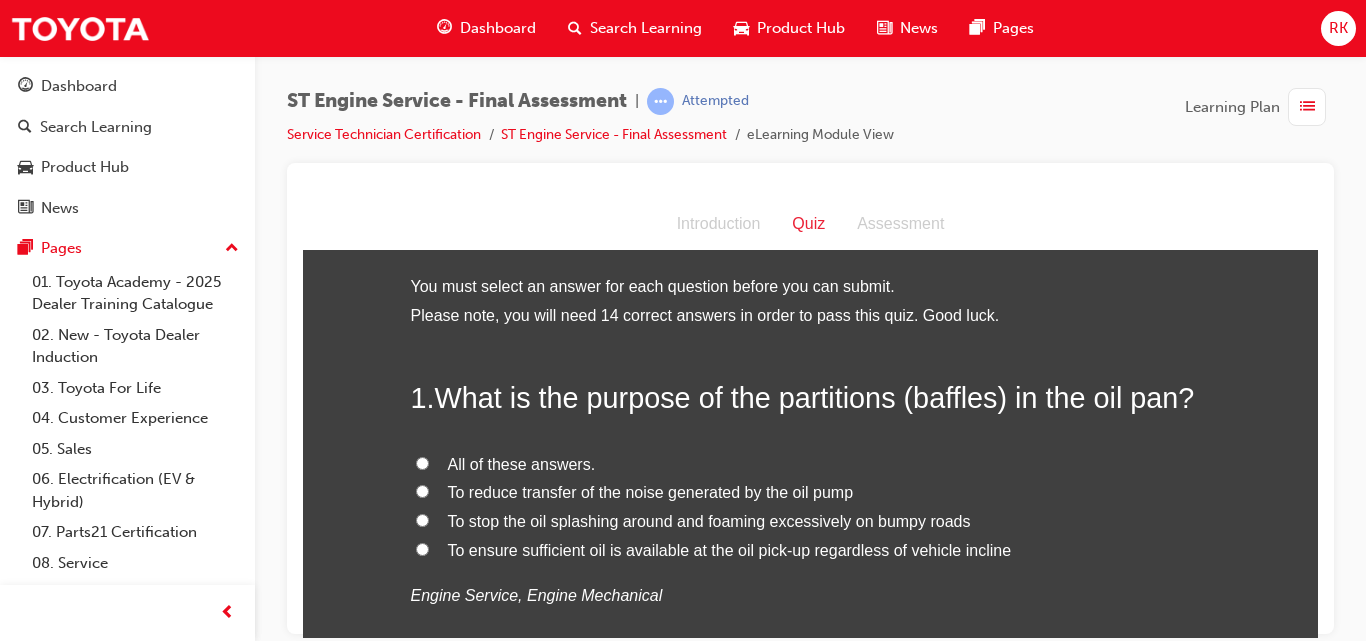 click on "1 .  What is the purpose of the partitions (baffles) in the oil pan? All of these answers. To reduce transfer of the noise generated by the oil pump To stop the oil splashing around and foaming excessively on bumpy roads To ensure sufficient oil is available at the oil pick-up regardless of vehicle incline
Engine Service, Engine Mechanical" at bounding box center (811, 541) 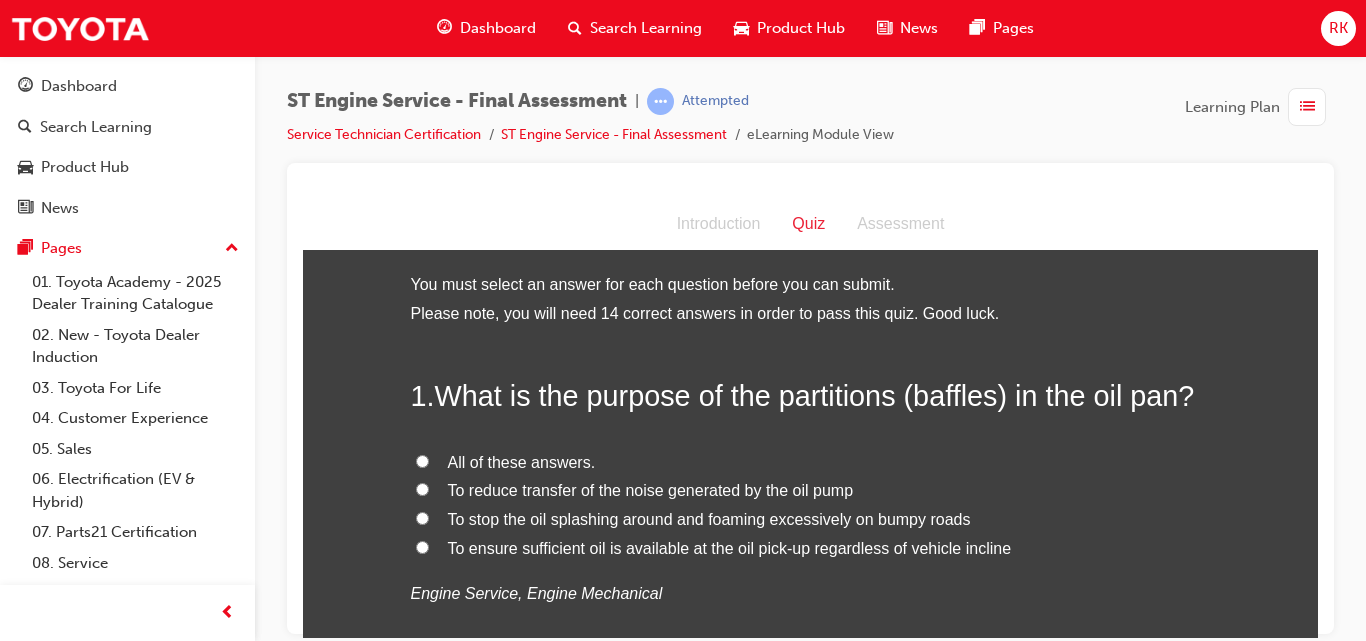 scroll, scrollTop: 0, scrollLeft: 0, axis: both 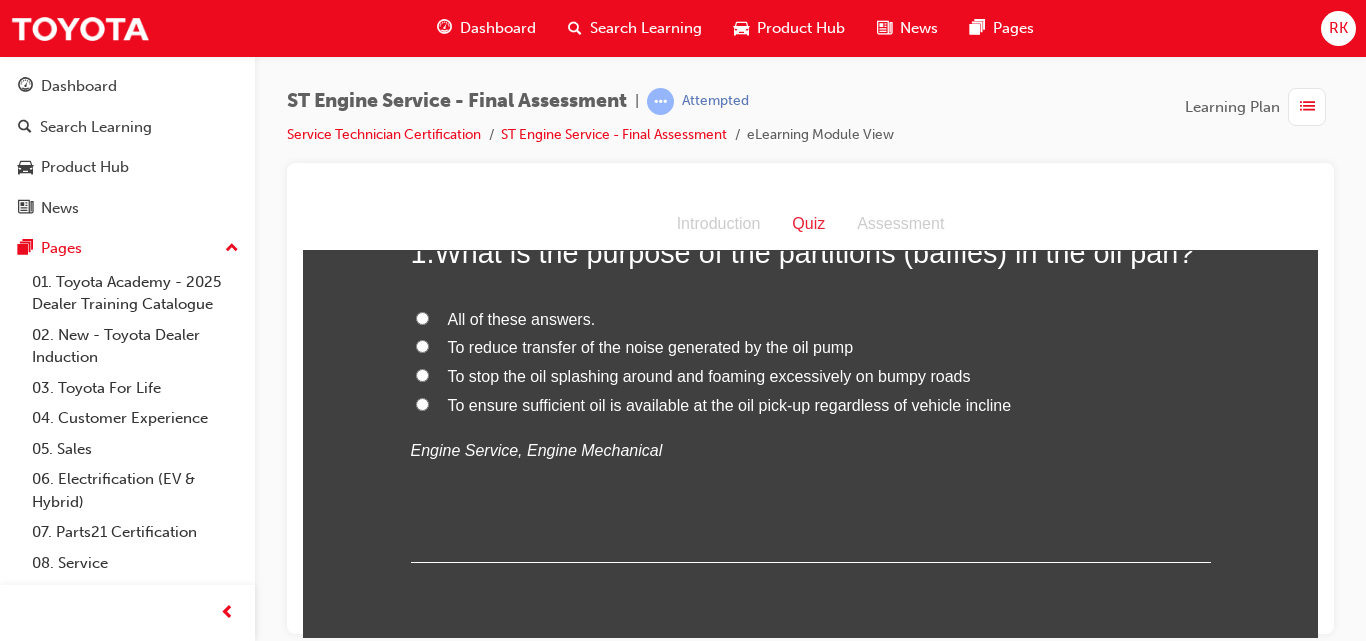 click on "All of these answers." at bounding box center [422, 317] 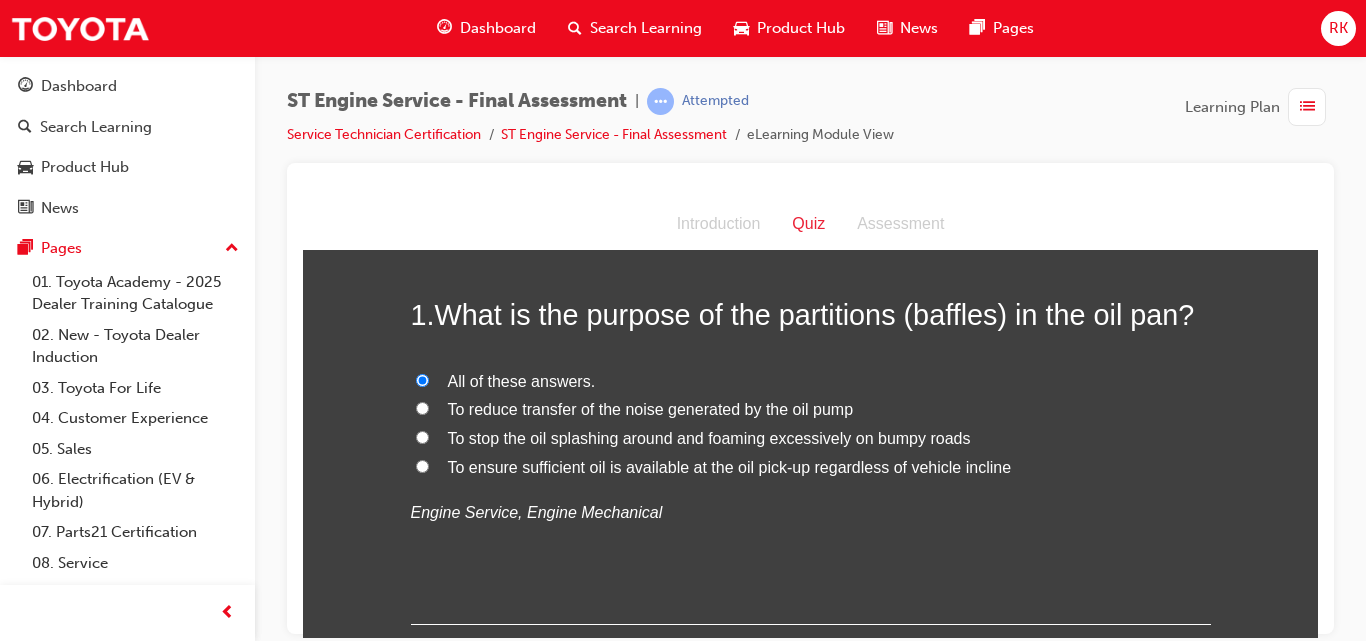 scroll, scrollTop: 0, scrollLeft: 0, axis: both 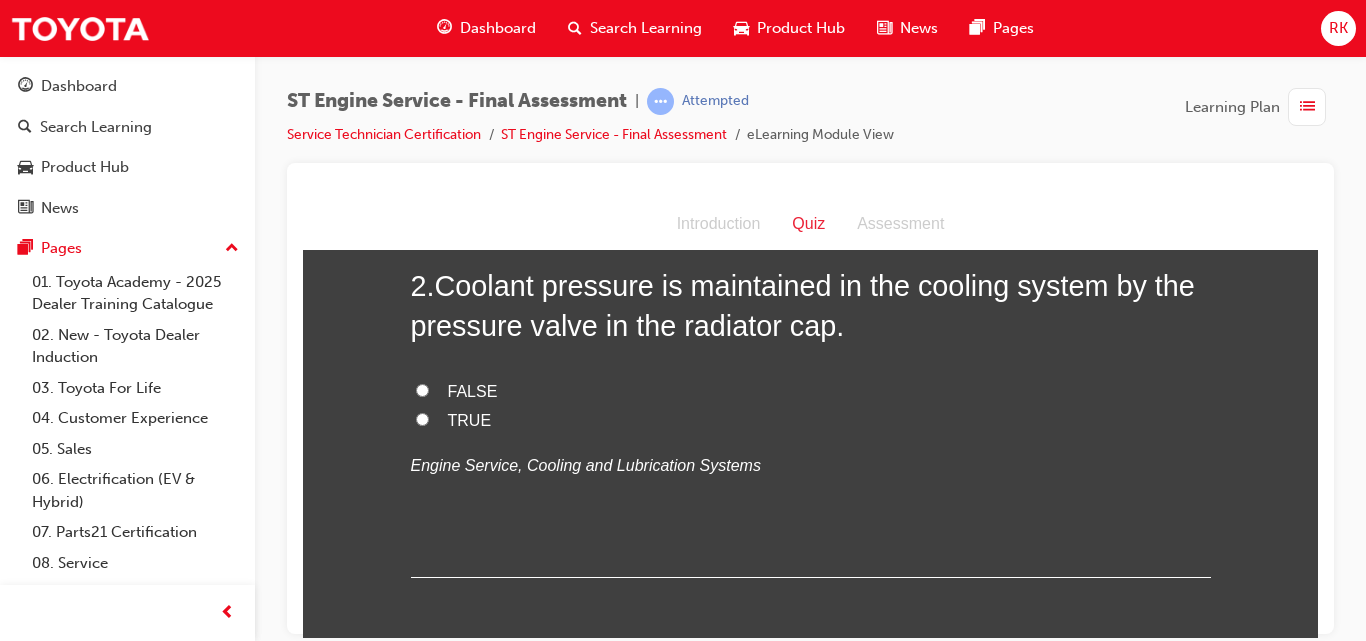 click on "TRUE" at bounding box center [422, 418] 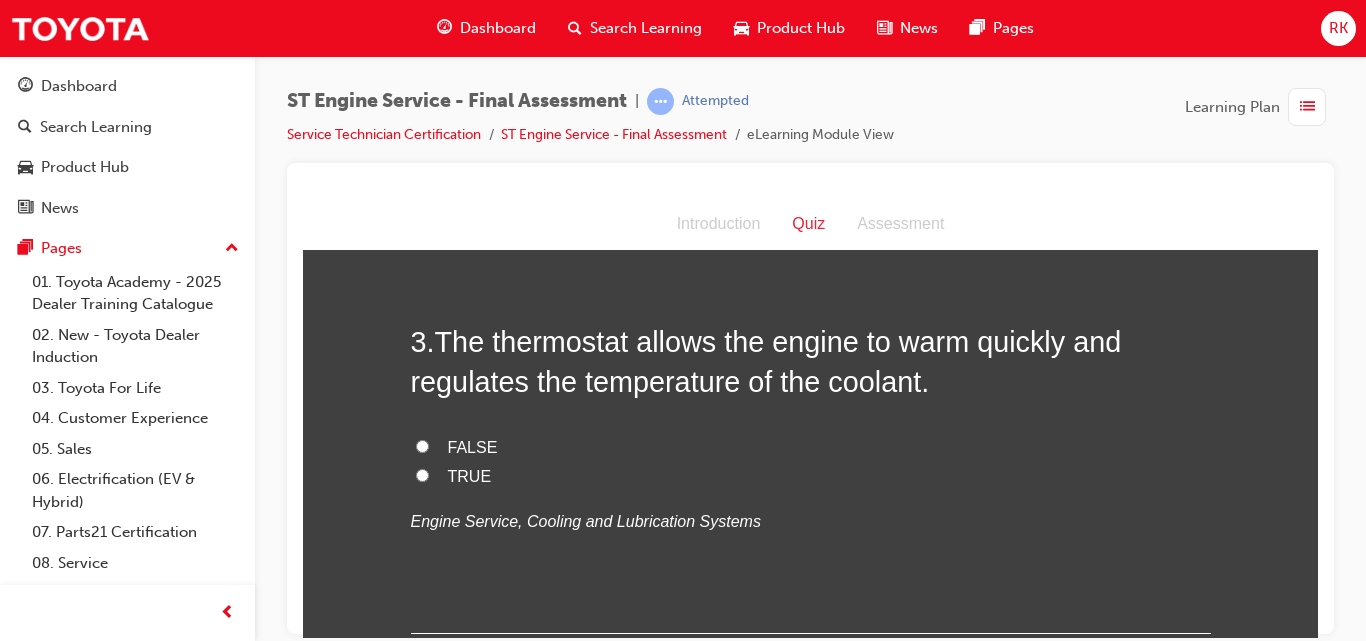 scroll, scrollTop: 931, scrollLeft: 0, axis: vertical 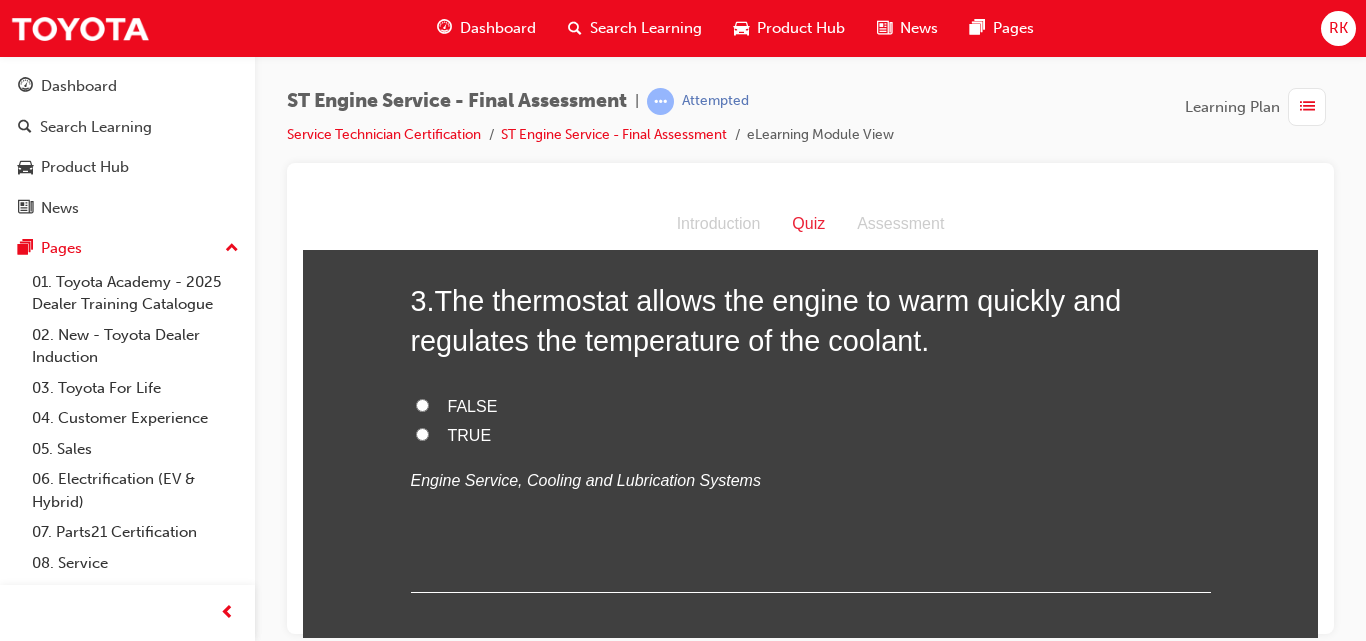 click on "FALSE" at bounding box center [422, 404] 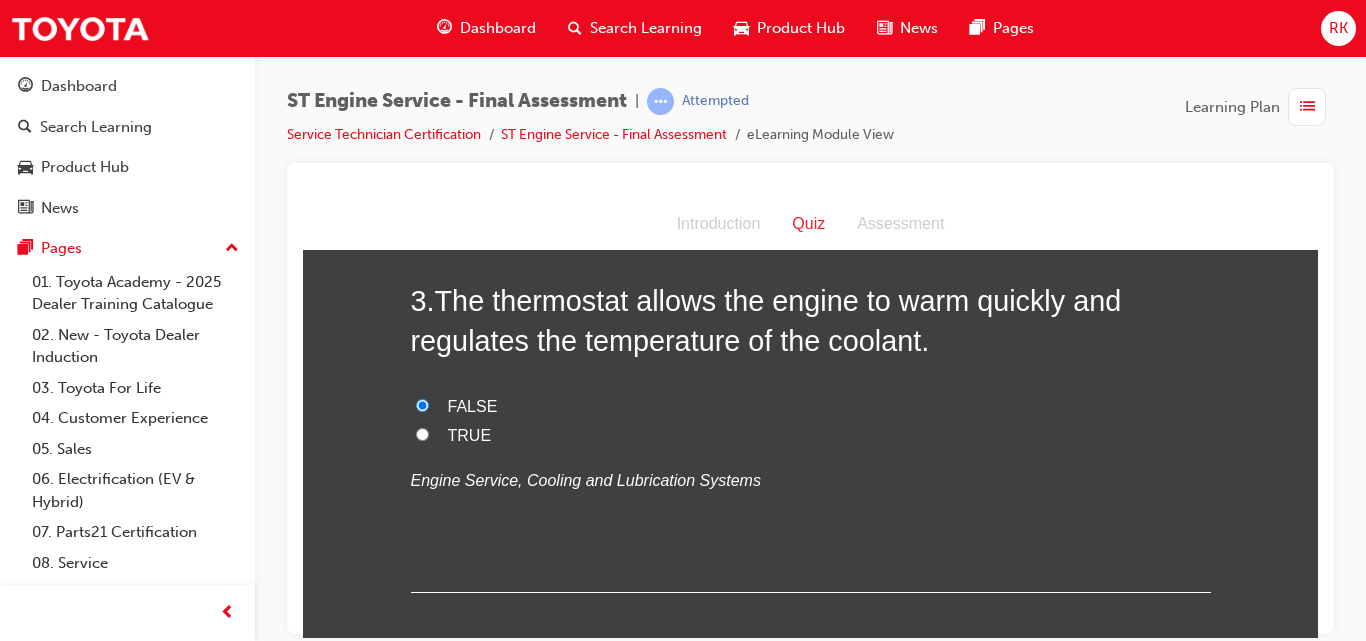 click on "TRUE" at bounding box center [422, 433] 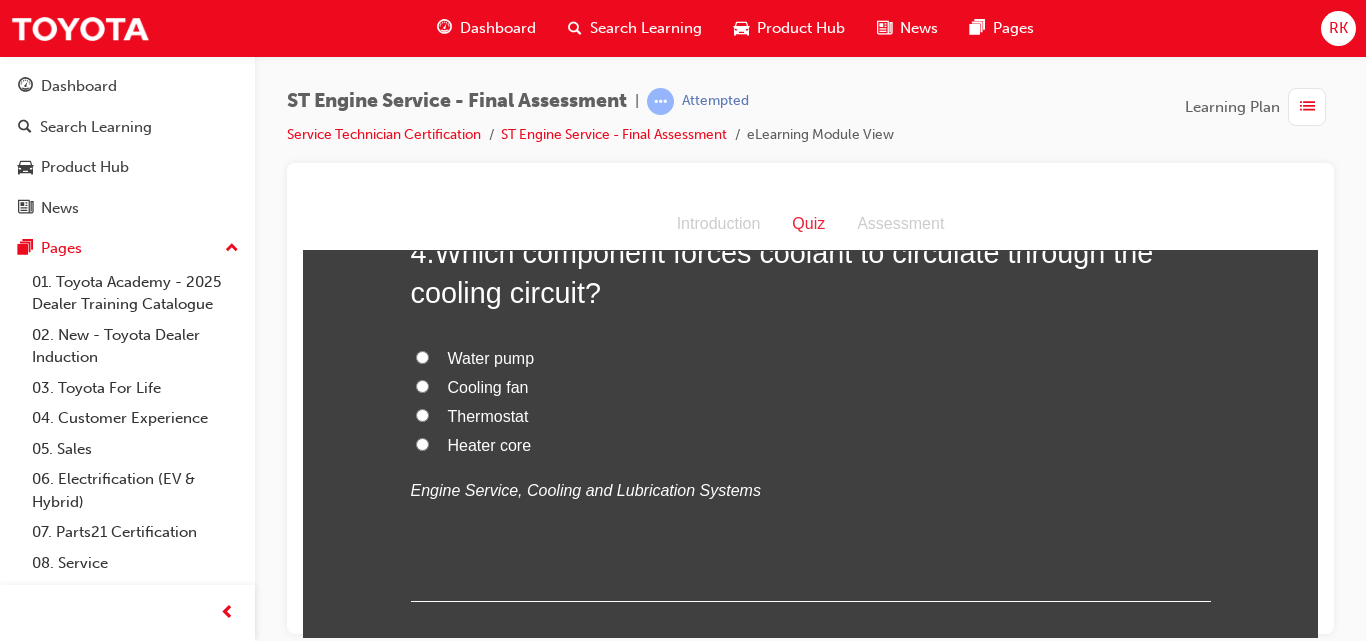 scroll, scrollTop: 1221, scrollLeft: 0, axis: vertical 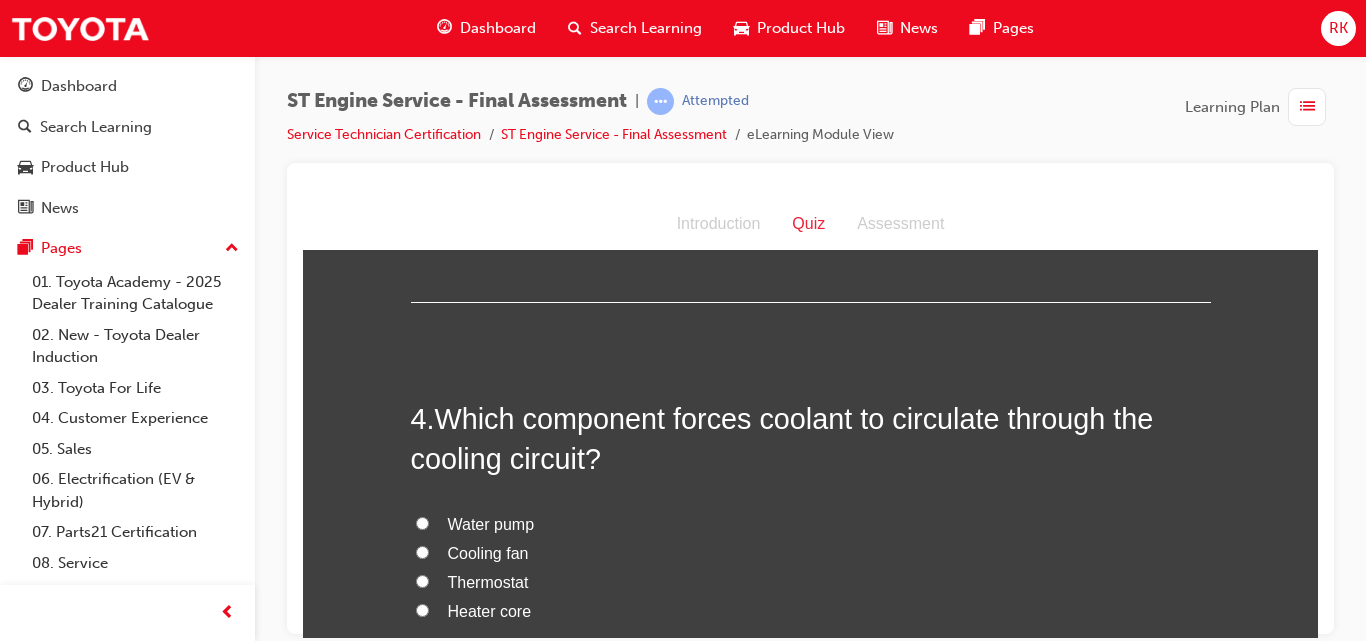 click on "Water pump" at bounding box center [422, 522] 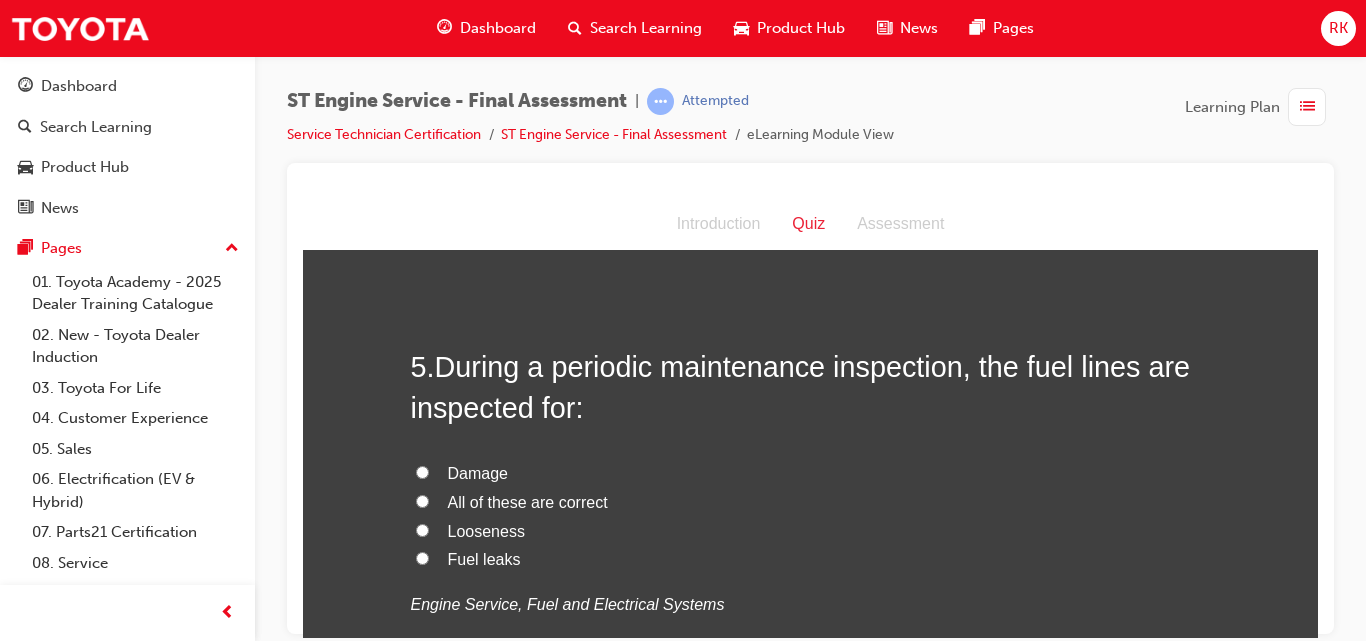 scroll, scrollTop: 1801, scrollLeft: 0, axis: vertical 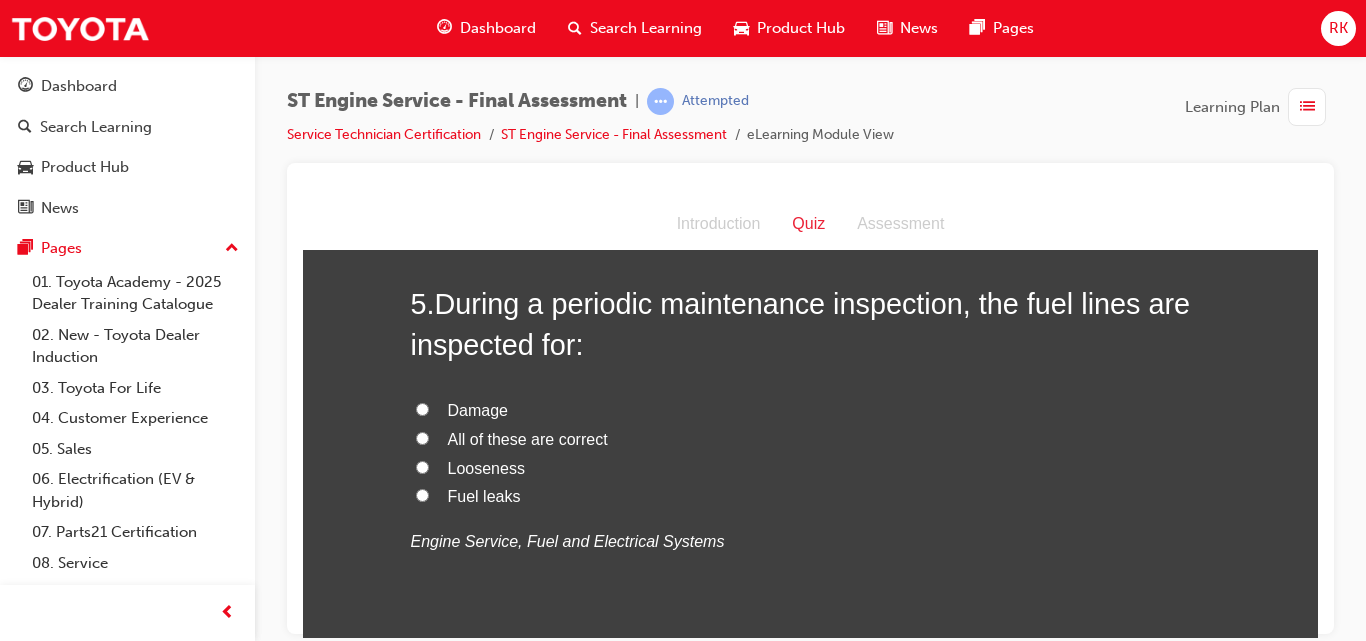 click on "All of these are correct" at bounding box center [422, 437] 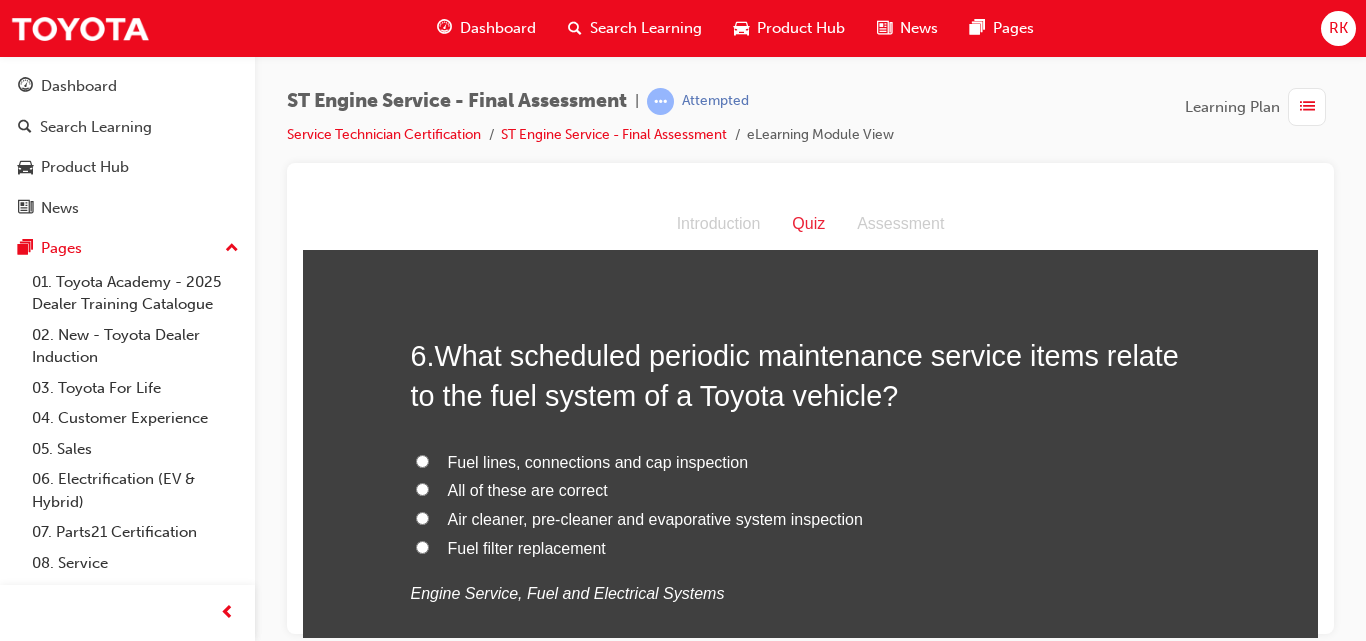 scroll, scrollTop: 2256, scrollLeft: 0, axis: vertical 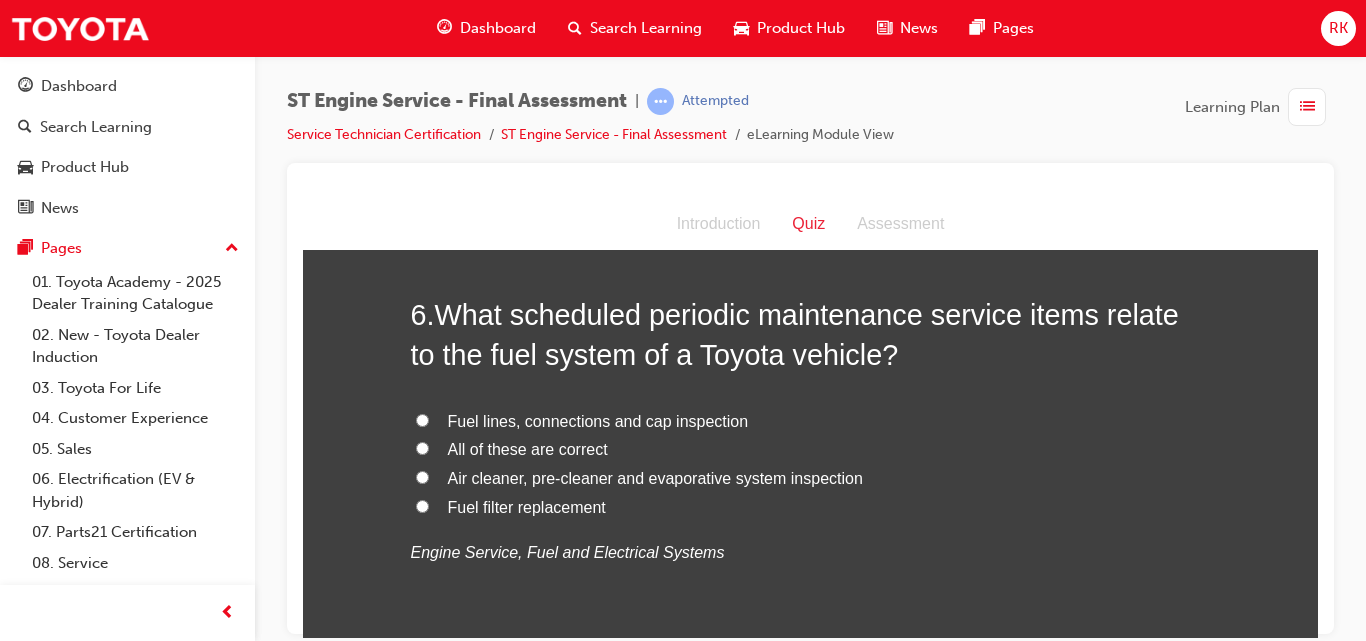 click on "Fuel filter replacement" at bounding box center (422, 505) 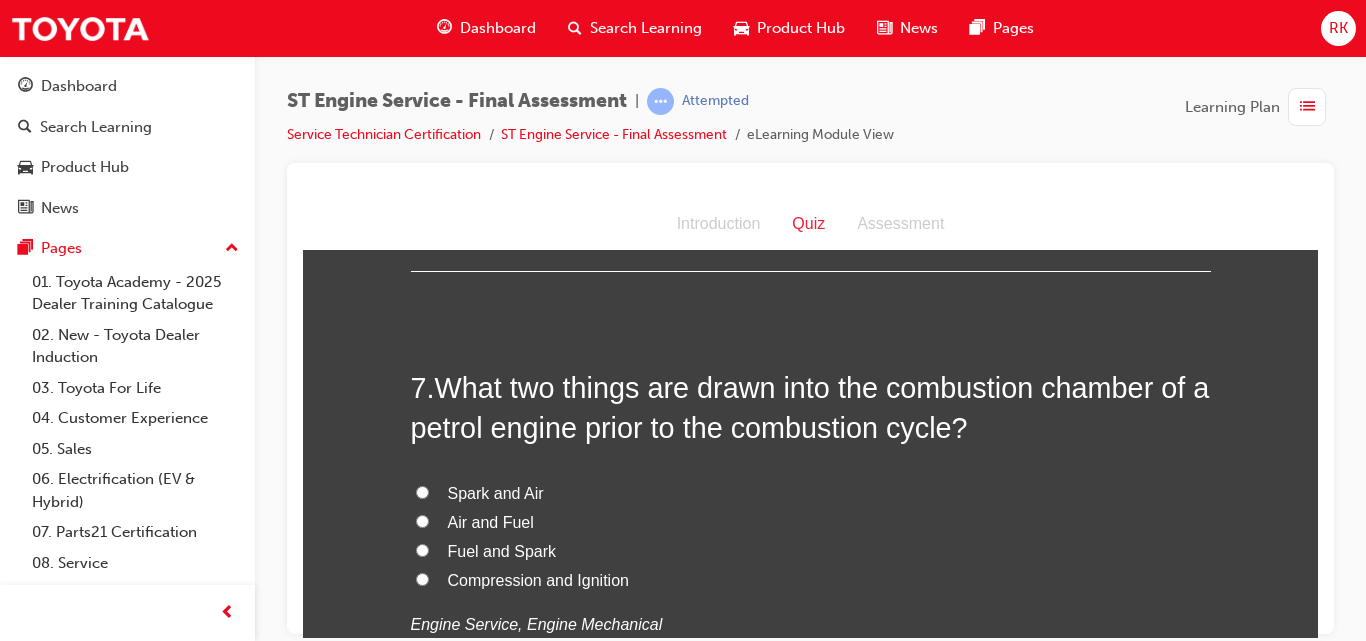 scroll, scrollTop: 2711, scrollLeft: 0, axis: vertical 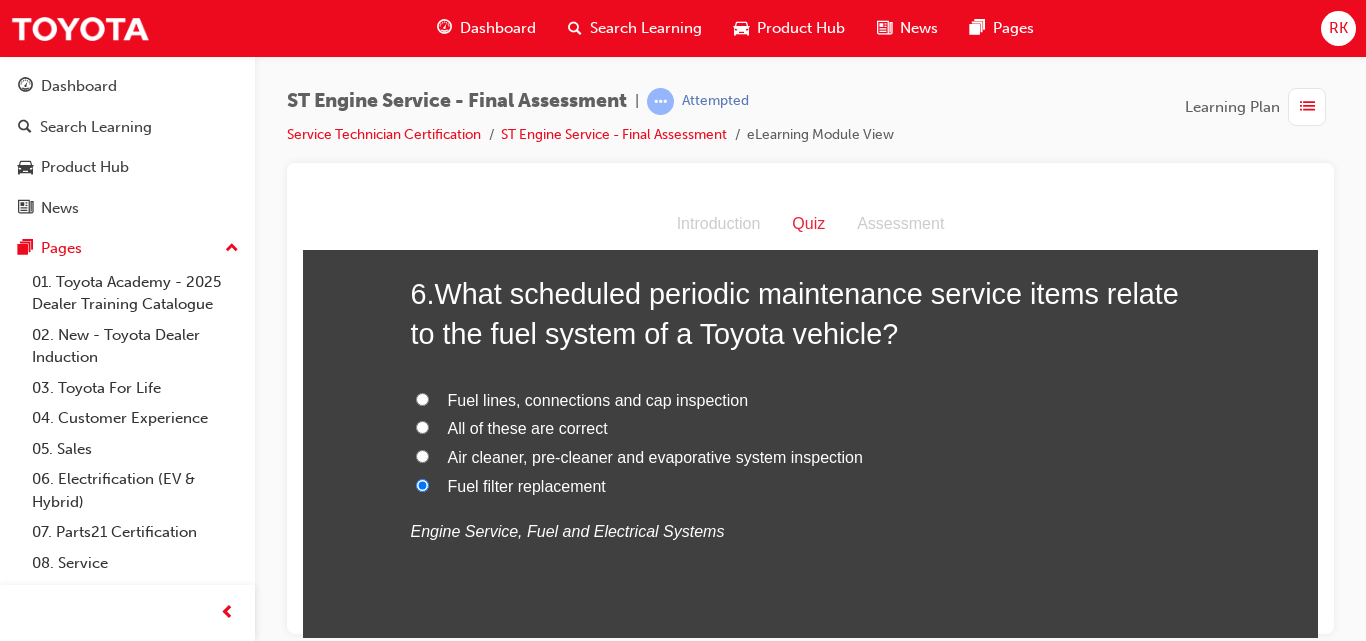 click on "All of these are correct" at bounding box center (422, 426) 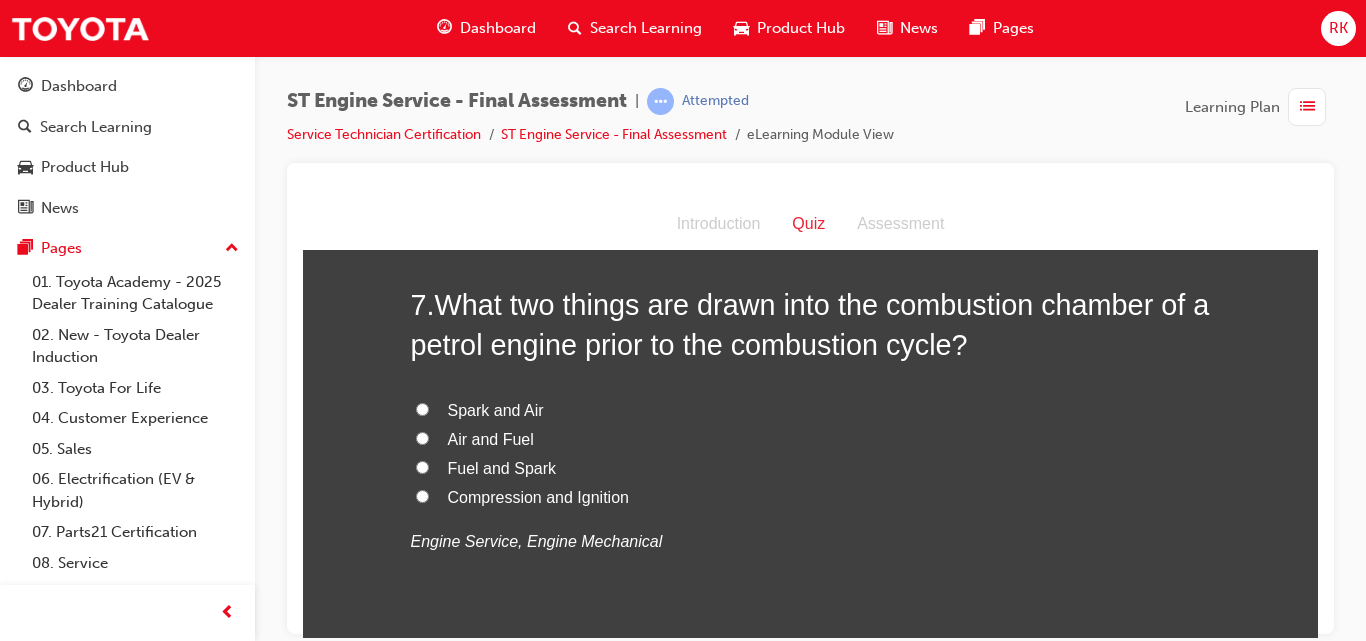 scroll, scrollTop: 2773, scrollLeft: 0, axis: vertical 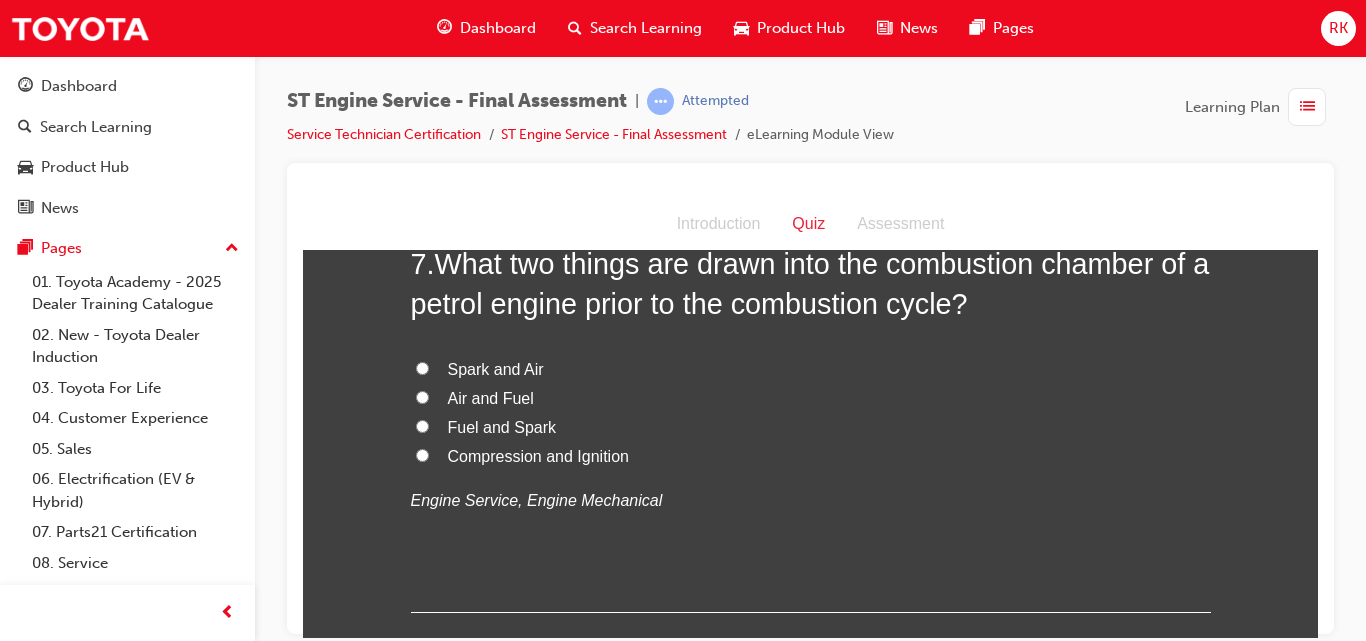 click on "Fuel and Spark" at bounding box center (422, 425) 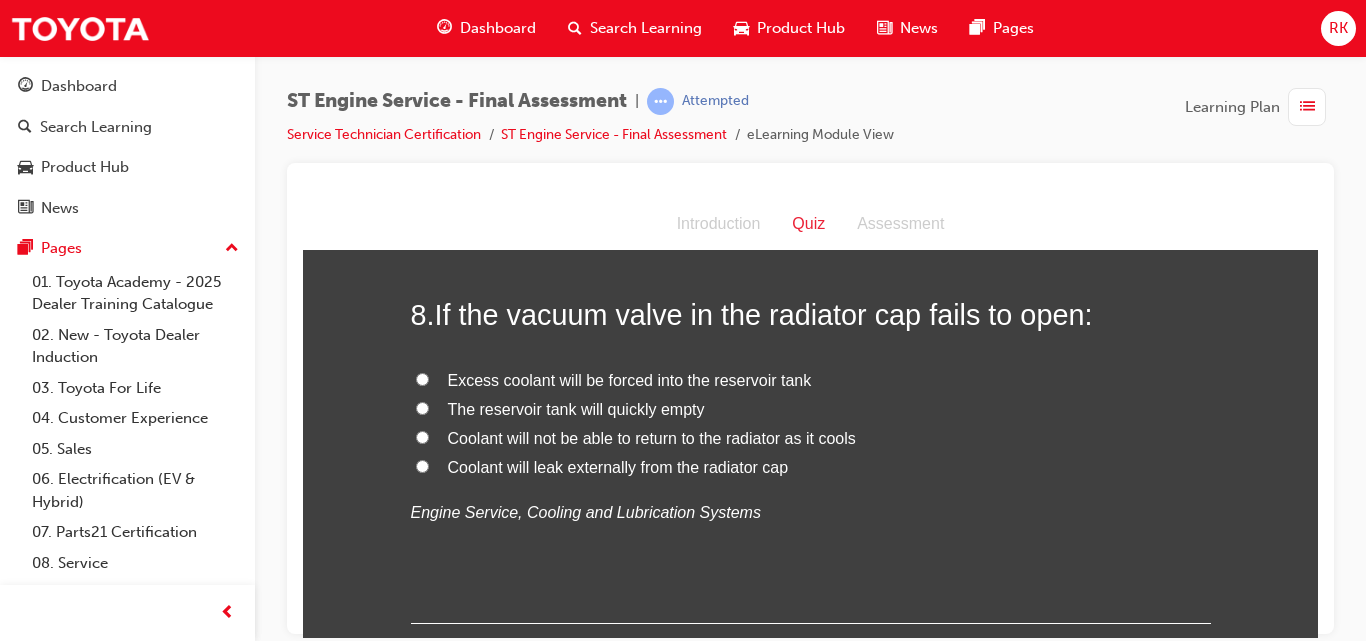 scroll, scrollTop: 3229, scrollLeft: 0, axis: vertical 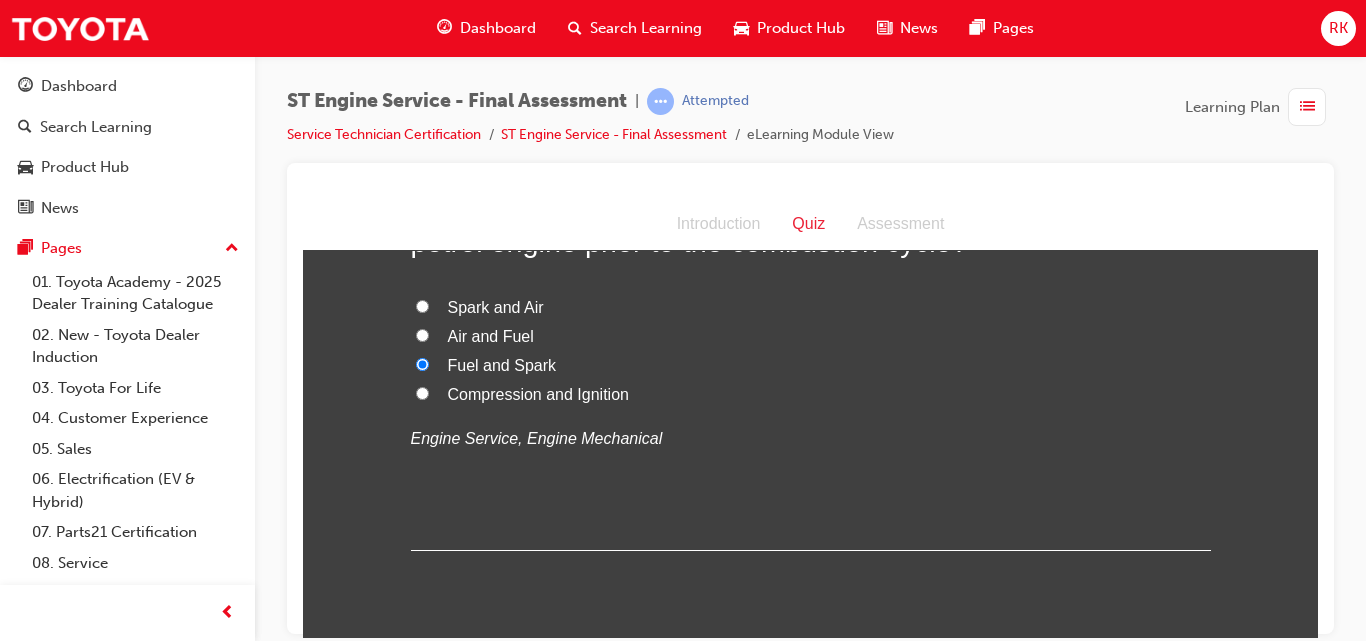 click on "Air and Fuel" at bounding box center (422, 334) 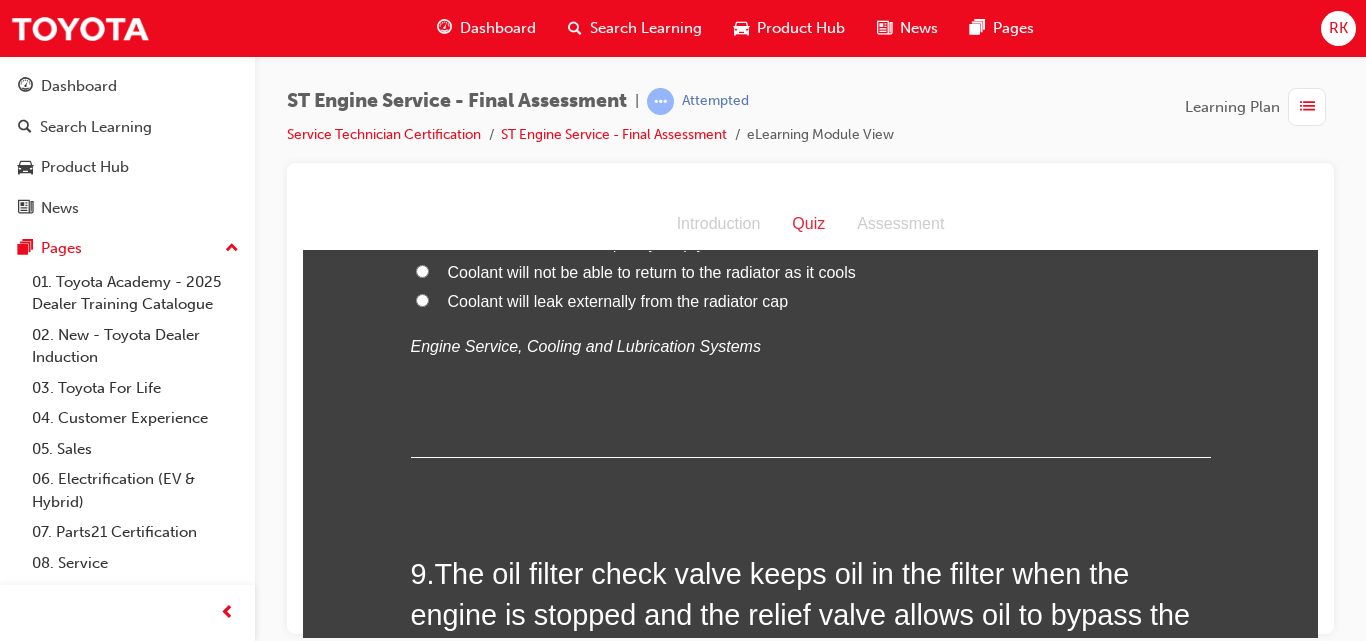 scroll, scrollTop: 3374, scrollLeft: 0, axis: vertical 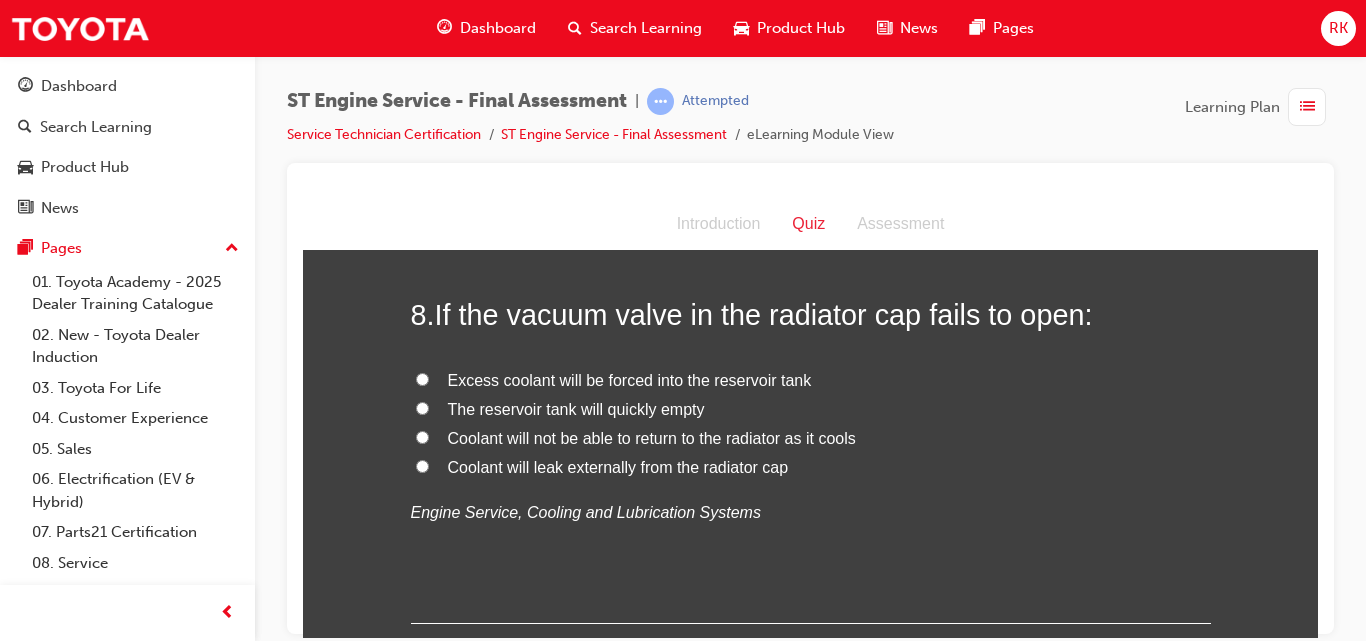 click on "Coolant will not be able to return to the radiator as it cools" at bounding box center (422, 436) 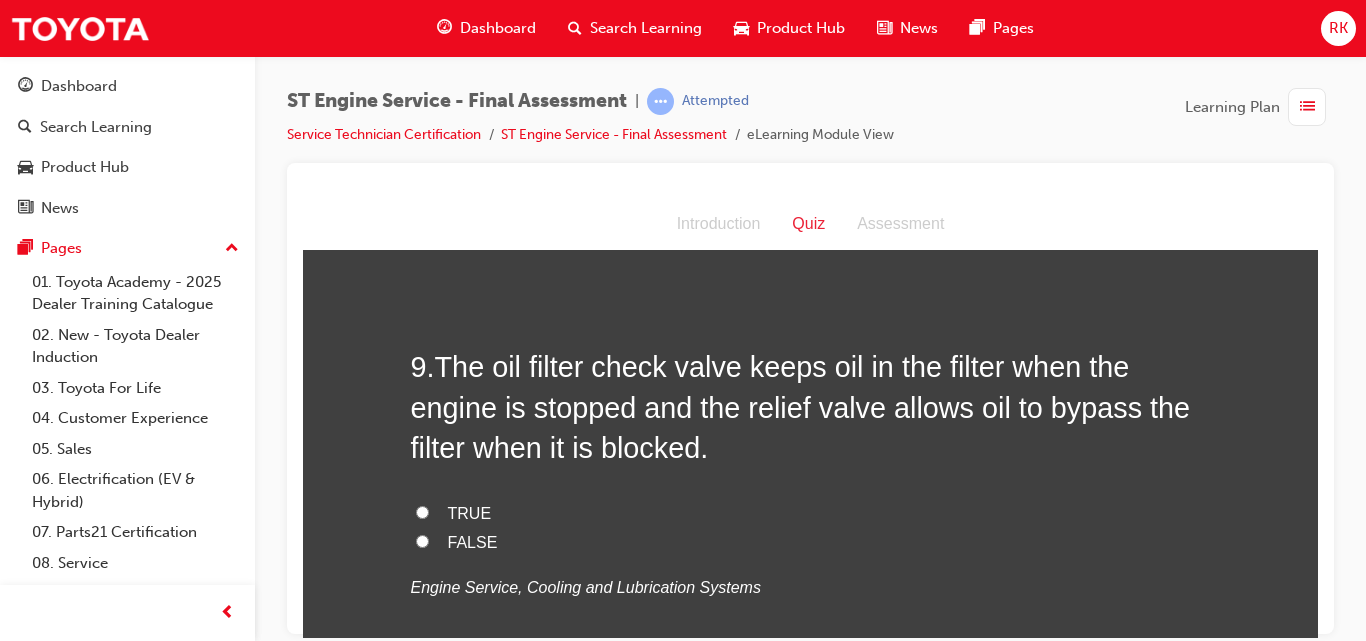 scroll, scrollTop: 3580, scrollLeft: 0, axis: vertical 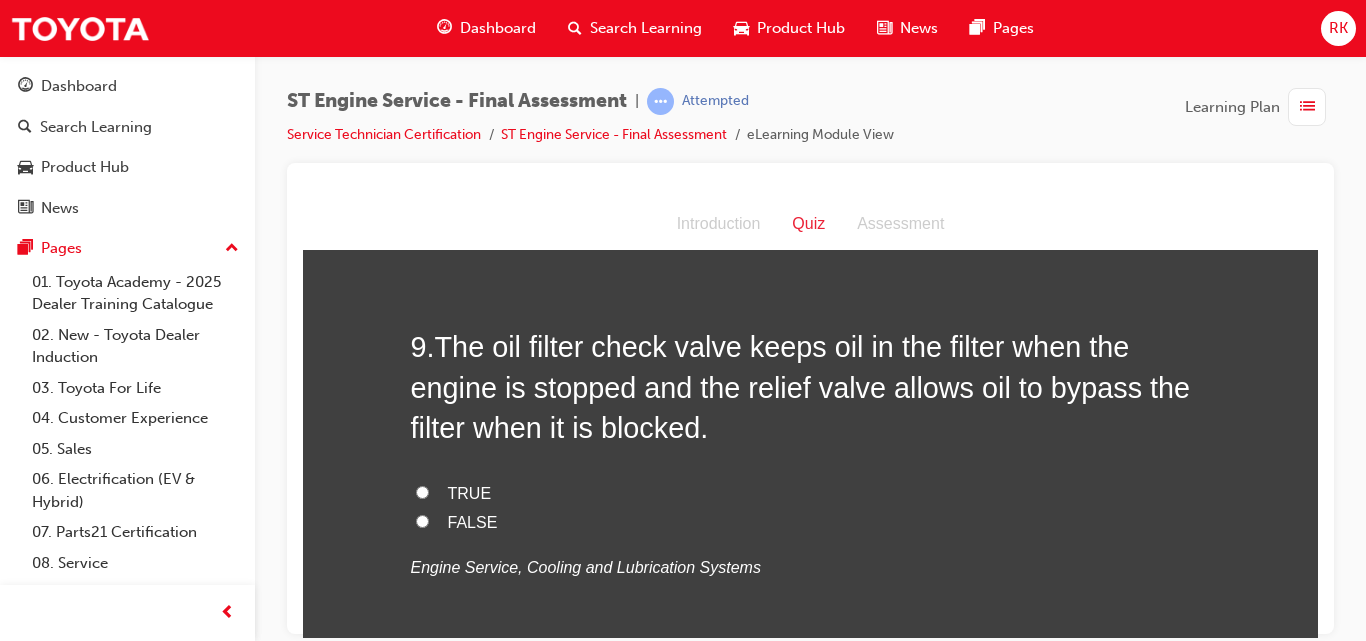click on "TRUE" at bounding box center (422, 491) 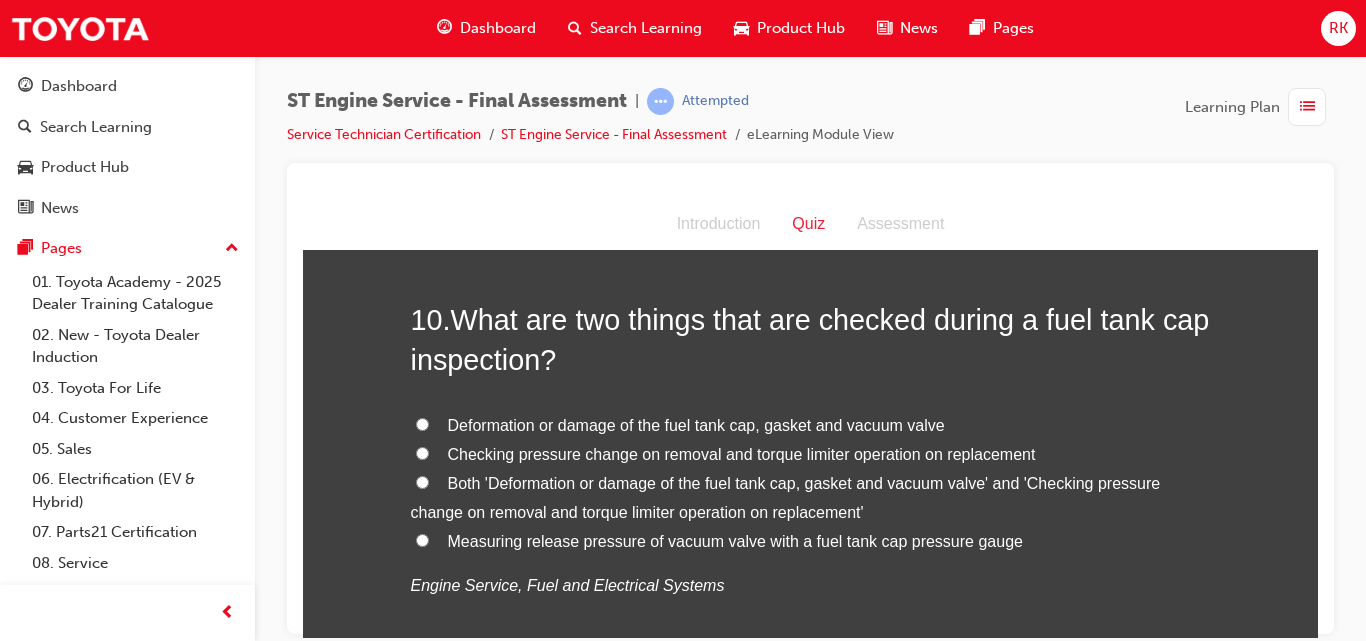 scroll, scrollTop: 4098, scrollLeft: 0, axis: vertical 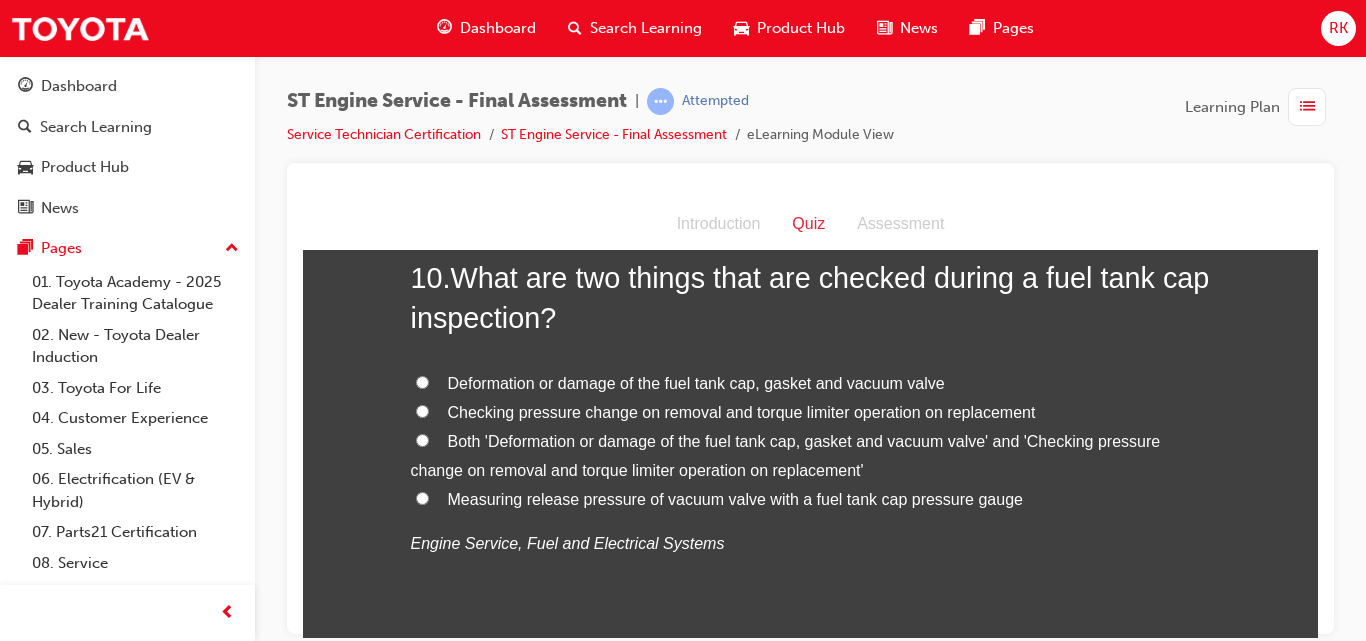 click on "Deformation or damage of the fuel tank cap, gasket and vacuum valve" at bounding box center [422, 381] 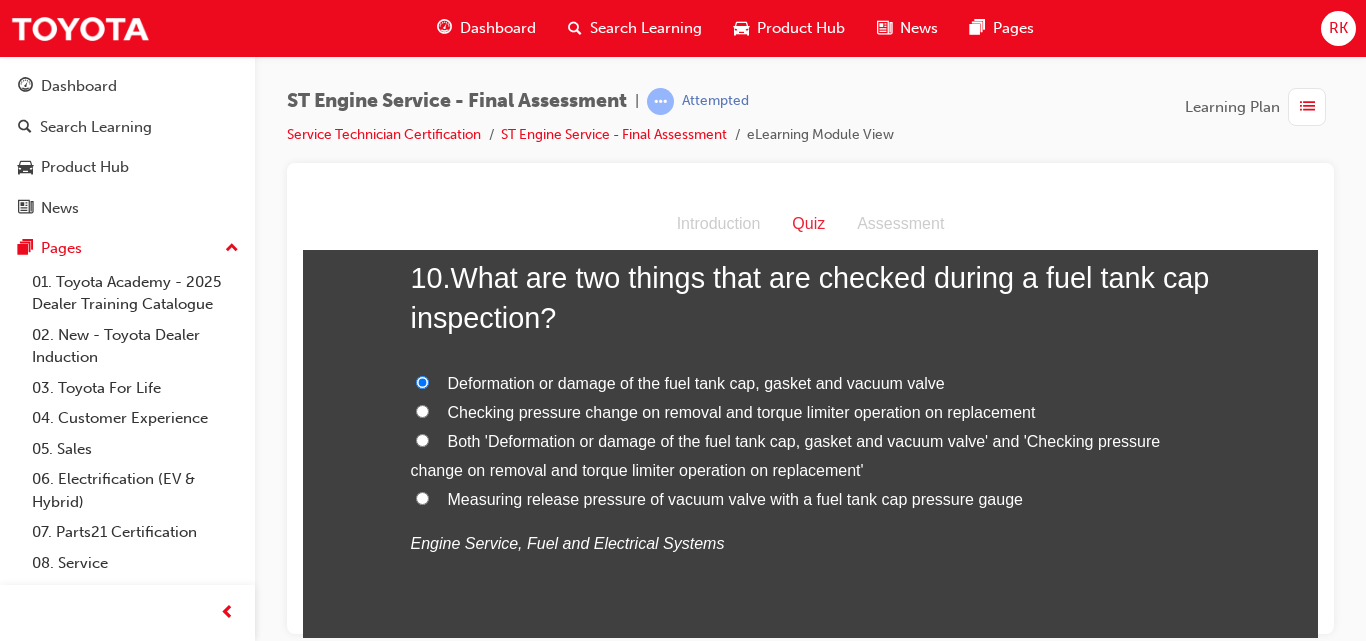 click on "Both 'Deformation or damage of the fuel tank cap, gasket and vacuum valve' and 'Checking pressure change on removal and torque limiter operation on replacement'" at bounding box center (422, 439) 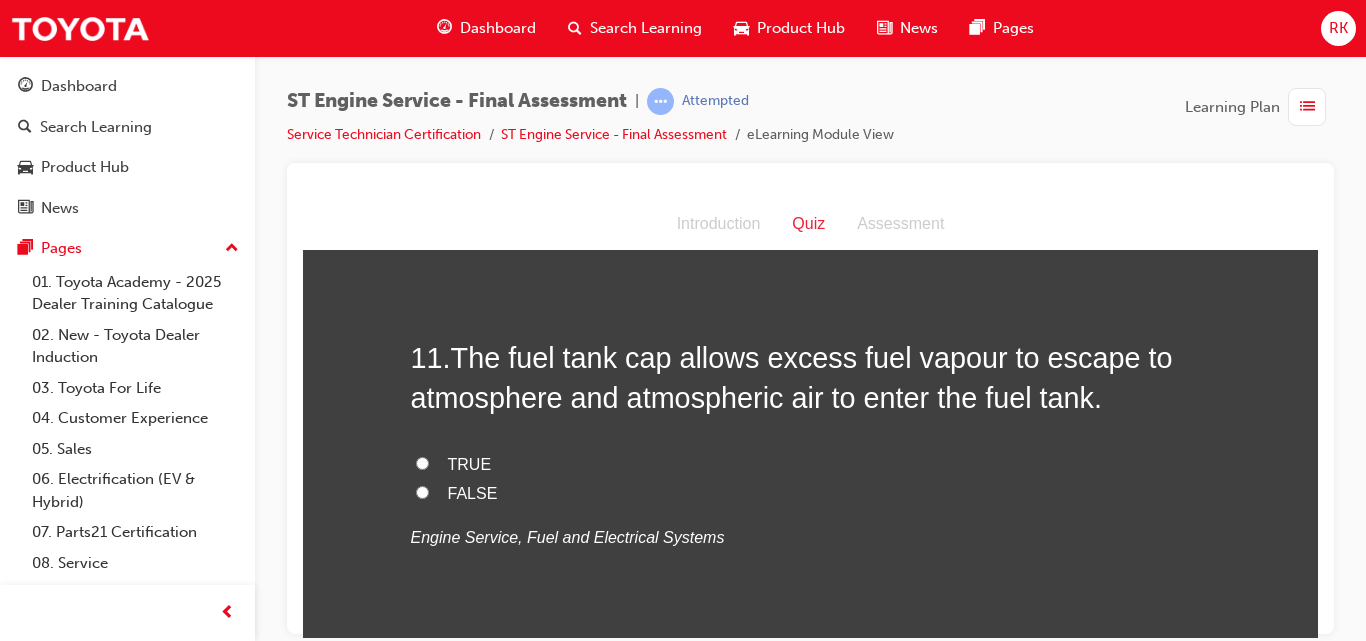 scroll, scrollTop: 4595, scrollLeft: 0, axis: vertical 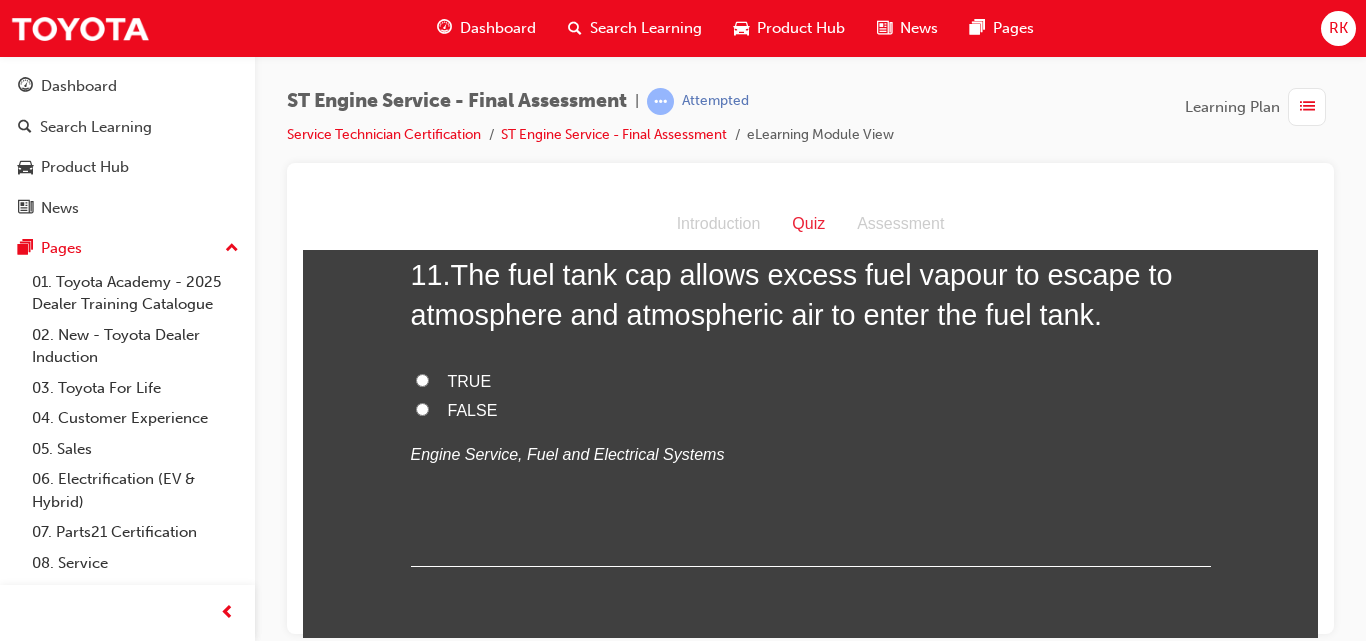 click on "TRUE" at bounding box center [422, 379] 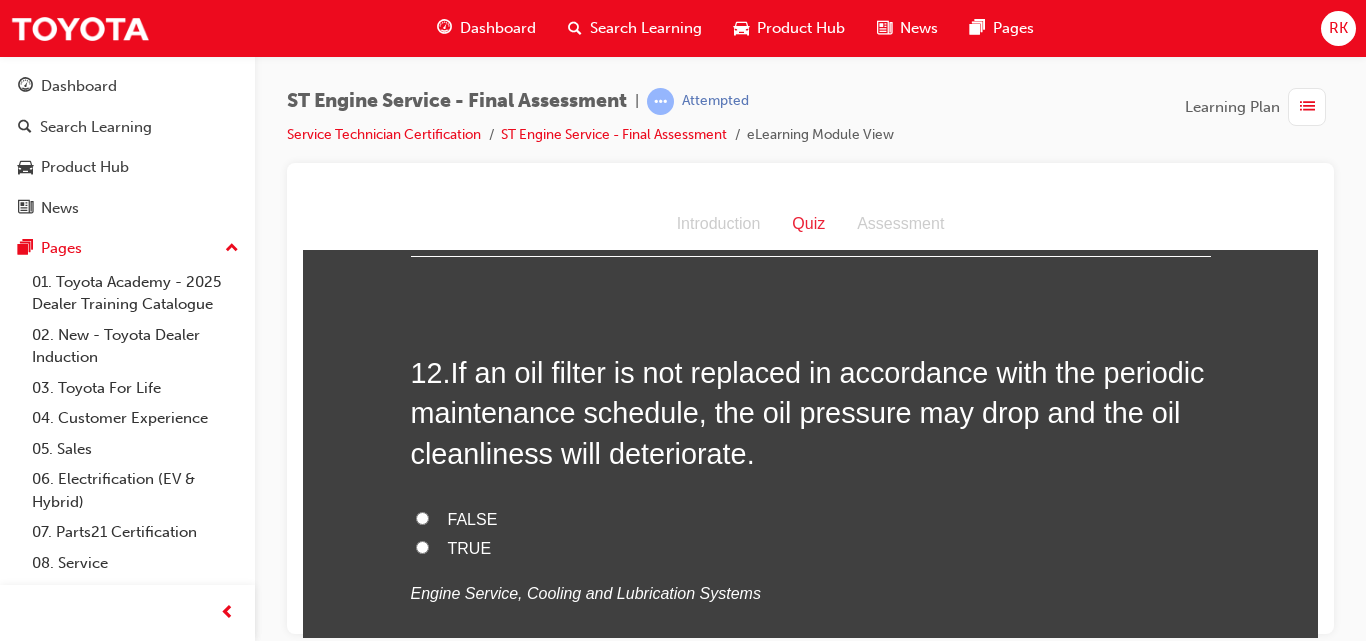 scroll, scrollTop: 4926, scrollLeft: 0, axis: vertical 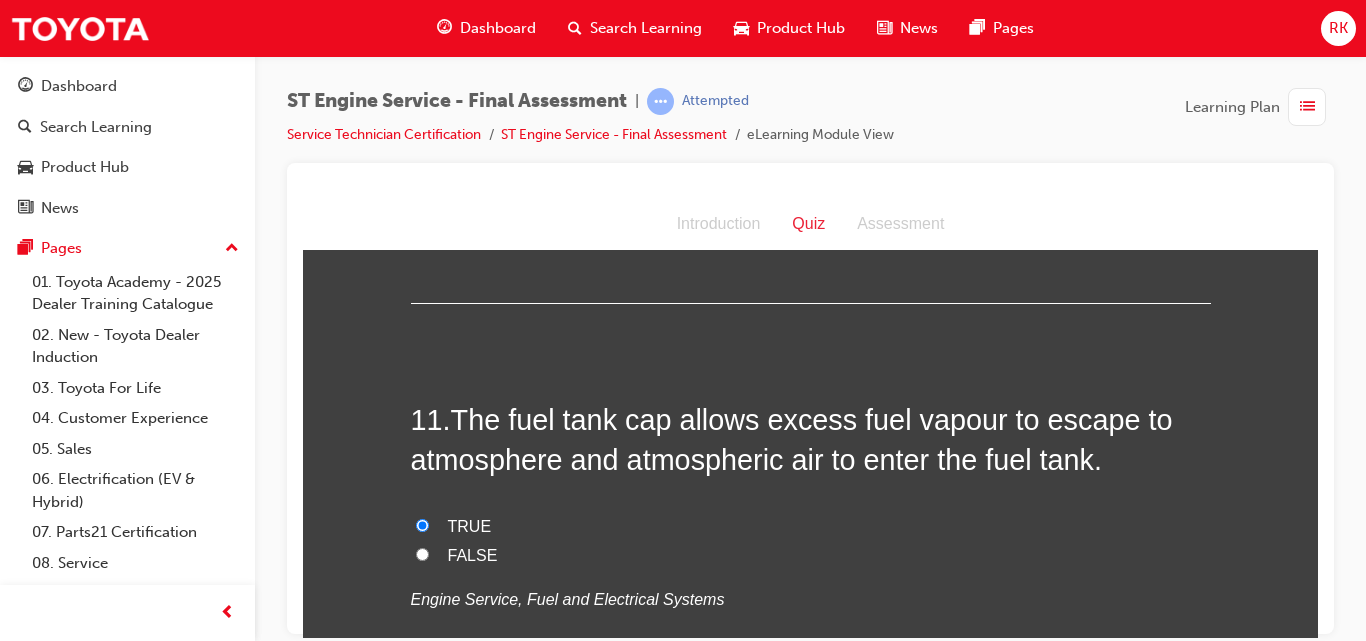 click on "FALSE" at bounding box center [422, 553] 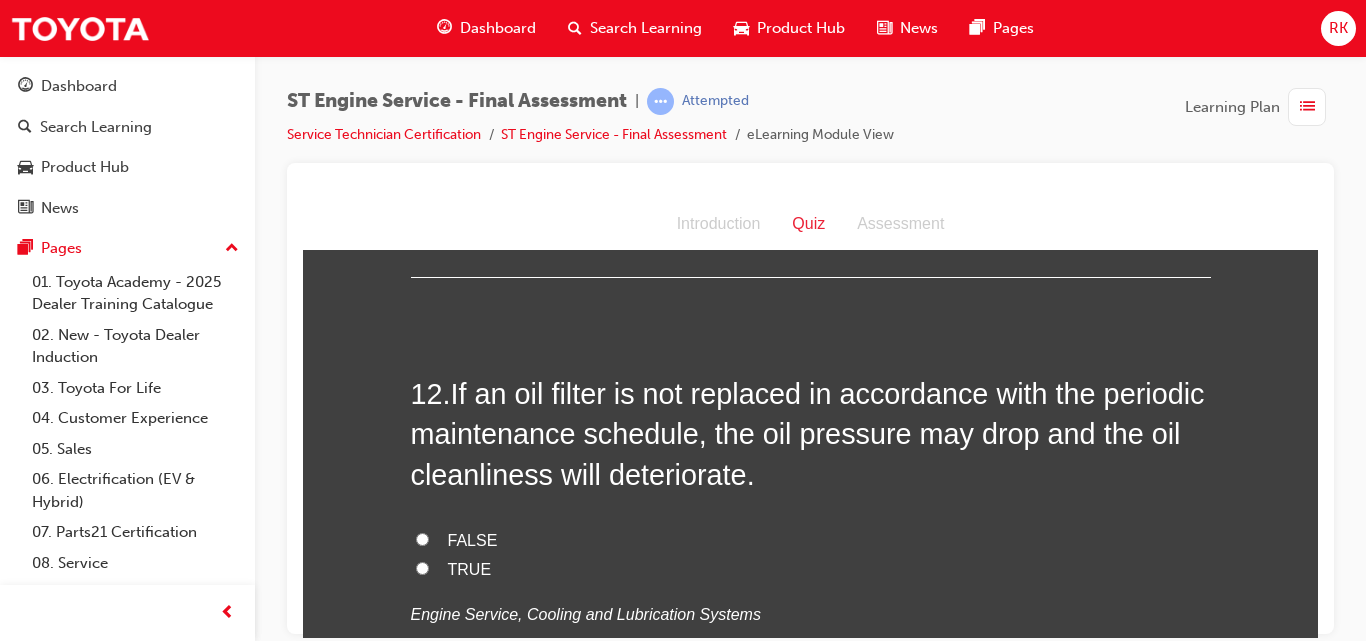 scroll, scrollTop: 4926, scrollLeft: 0, axis: vertical 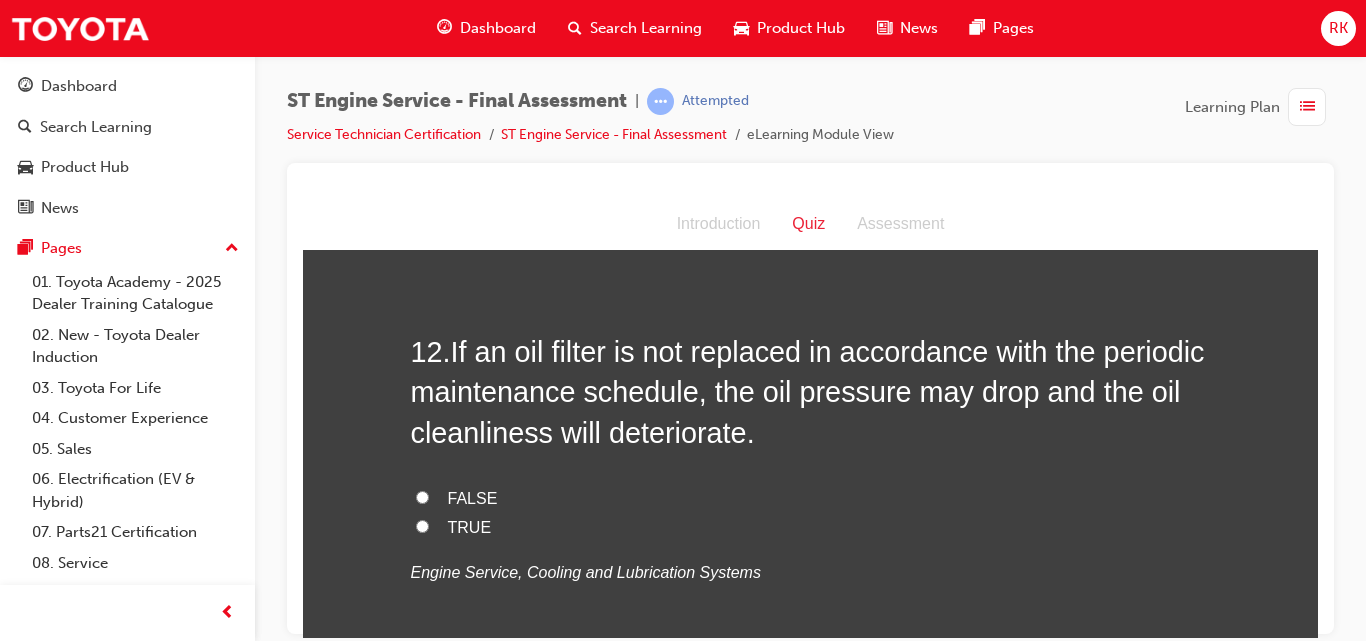 click on "TRUE" at bounding box center (422, 525) 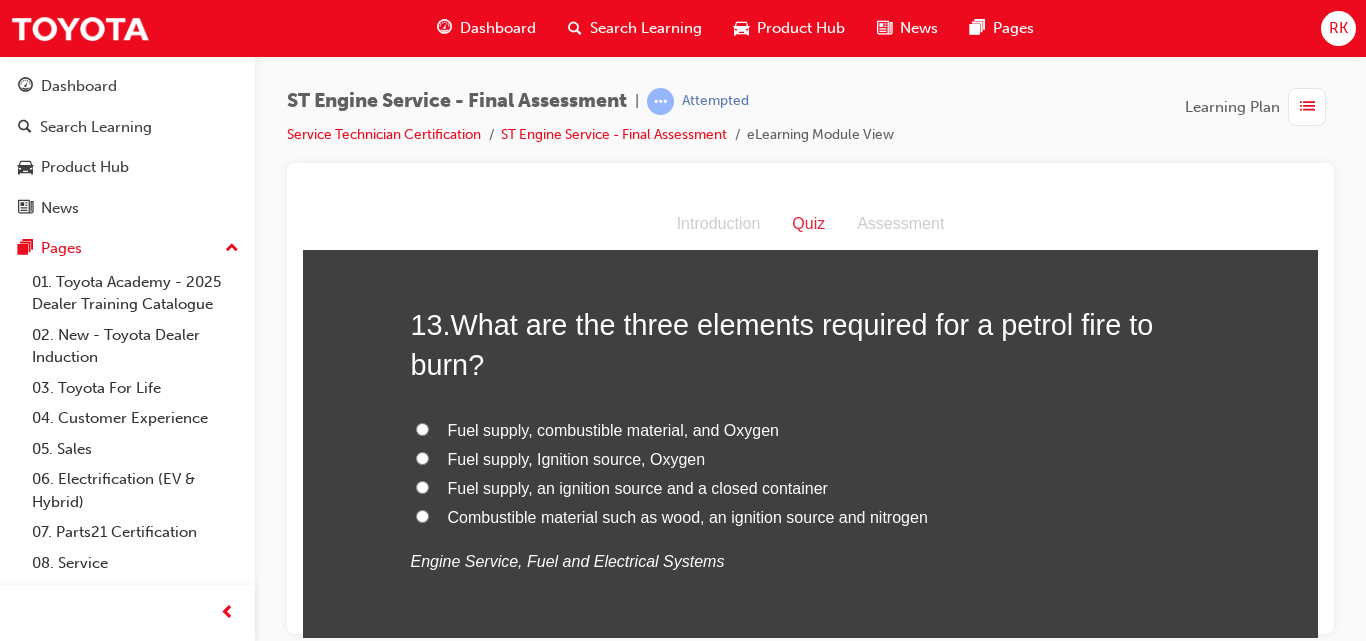 scroll, scrollTop: 5443, scrollLeft: 0, axis: vertical 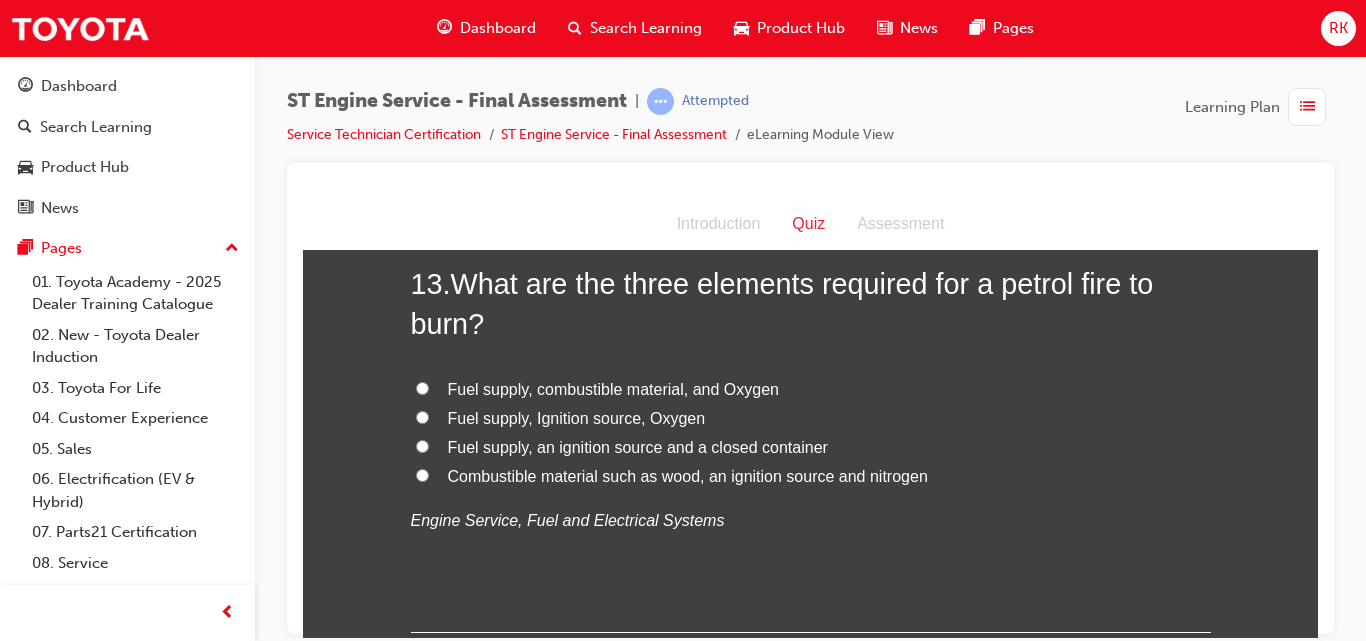 drag, startPoint x: 1315, startPoint y: 464, endPoint x: 1621, endPoint y: 688, distance: 379.22552 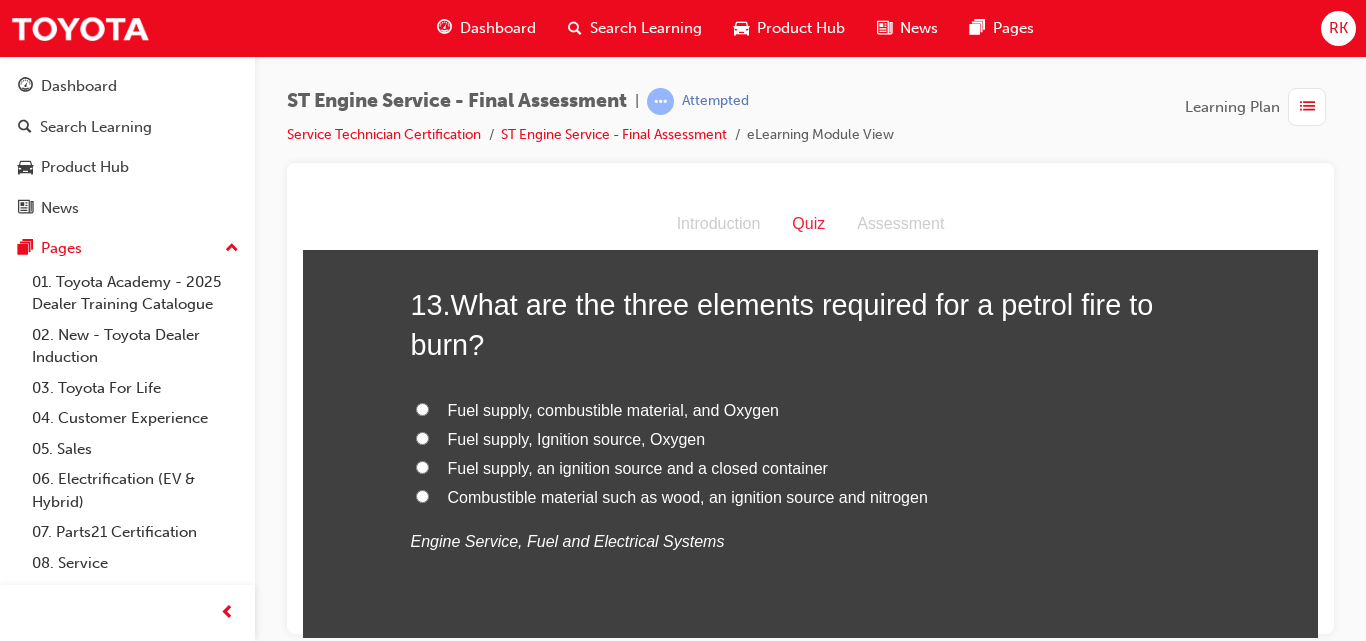 scroll, scrollTop: 5443, scrollLeft: 0, axis: vertical 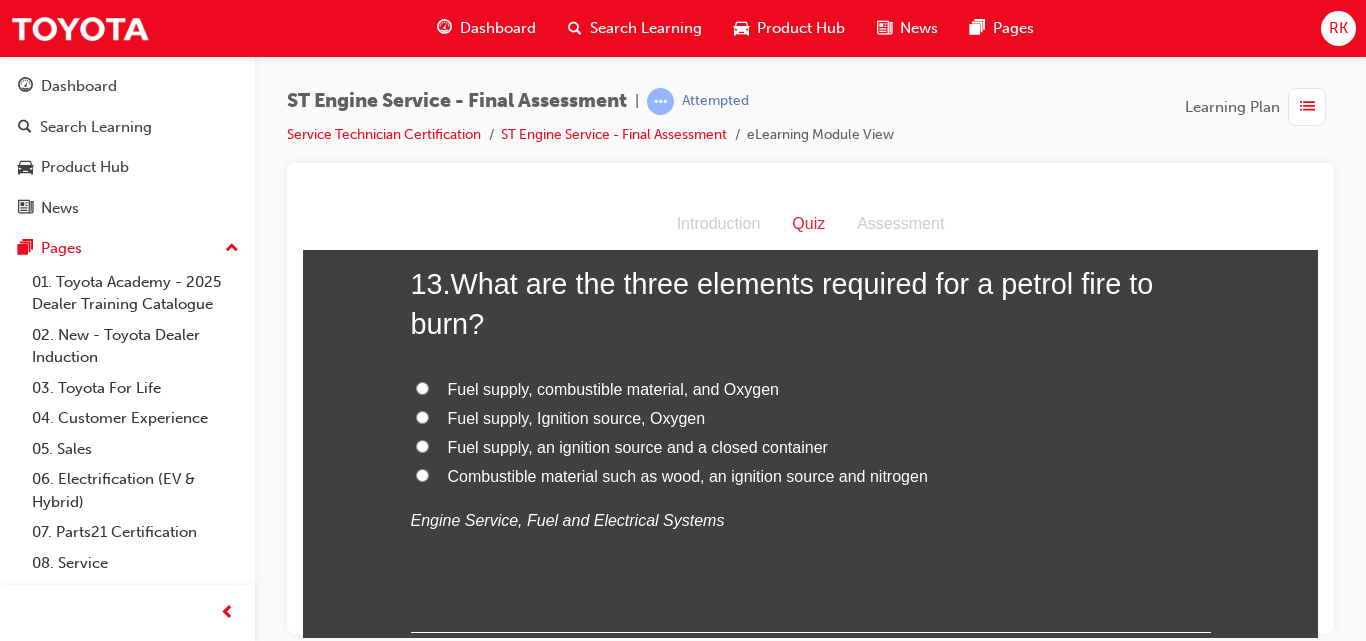 click on "Fuel supply, Ignition source, Oxygen" at bounding box center [422, 416] 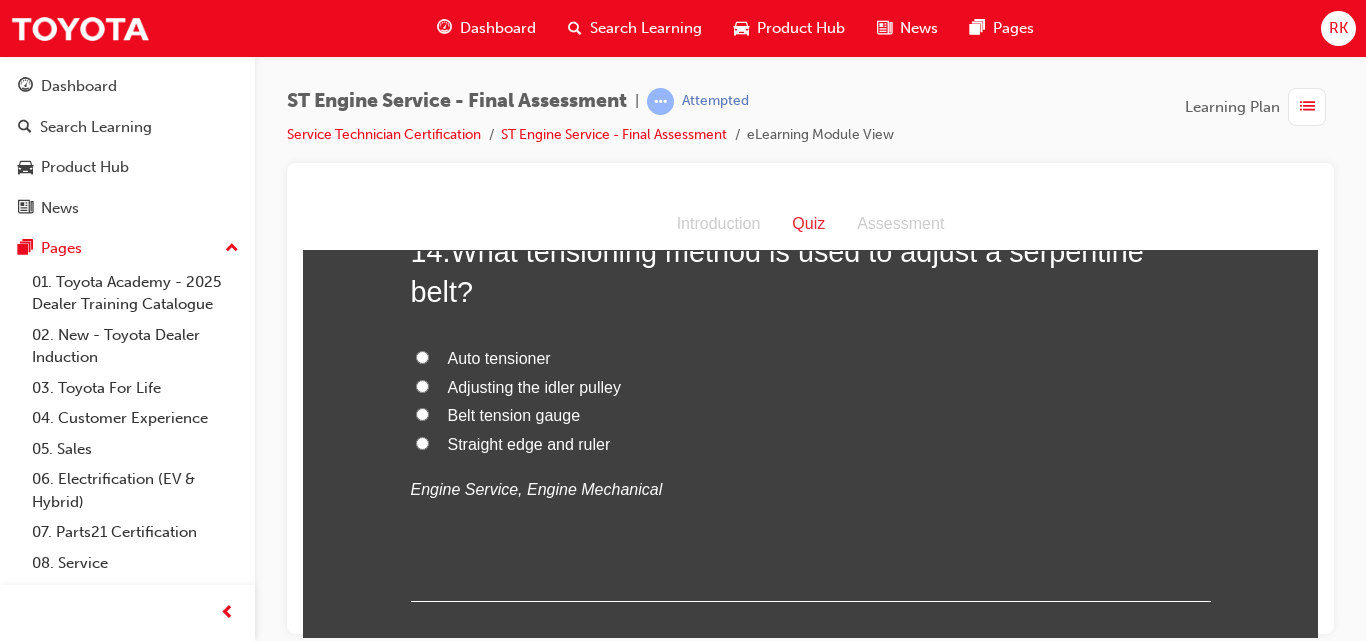 scroll, scrollTop: 5878, scrollLeft: 0, axis: vertical 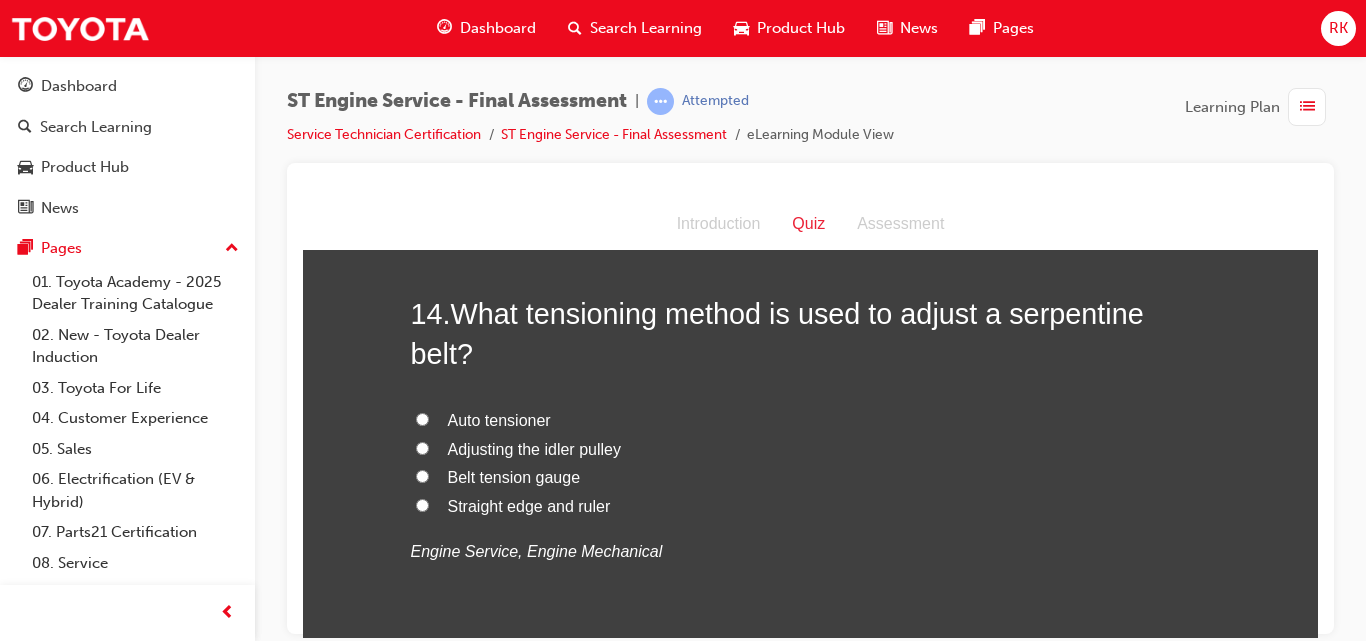 click on "Auto tensioner" at bounding box center [422, 418] 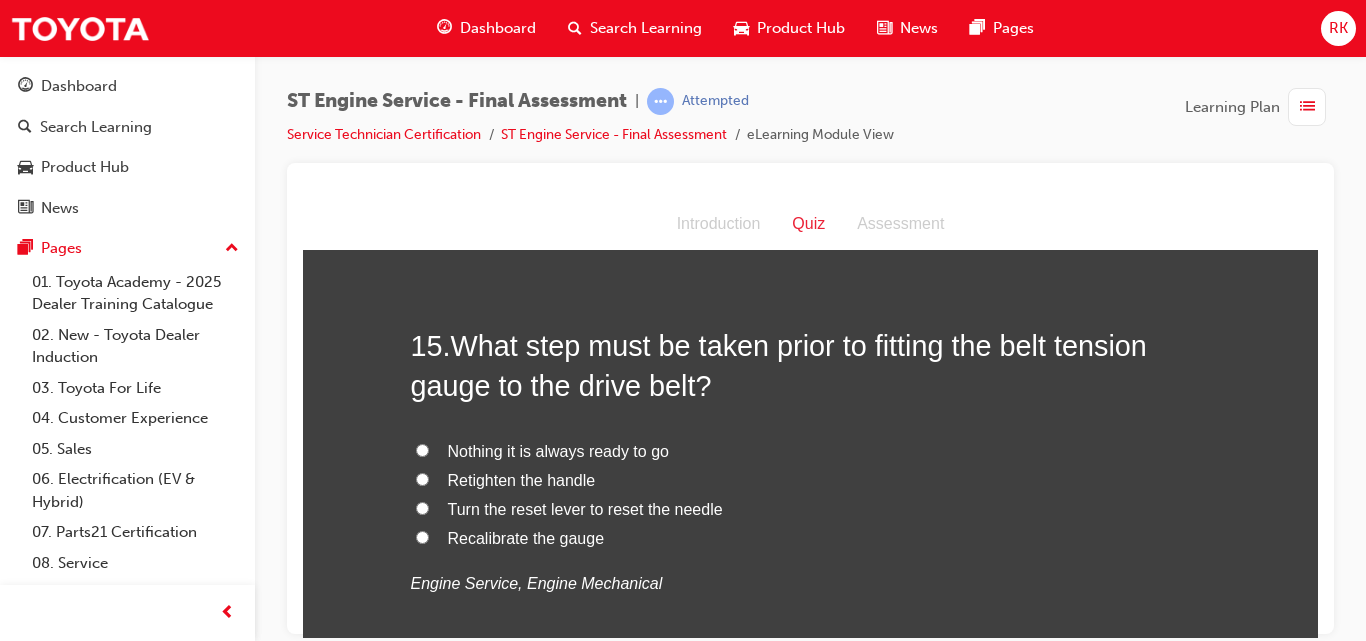 scroll, scrollTop: 6333, scrollLeft: 0, axis: vertical 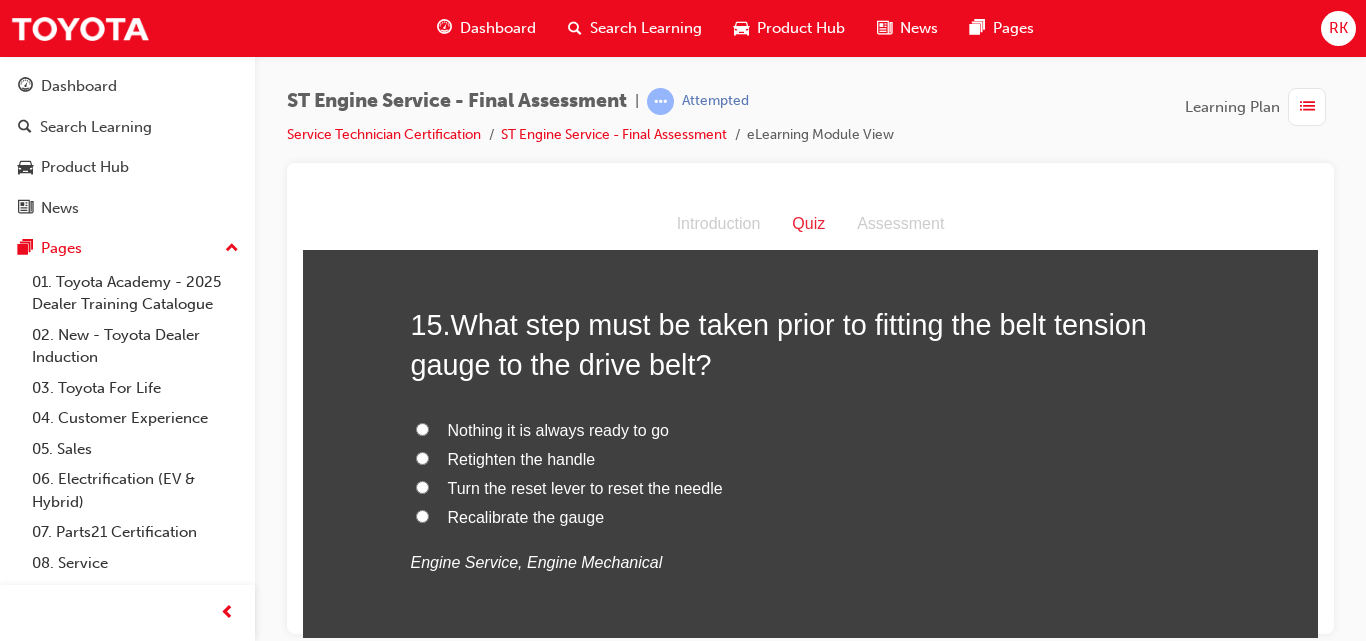 click at bounding box center [810, 398] 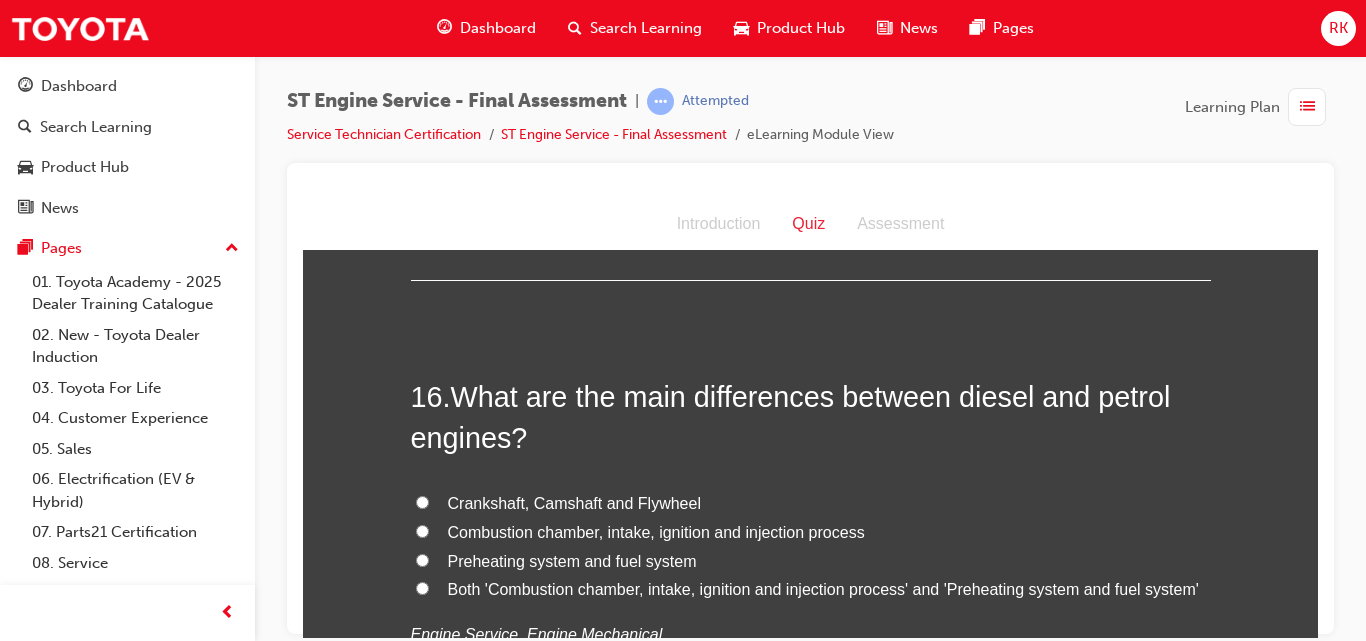 scroll, scrollTop: 6747, scrollLeft: 0, axis: vertical 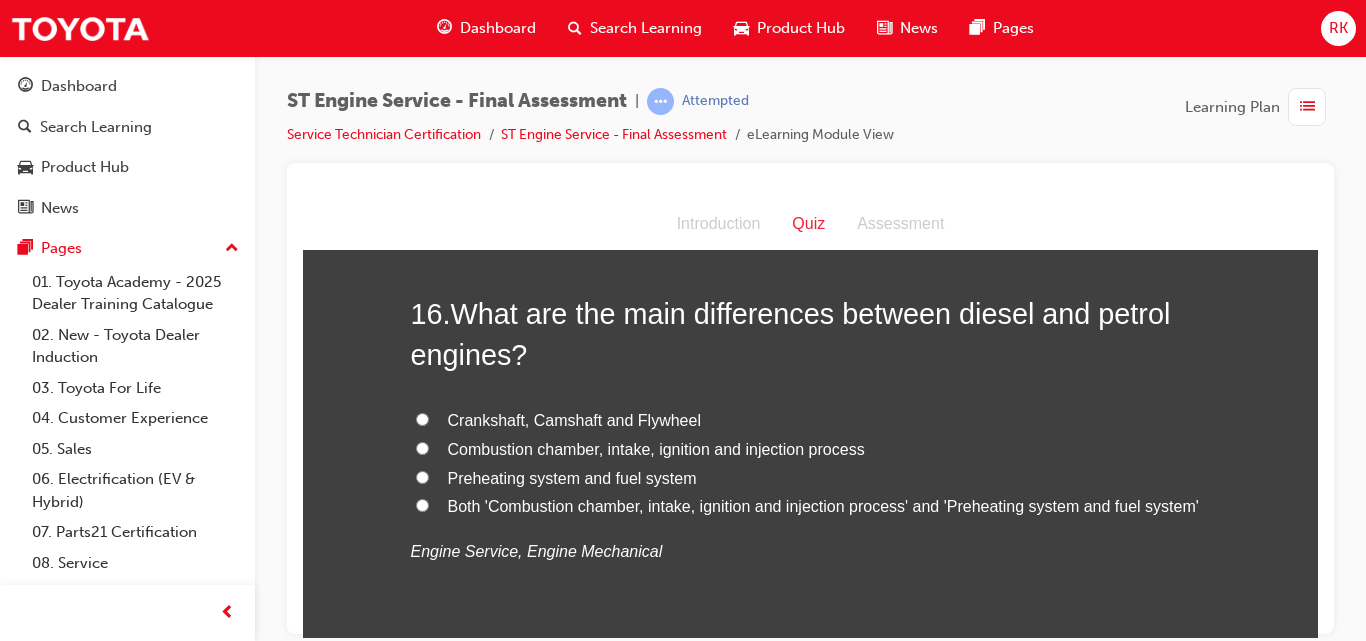 drag, startPoint x: 414, startPoint y: 449, endPoint x: 414, endPoint y: 480, distance: 31 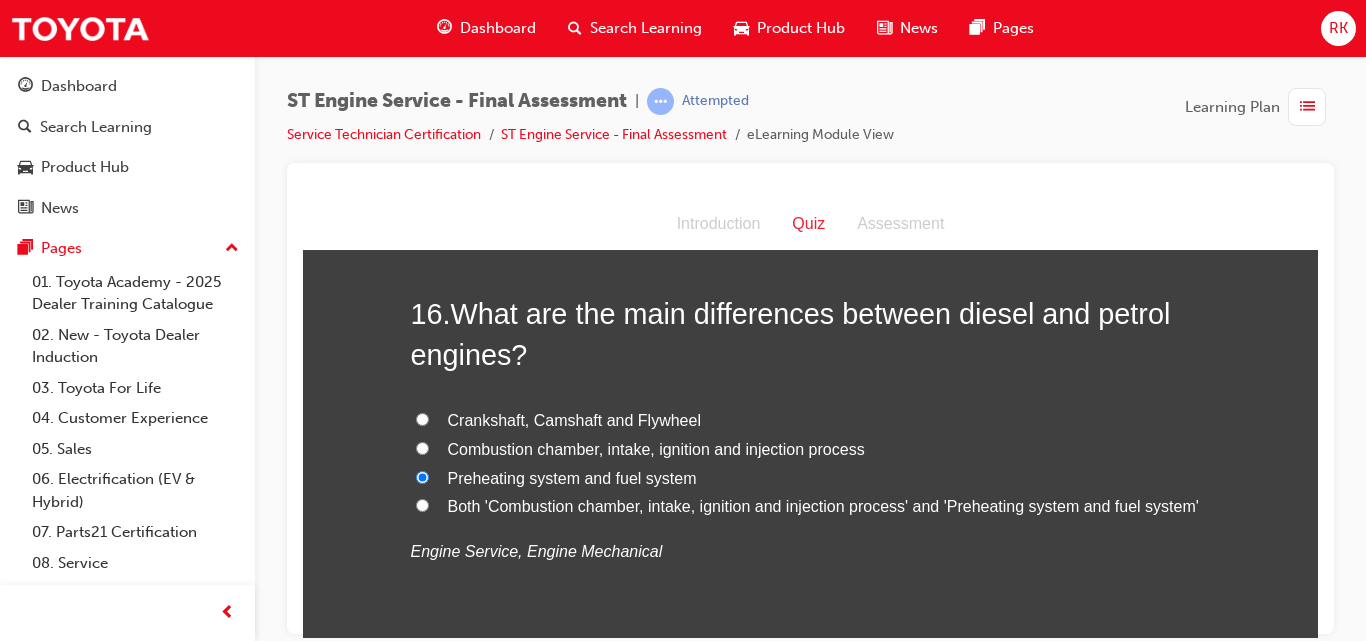 click on "Combustion chamber, intake, ignition and injection process" at bounding box center [422, 447] 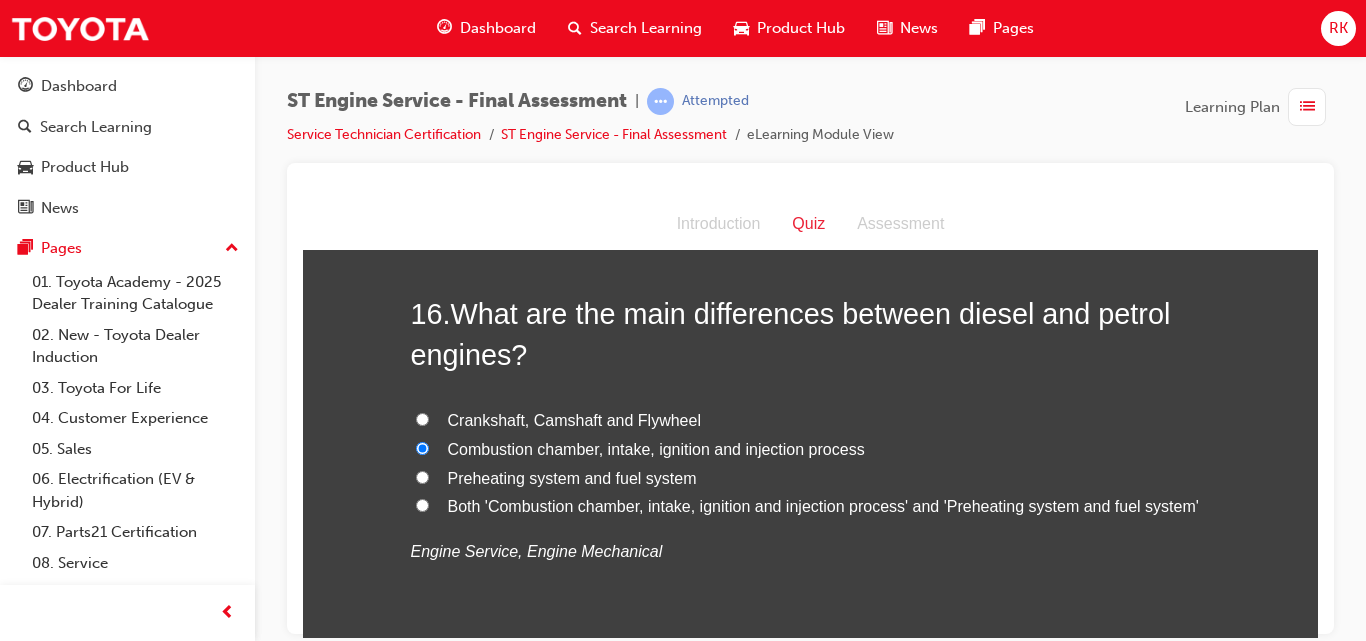 click on "Preheating system and fuel system" at bounding box center (422, 476) 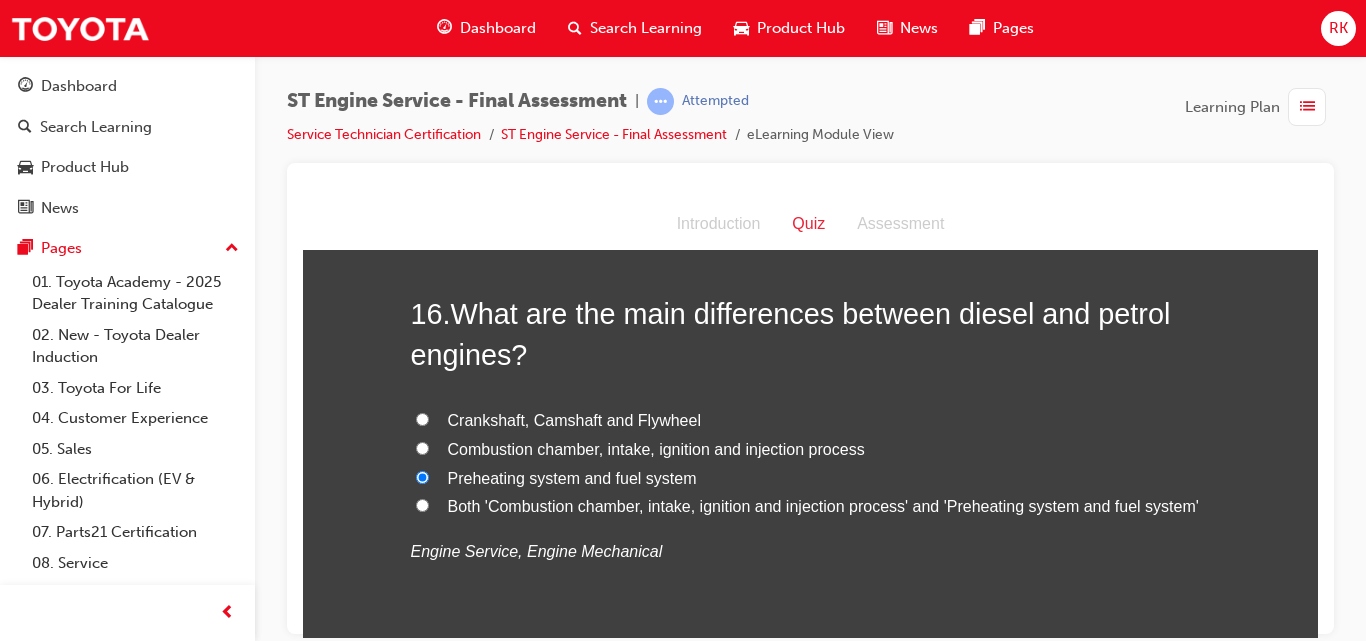 click on "Combustion chamber, intake, ignition and injection process" at bounding box center (422, 447) 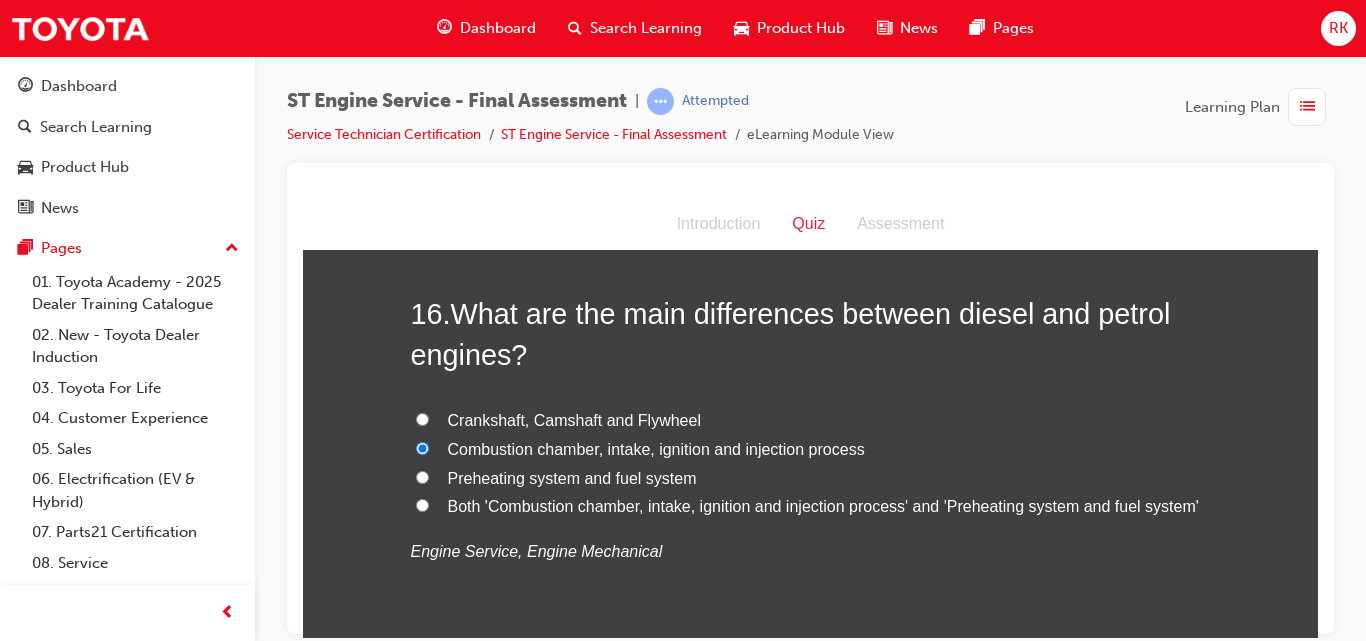 click on "Preheating system and fuel system" at bounding box center [572, 477] 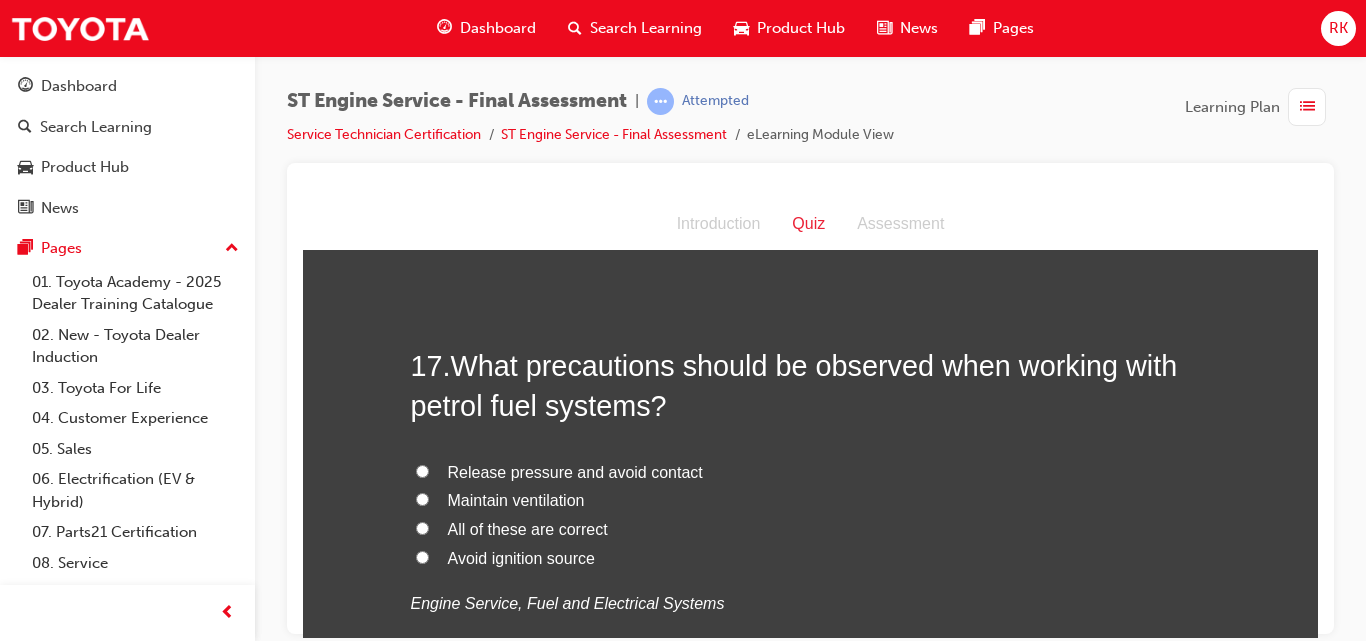 scroll, scrollTop: 7244, scrollLeft: 0, axis: vertical 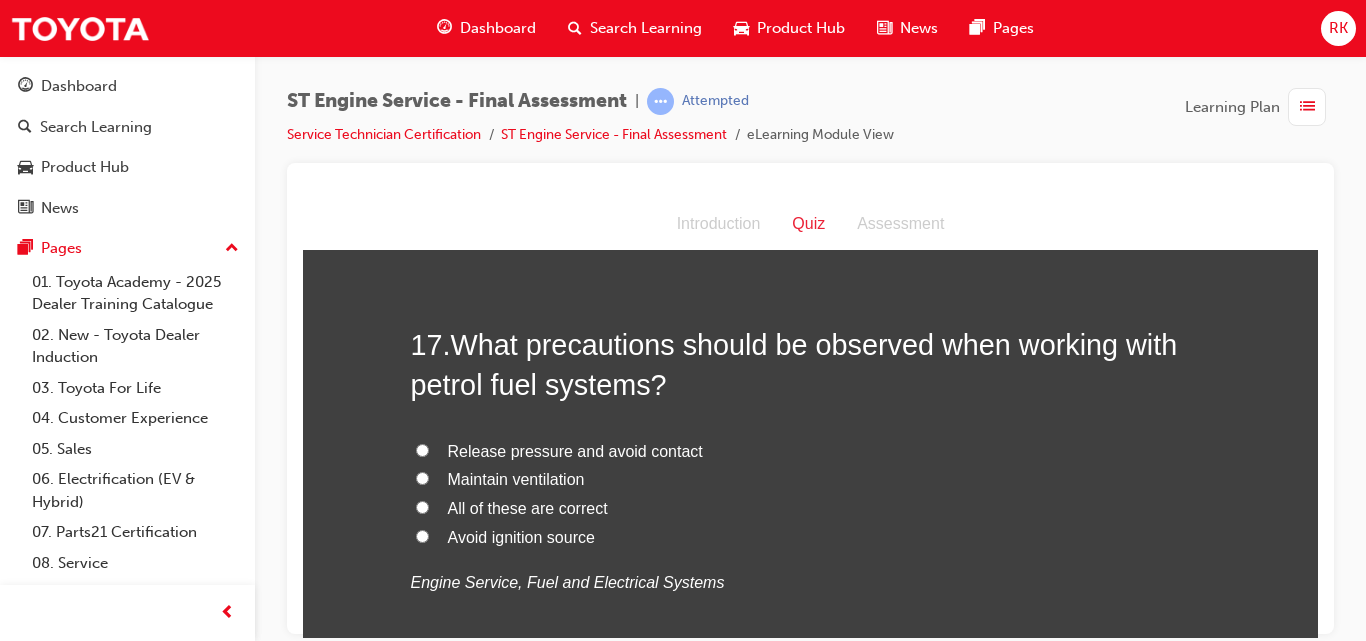 click on "All of these are correct" at bounding box center (422, 506) 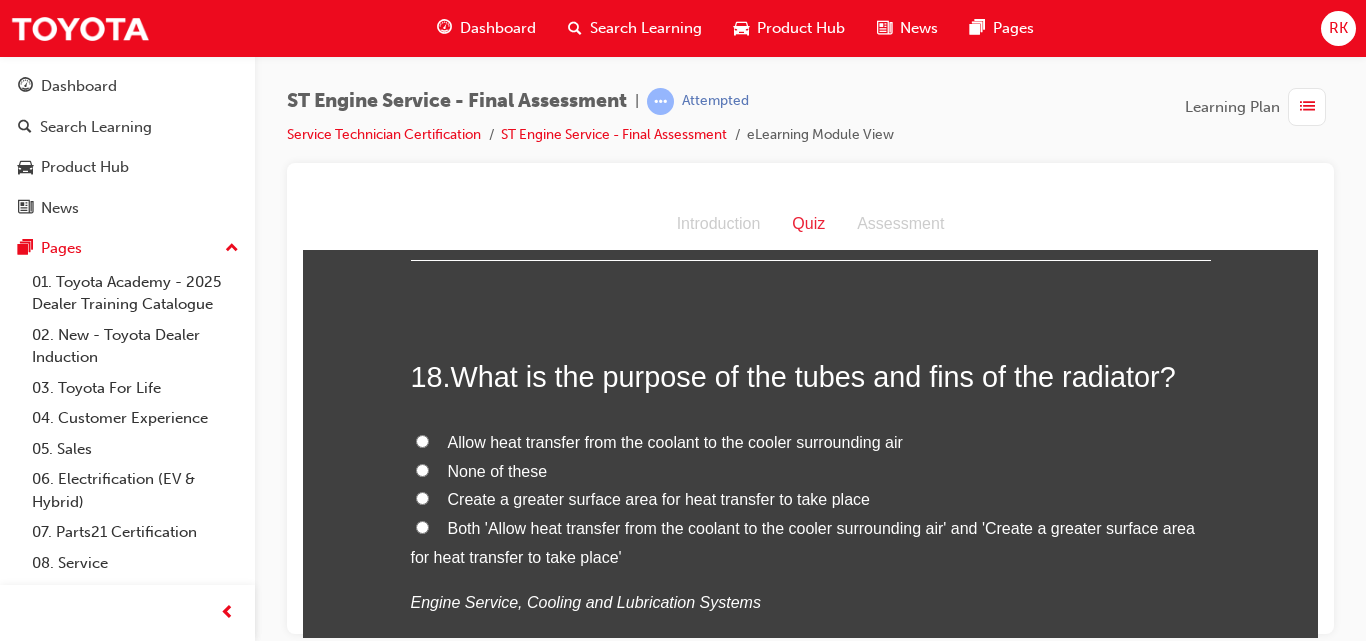 scroll, scrollTop: 7616, scrollLeft: 0, axis: vertical 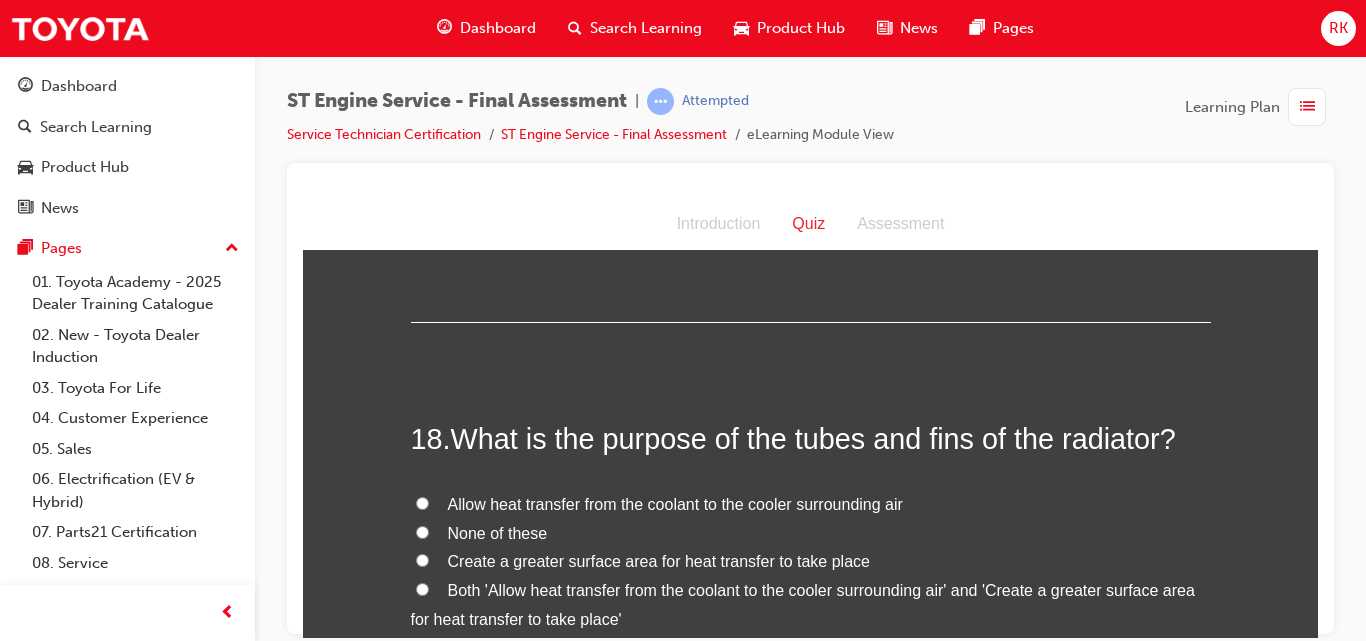 drag, startPoint x: 1317, startPoint y: 603, endPoint x: 1621, endPoint y: 792, distance: 357.96228 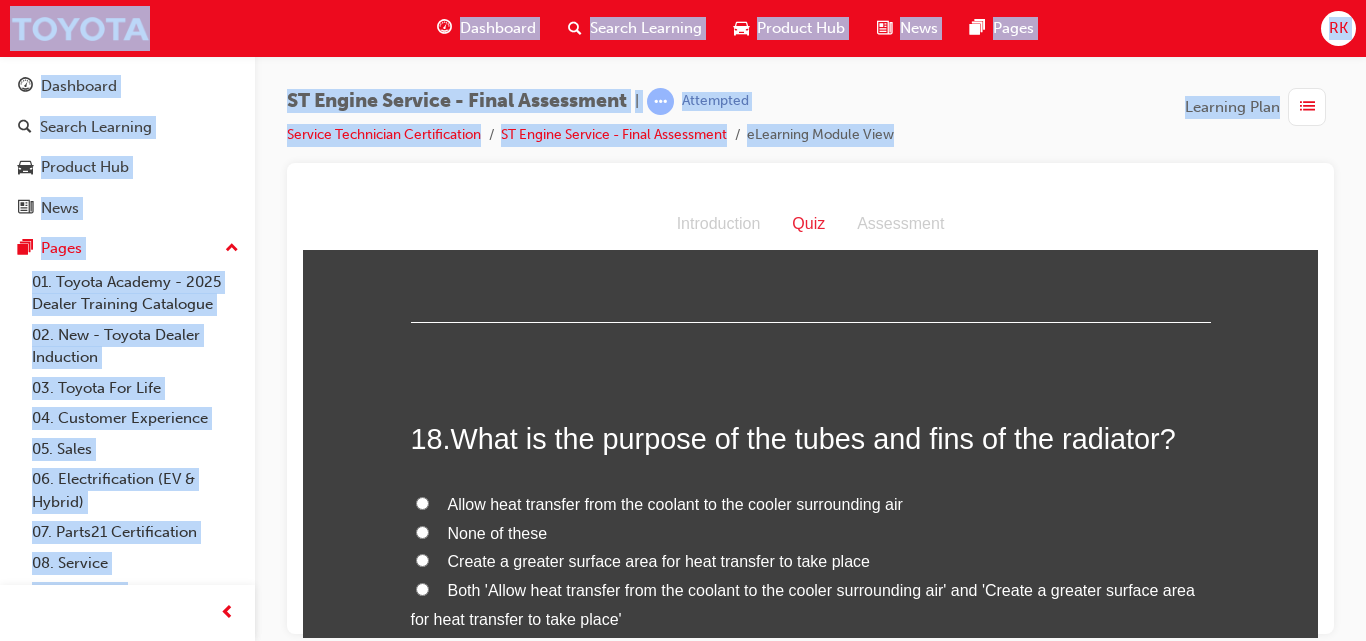 click at bounding box center [810, 398] 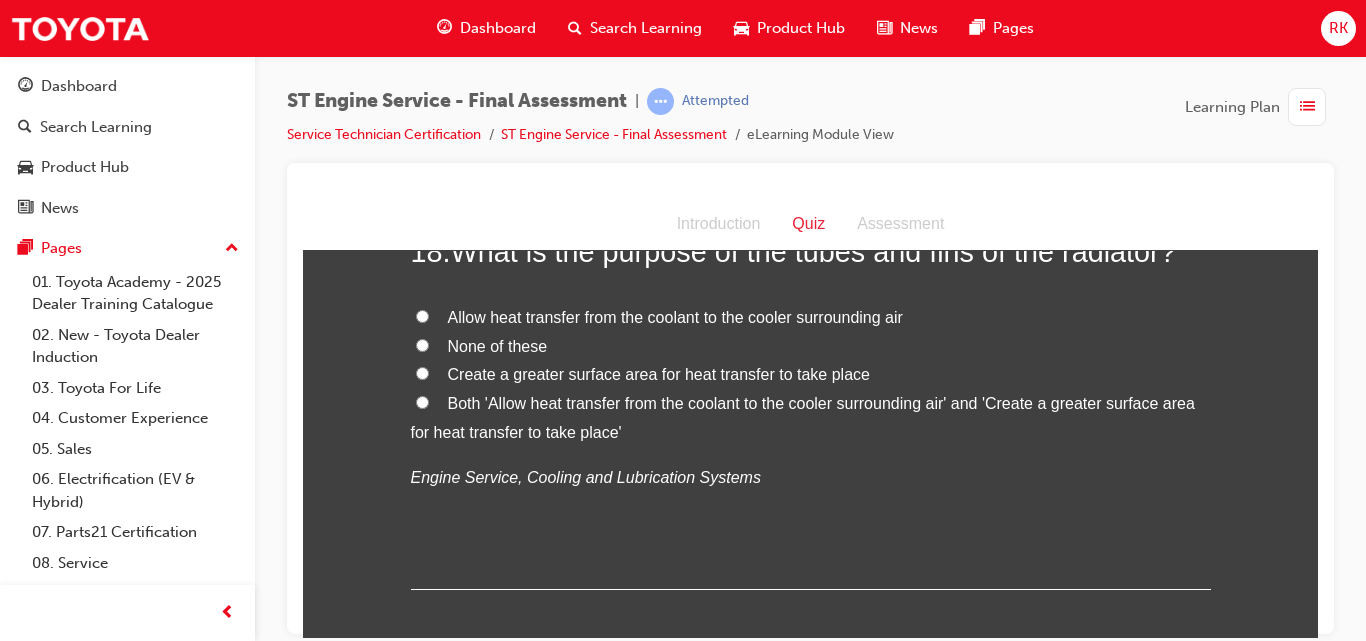 scroll, scrollTop: 7782, scrollLeft: 0, axis: vertical 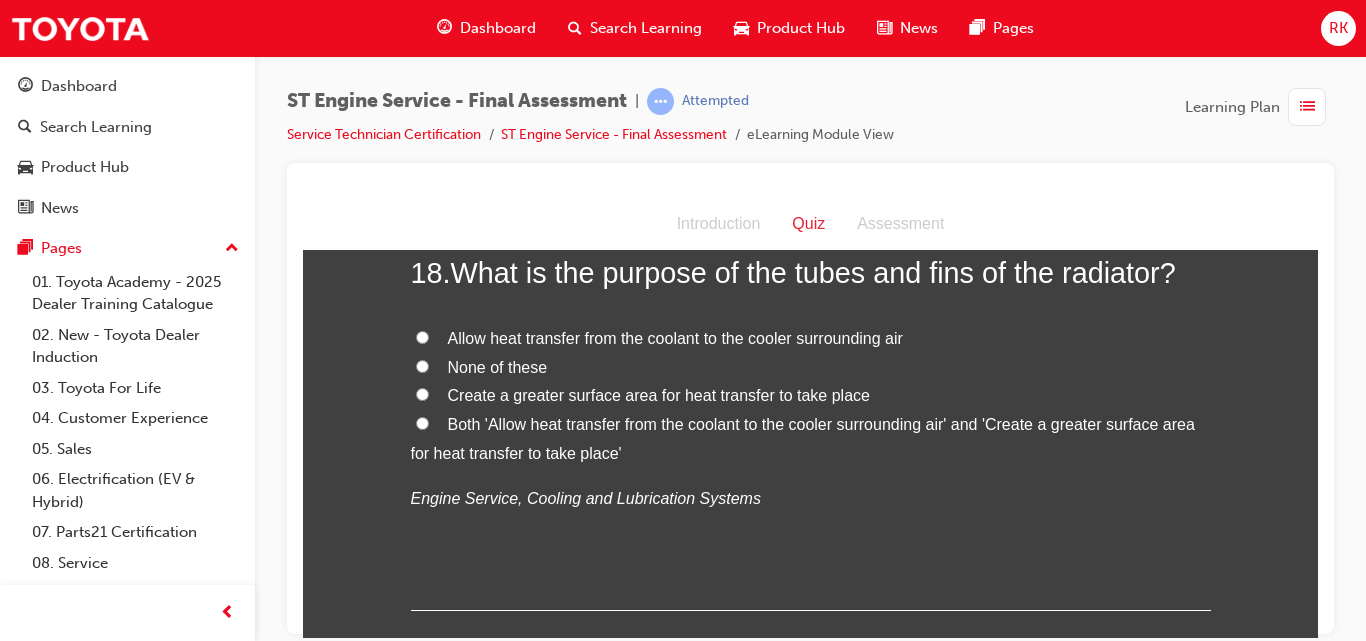 click on "Both 'Allow heat transfer from the coolant to the cooler surrounding air' and 'Create a greater surface area for heat transfer to take place'" at bounding box center (422, 422) 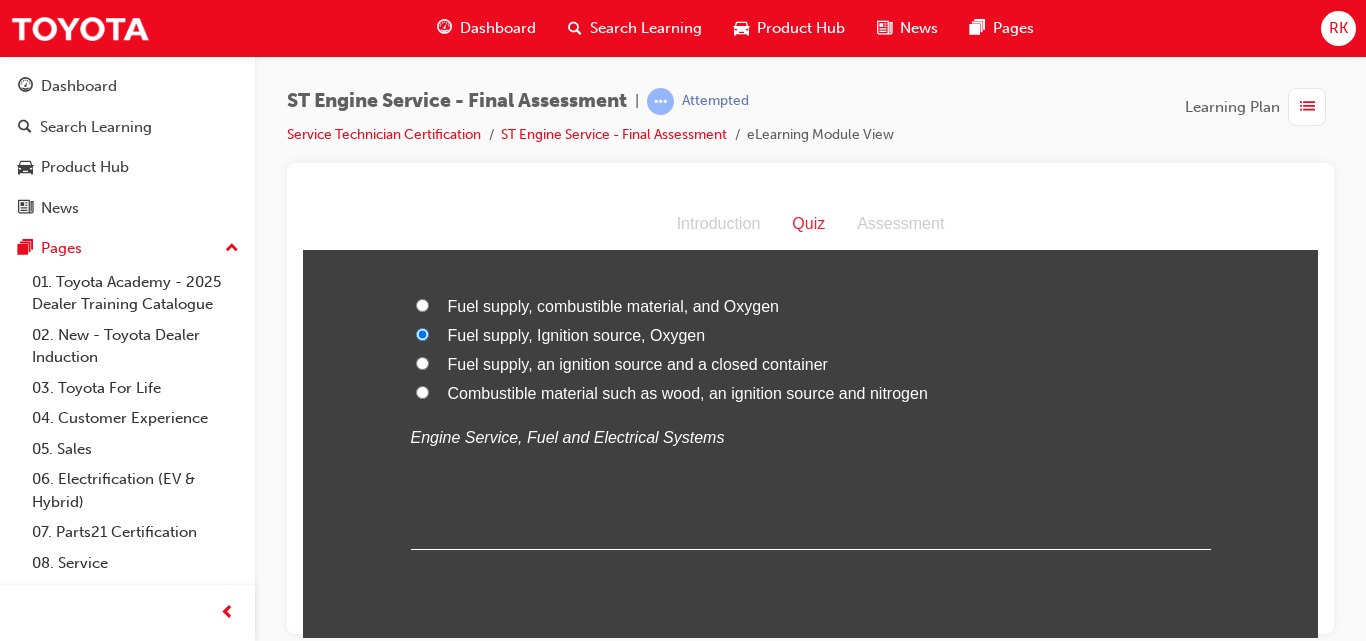 scroll, scrollTop: 5547, scrollLeft: 0, axis: vertical 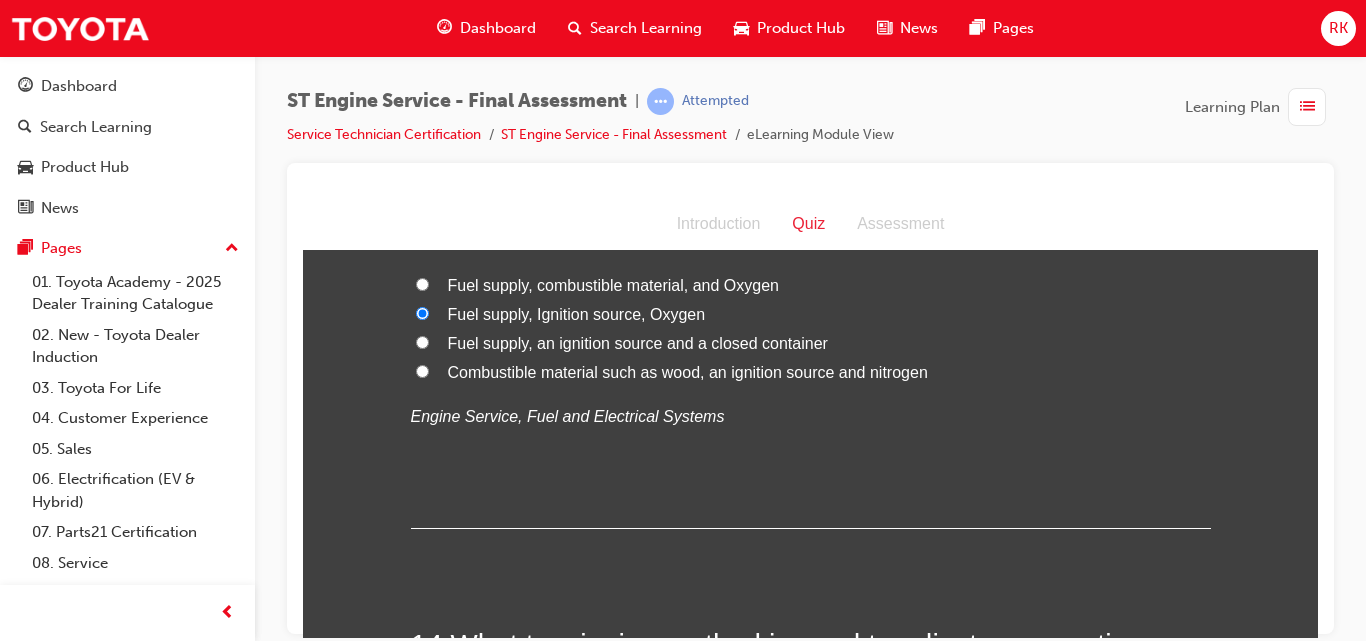 click on "Allow heat transfer from the coolant to the cooler surrounding air" at bounding box center (422, 2571) 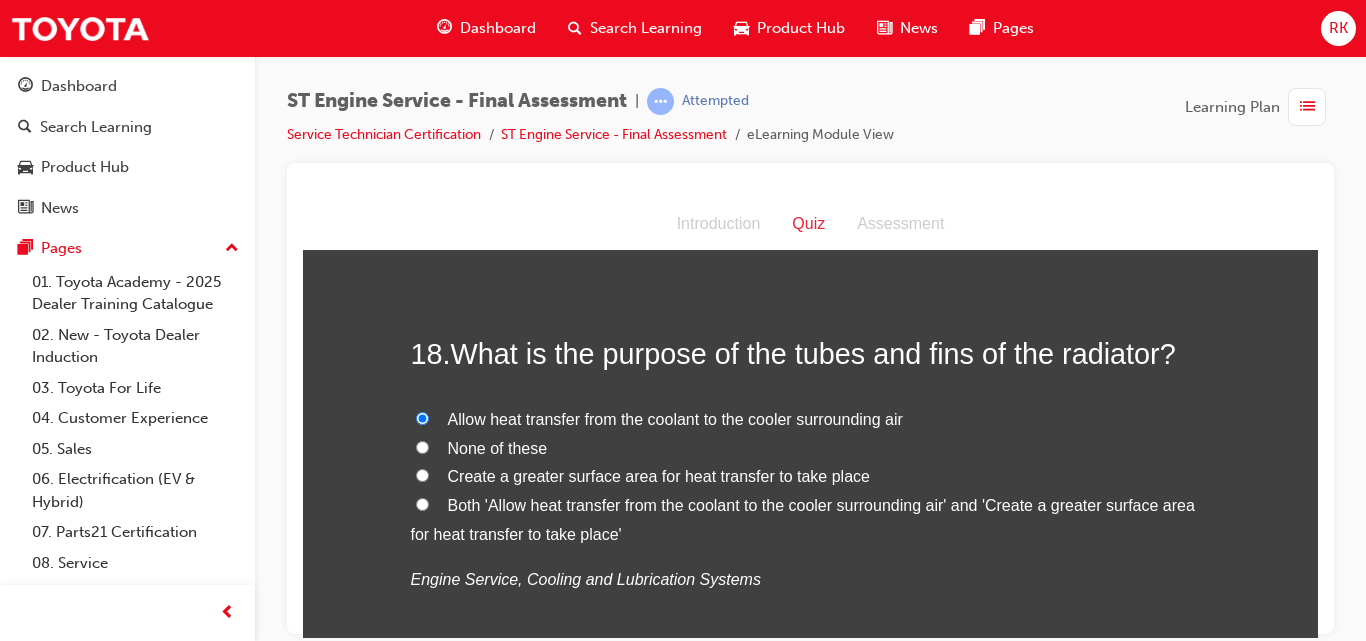 click on "None of these" at bounding box center (422, 446) 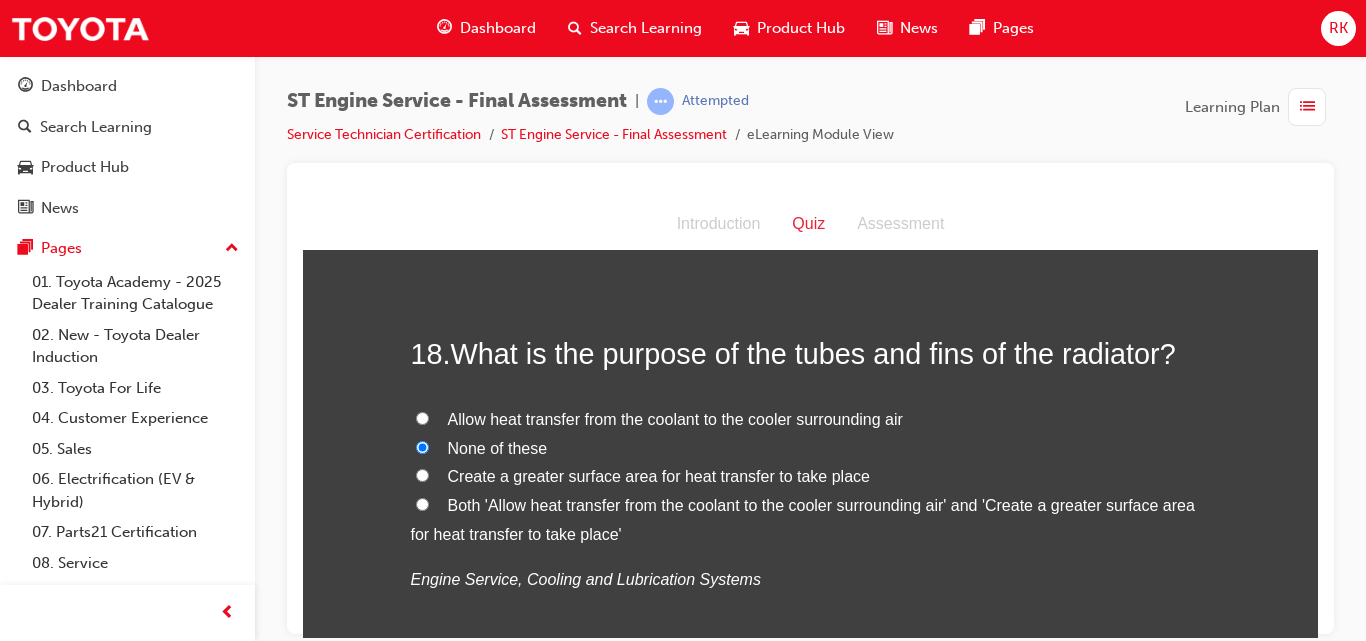 click on "Allow heat transfer from the coolant to the cooler surrounding air" at bounding box center [422, 417] 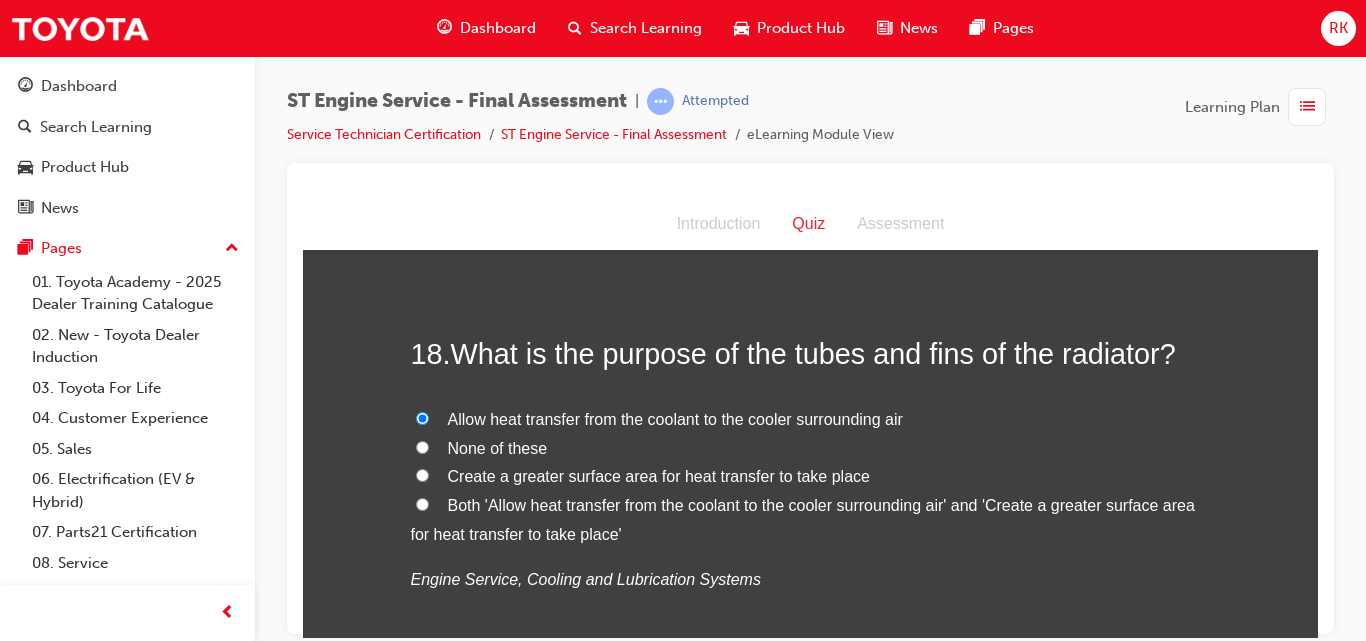 click on "Both 'Allow heat transfer from the coolant to the cooler surrounding air' and 'Create a greater surface area for heat transfer to take place'" at bounding box center [422, 503] 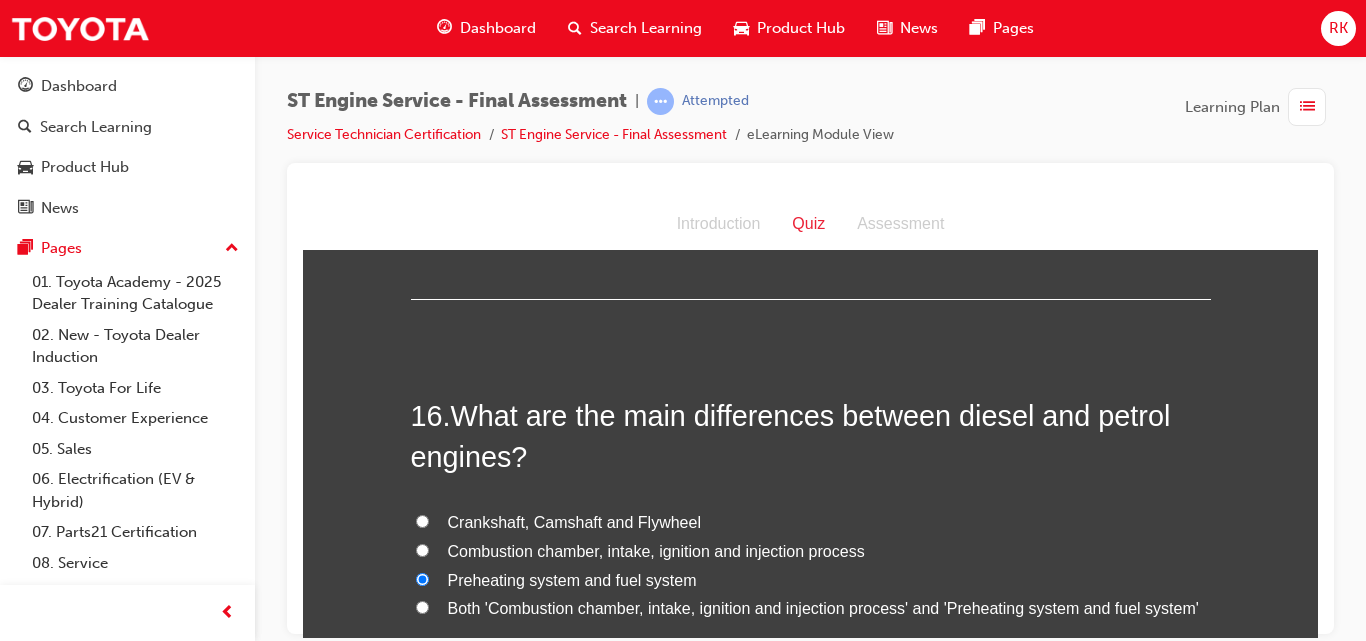 scroll, scrollTop: 6666, scrollLeft: 0, axis: vertical 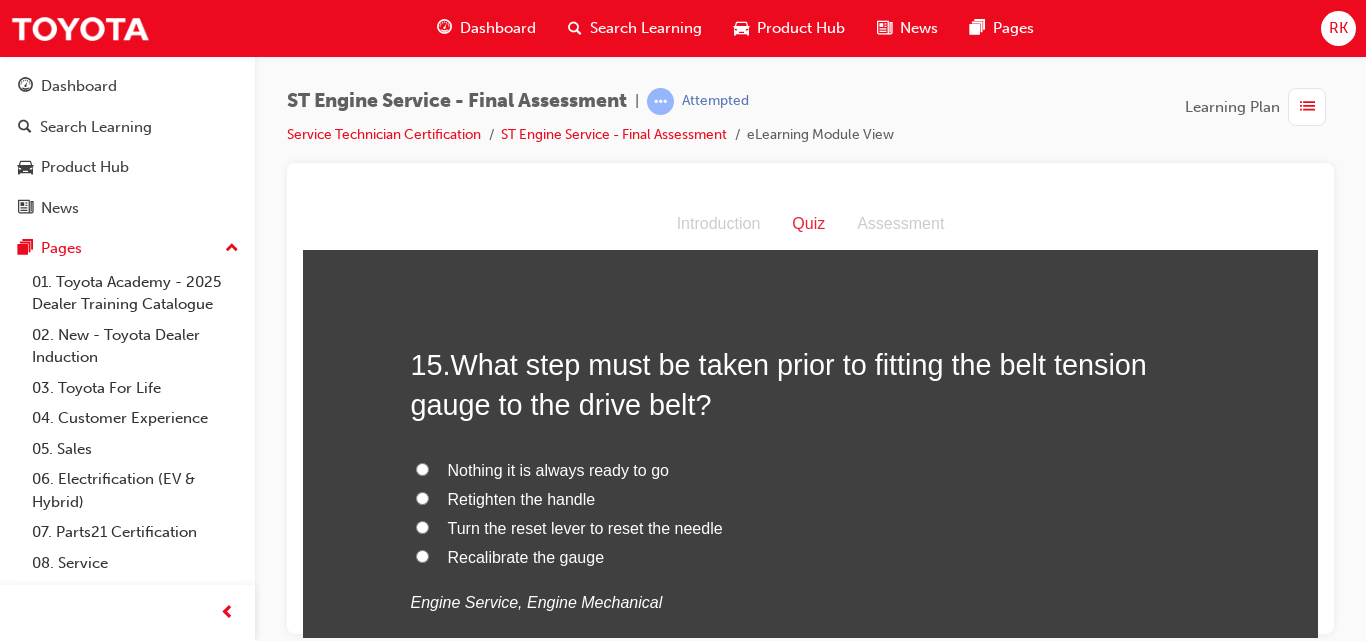 click on "Turn the reset lever to reset the needle" at bounding box center (422, 526) 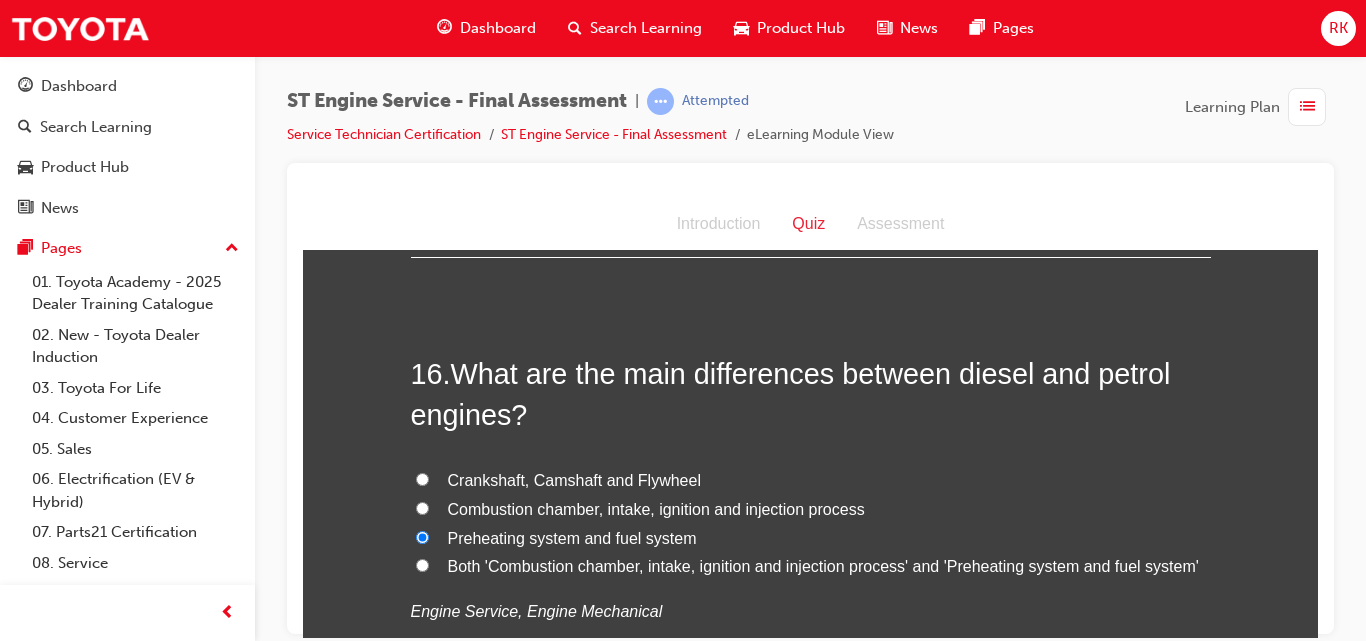 scroll, scrollTop: 6852, scrollLeft: 0, axis: vertical 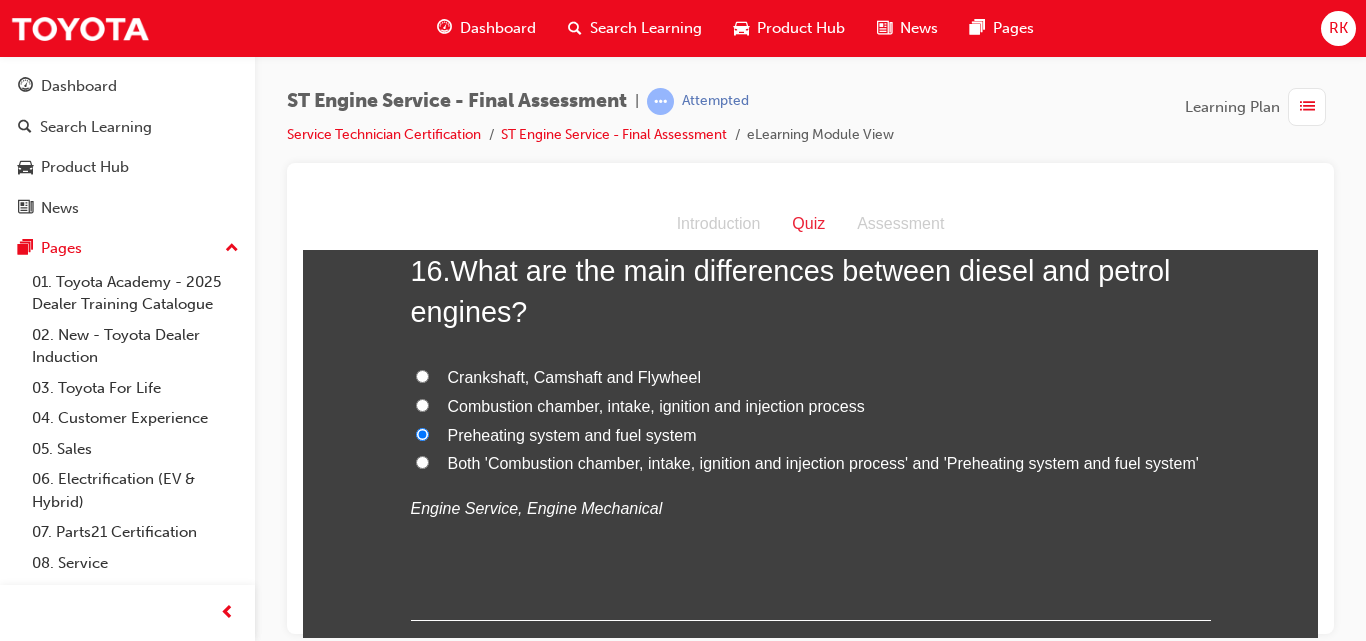 click on "Both 'Combustion chamber, intake, ignition and injection process' and 'Preheating system and fuel system'" at bounding box center [422, 461] 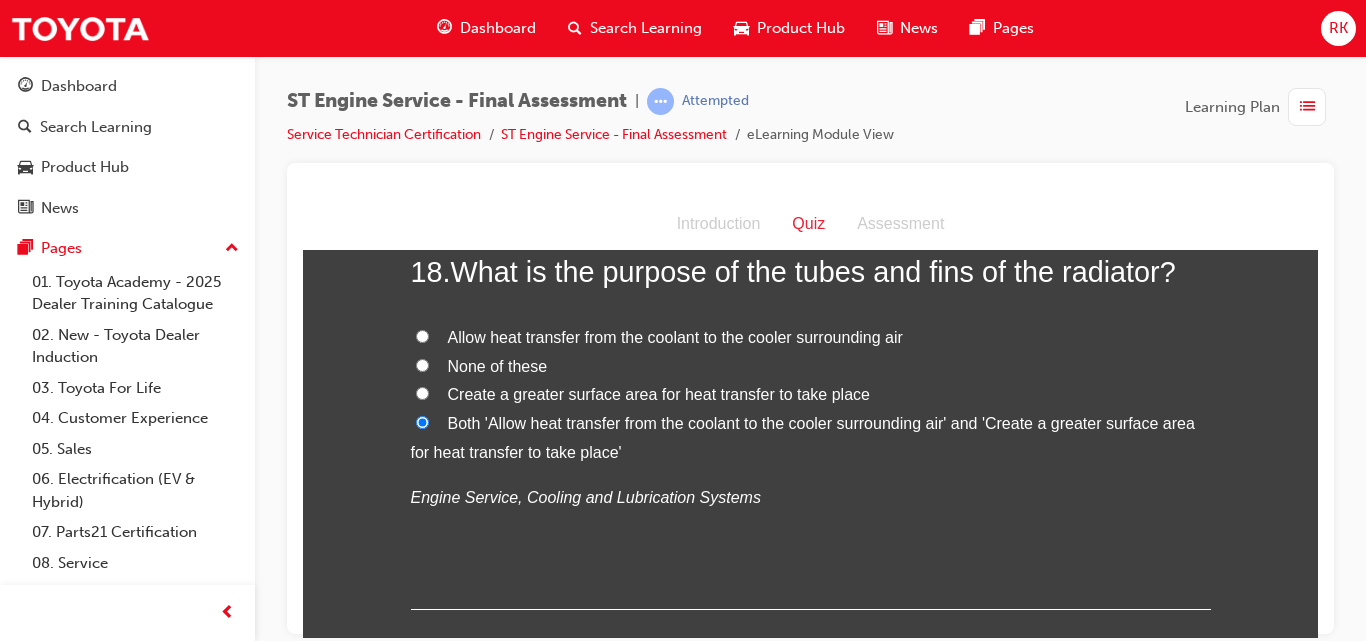 scroll, scrollTop: 7763, scrollLeft: 0, axis: vertical 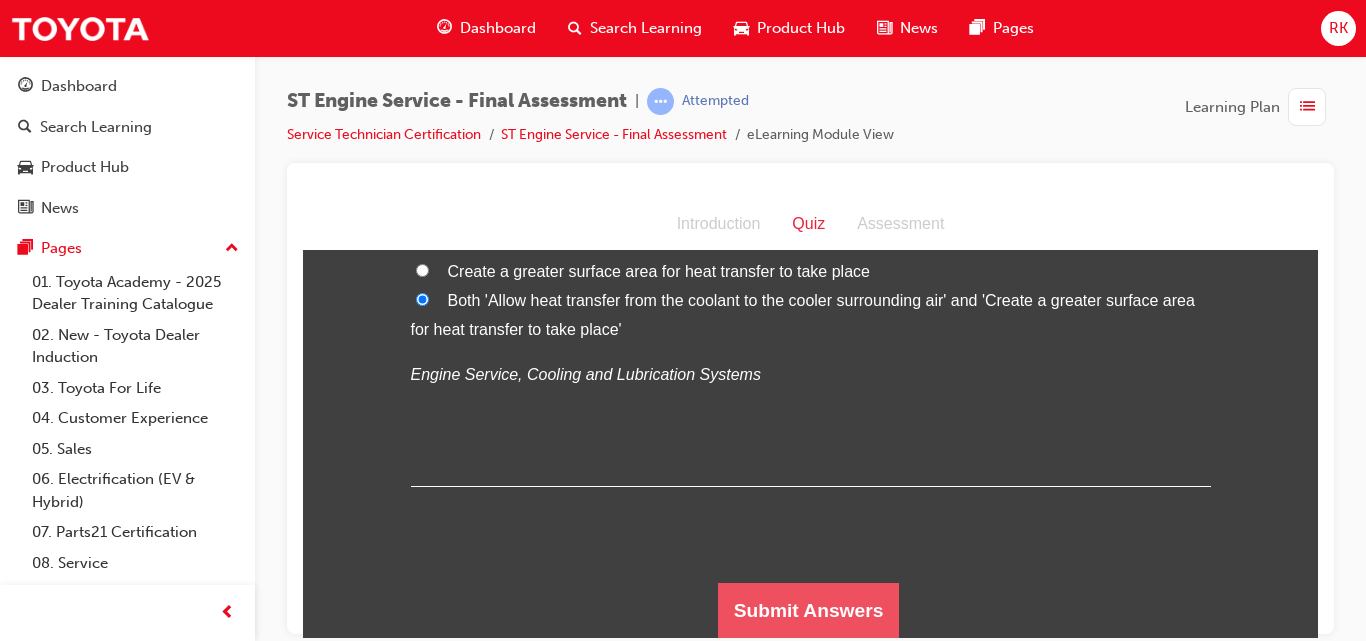 click on "Submit Answers" at bounding box center (809, 610) 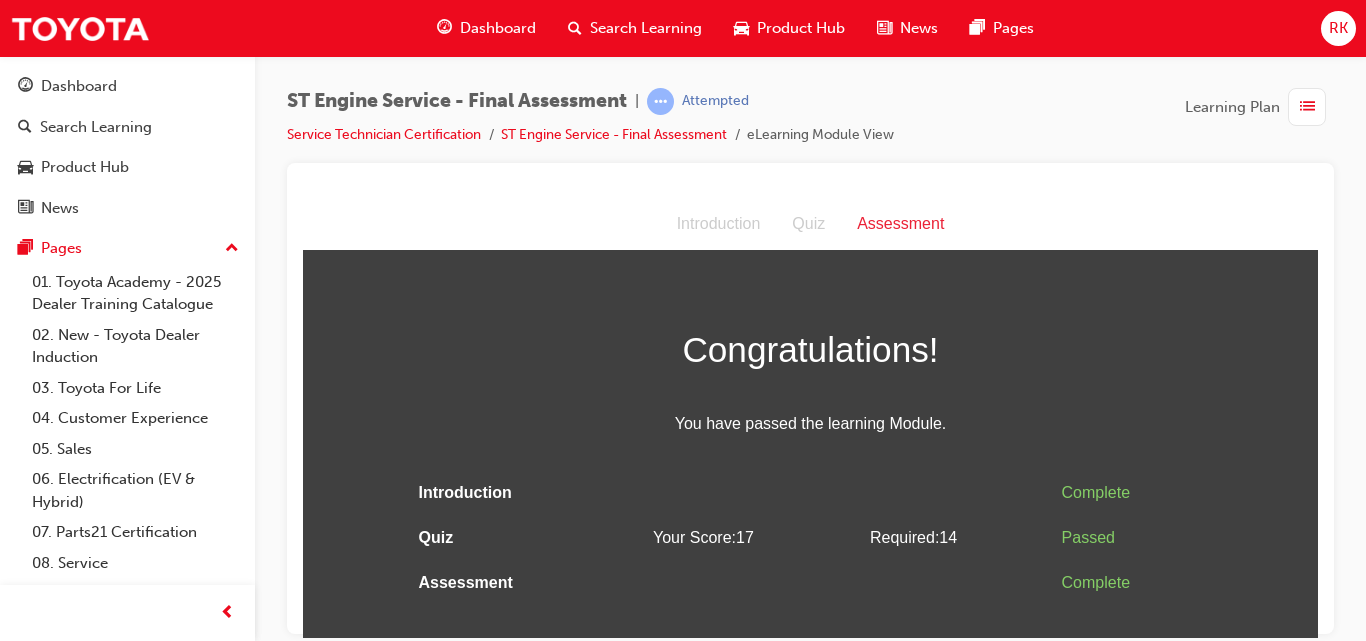scroll, scrollTop: 0, scrollLeft: 0, axis: both 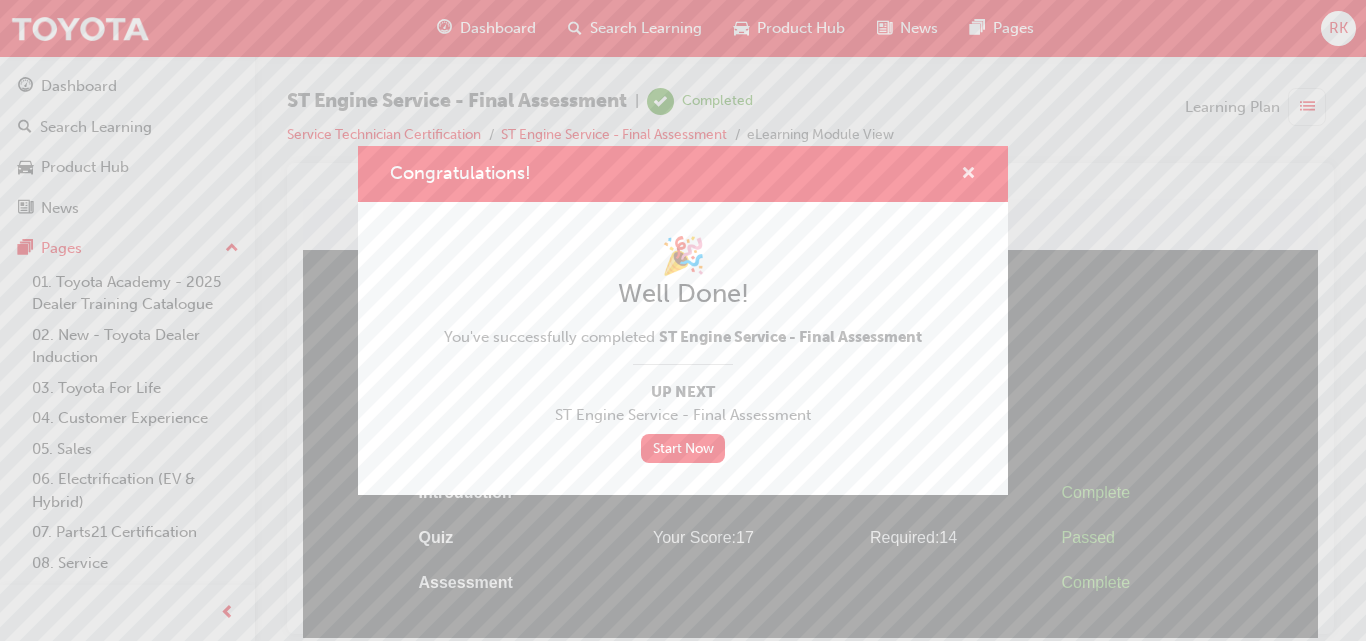 click at bounding box center (968, 175) 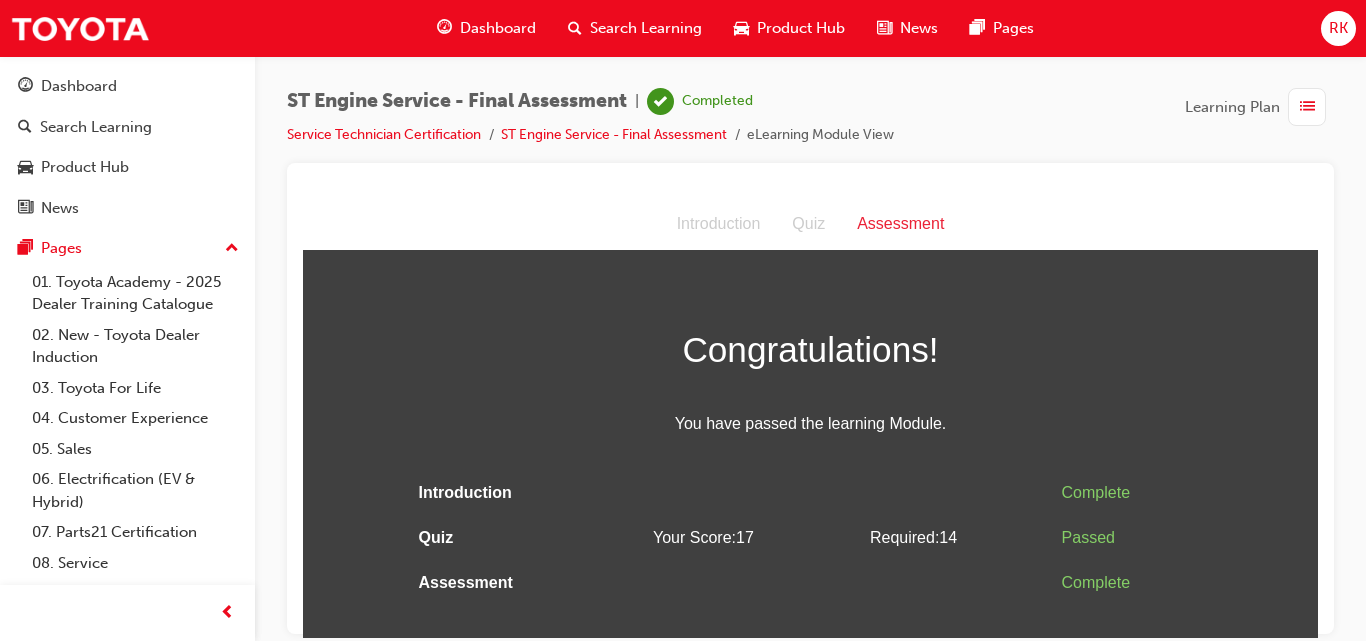 click at bounding box center [1307, 107] 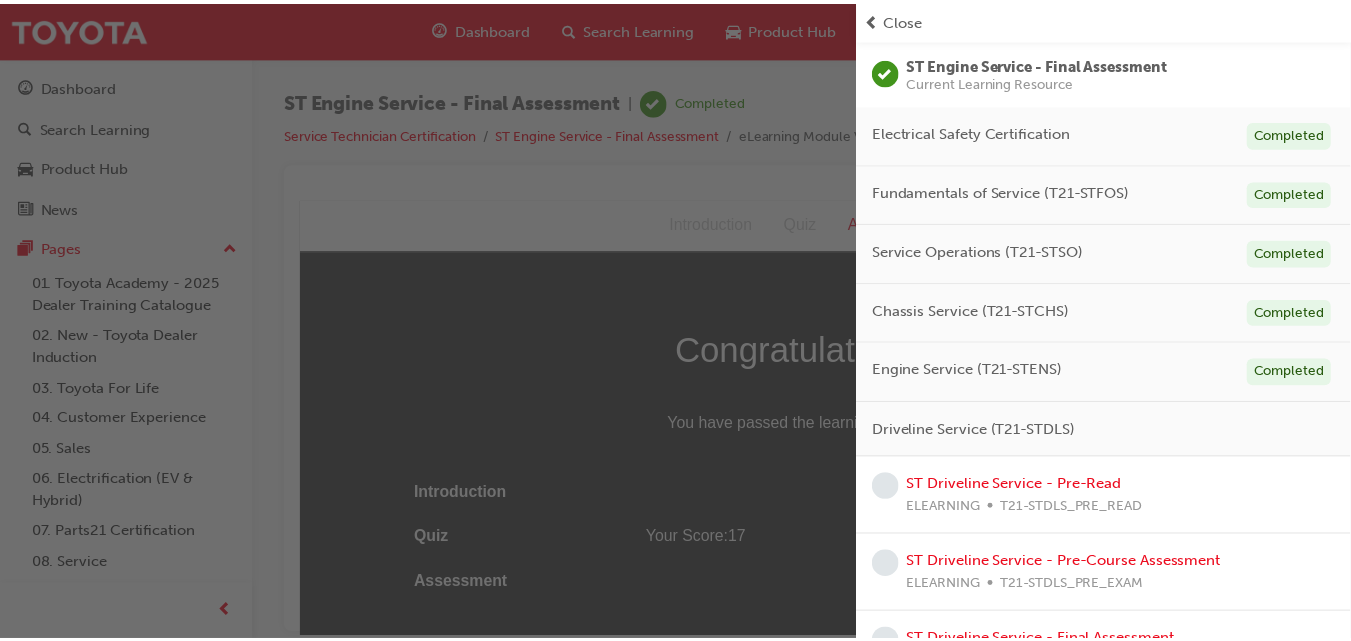 scroll, scrollTop: 199, scrollLeft: 0, axis: vertical 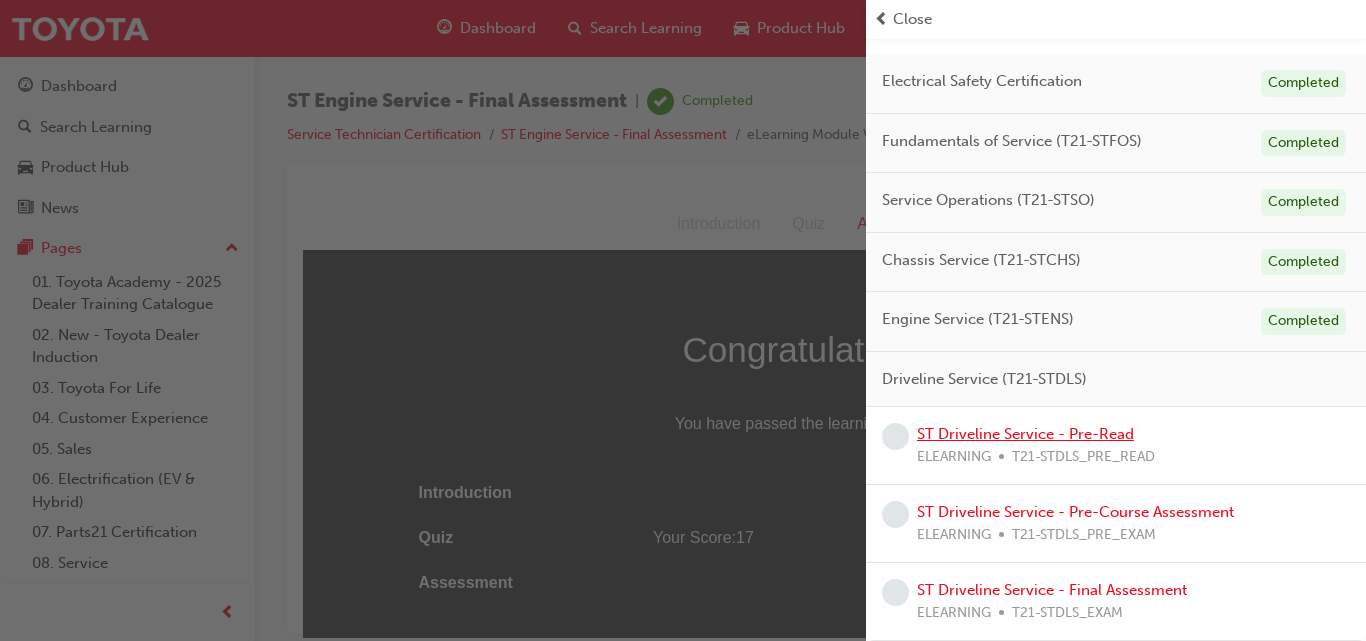click on "ST Driveline Service - Pre-Read" at bounding box center [1025, 434] 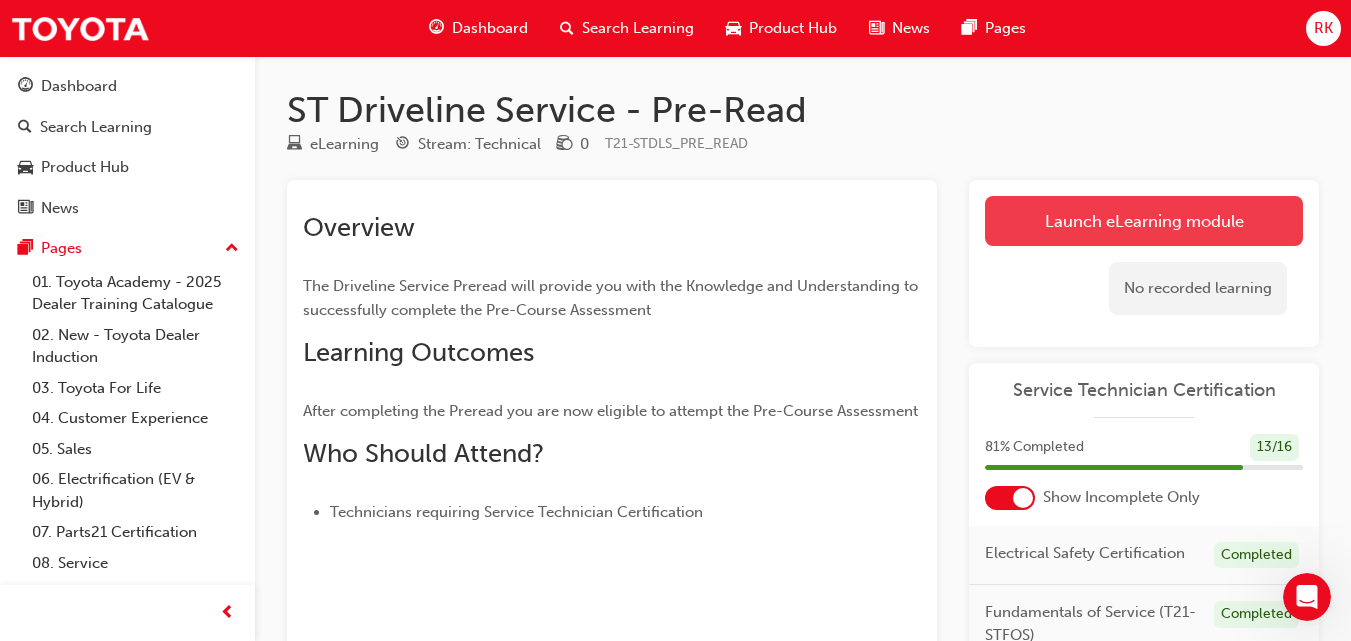 click on "Launch eLearning module" at bounding box center (1144, 221) 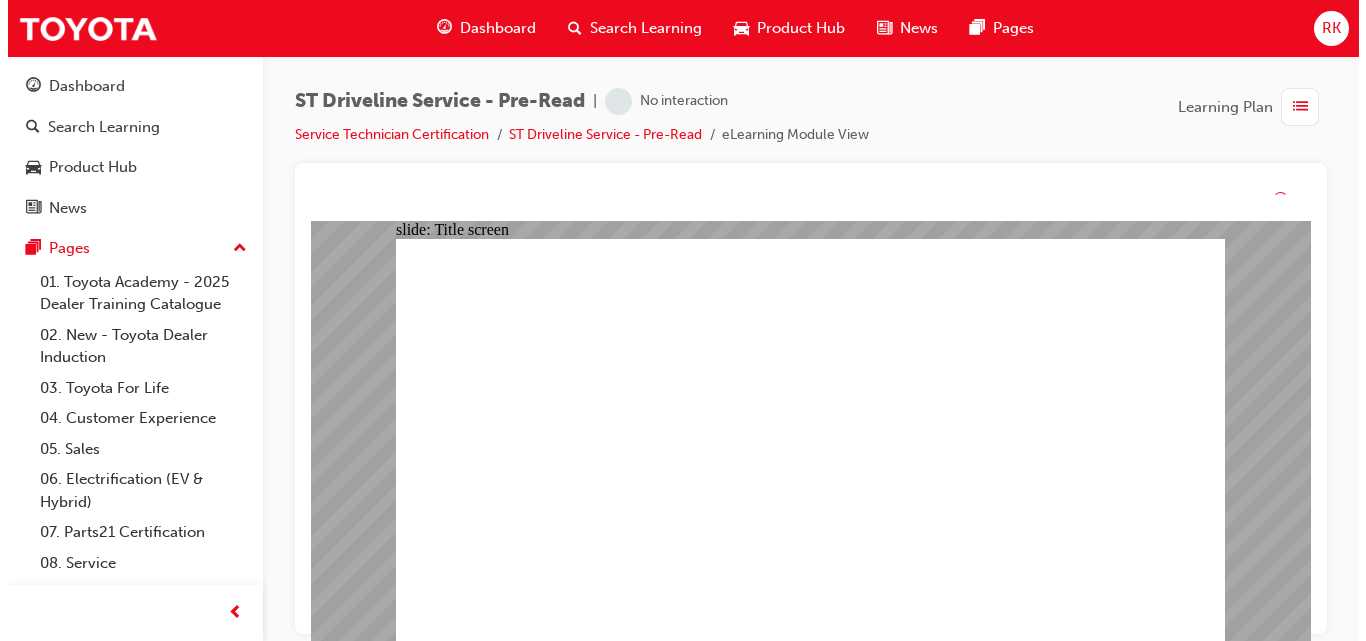 scroll, scrollTop: 0, scrollLeft: 0, axis: both 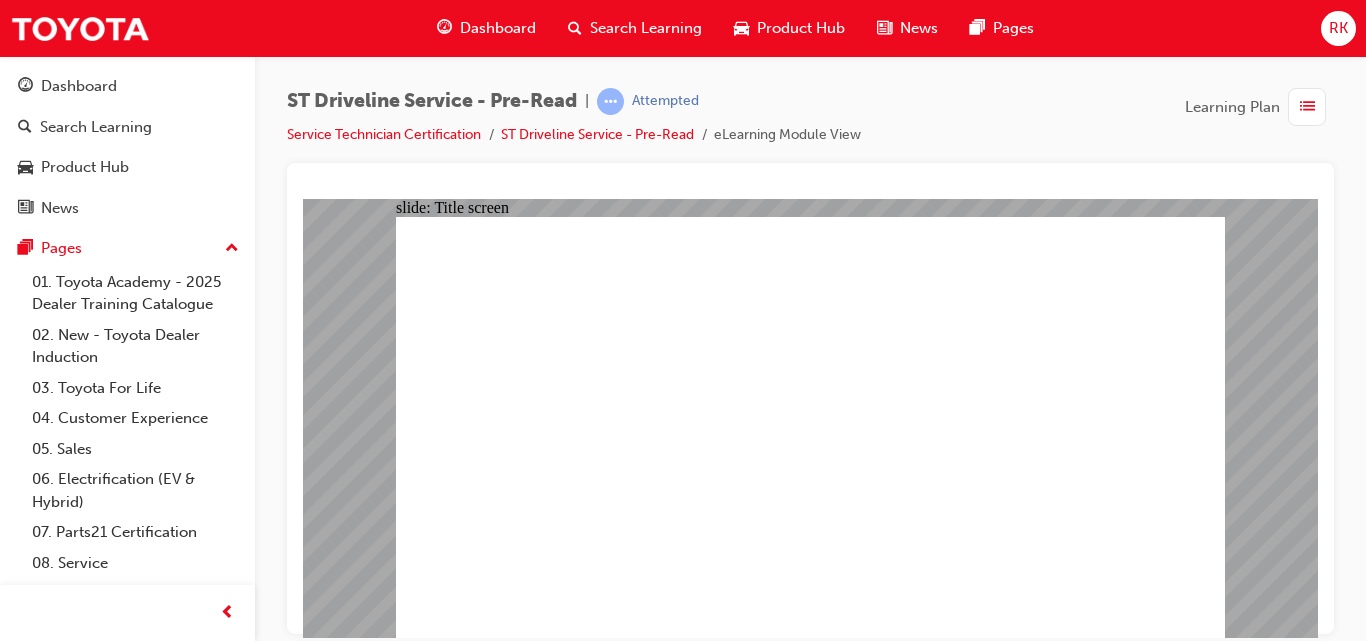 click 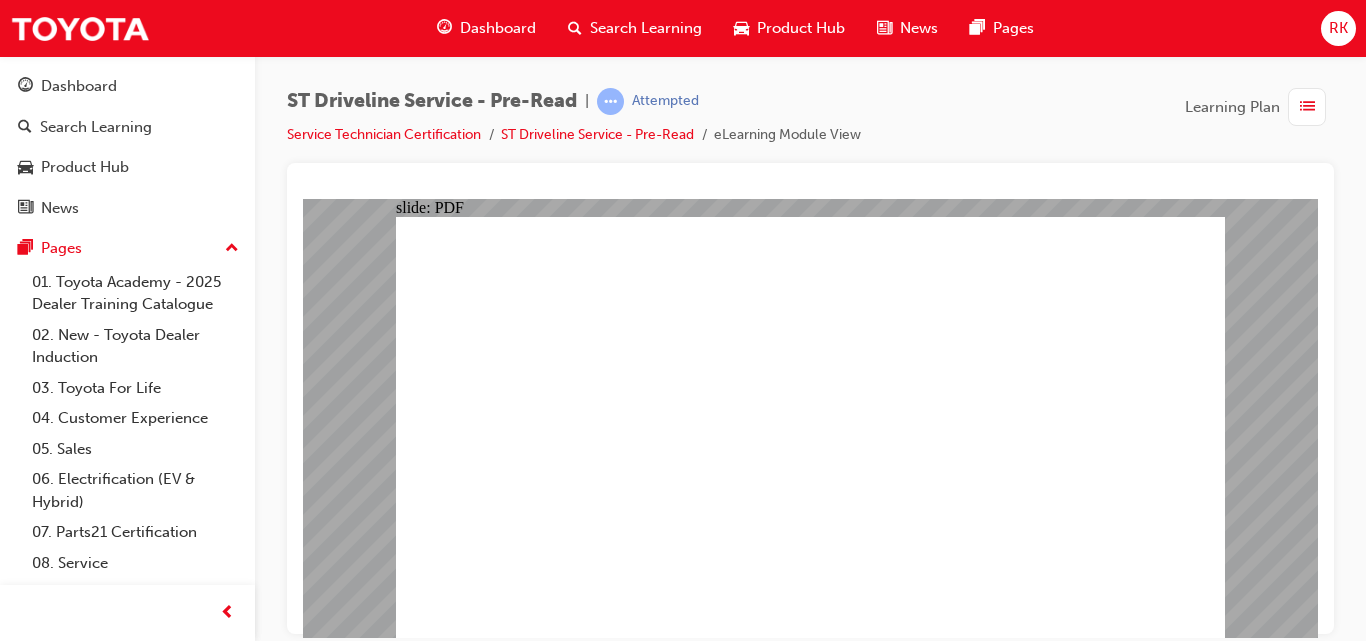 click 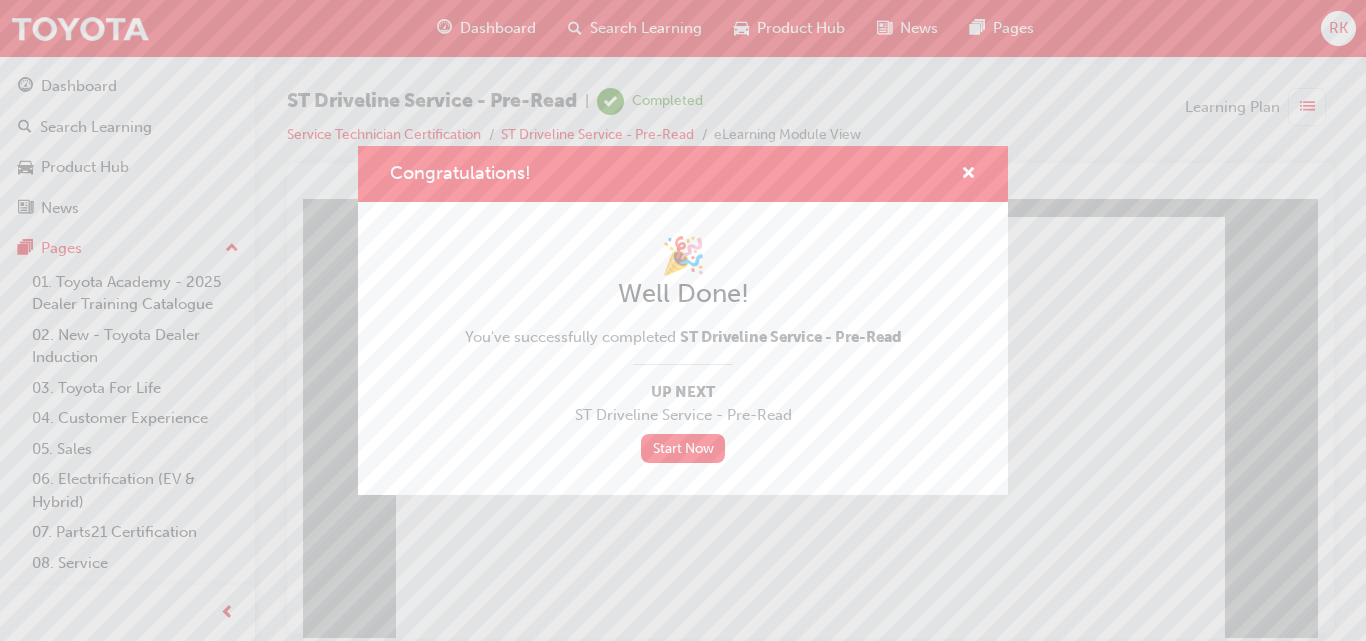 click 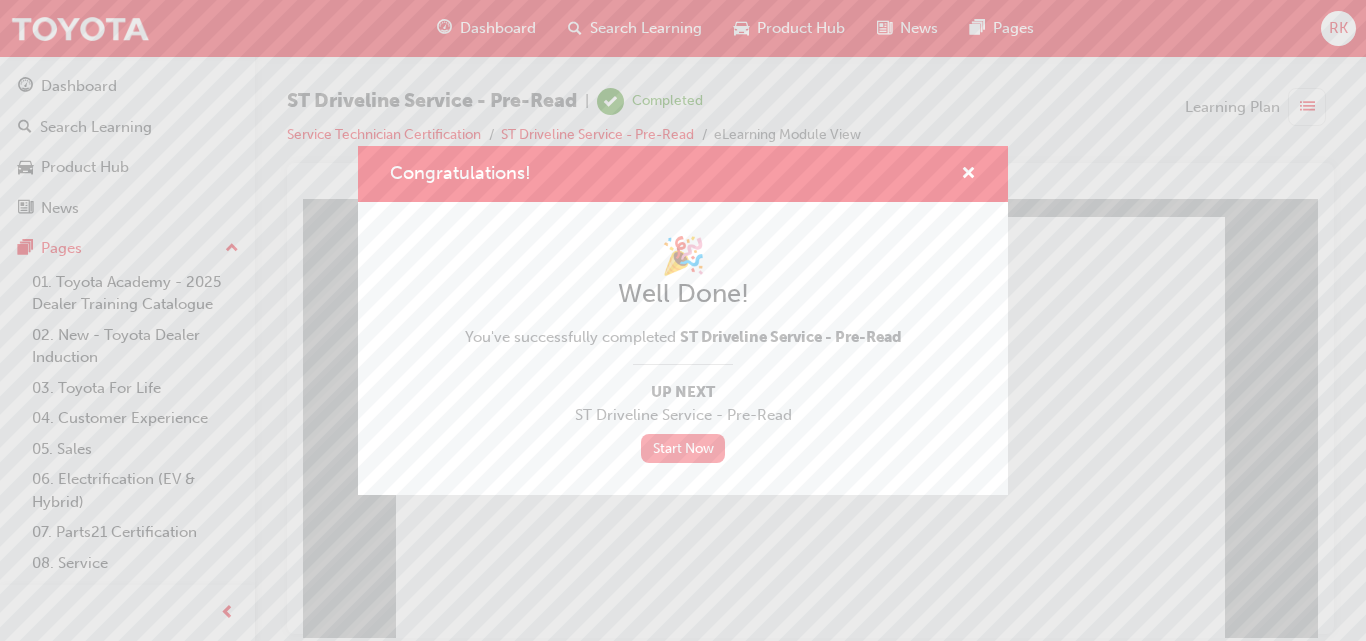 click on "Start Now" at bounding box center (683, 448) 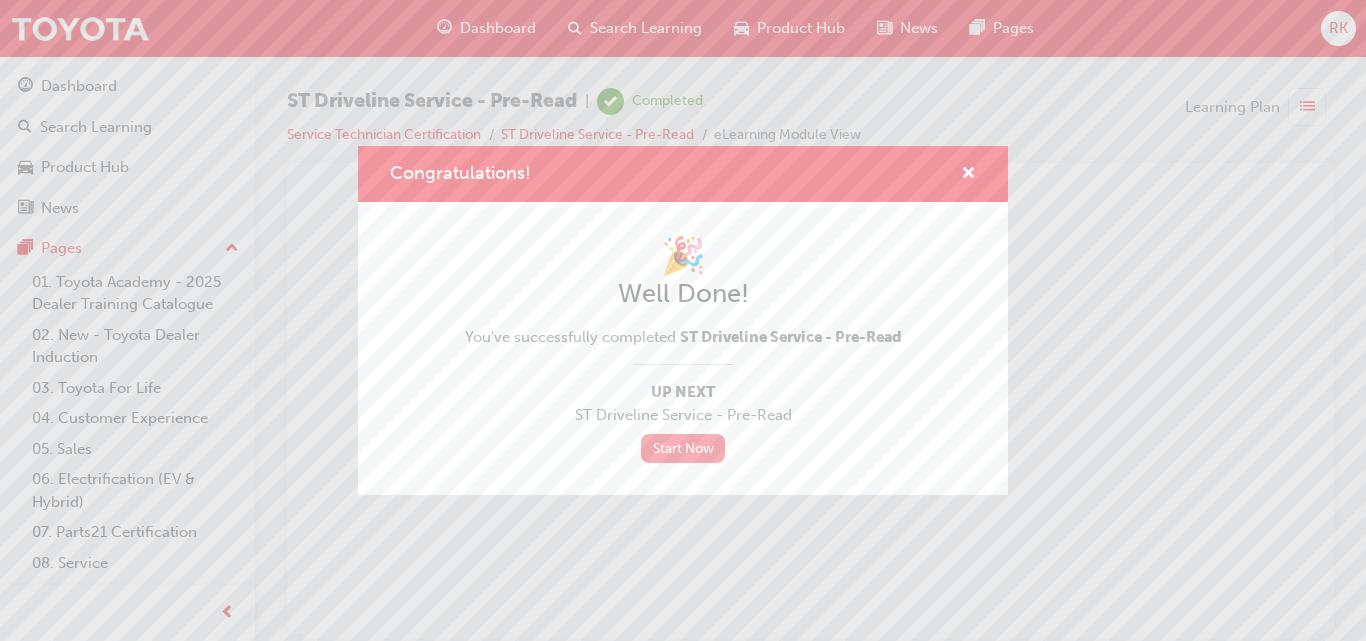 scroll, scrollTop: 0, scrollLeft: 0, axis: both 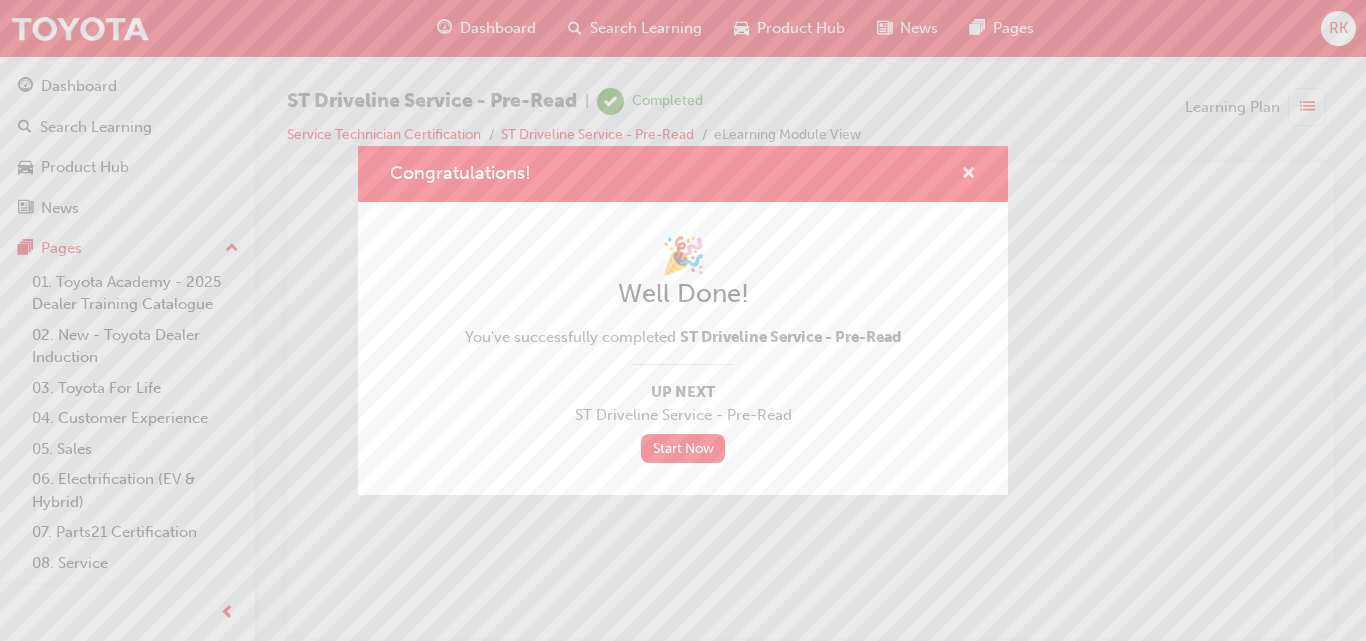 click at bounding box center [968, 175] 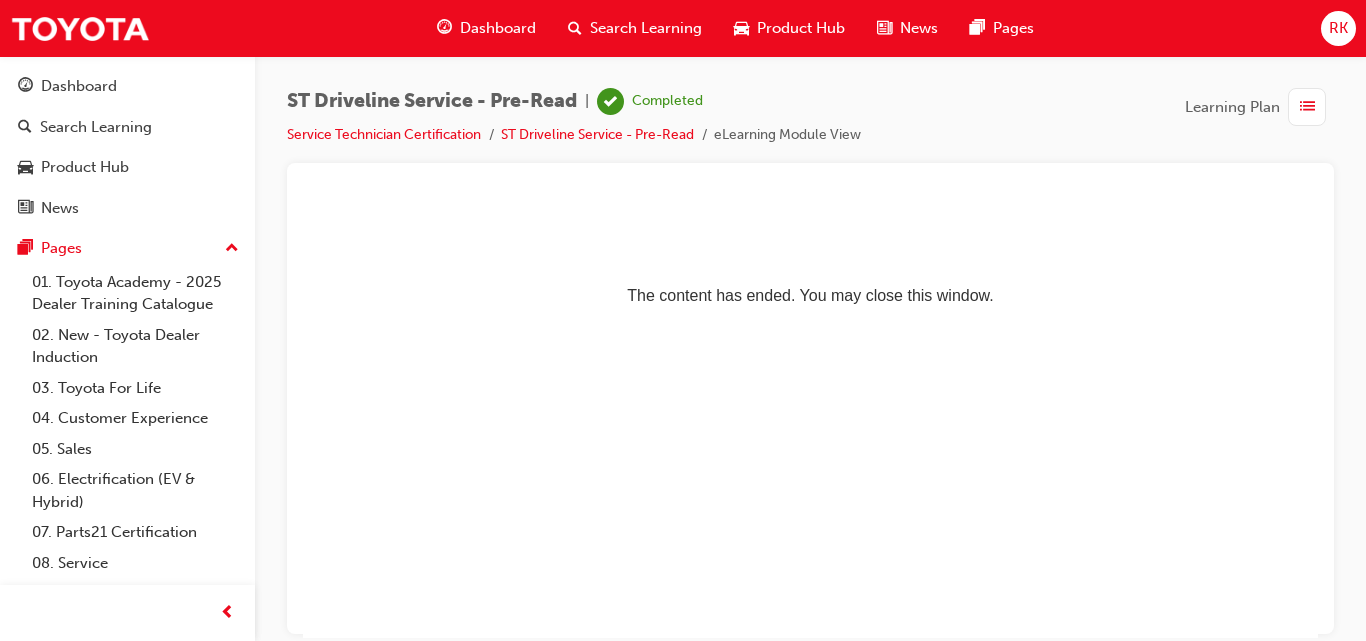 click at bounding box center (1307, 107) 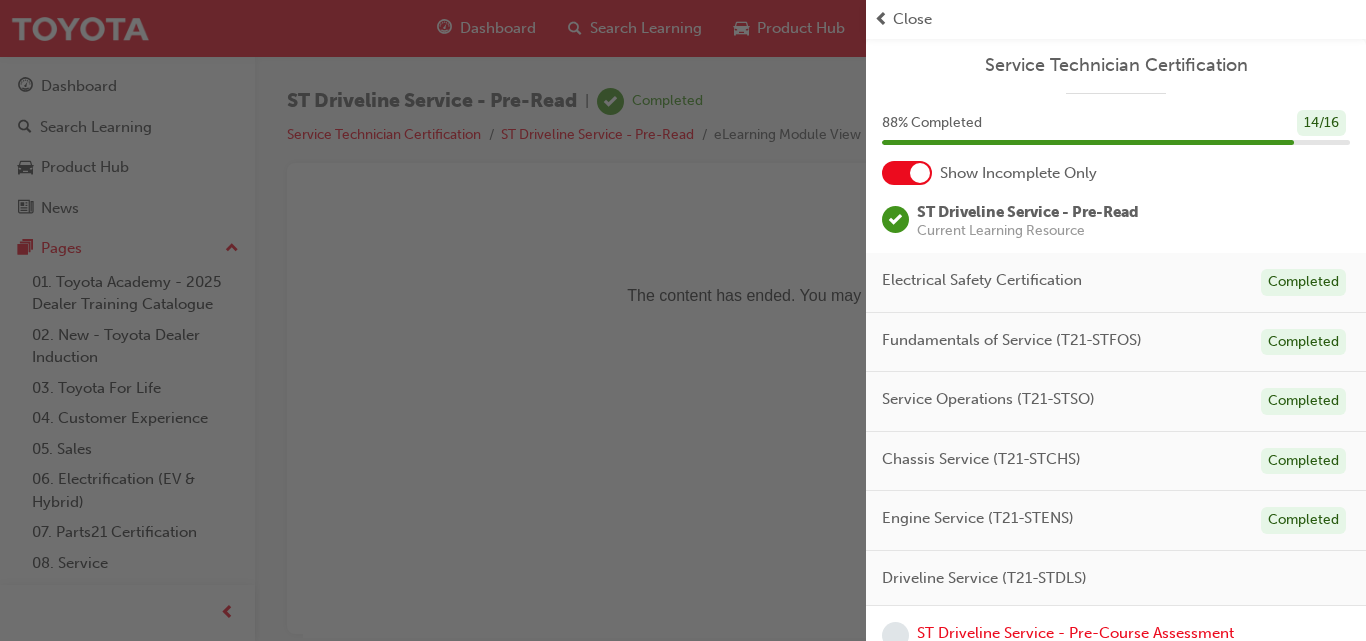 scroll, scrollTop: 121, scrollLeft: 0, axis: vertical 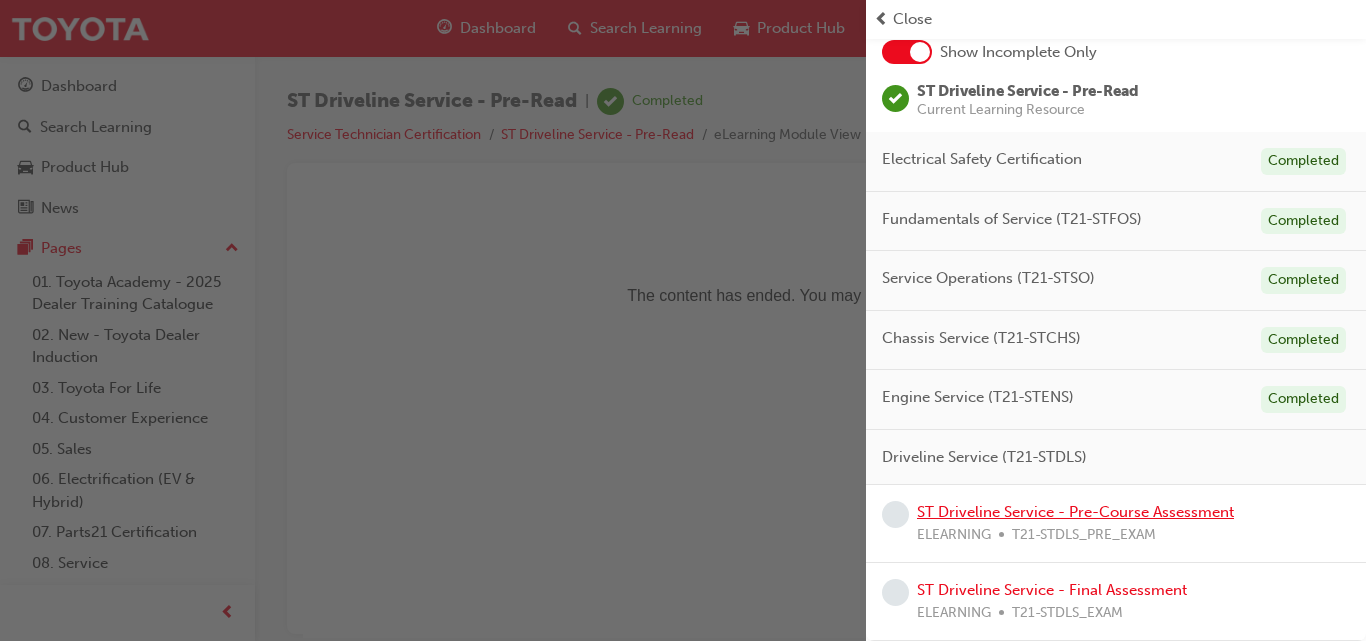 click on "ST Driveline Service - Pre-Course Assessment" at bounding box center [1075, 512] 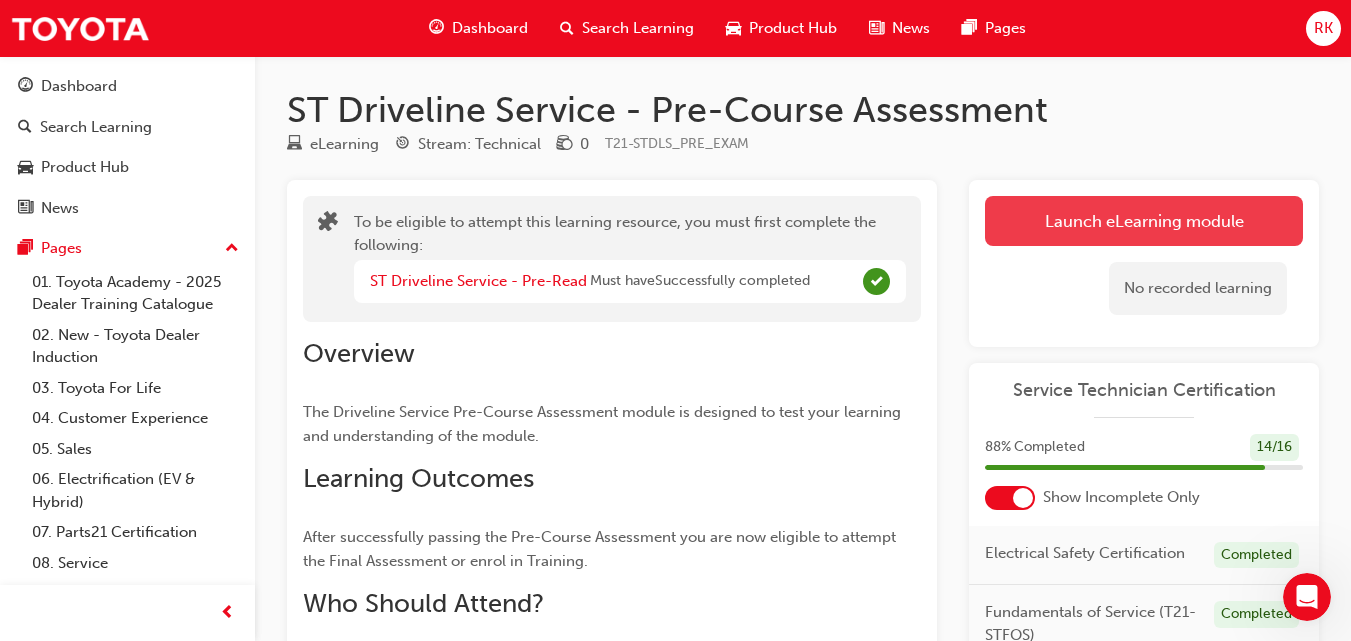 click on "Launch eLearning module" at bounding box center [1144, 221] 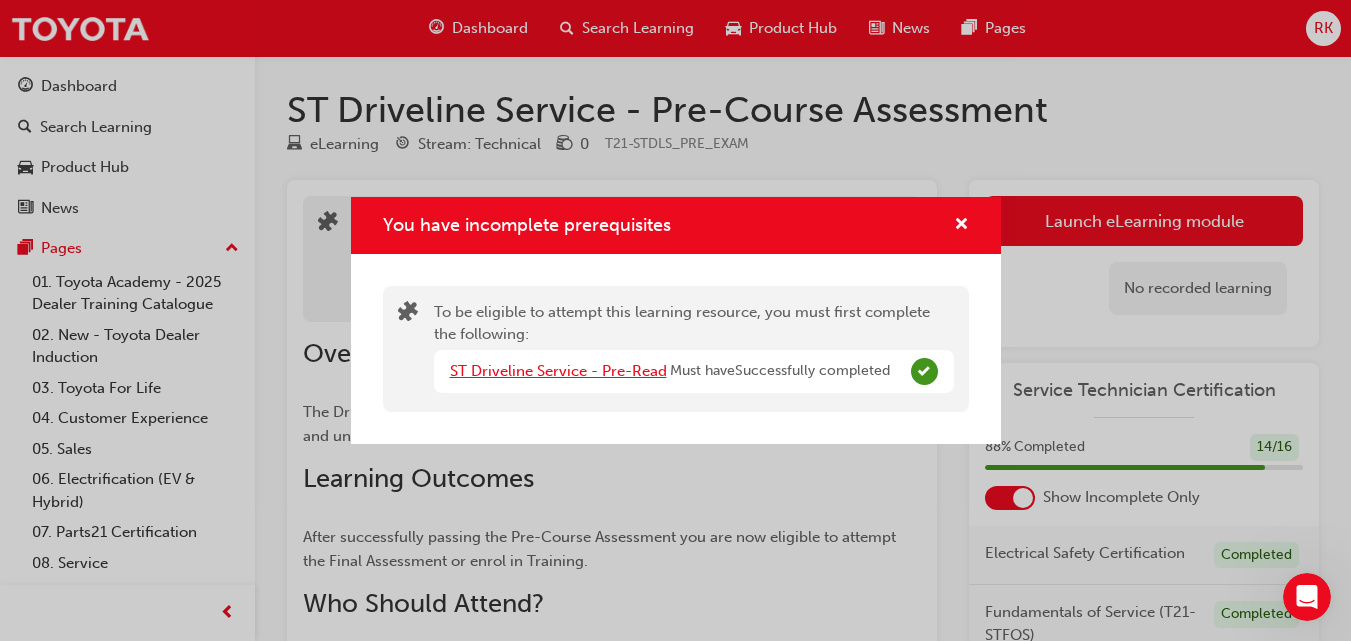 click on "ST Driveline Service - Pre-Read" at bounding box center [558, 371] 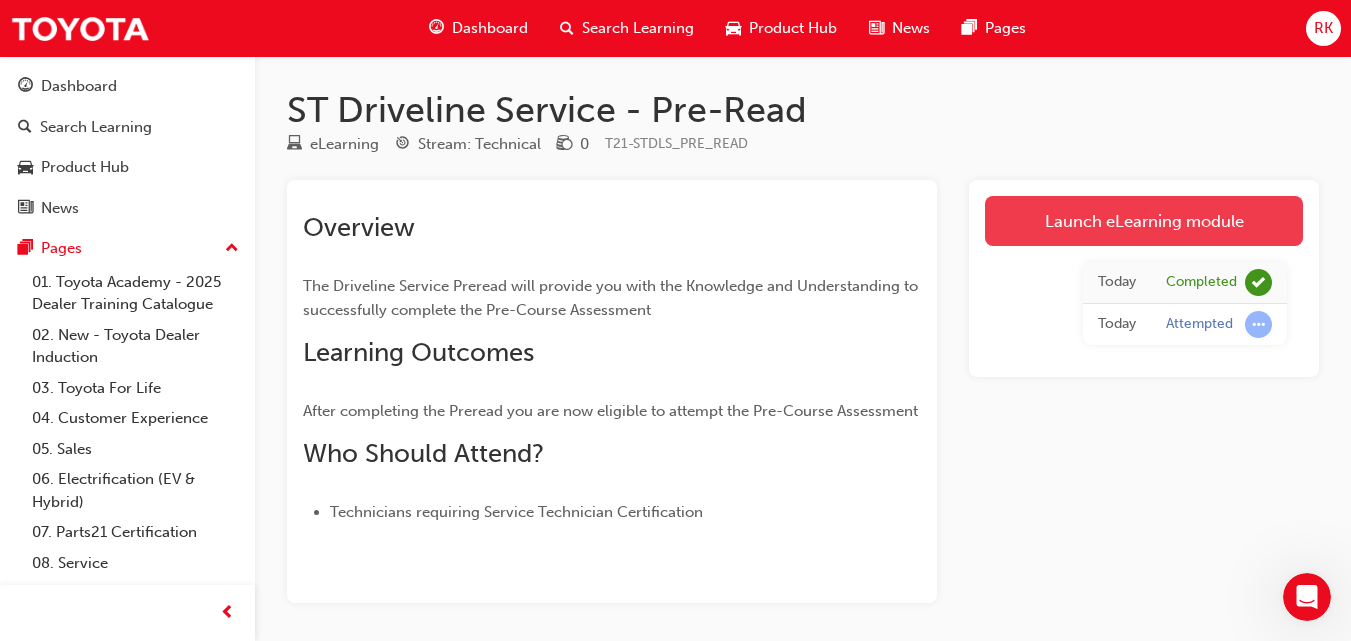 click on "Launch eLearning module" at bounding box center (1144, 221) 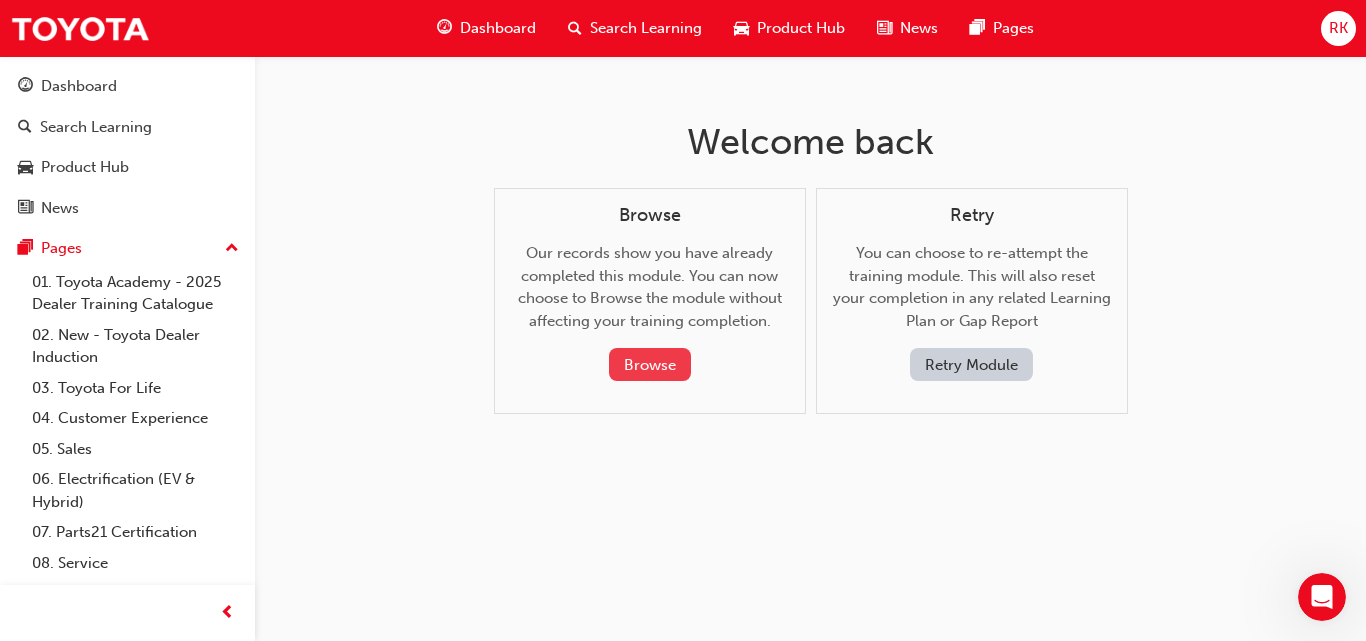 click on "Browse" at bounding box center (650, 364) 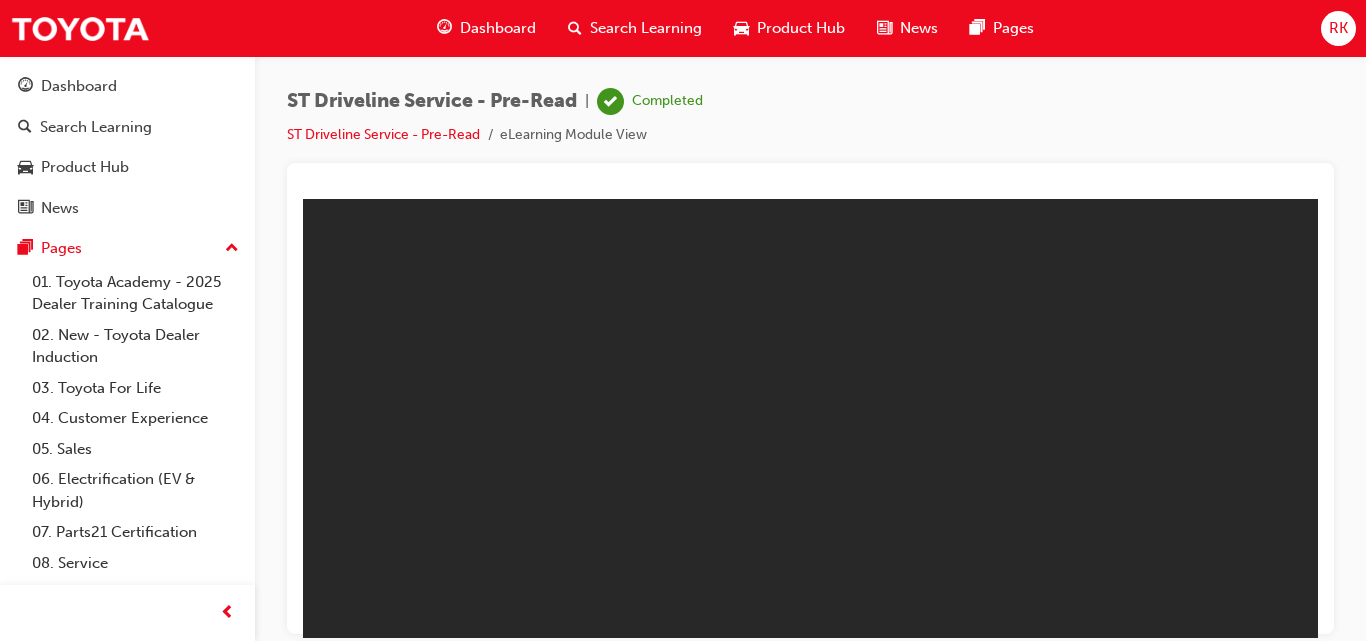 scroll, scrollTop: 0, scrollLeft: 0, axis: both 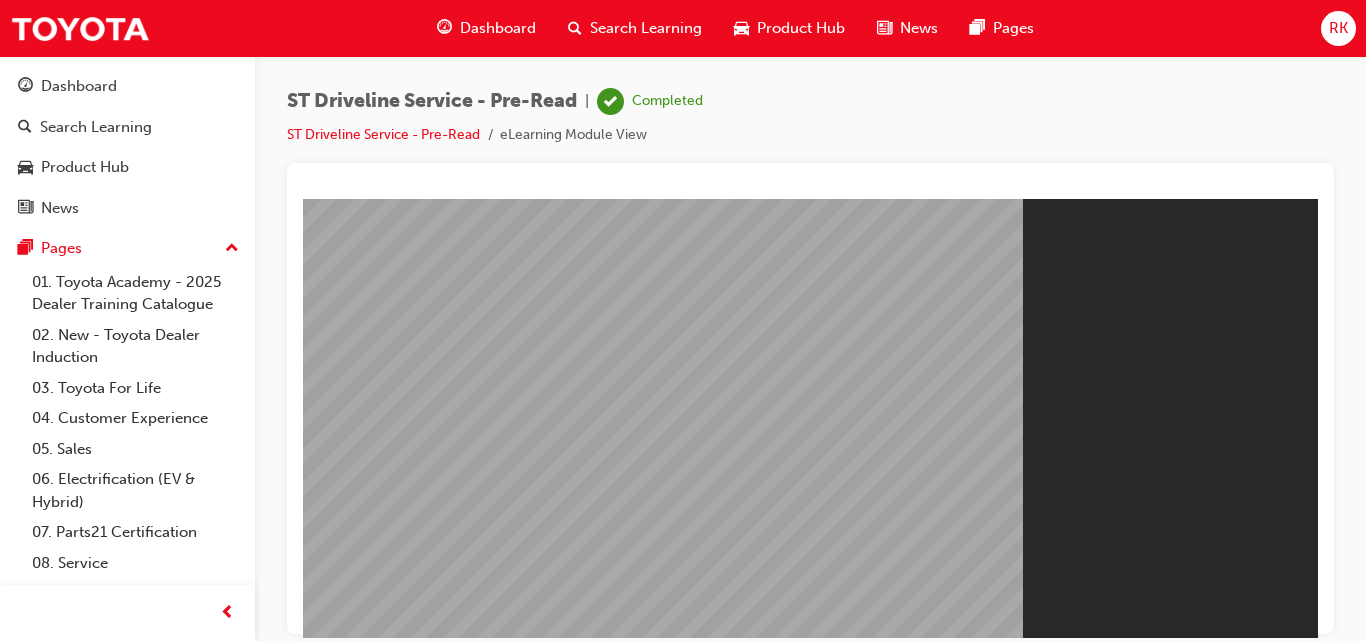 click on "Resume" at bounding box center (341, 790) 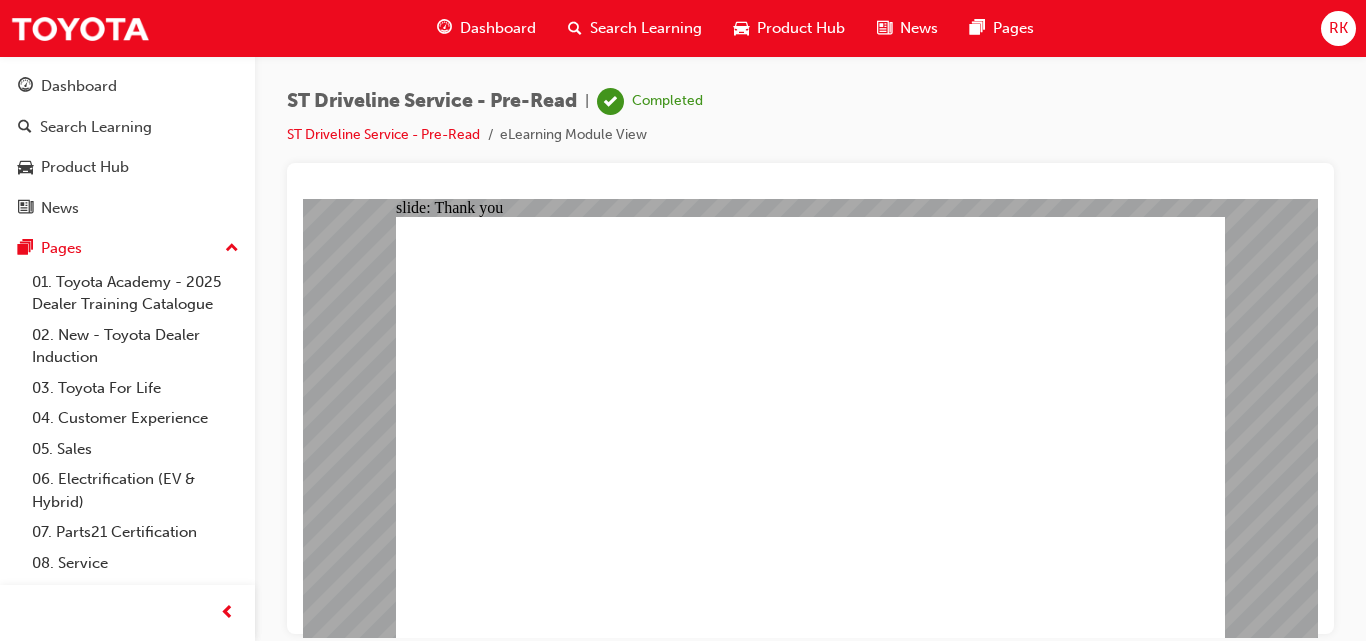 click 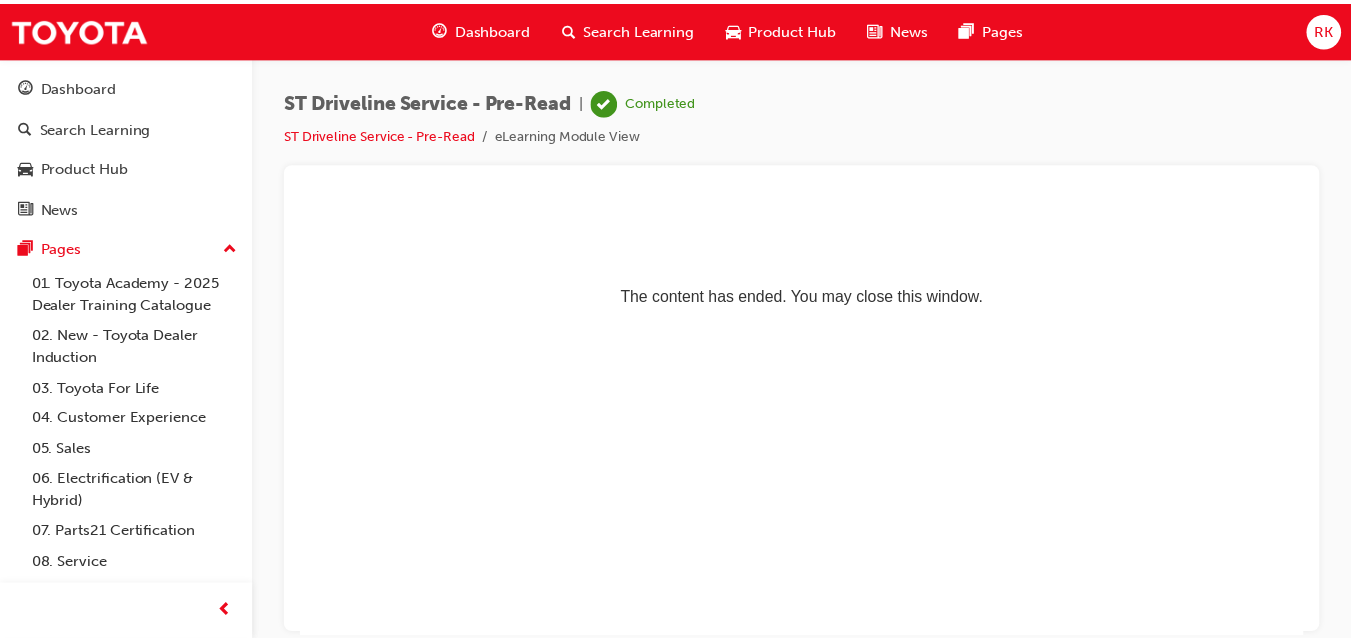 scroll, scrollTop: 0, scrollLeft: 0, axis: both 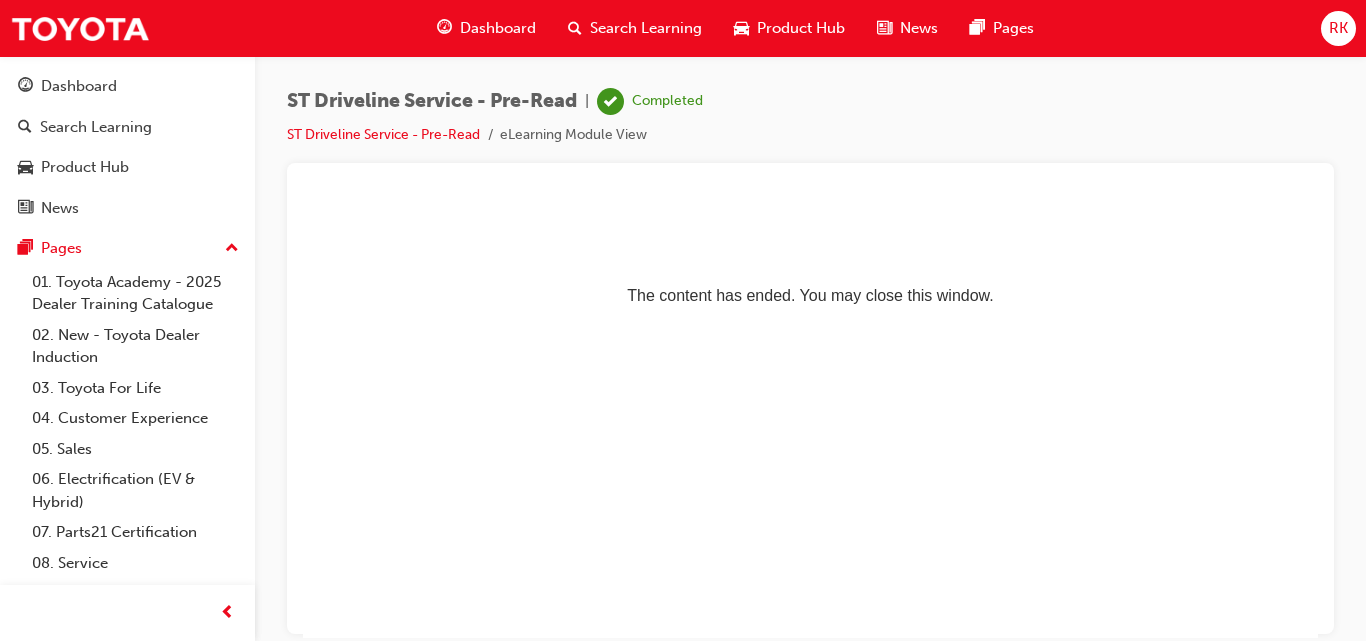 click on "Dashboard" at bounding box center (498, 28) 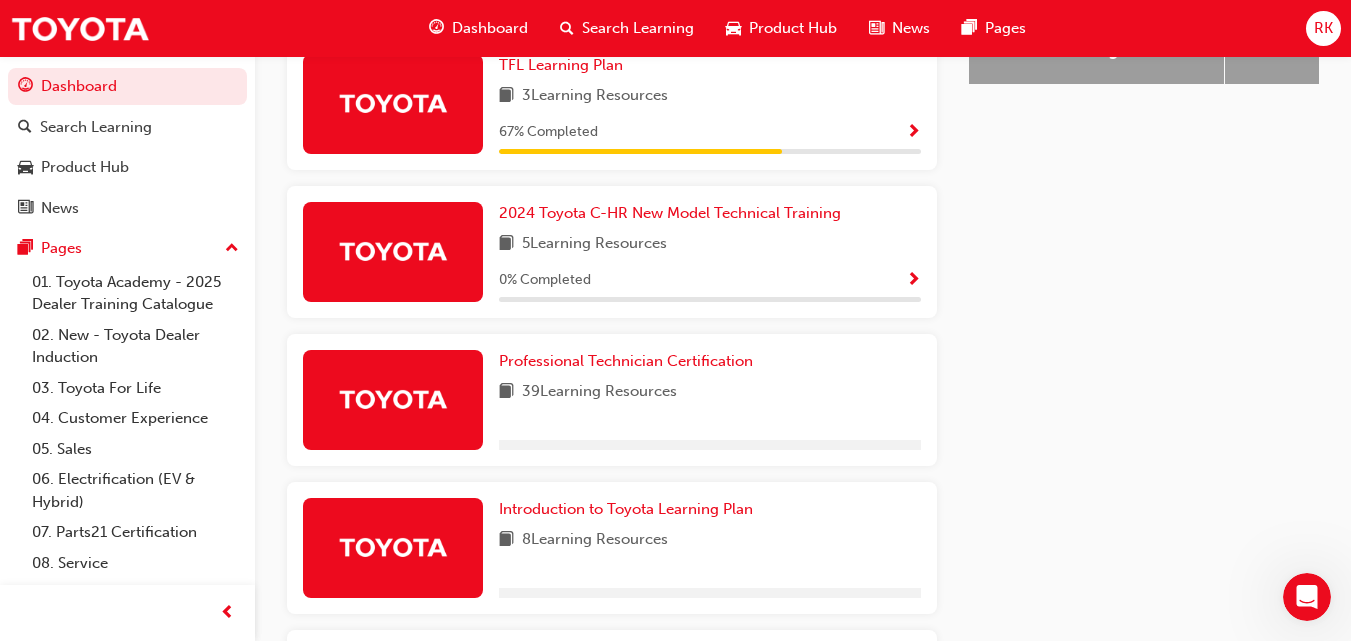 scroll, scrollTop: 1236, scrollLeft: 0, axis: vertical 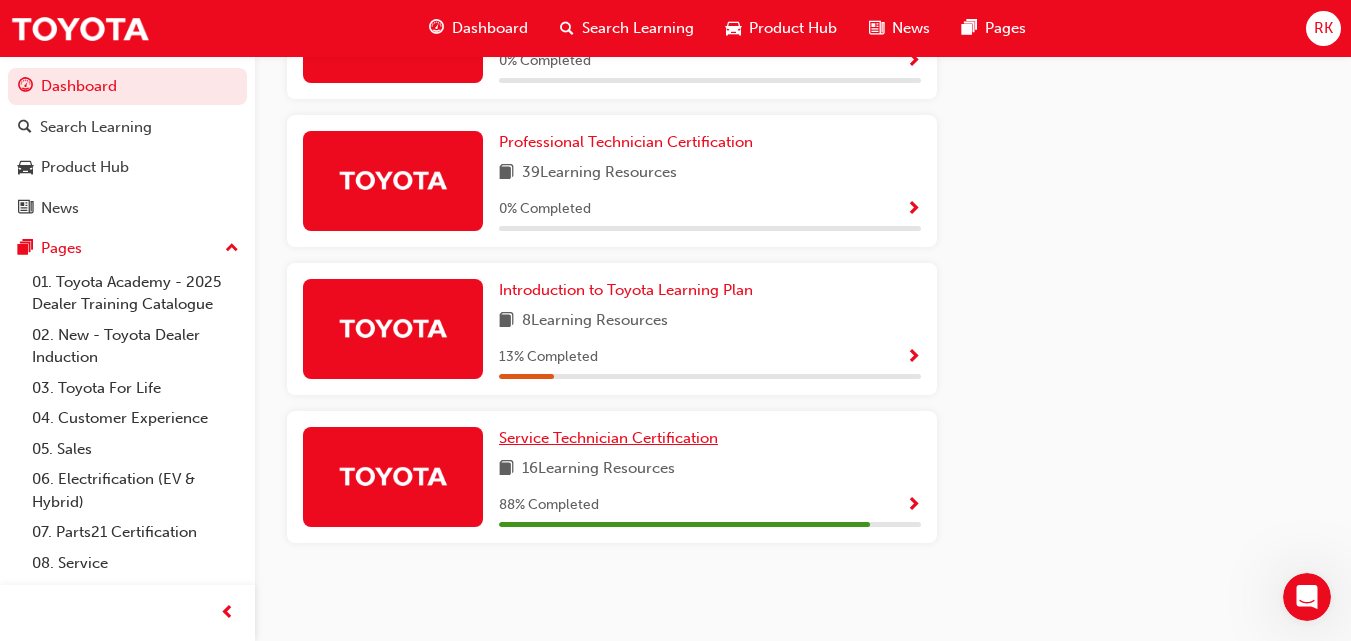 click on "Service Technician Certification" at bounding box center (608, 438) 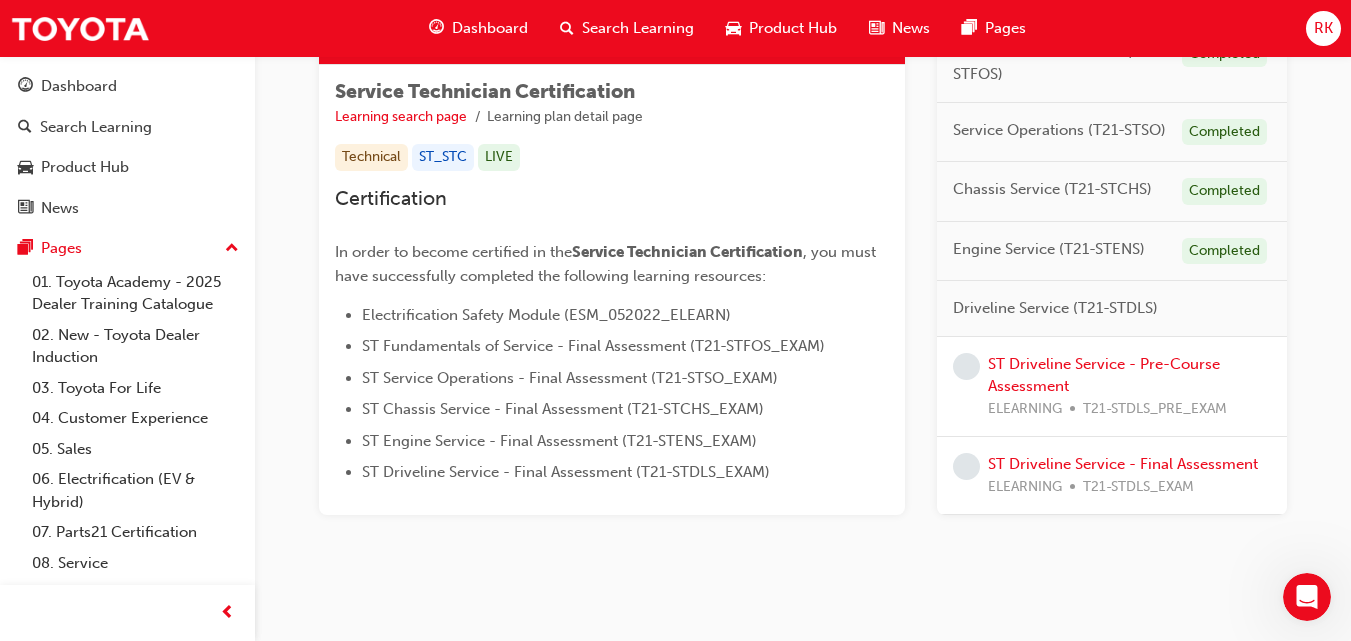 scroll, scrollTop: 359, scrollLeft: 0, axis: vertical 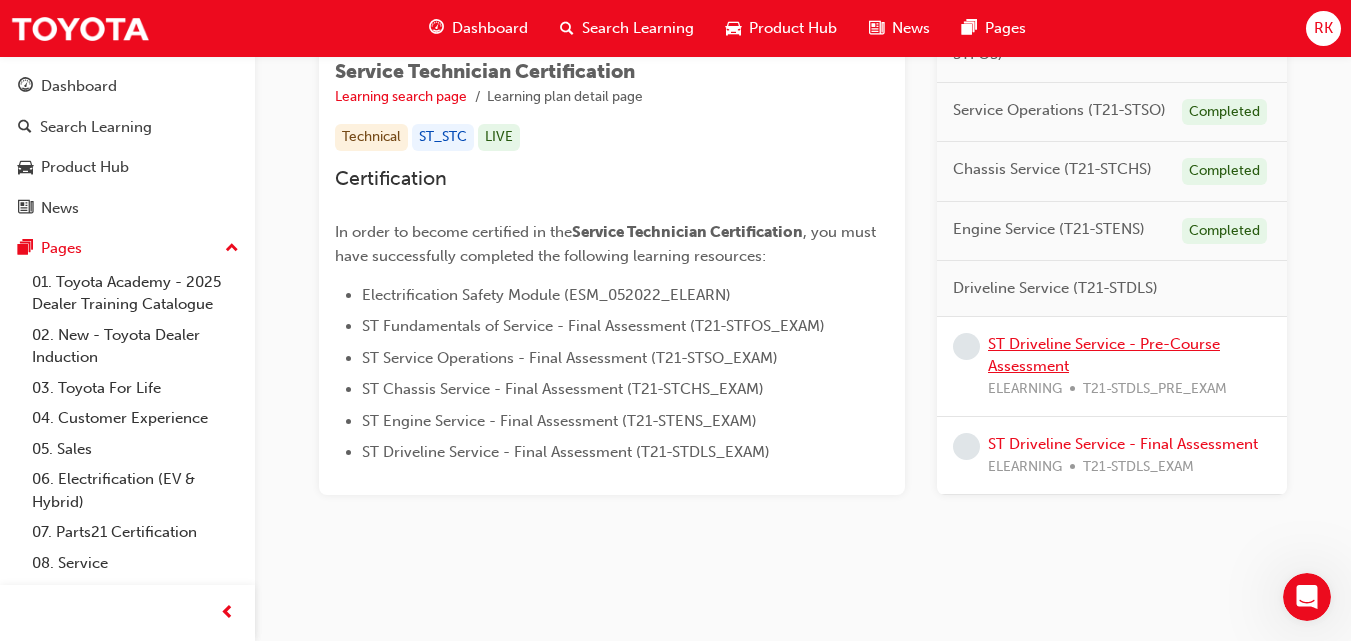 click on "ST Driveline Service - Pre-Course Assessment" at bounding box center [1104, 355] 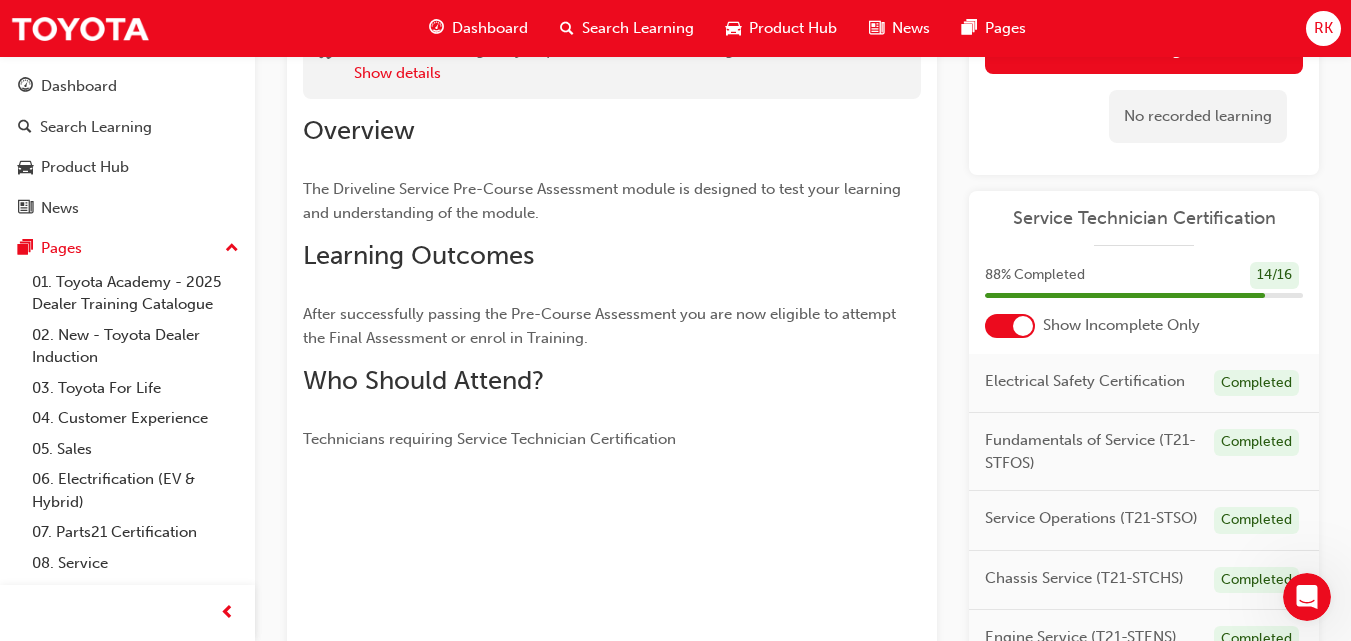 scroll, scrollTop: 132, scrollLeft: 0, axis: vertical 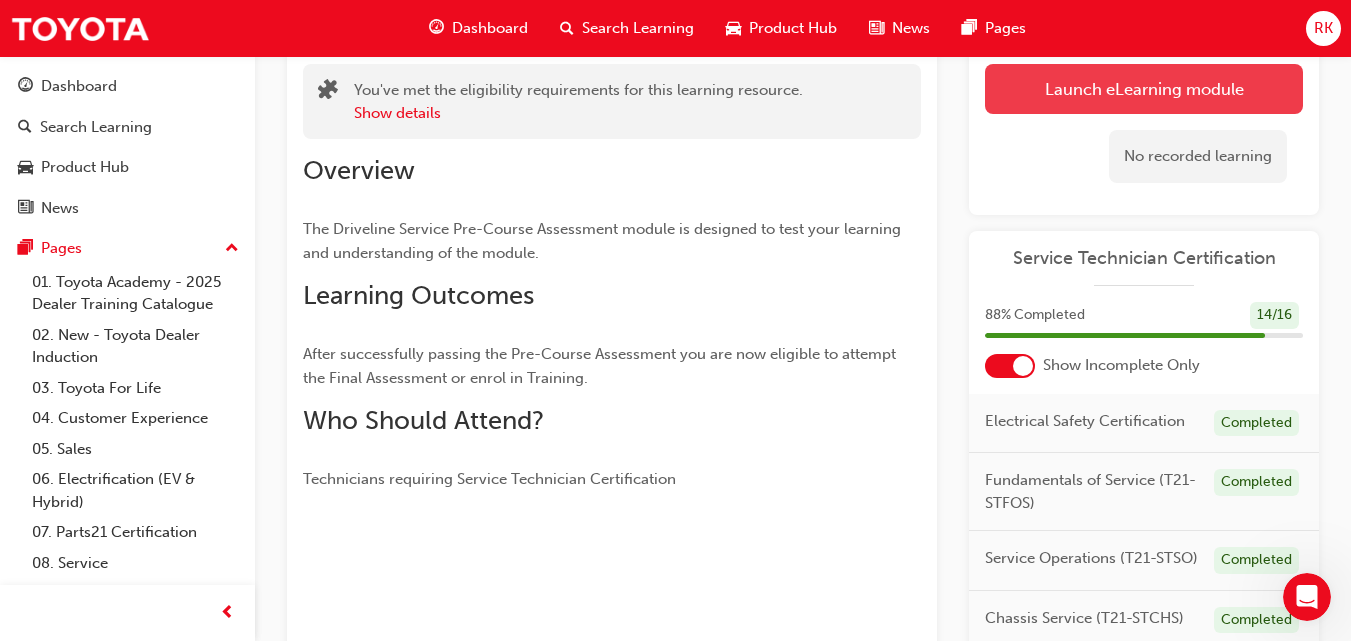 click on "Launch eLearning module" at bounding box center [1144, 89] 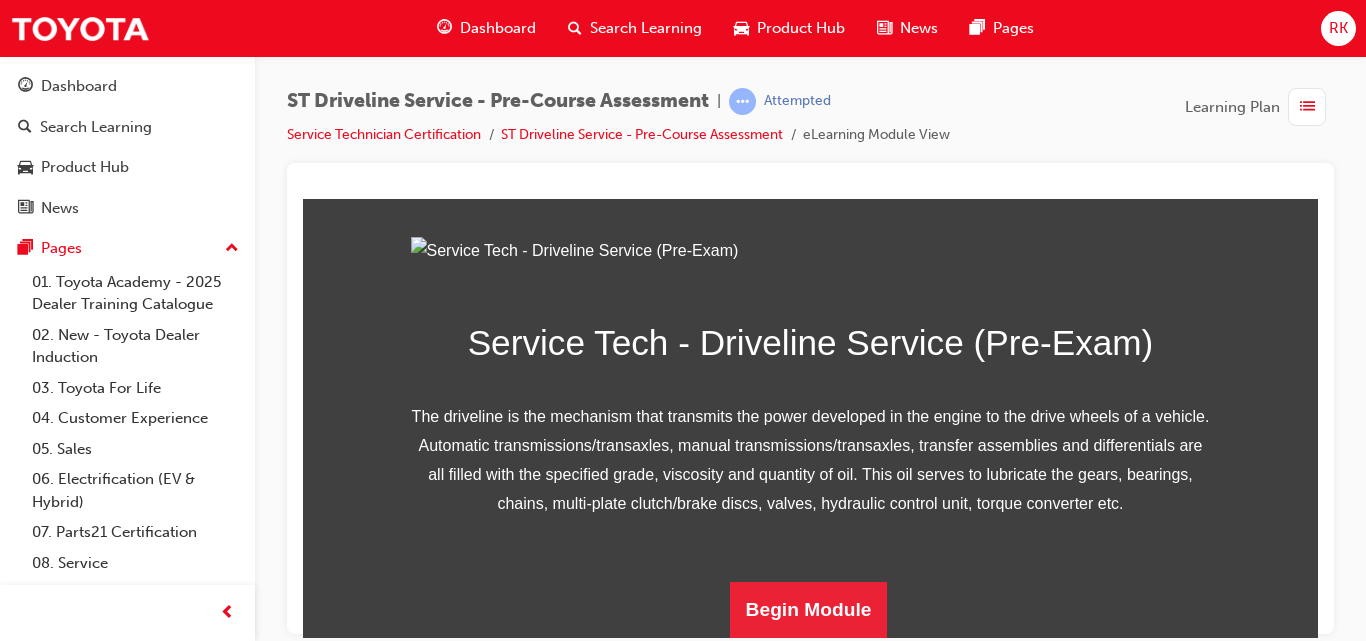 scroll, scrollTop: 370, scrollLeft: 0, axis: vertical 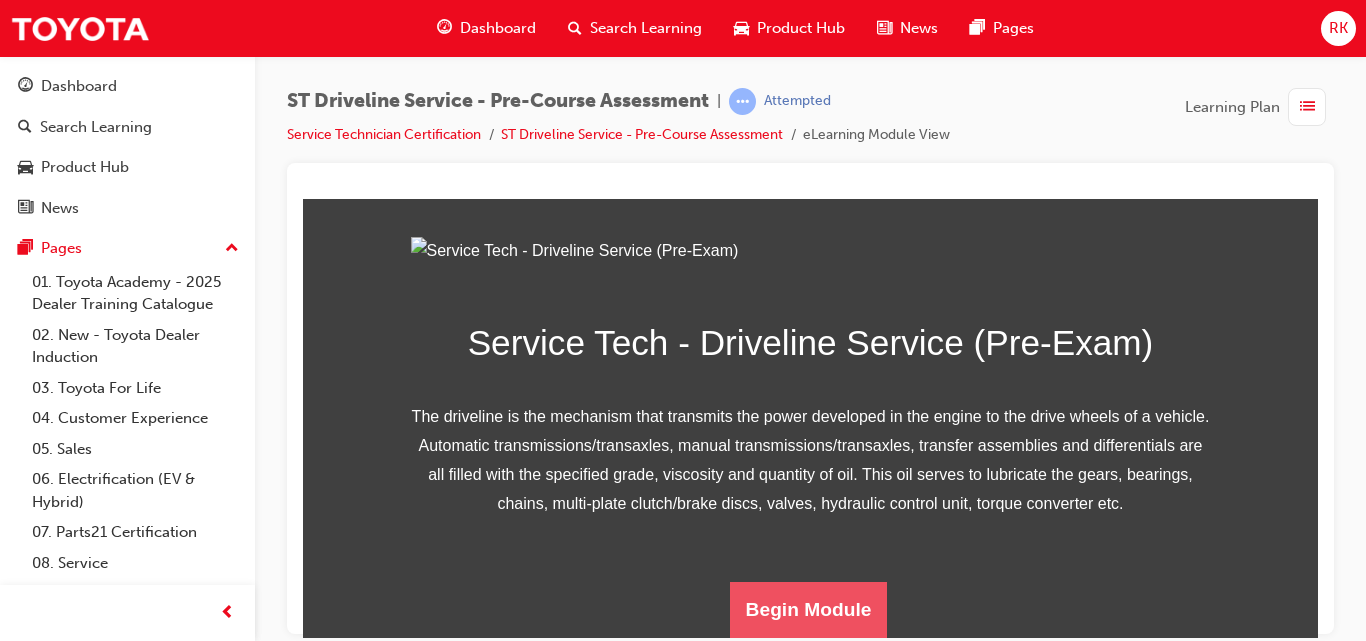 click on "Begin Module" at bounding box center (809, 609) 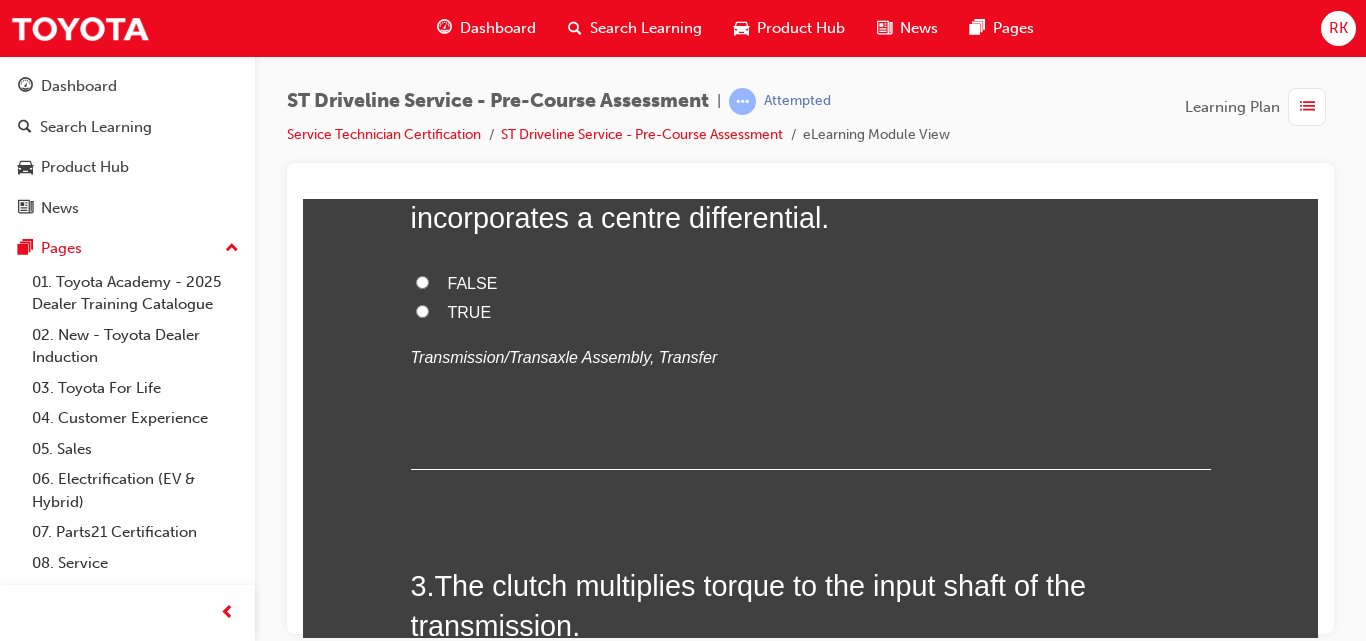 scroll, scrollTop: 93, scrollLeft: 0, axis: vertical 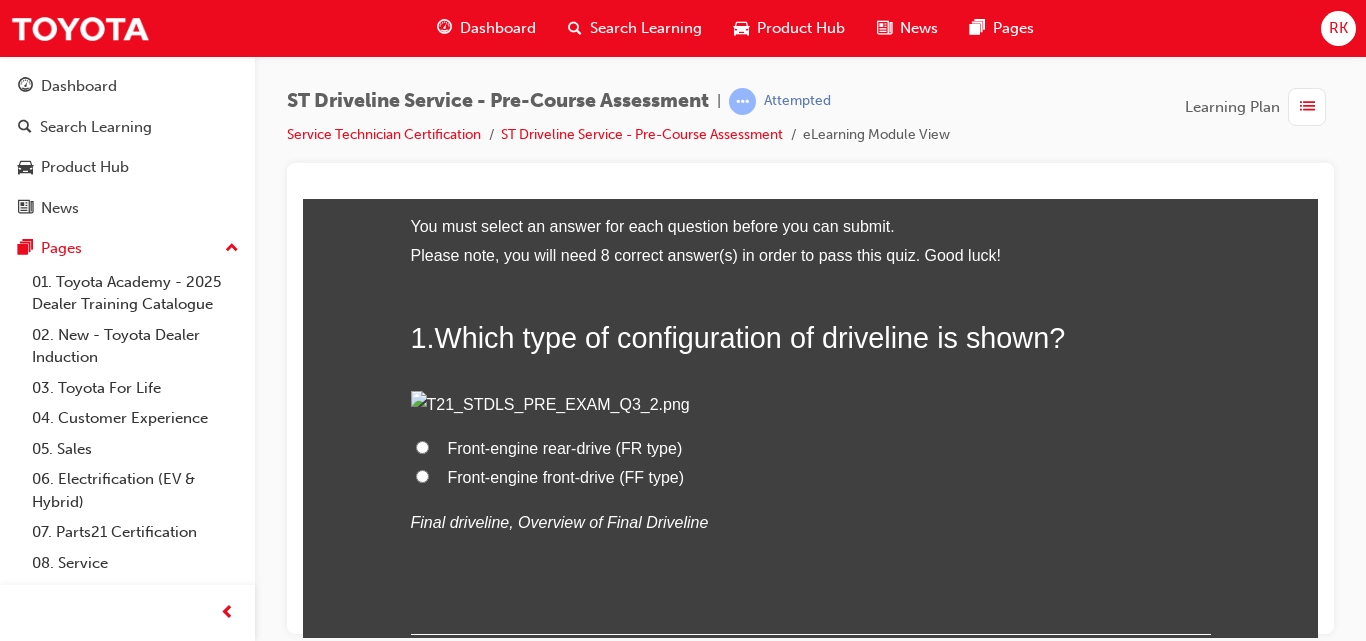 drag, startPoint x: 1307, startPoint y: 235, endPoint x: 1629, endPoint y: 440, distance: 381.71848 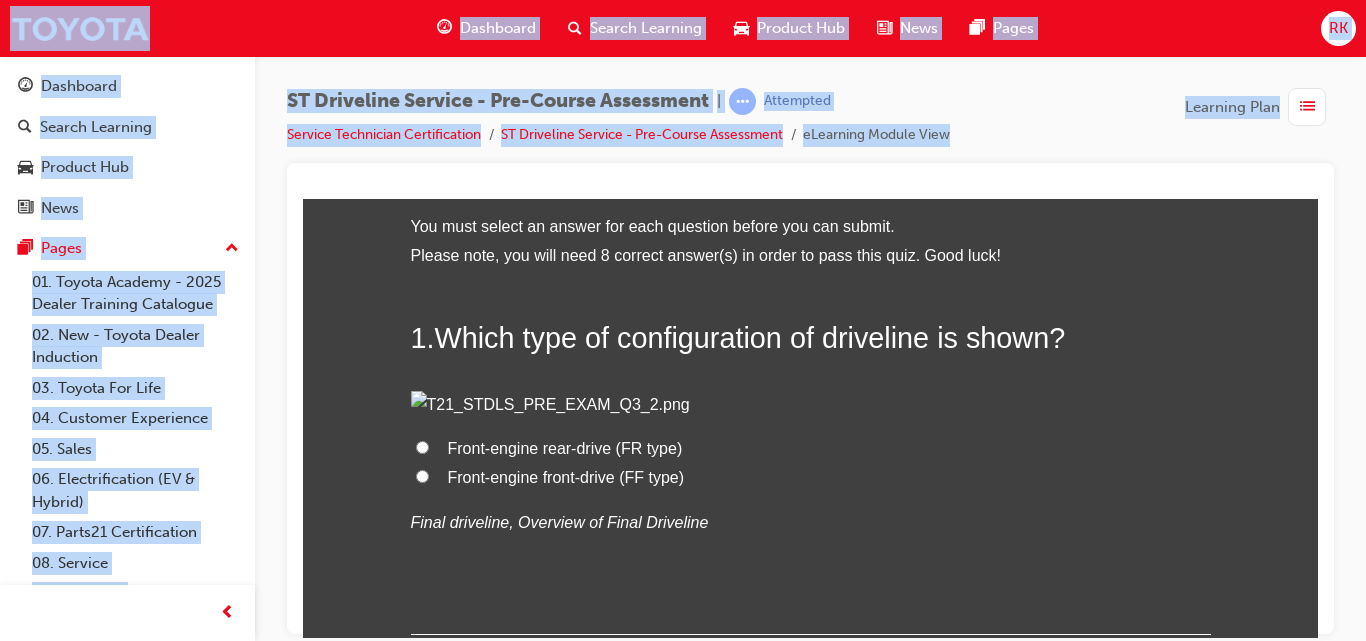 click at bounding box center (810, 398) 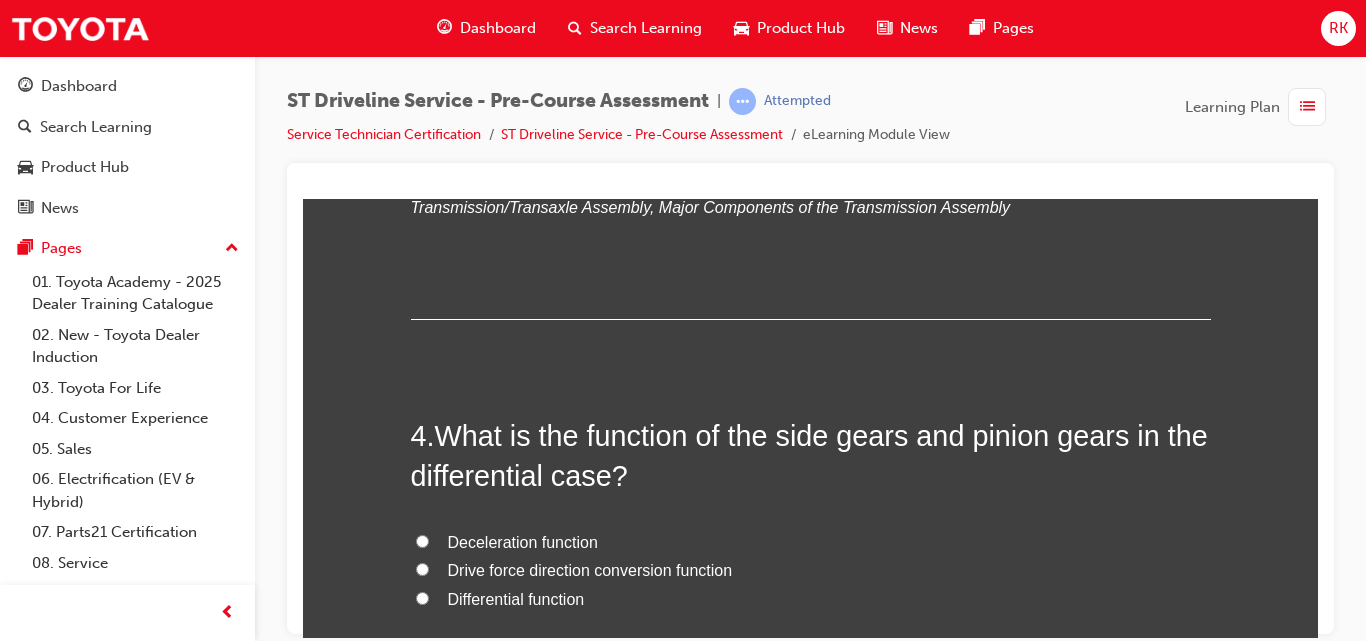 scroll, scrollTop: 1317, scrollLeft: 0, axis: vertical 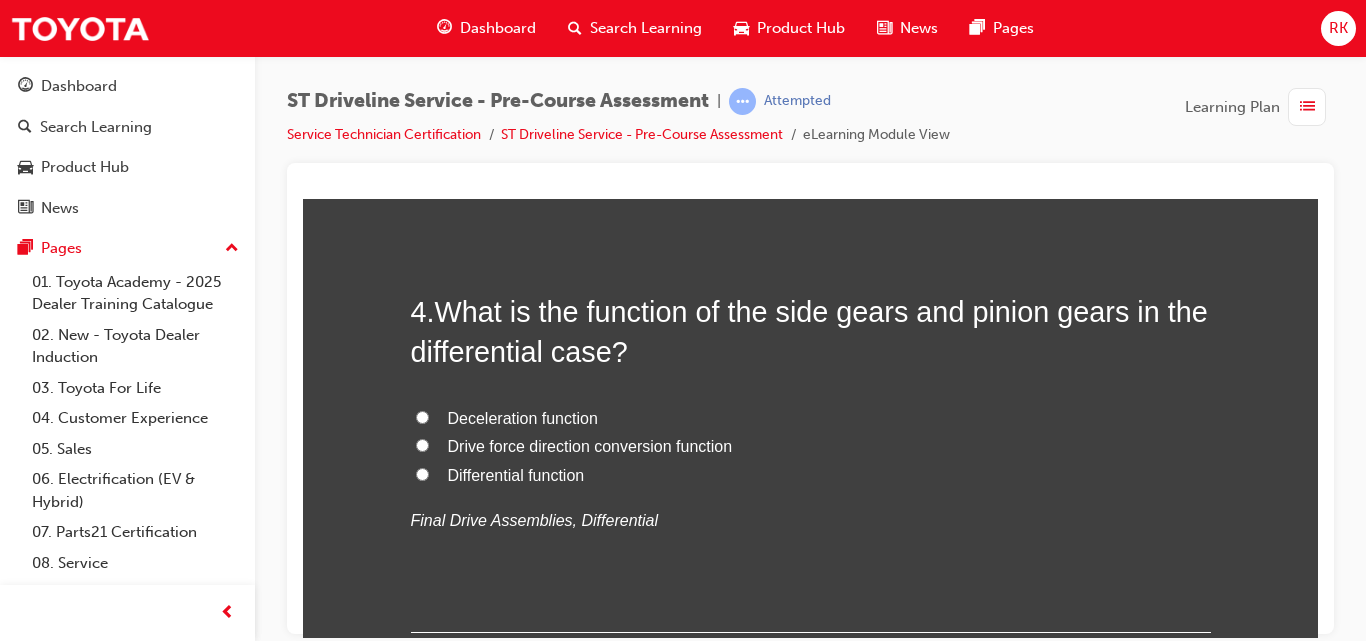 drag, startPoint x: 1314, startPoint y: 311, endPoint x: 1639, endPoint y: 512, distance: 382.13348 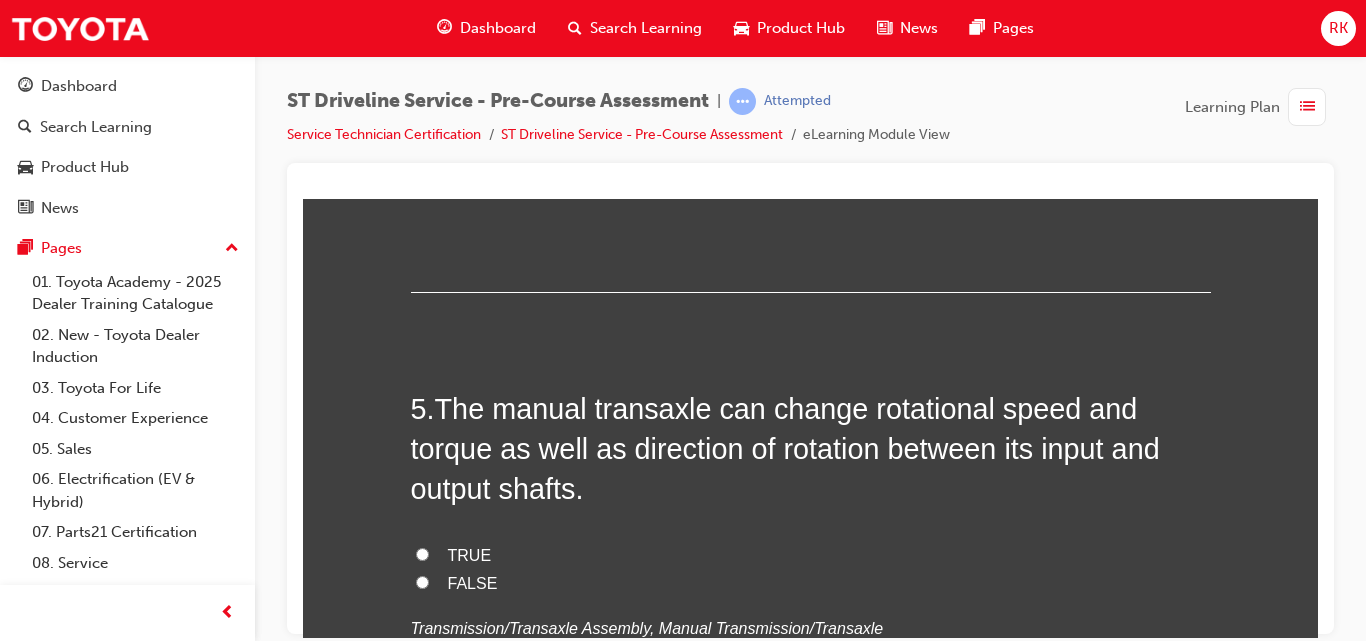 scroll, scrollTop: 1735, scrollLeft: 0, axis: vertical 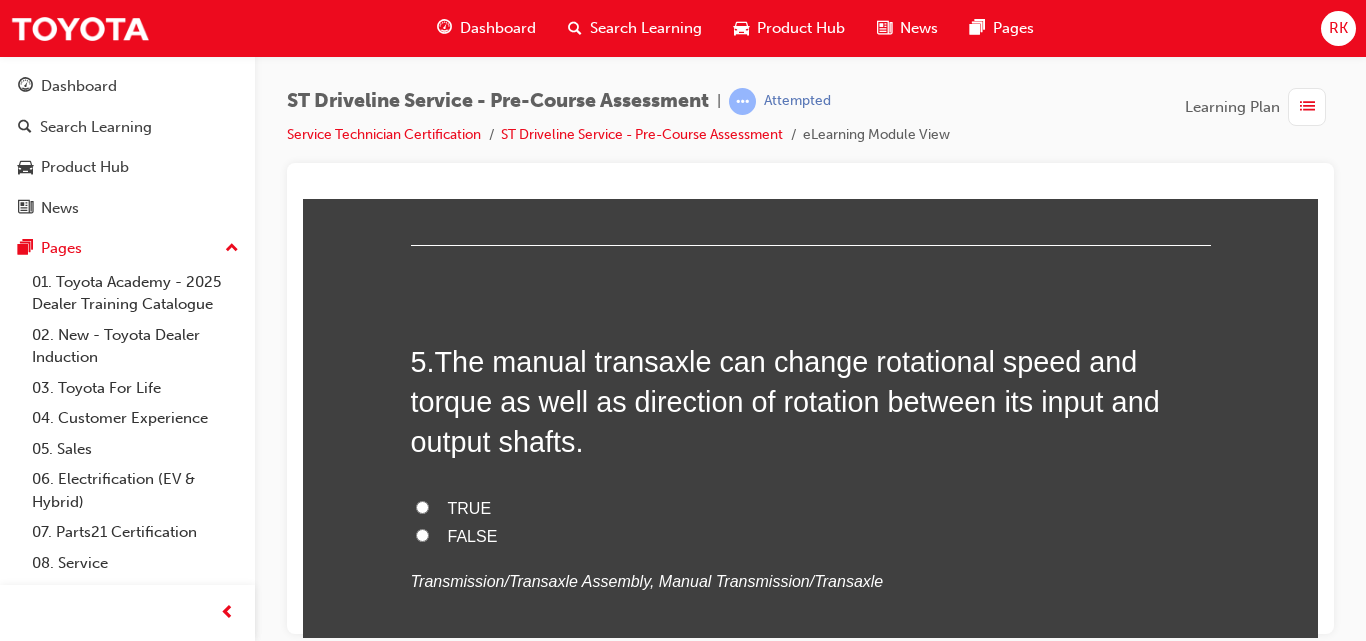 drag, startPoint x: 1312, startPoint y: 311, endPoint x: 1622, endPoint y: 535, distance: 382.46045 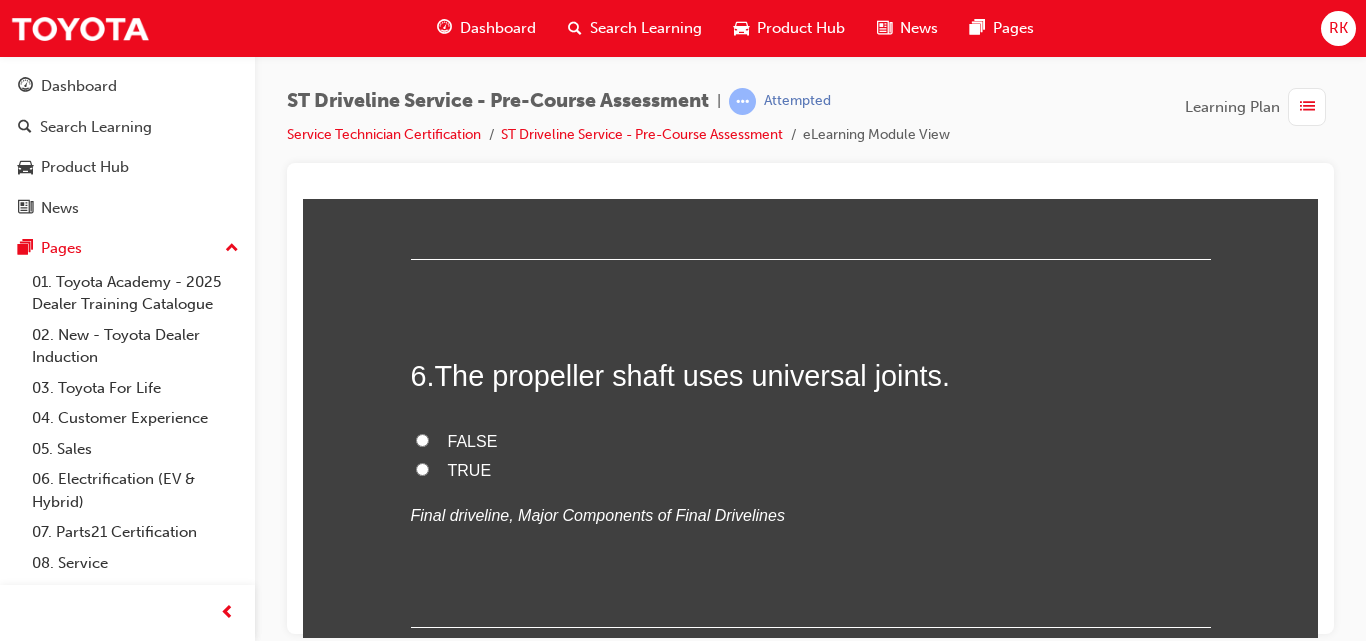 scroll, scrollTop: 2200, scrollLeft: 0, axis: vertical 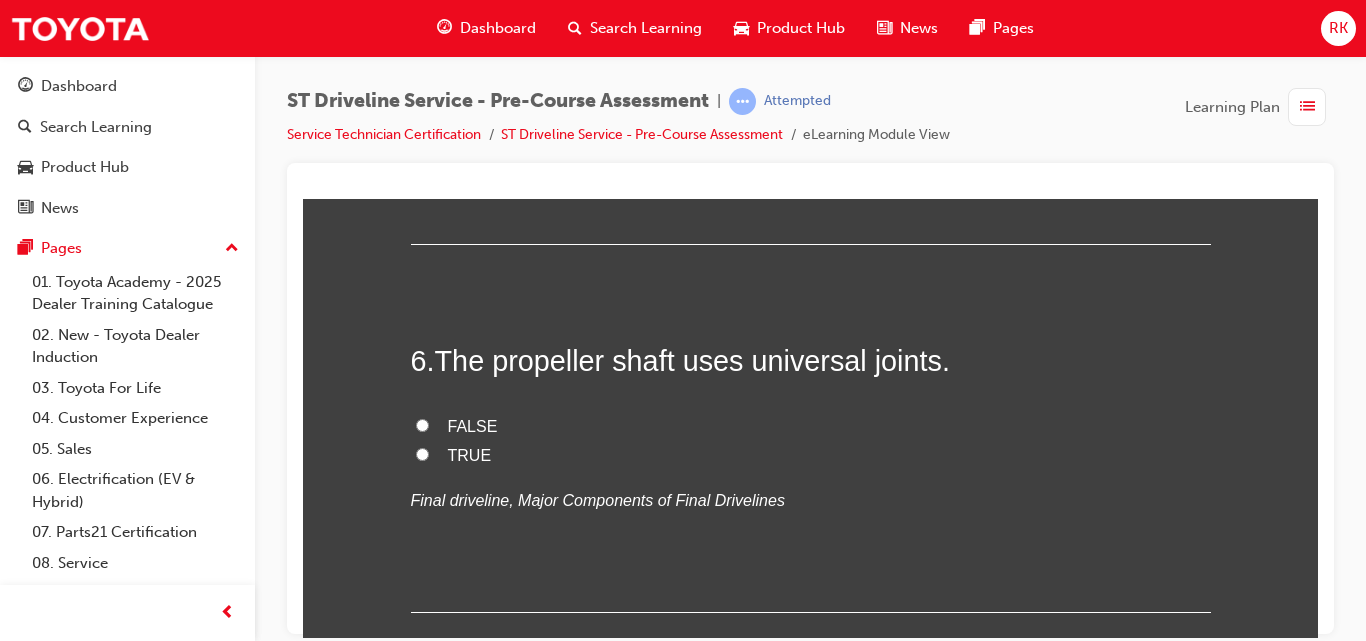 click on "FALSE" at bounding box center [422, -828] 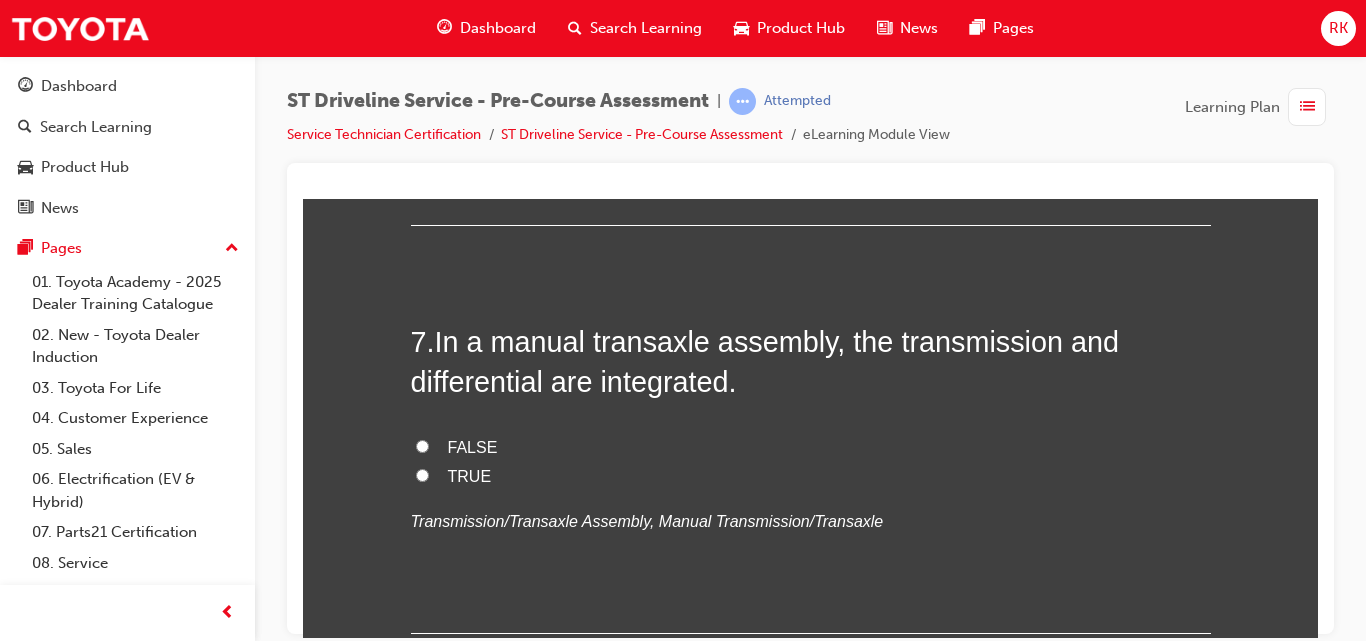 scroll, scrollTop: 2618, scrollLeft: 0, axis: vertical 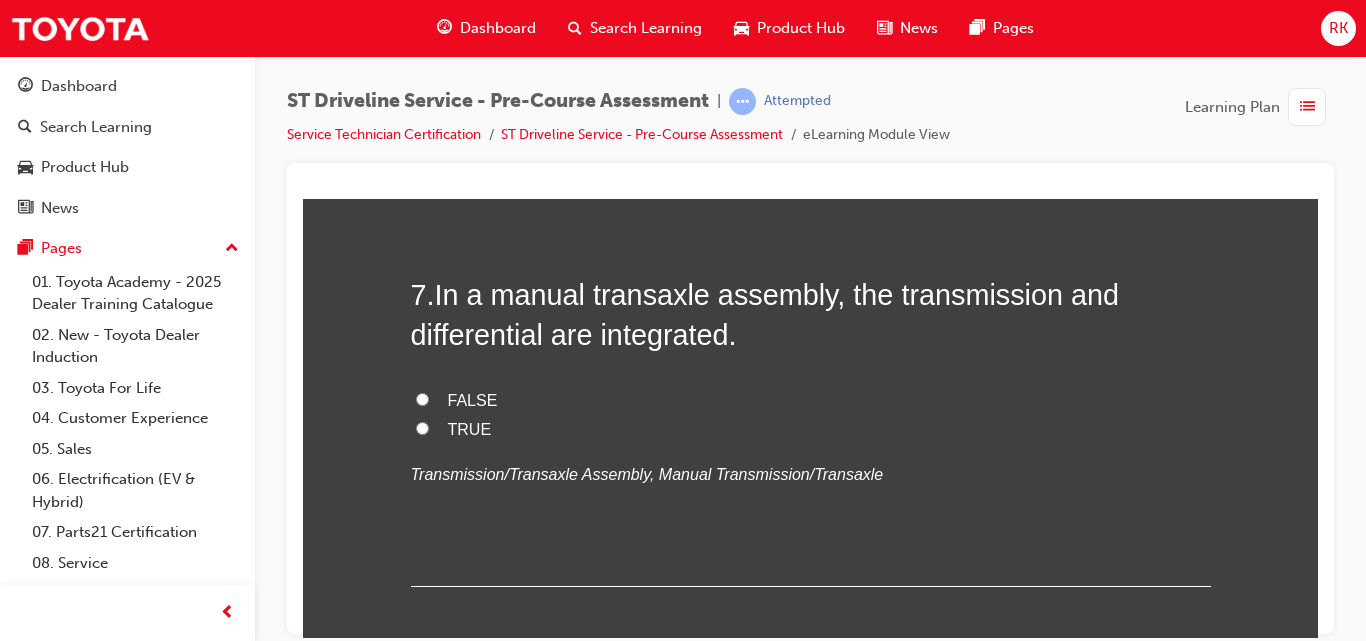 click on "Deceleration function" at bounding box center (422, -854) 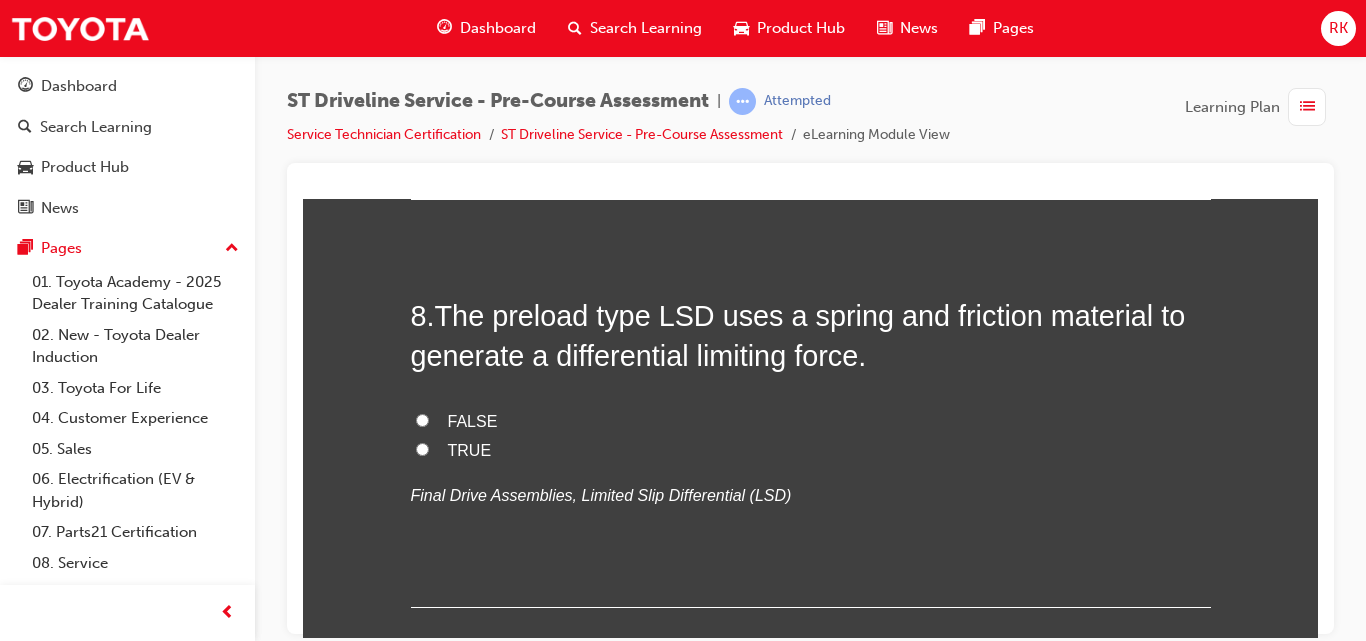scroll, scrollTop: 3021, scrollLeft: 0, axis: vertical 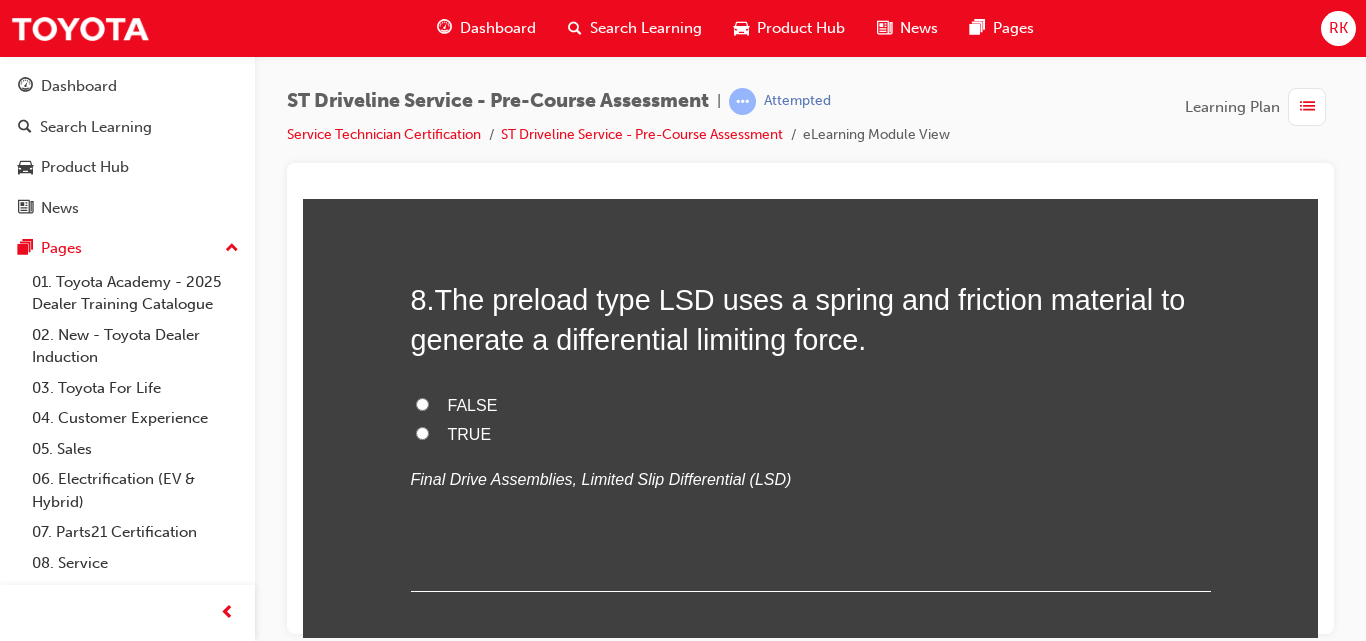 drag, startPoint x: 1318, startPoint y: 429, endPoint x: 1318, endPoint y: 414, distance: 15 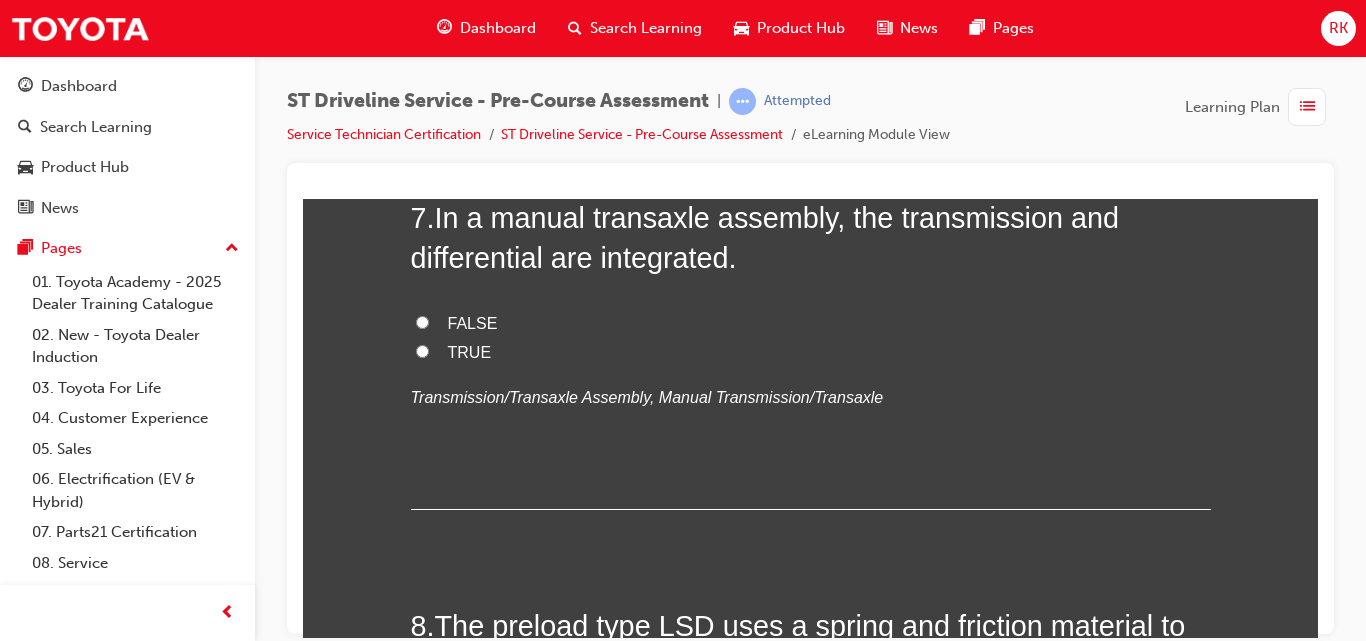 scroll, scrollTop: 2649, scrollLeft: 0, axis: vertical 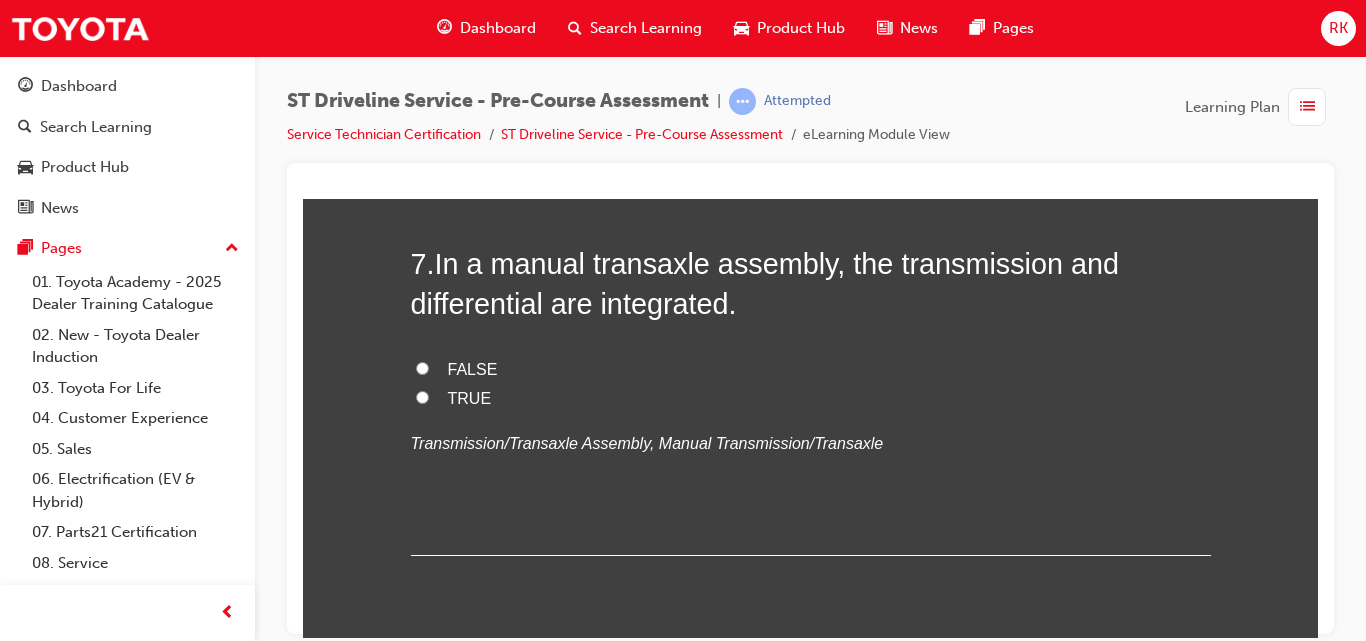 click on "Differential function" at bounding box center [422, -828] 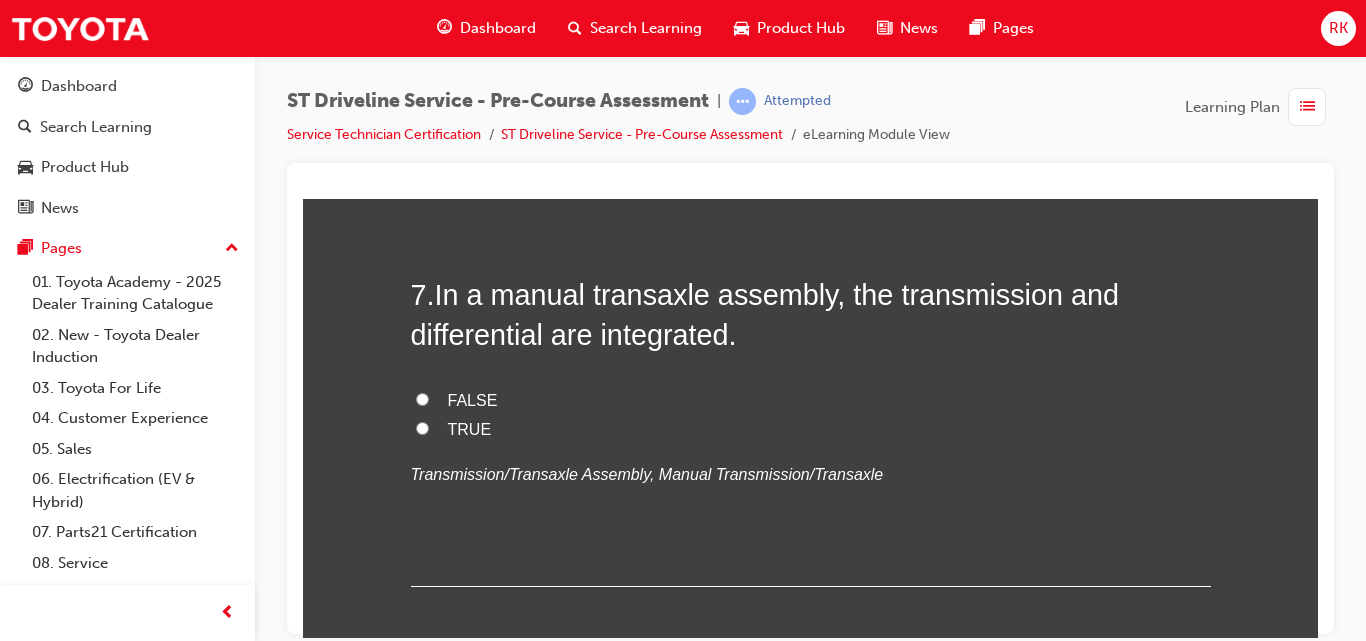 scroll, scrollTop: 2602, scrollLeft: 0, axis: vertical 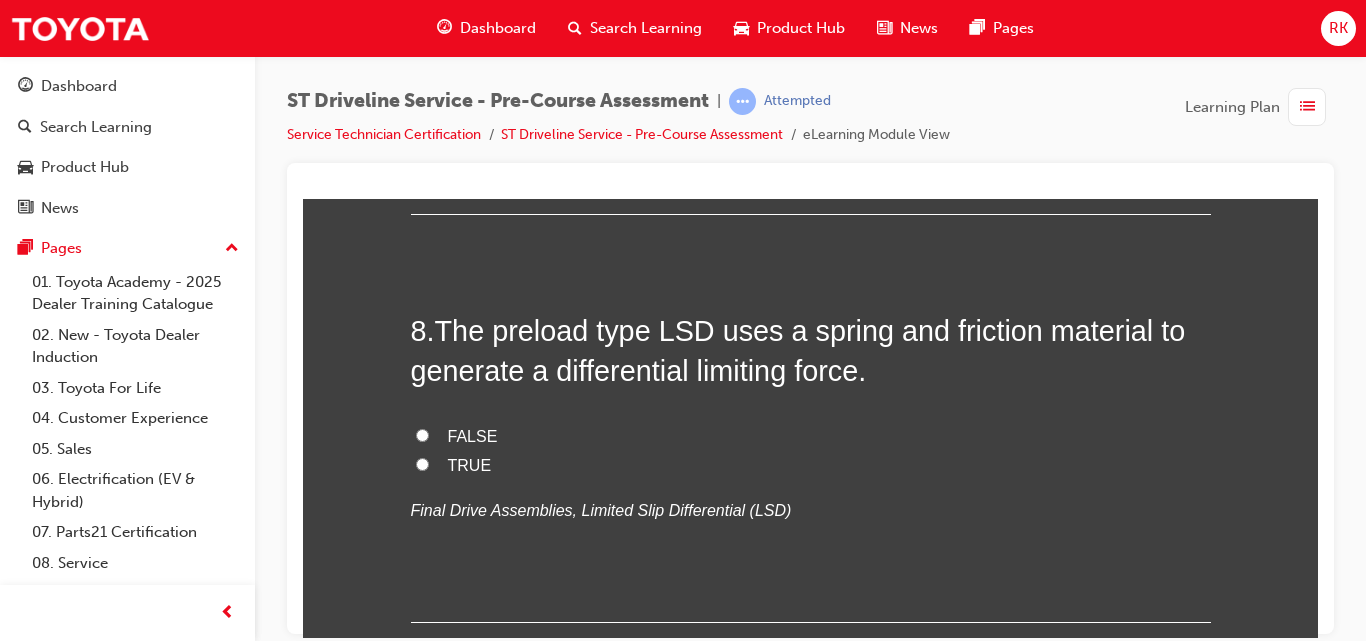 click on "TRUE" at bounding box center (422, -749) 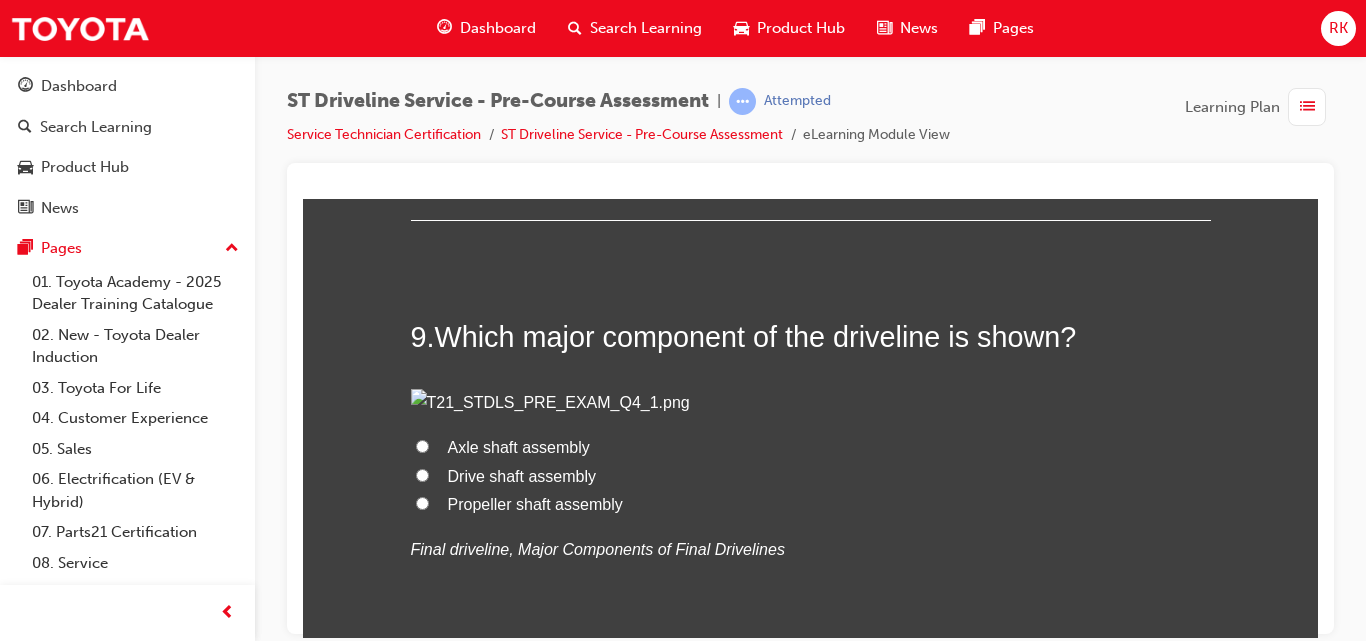 scroll, scrollTop: 3454, scrollLeft: 0, axis: vertical 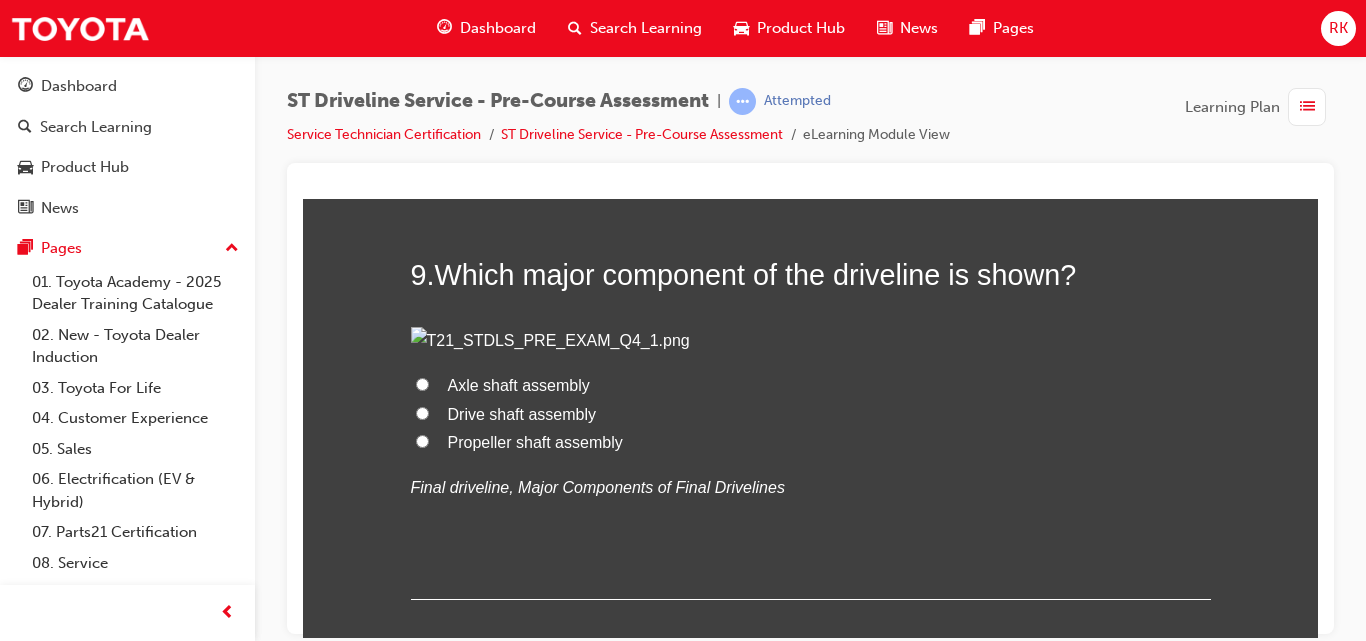 click on "TRUE" at bounding box center [422, -817] 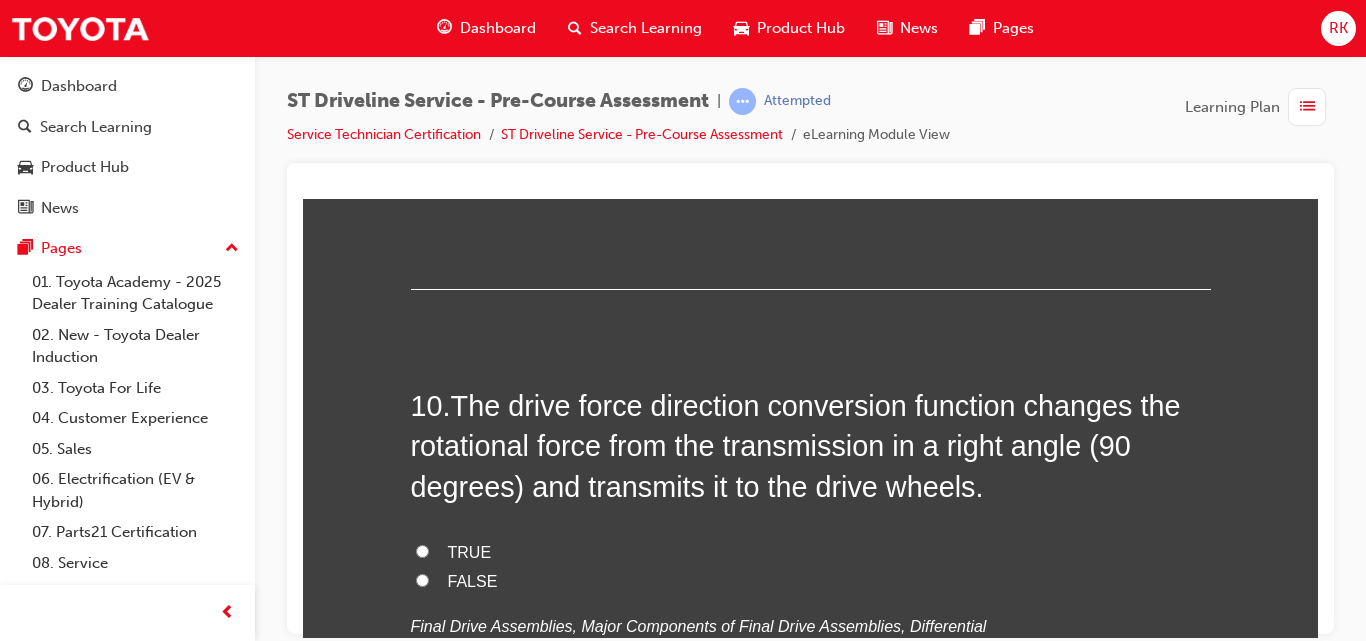 scroll, scrollTop: 3811, scrollLeft: 0, axis: vertical 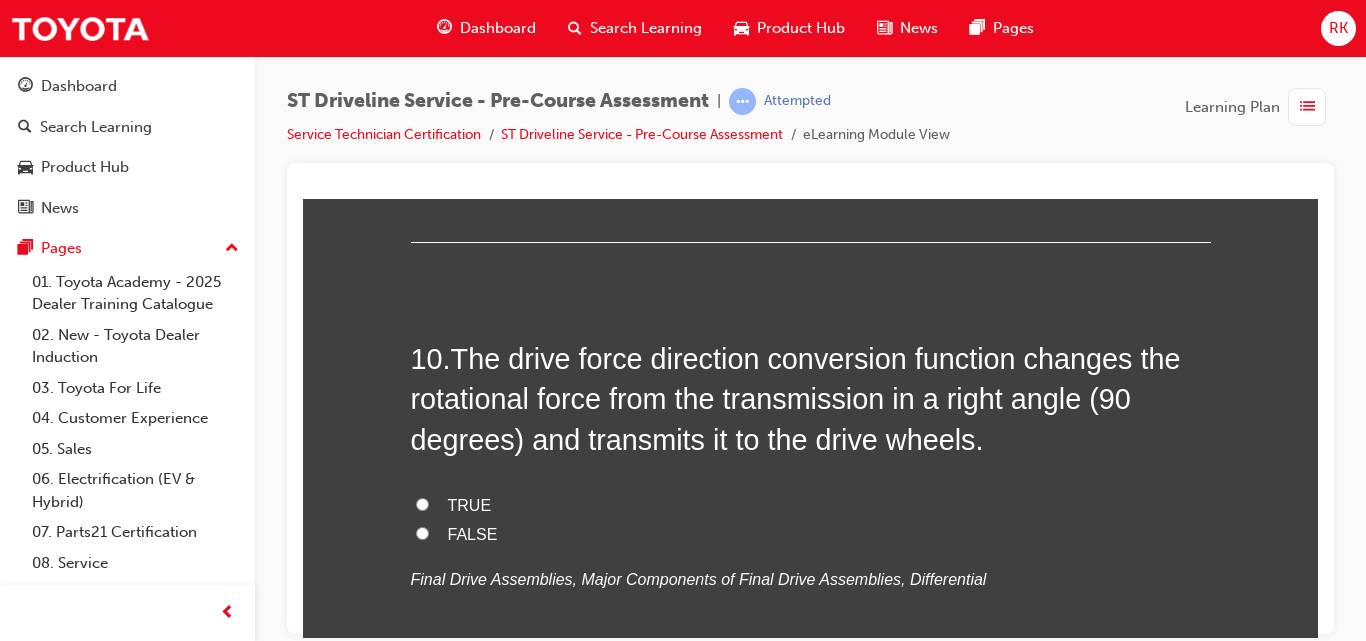 click on "TRUE" at bounding box center [422, -766] 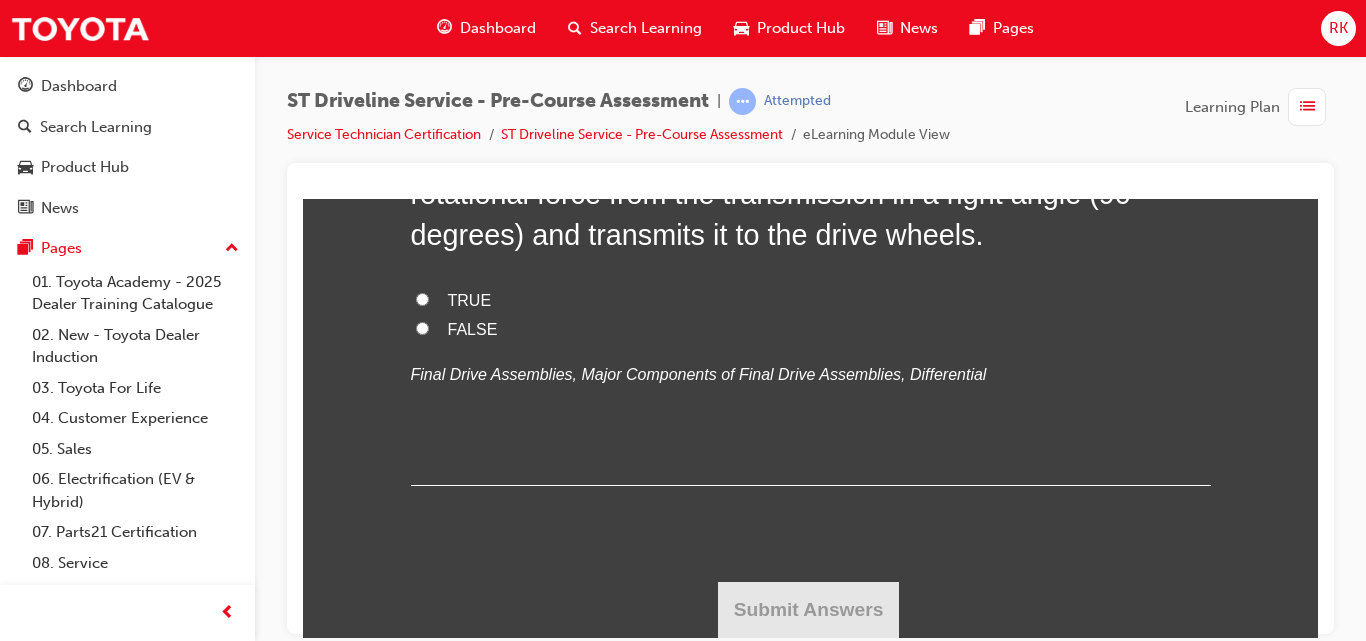 scroll, scrollTop: 4291, scrollLeft: 0, axis: vertical 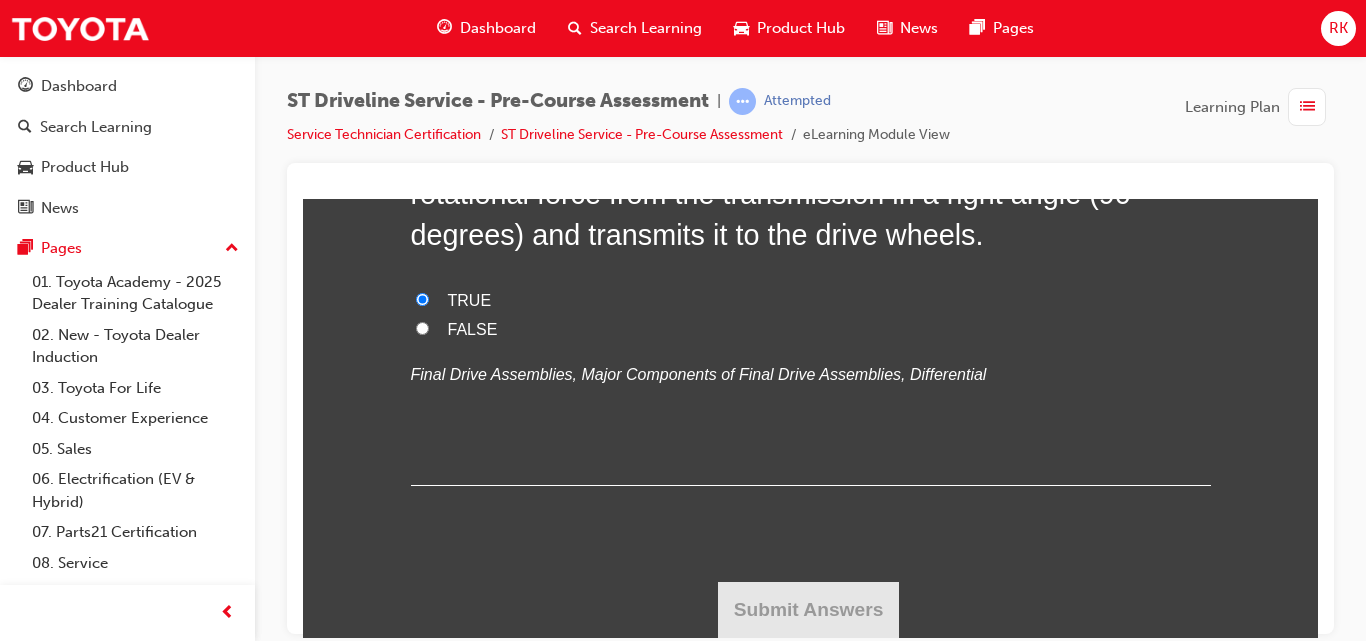 radio on "true" 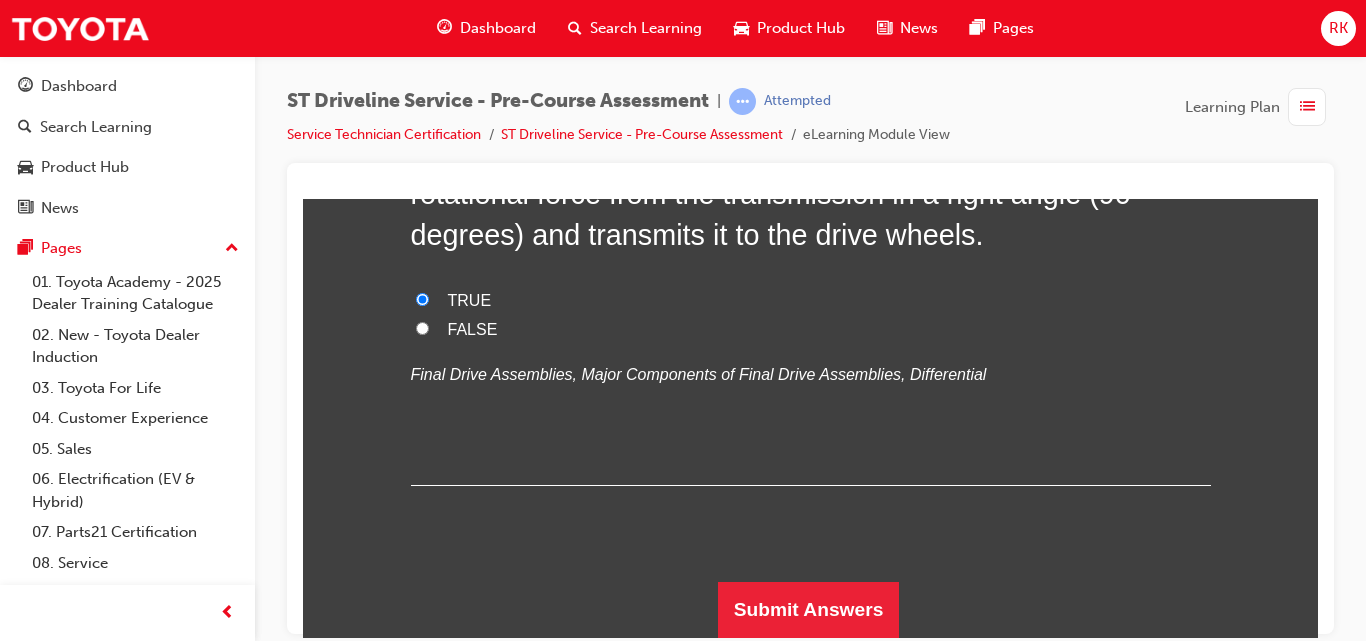 scroll, scrollTop: 5809, scrollLeft: 0, axis: vertical 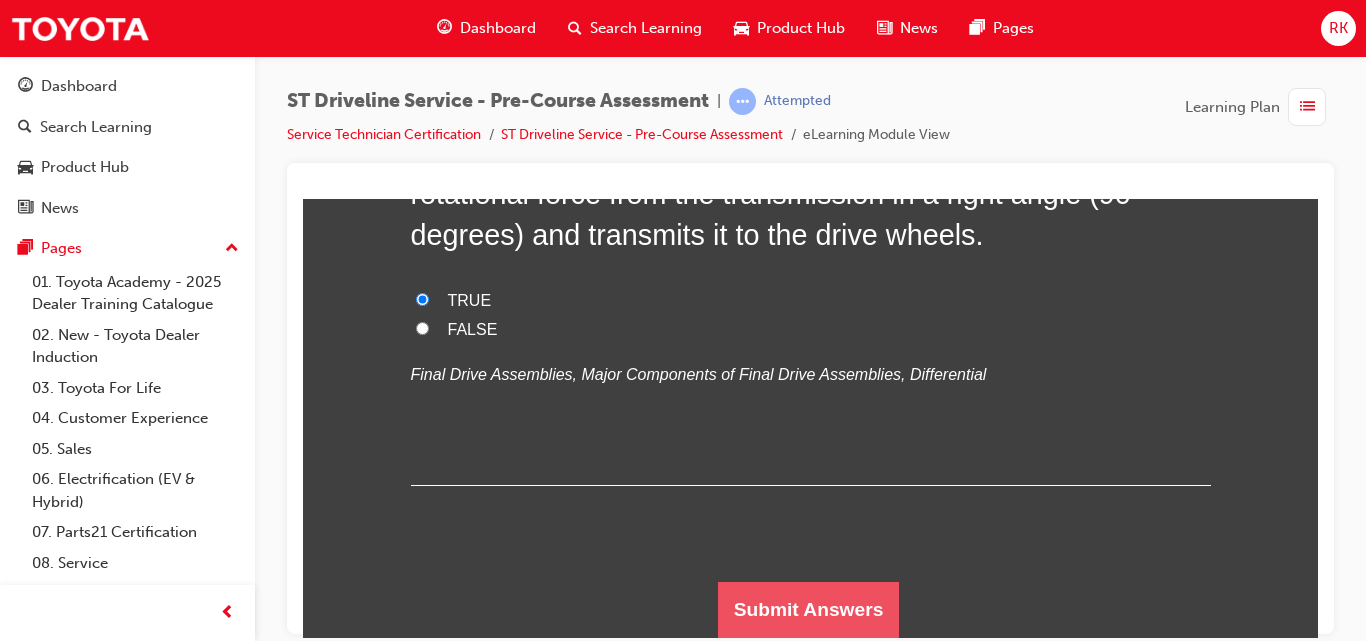 click on "Submit Answers" at bounding box center [809, 609] 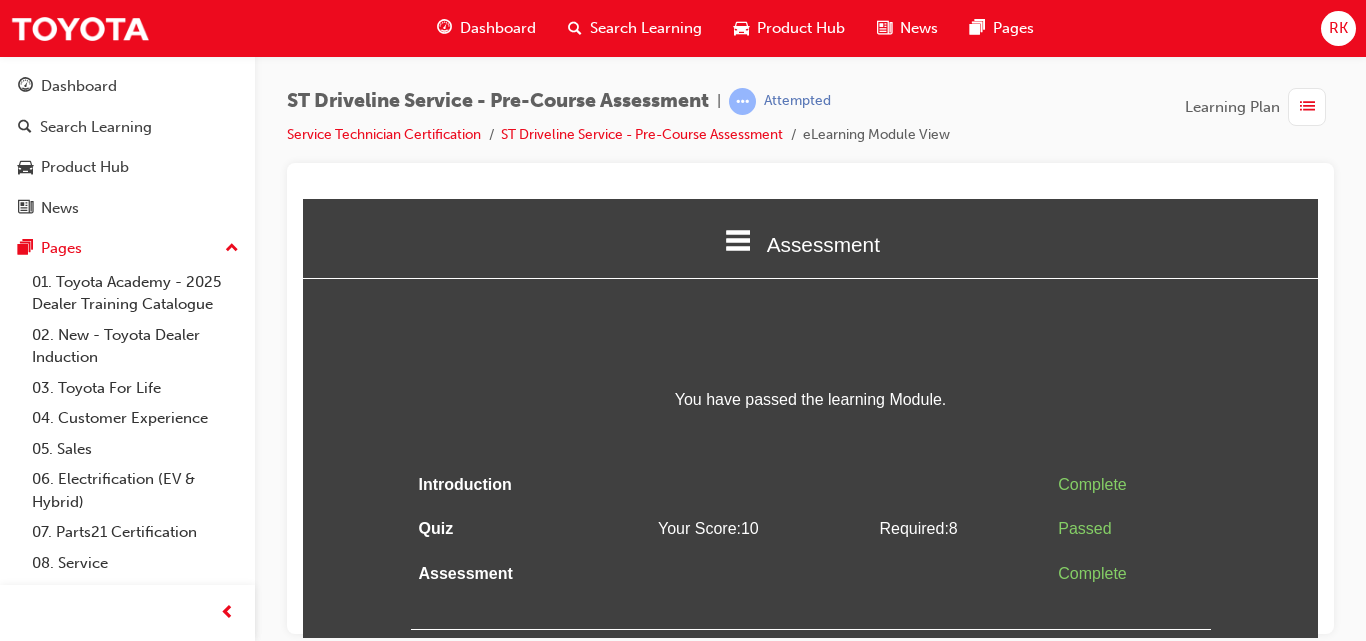scroll, scrollTop: 0, scrollLeft: 0, axis: both 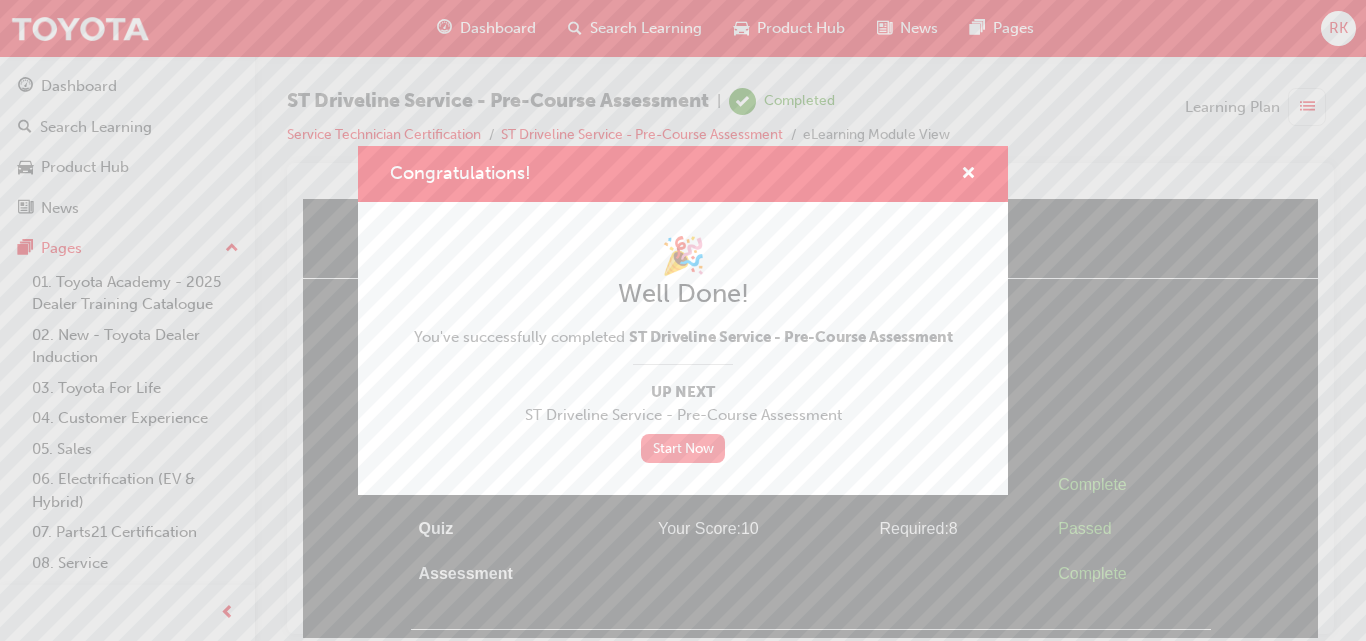 click on "Start Now" at bounding box center (683, 448) 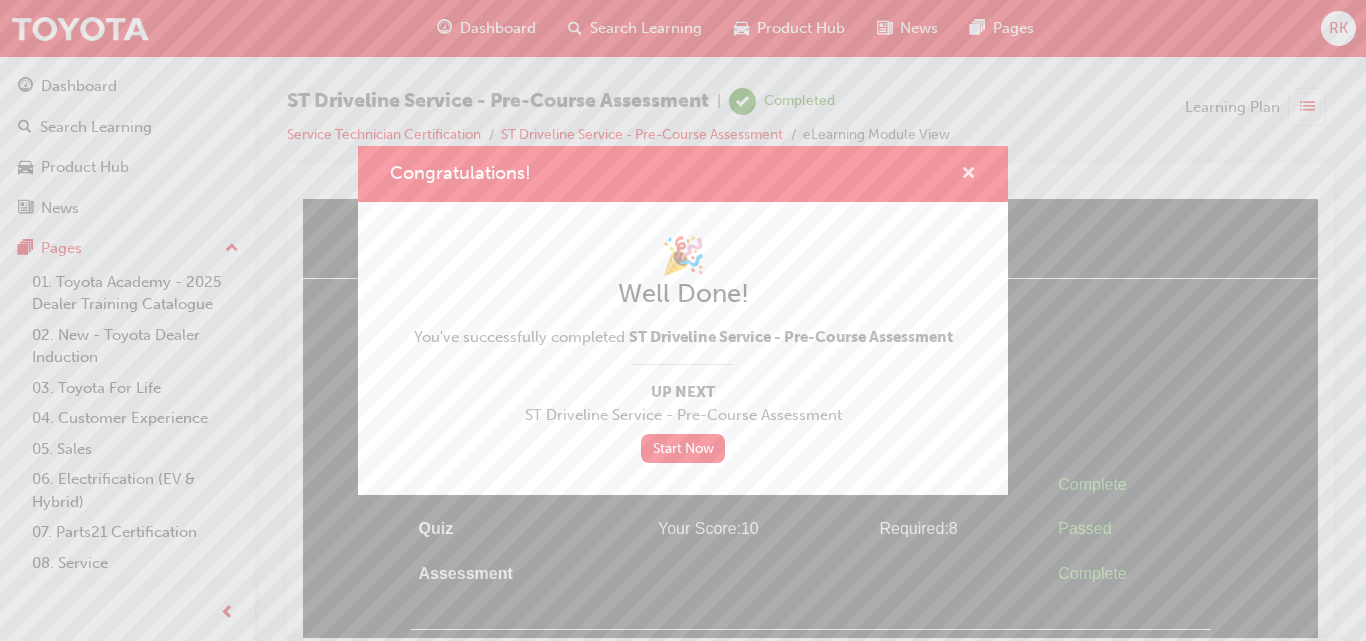 click at bounding box center [968, 175] 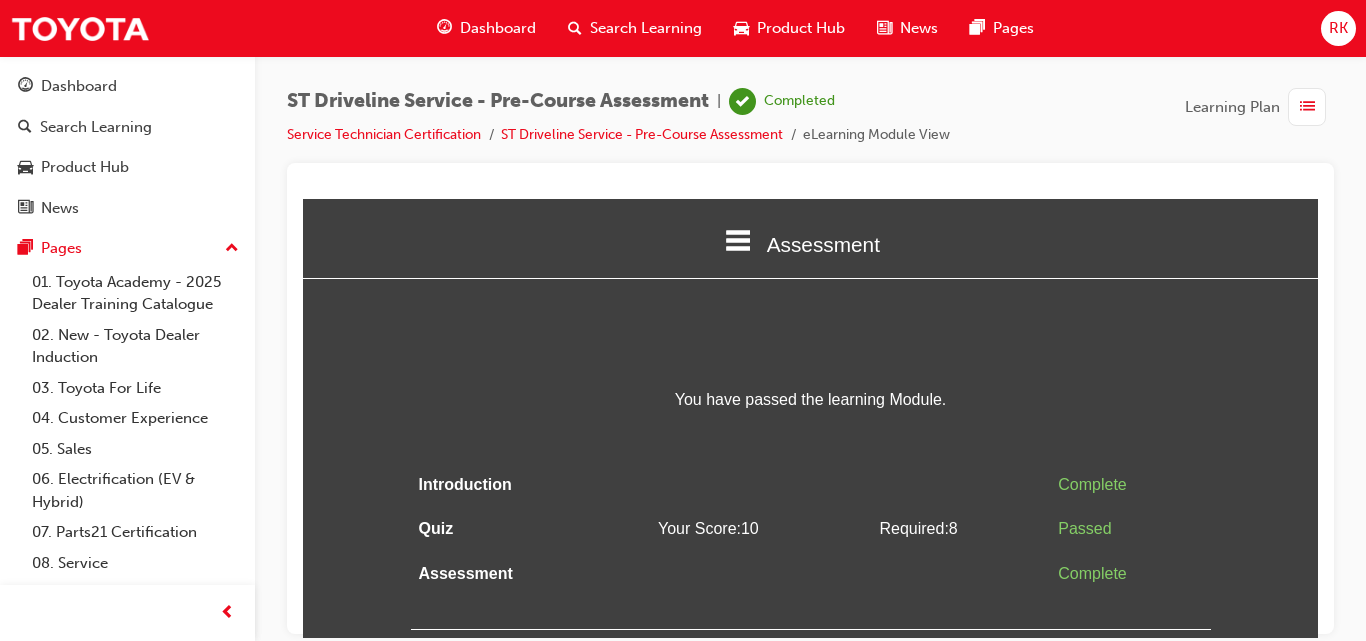 click at bounding box center [1307, 107] 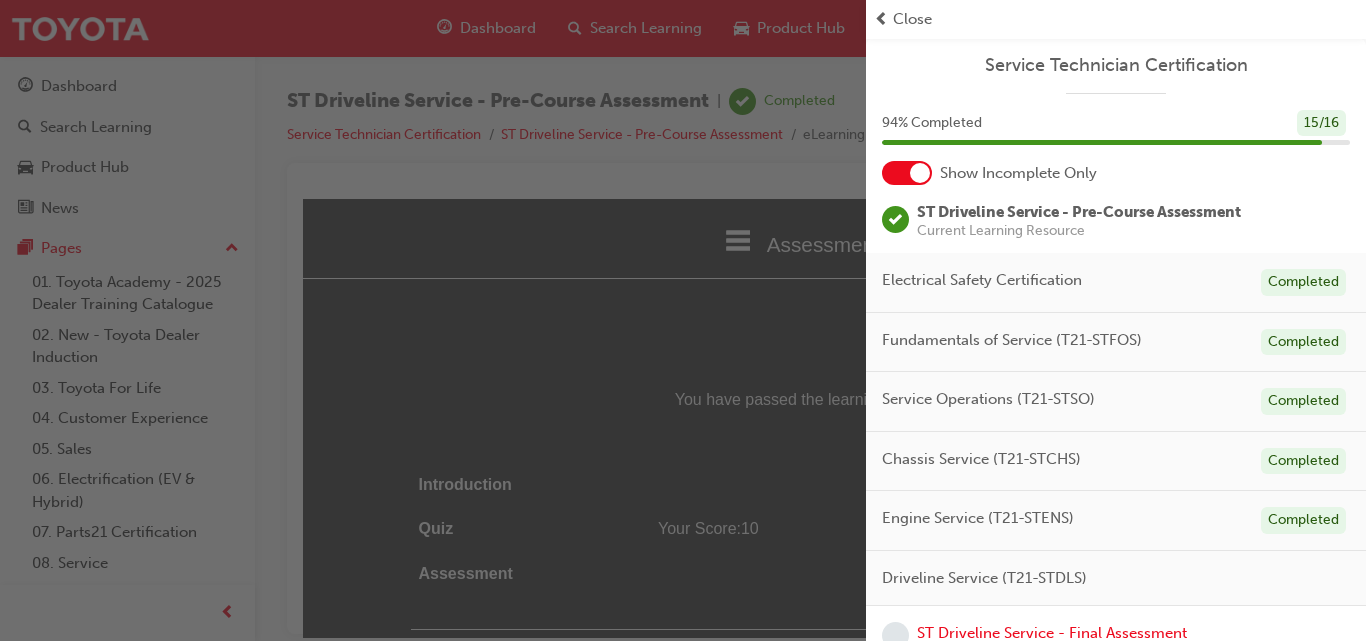 scroll, scrollTop: 43, scrollLeft: 0, axis: vertical 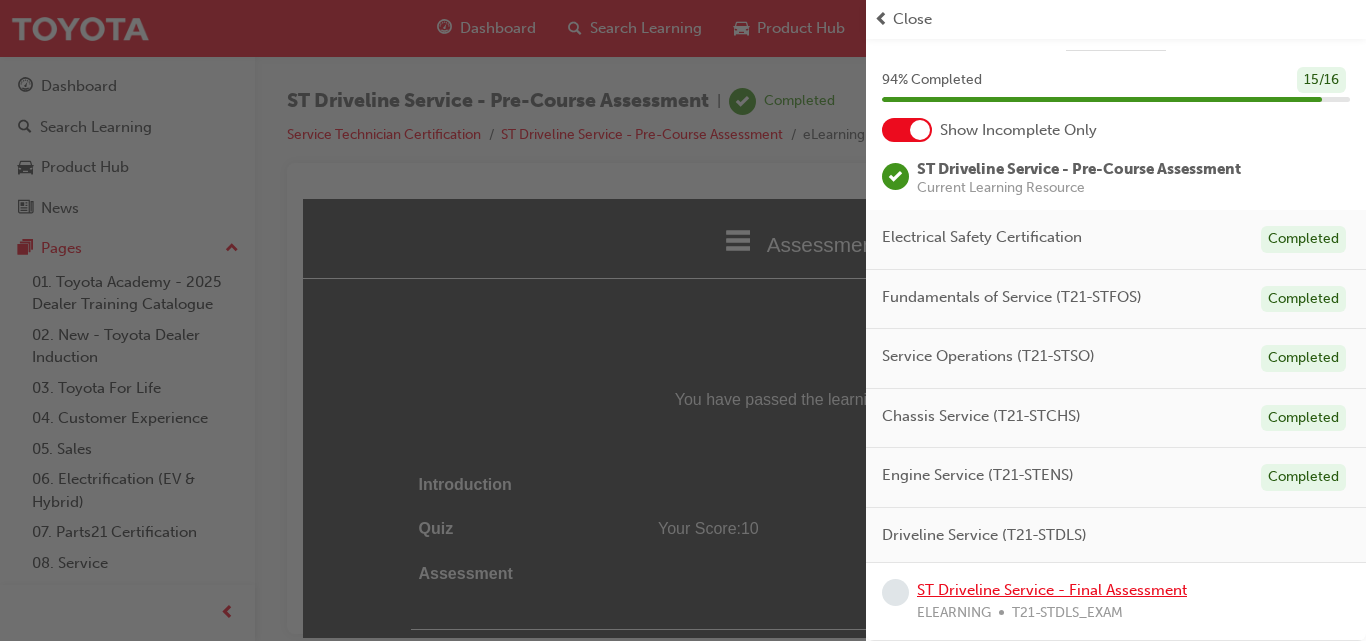 click on "ST Driveline Service - Final Assessment" at bounding box center (1052, 590) 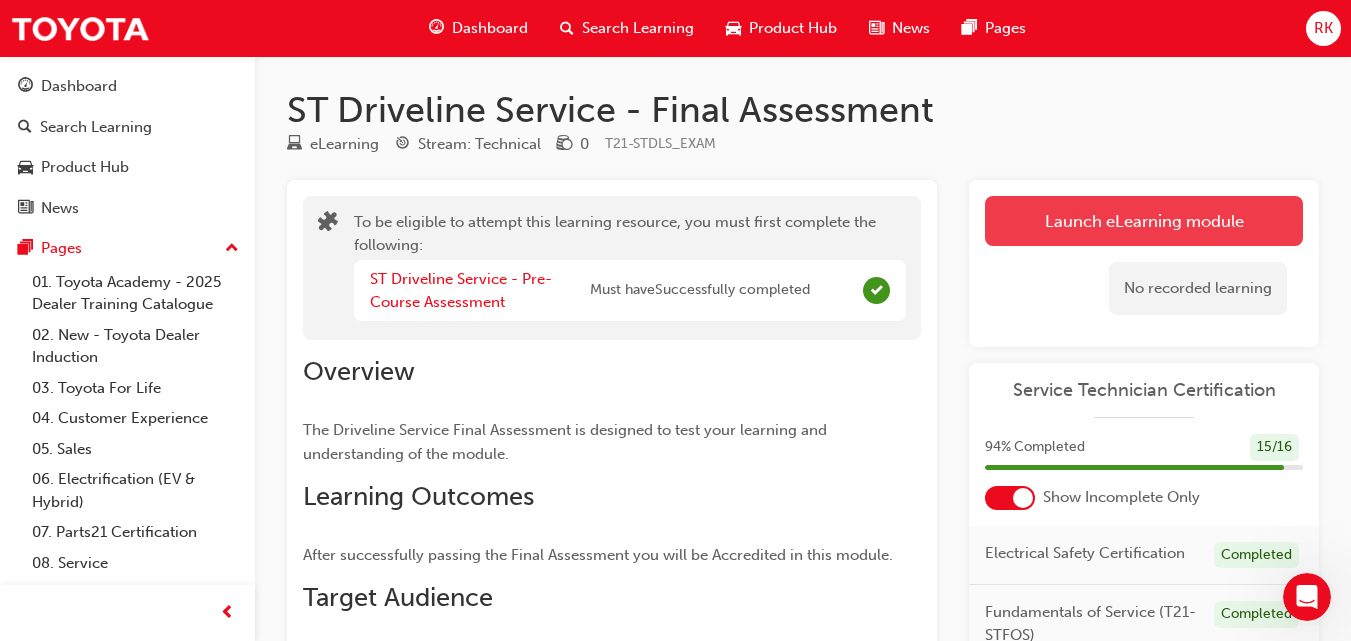 click on "Launch eLearning module" at bounding box center [1144, 221] 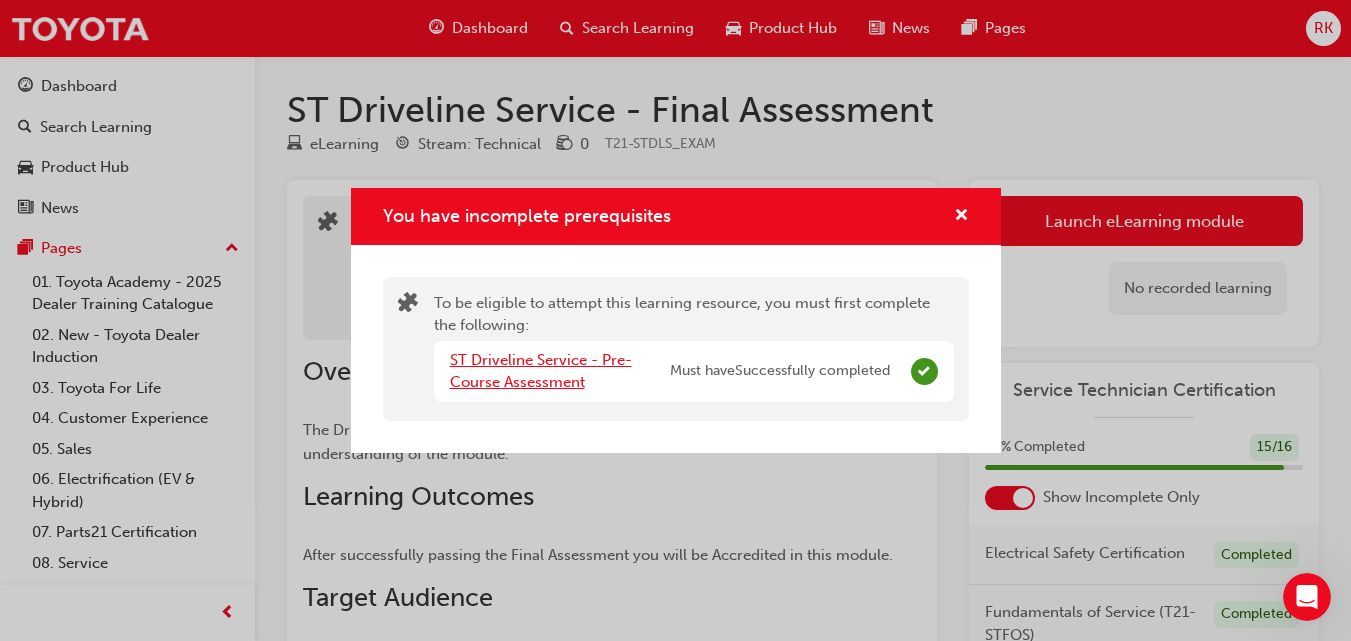 click on "ST Driveline Service - Pre-Course Assessment" at bounding box center [541, 371] 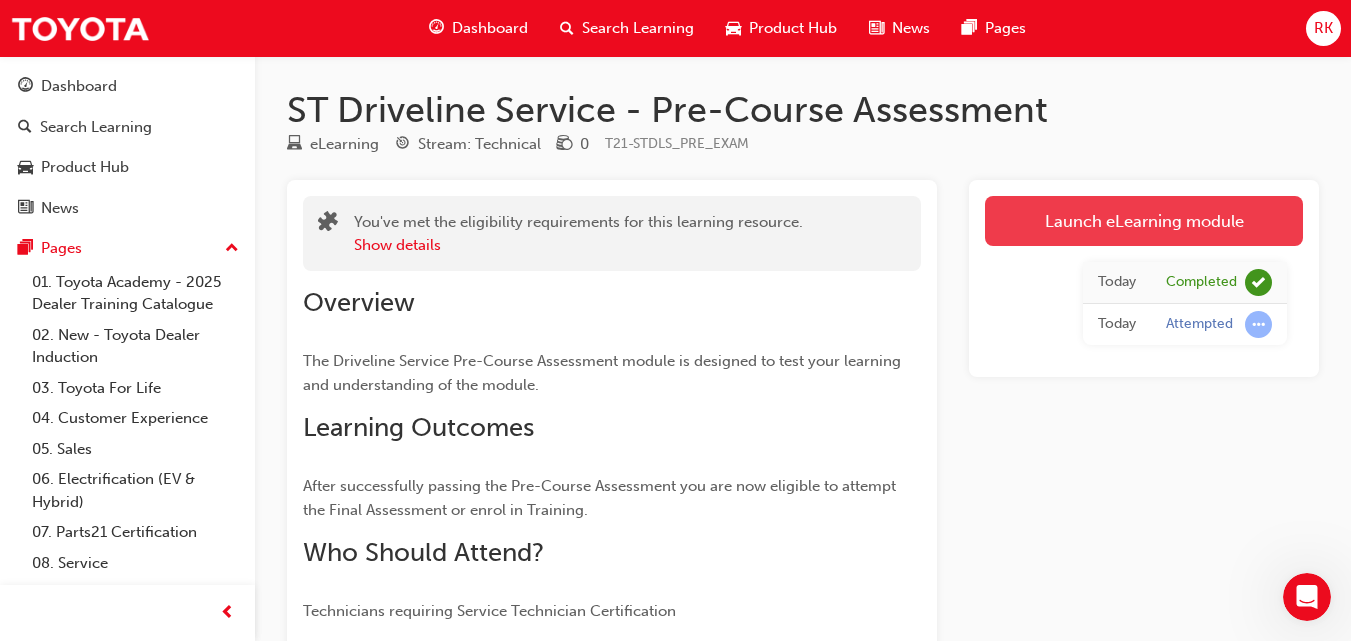 click on "Launch eLearning module" at bounding box center (1144, 221) 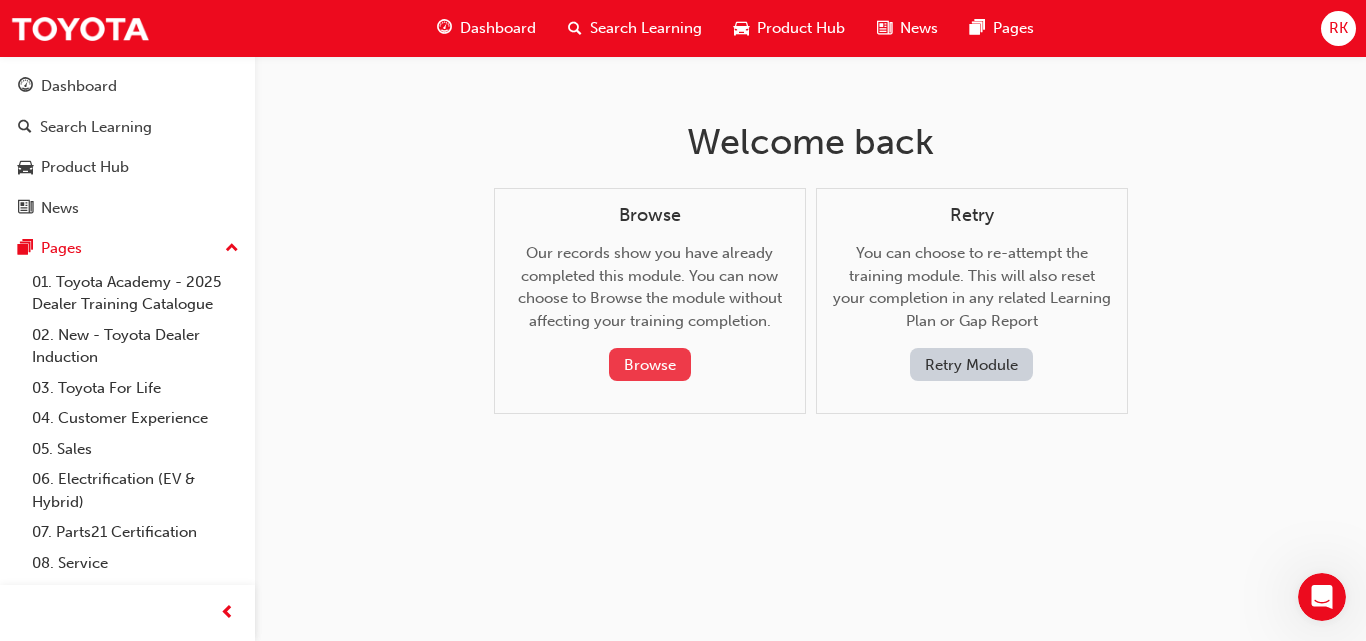 click on "Browse" at bounding box center (650, 364) 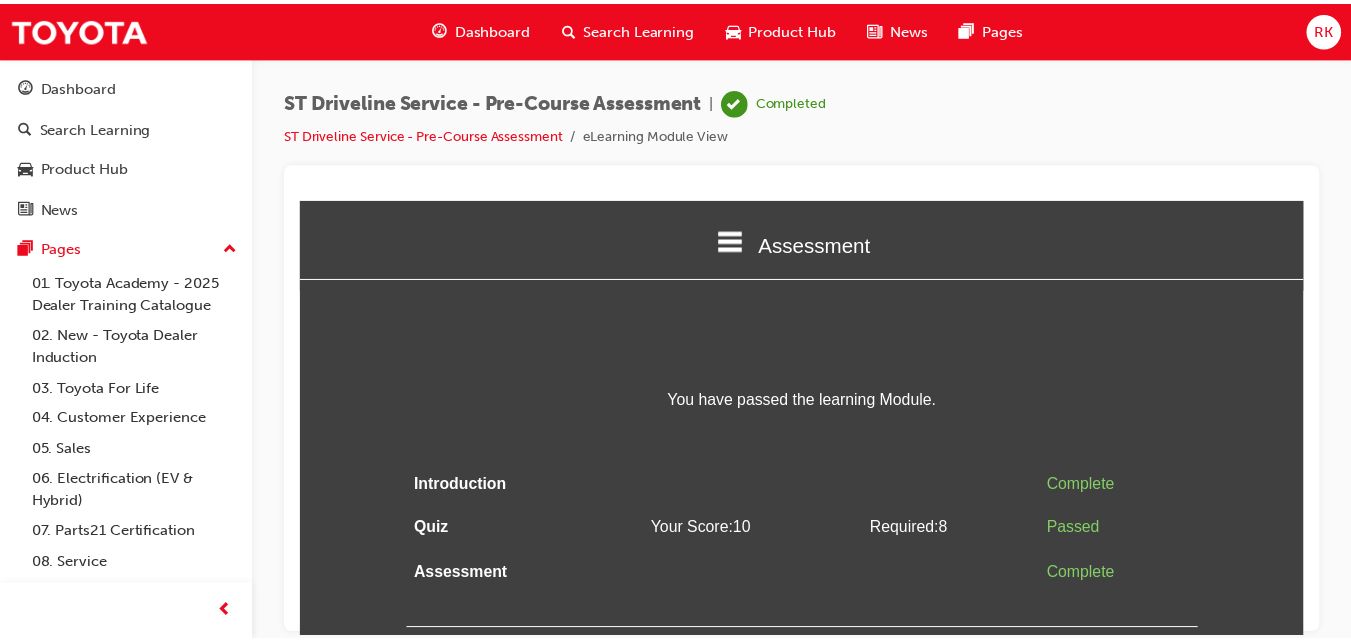 scroll, scrollTop: 0, scrollLeft: 0, axis: both 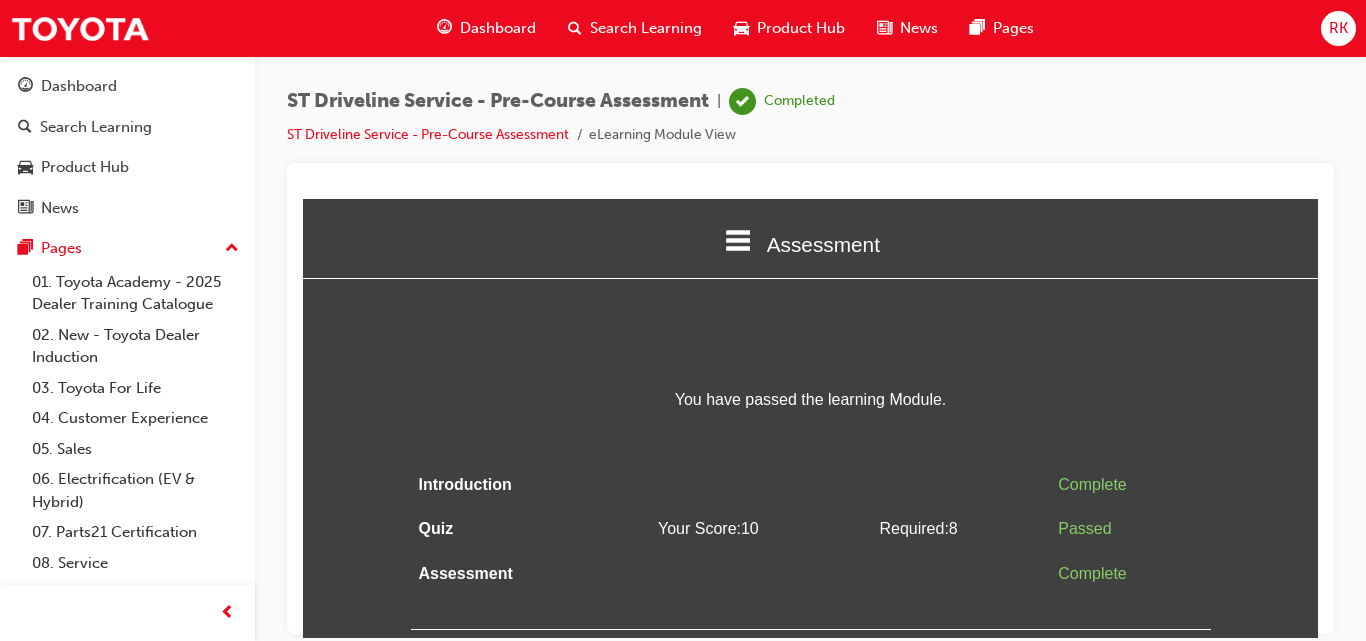 click on "Dashboard" at bounding box center (498, 28) 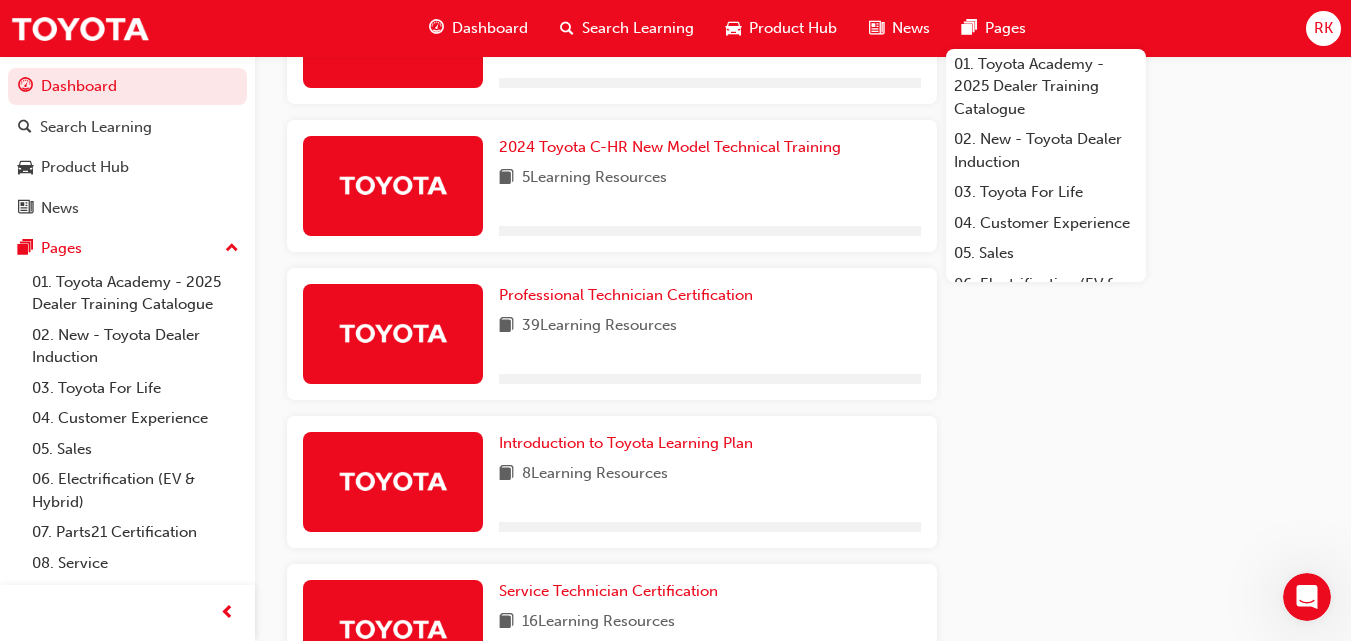 scroll, scrollTop: 1236, scrollLeft: 0, axis: vertical 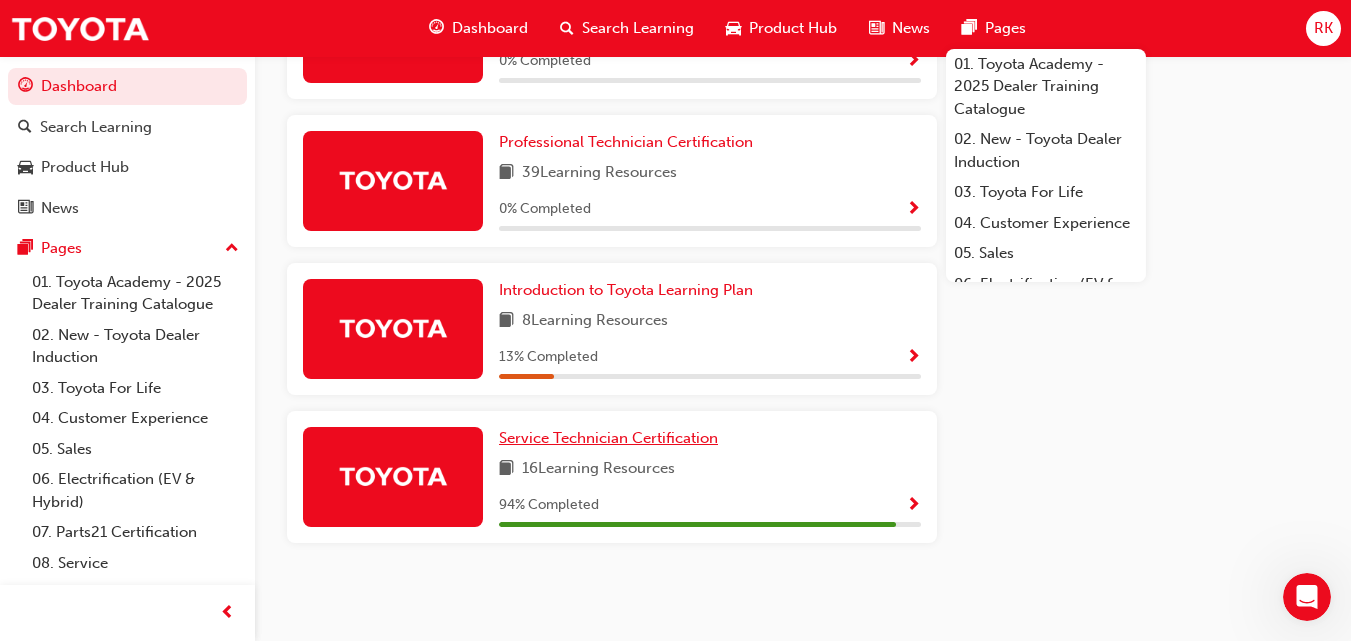 click on "Service Technician Certification" at bounding box center [608, 438] 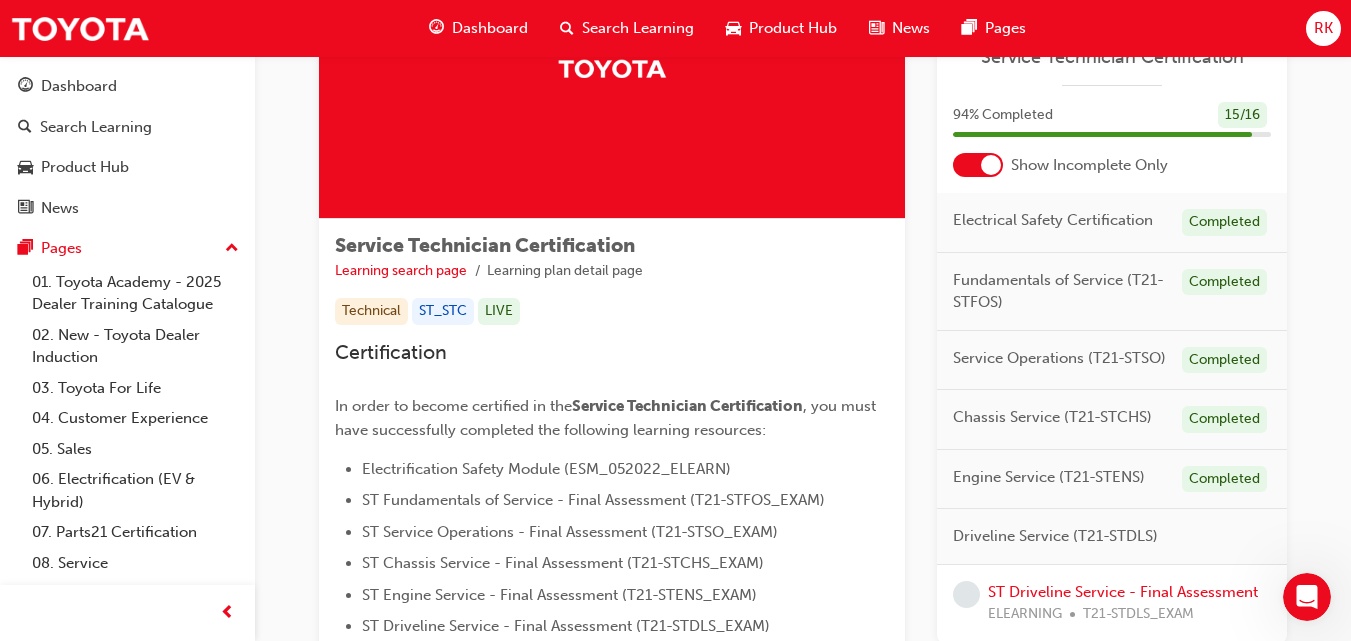 scroll, scrollTop: 359, scrollLeft: 0, axis: vertical 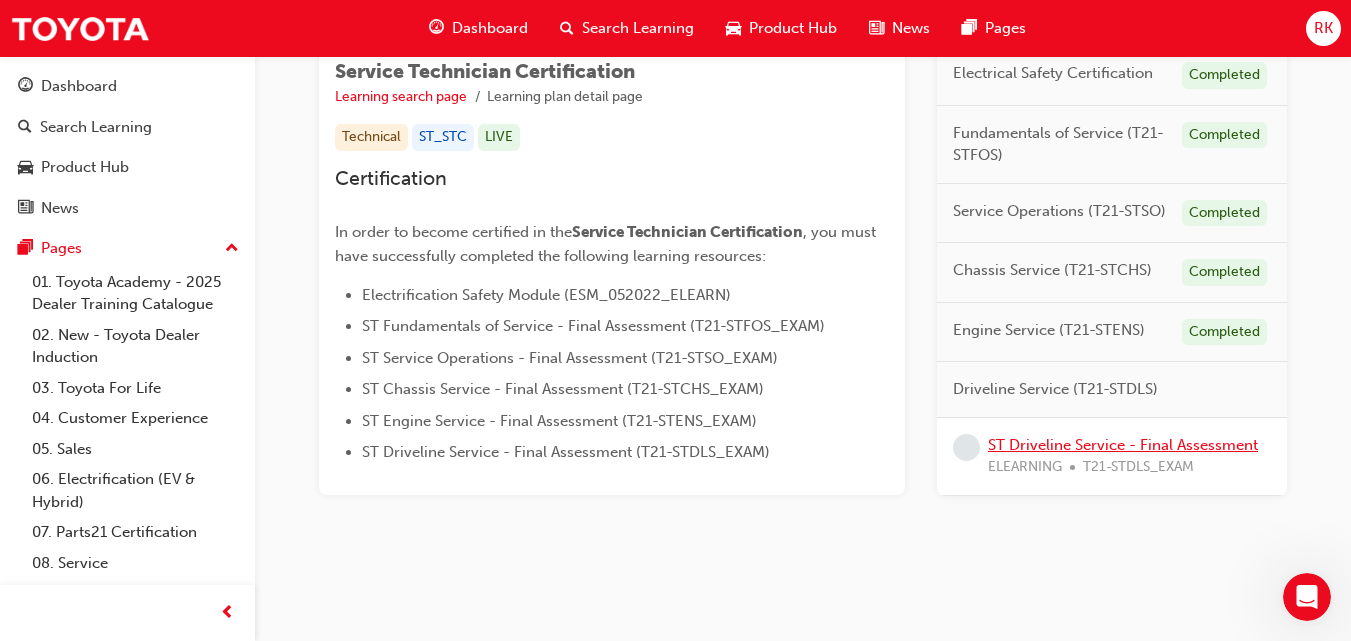 click on "ST Driveline Service - Final Assessment" at bounding box center (1123, 444) 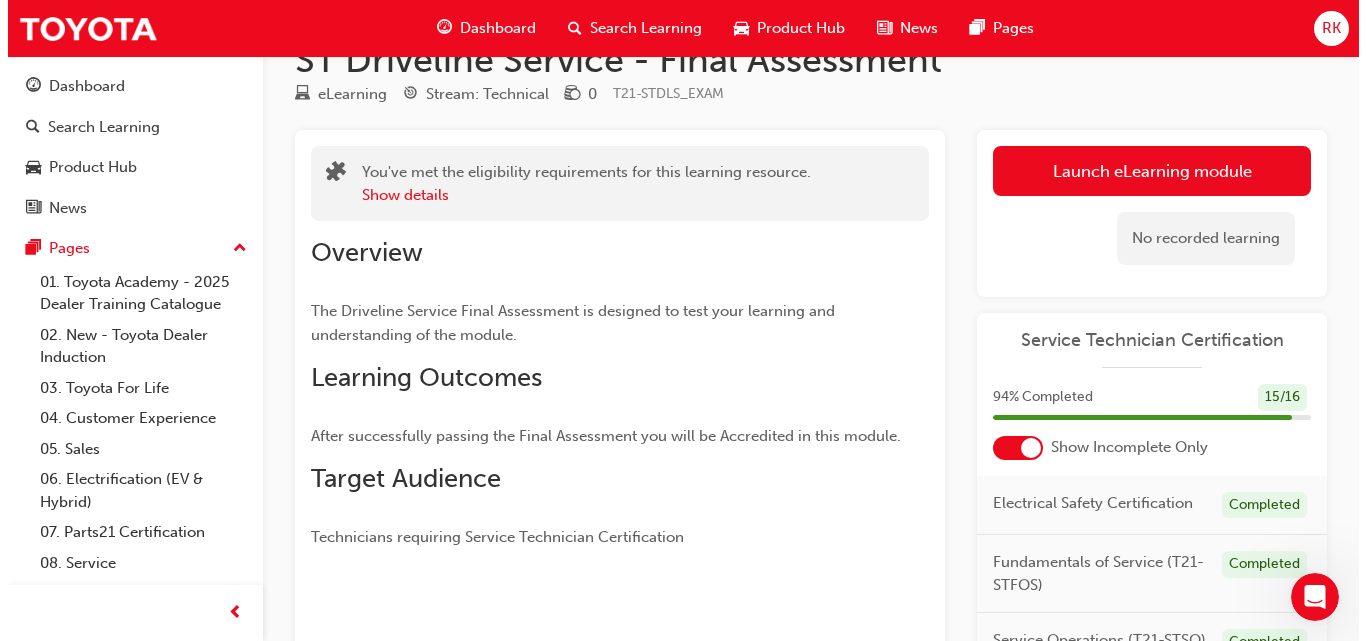 scroll, scrollTop: 0, scrollLeft: 0, axis: both 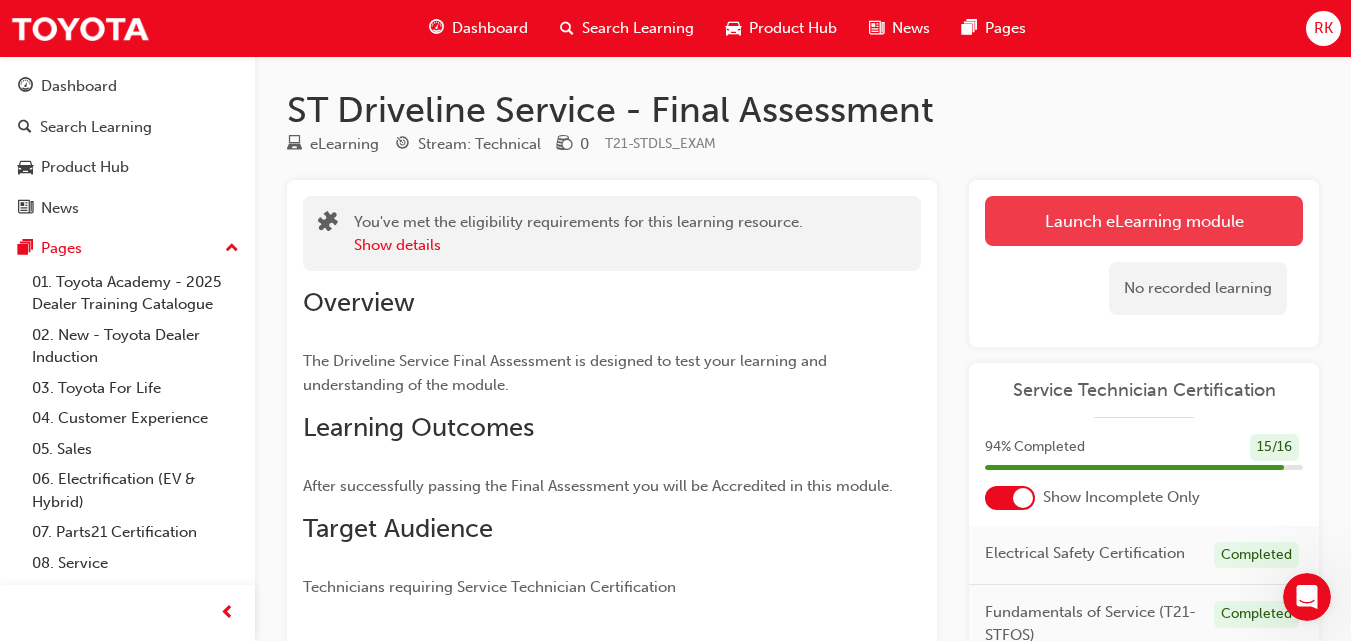 click on "Launch eLearning module" at bounding box center (1144, 221) 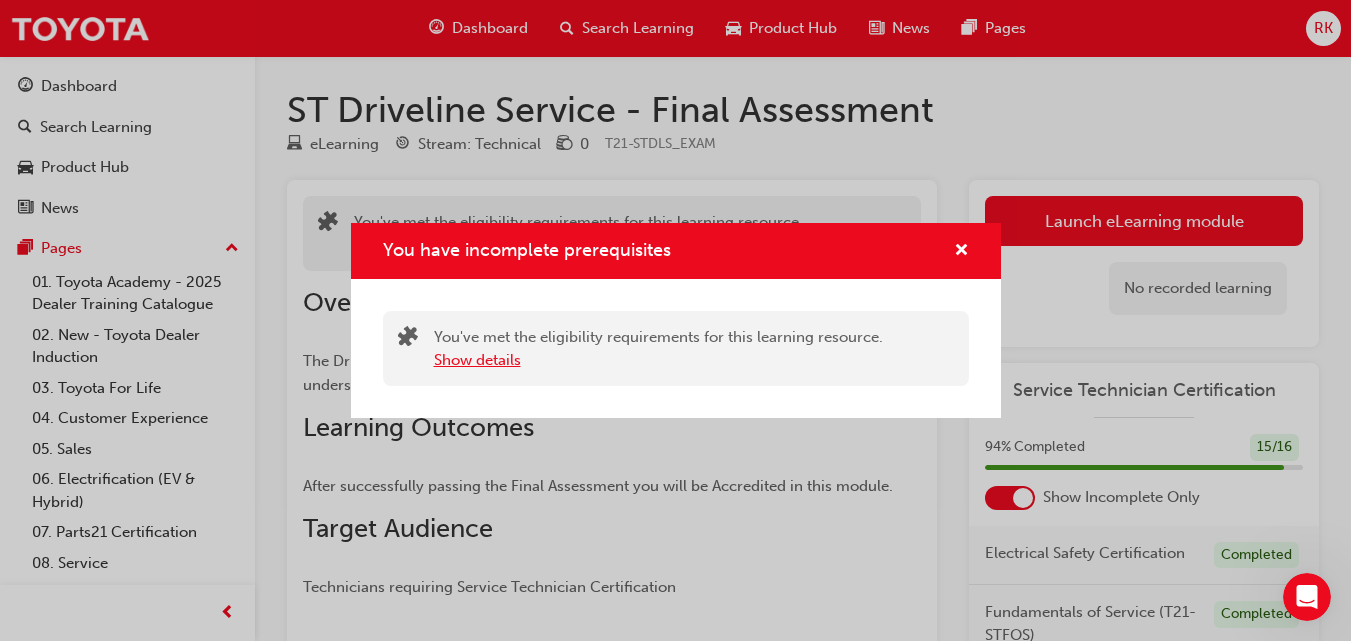 click on "Show details" at bounding box center [477, 360] 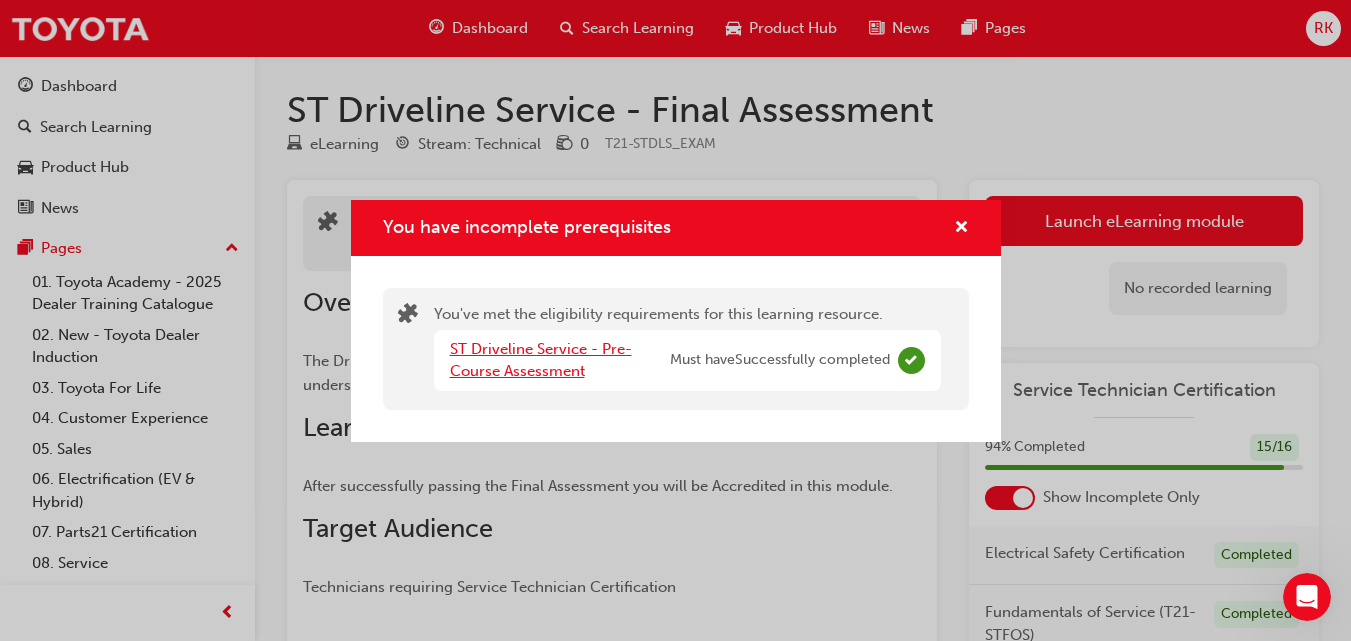 click on "ST Driveline Service - Pre-Course Assessment" at bounding box center (541, 360) 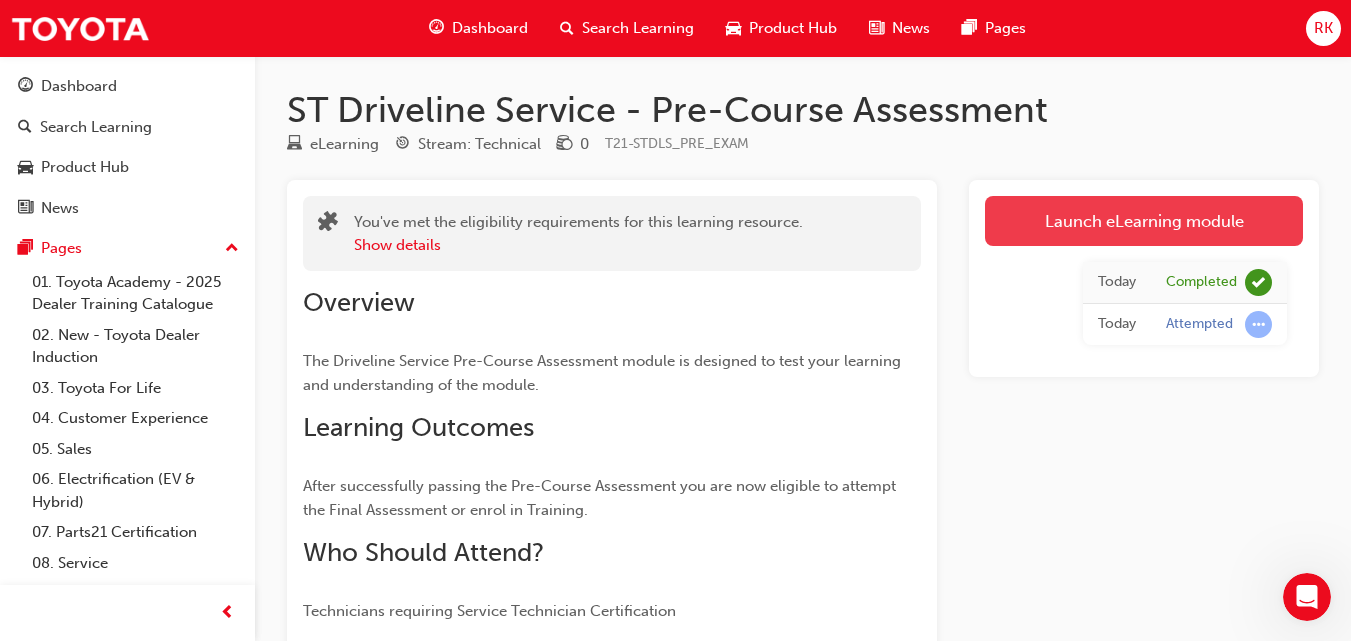 click on "Launch eLearning module" at bounding box center [1144, 221] 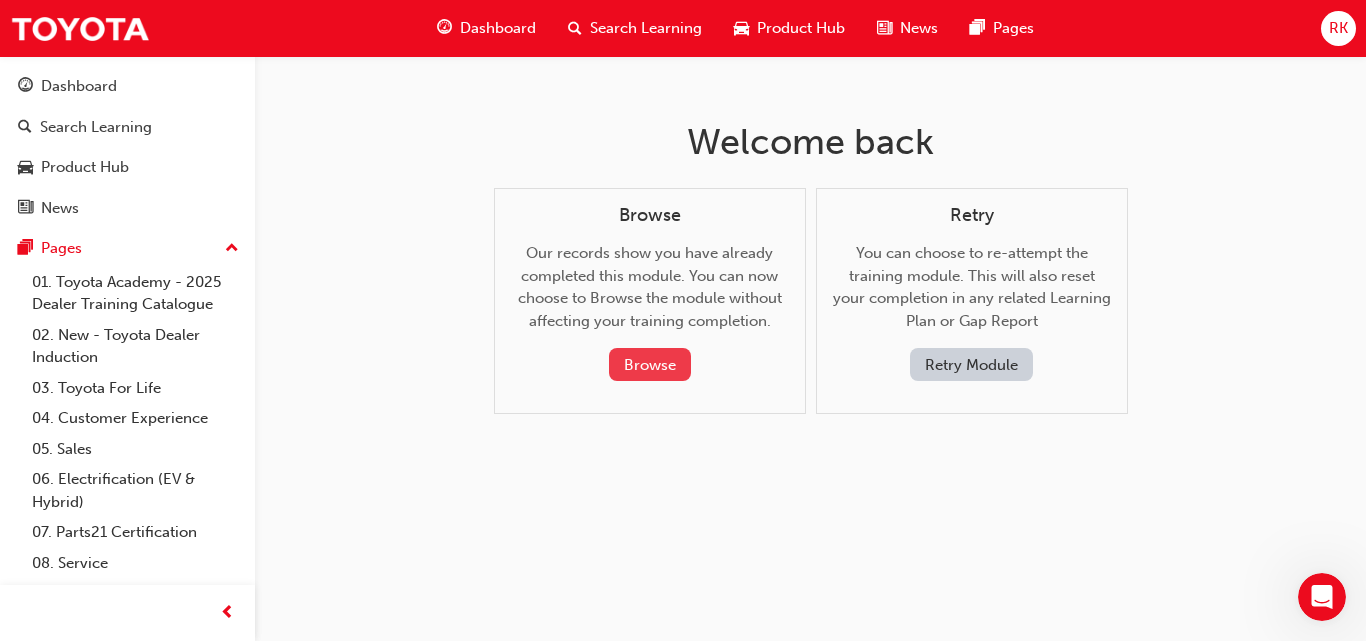 click on "Browse" at bounding box center (650, 364) 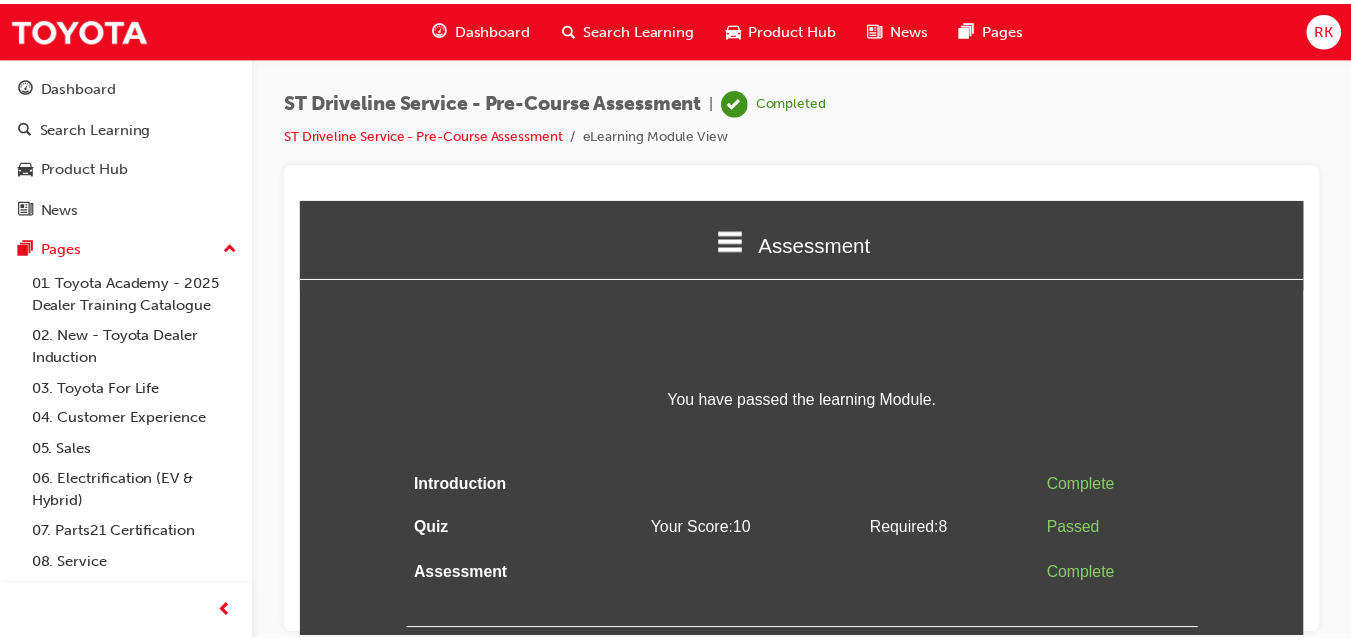 scroll, scrollTop: 0, scrollLeft: 0, axis: both 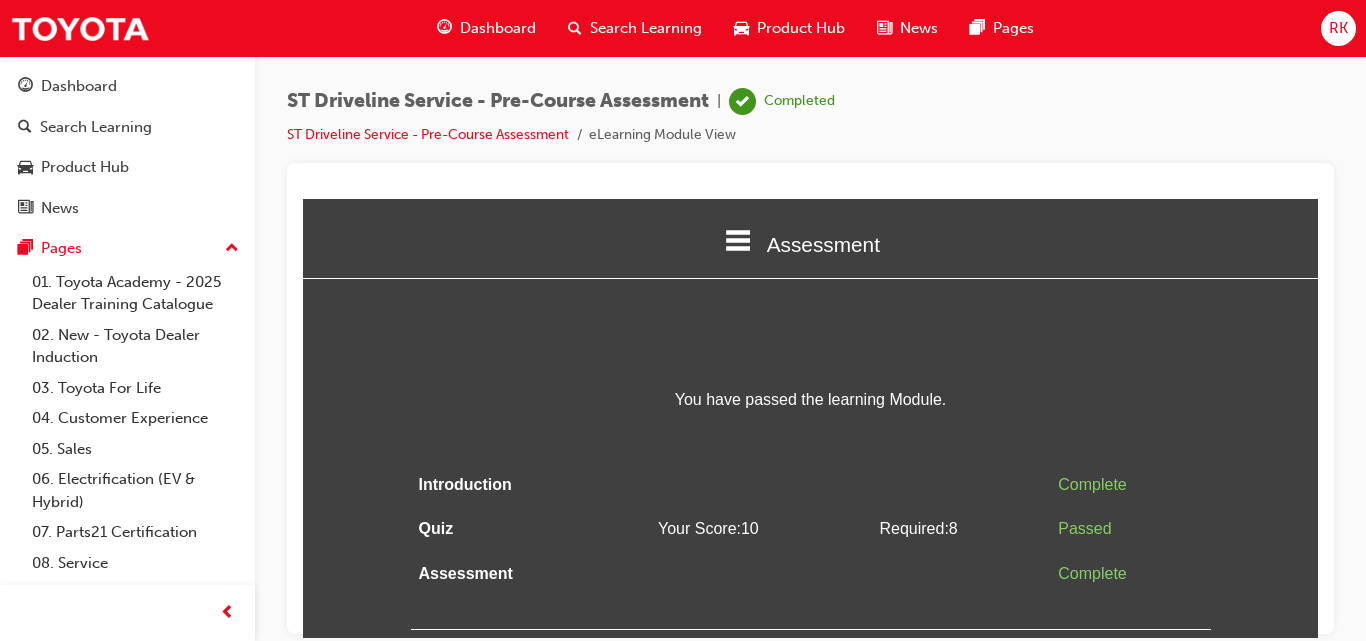 drag, startPoint x: 1365, startPoint y: 134, endPoint x: 1121, endPoint y: 190, distance: 250.34377 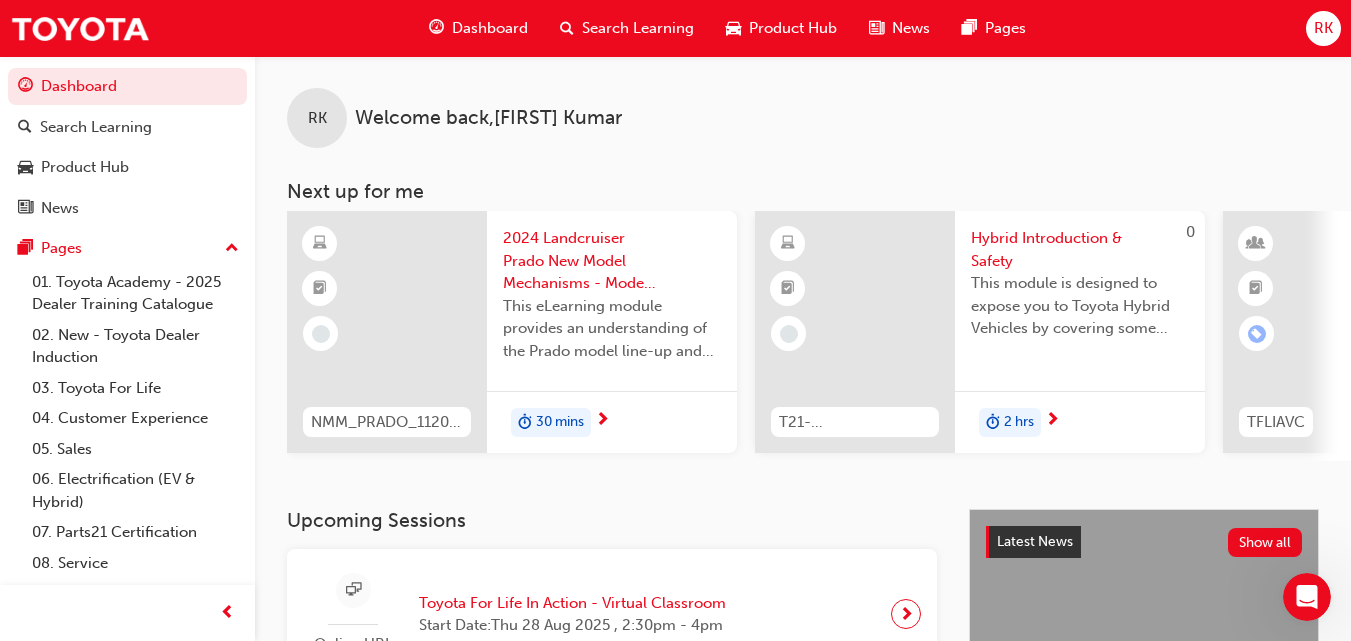 scroll, scrollTop: 1236, scrollLeft: 0, axis: vertical 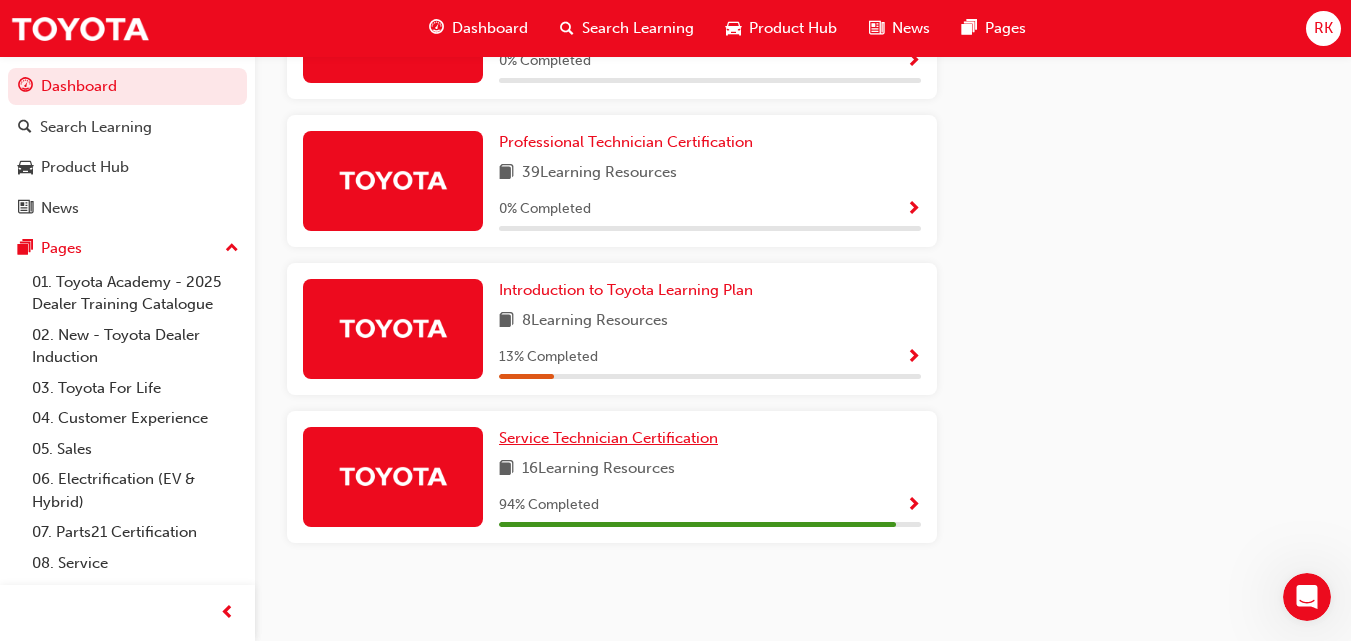 click on "Service Technician Certification" at bounding box center (608, 438) 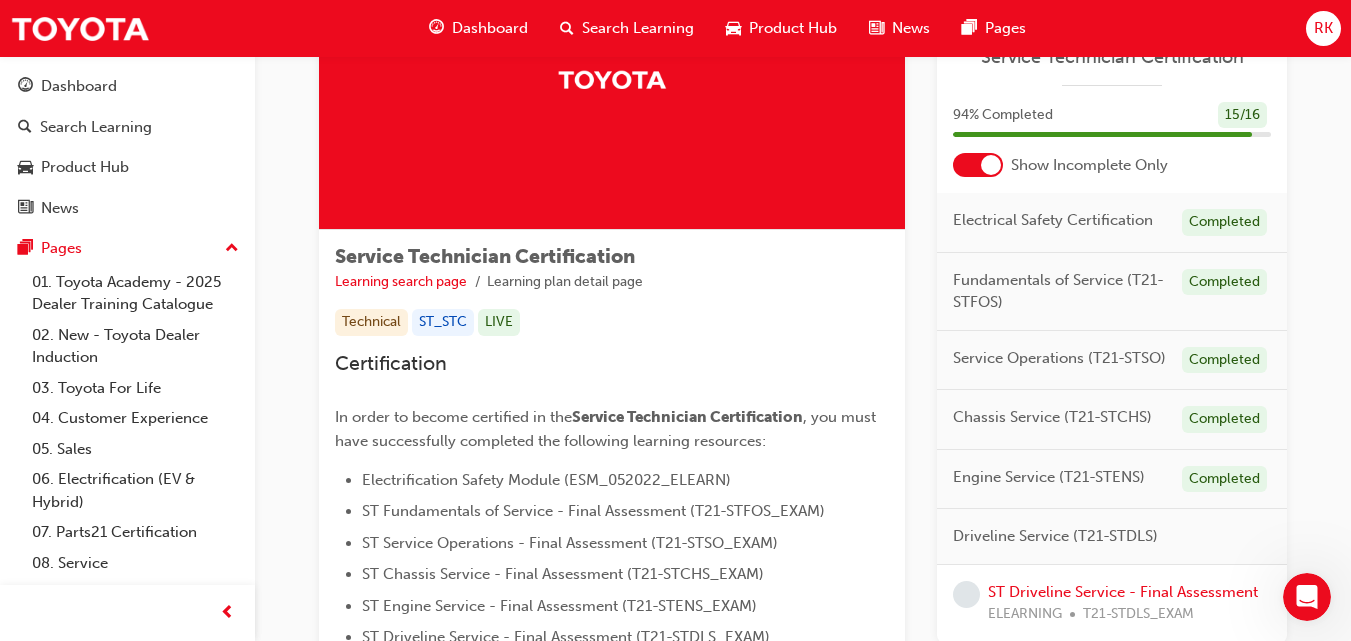 scroll, scrollTop: 359, scrollLeft: 0, axis: vertical 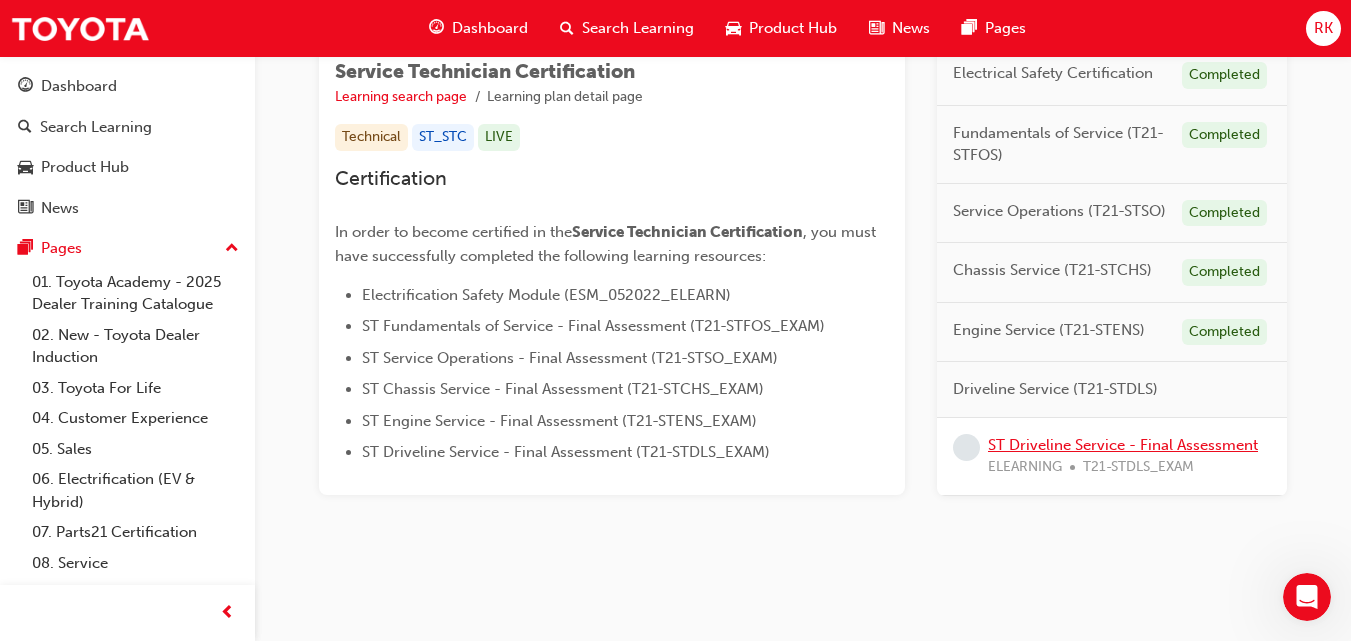 click on "ST Driveline Service - Final Assessment" at bounding box center (1123, 444) 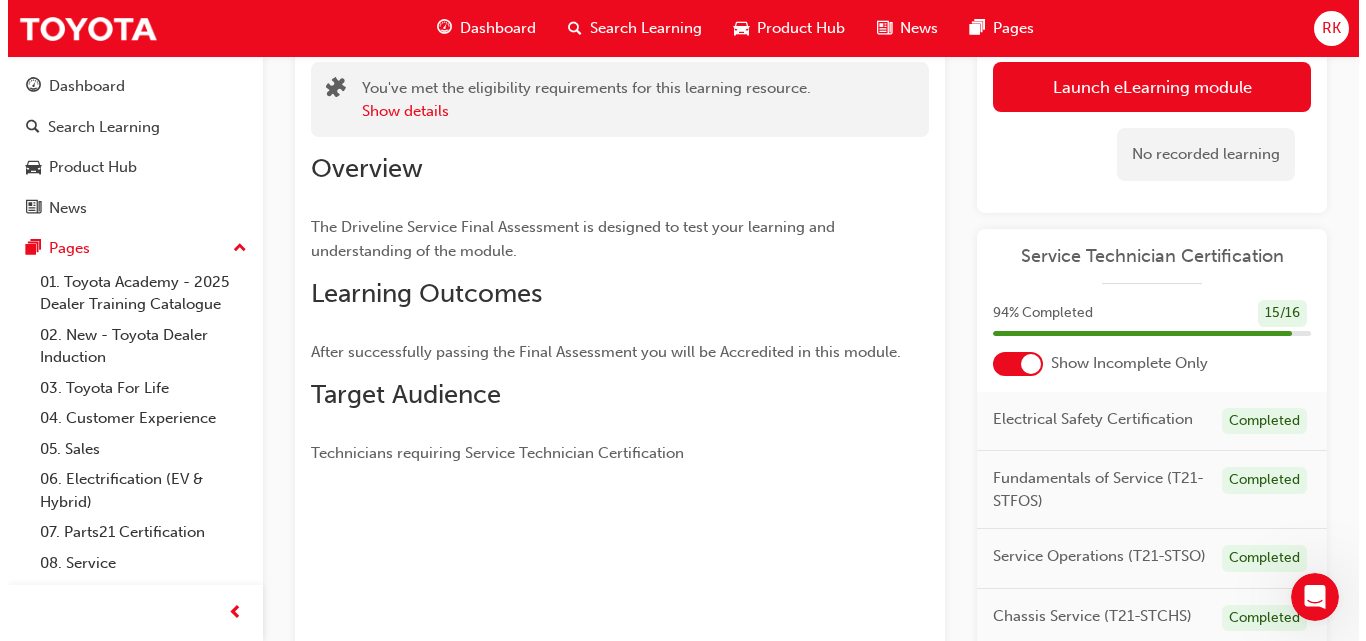 scroll, scrollTop: 0, scrollLeft: 0, axis: both 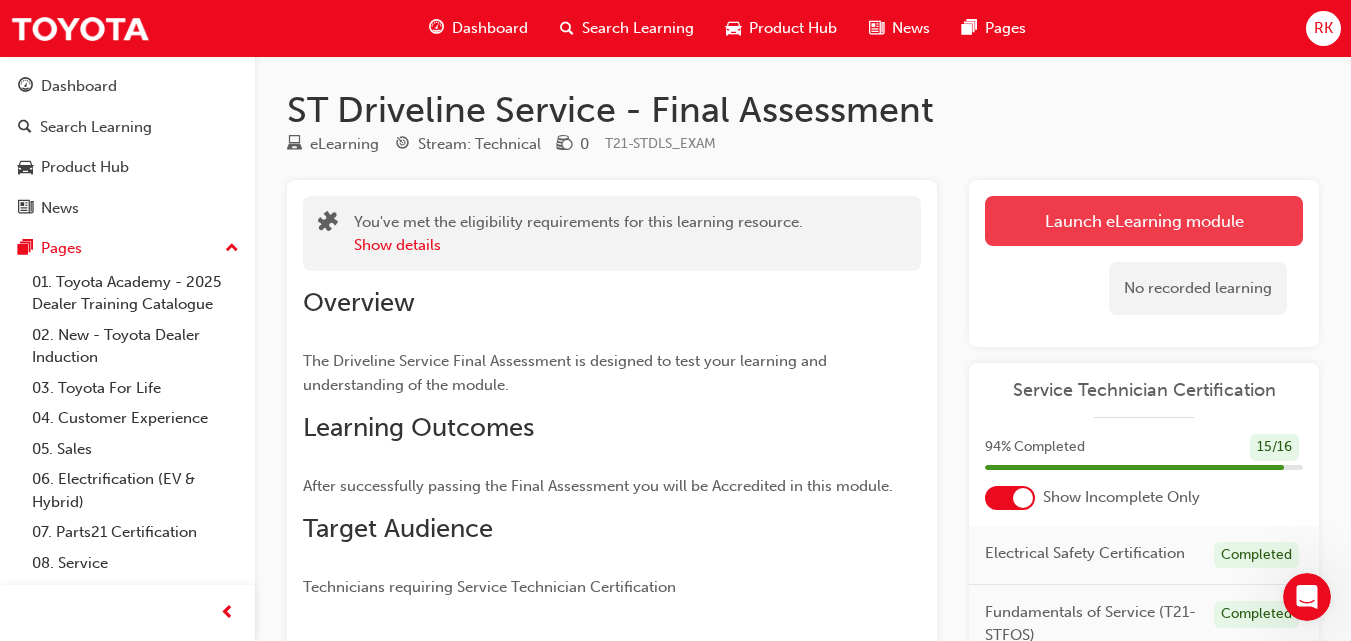 click on "Launch eLearning module" at bounding box center [1144, 221] 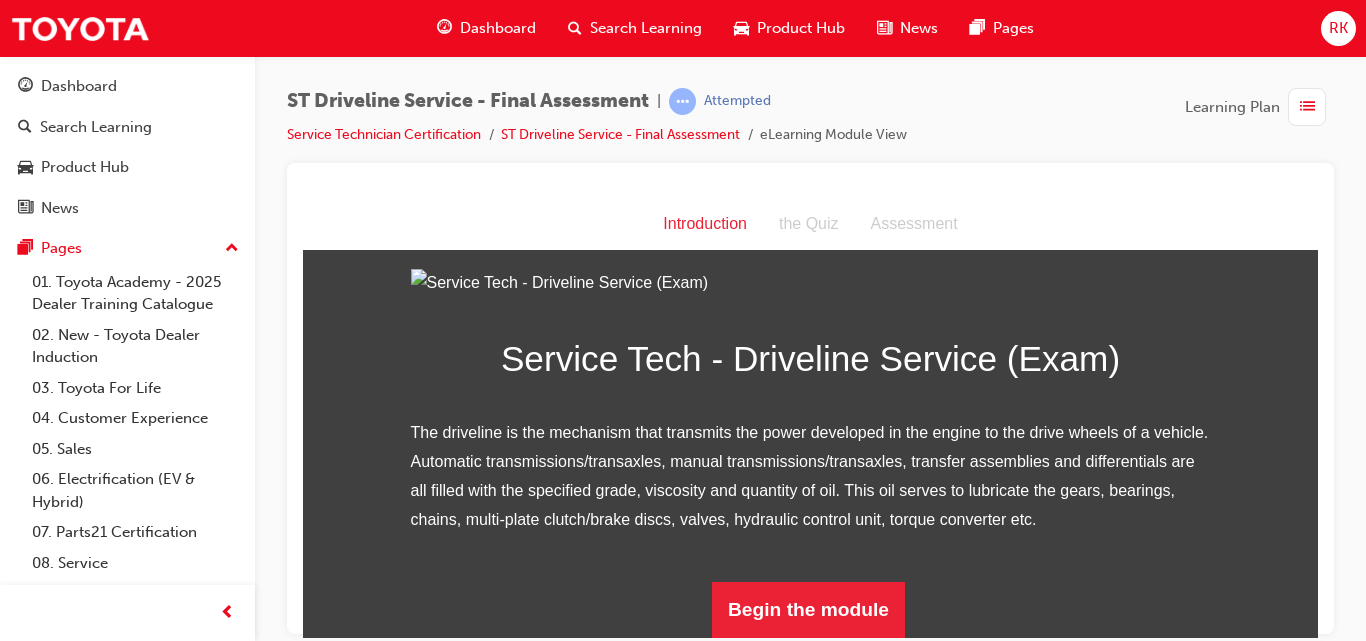 scroll, scrollTop: 257, scrollLeft: 0, axis: vertical 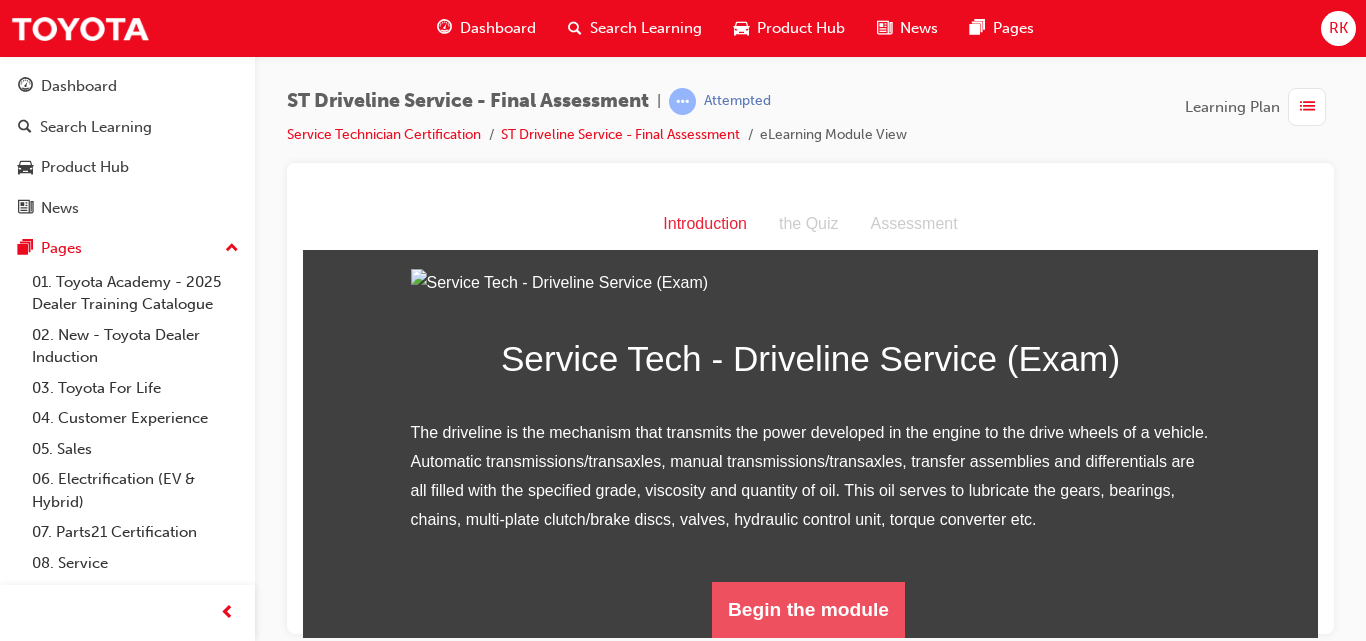 click on "Begin the module" at bounding box center [808, 609] 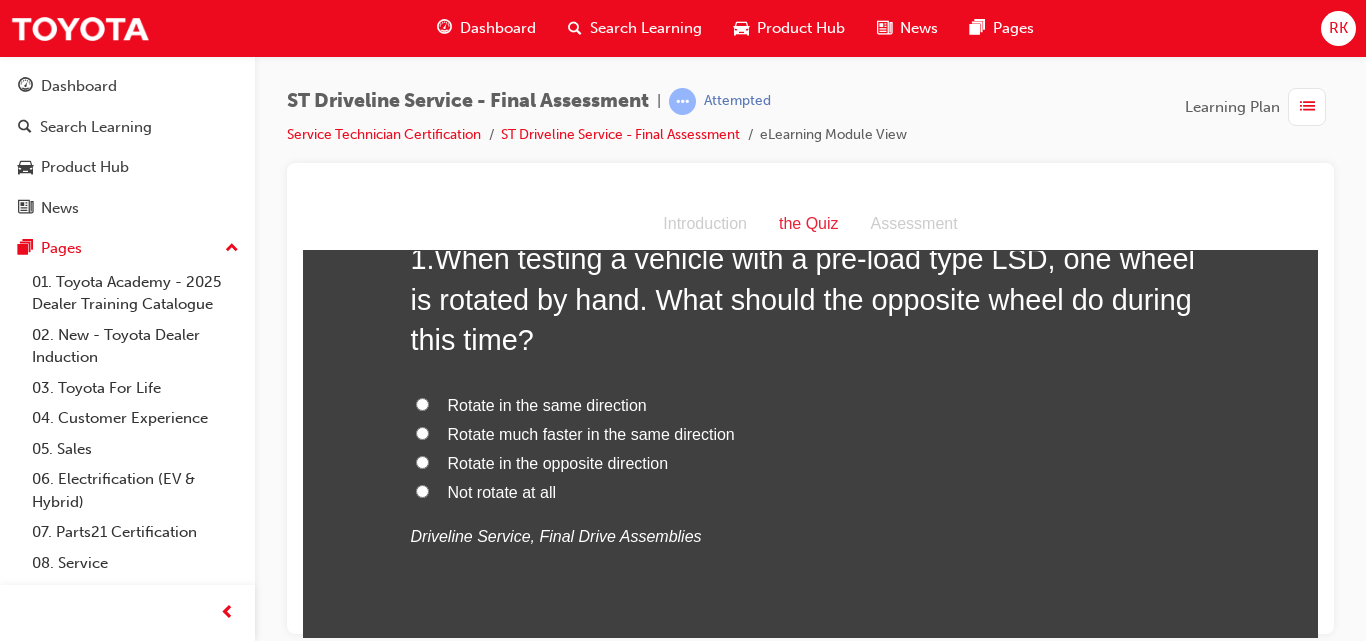 scroll, scrollTop: 0, scrollLeft: 0, axis: both 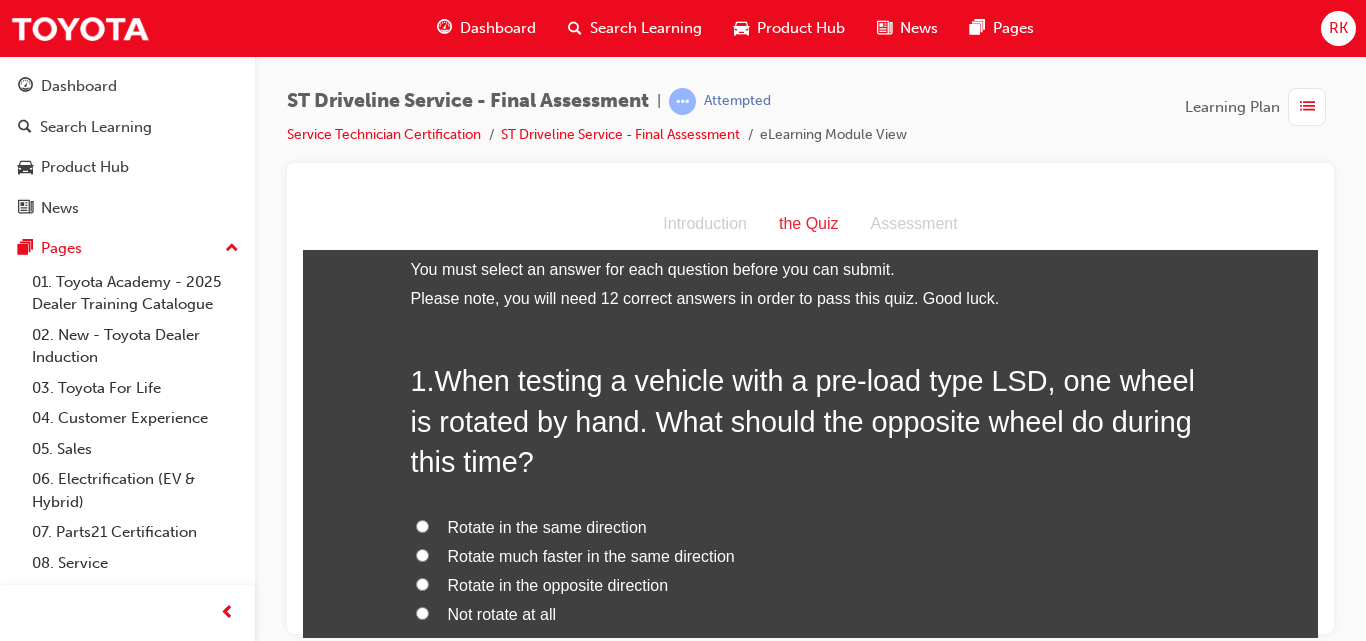click on "Rotate in the same direction" at bounding box center [422, 525] 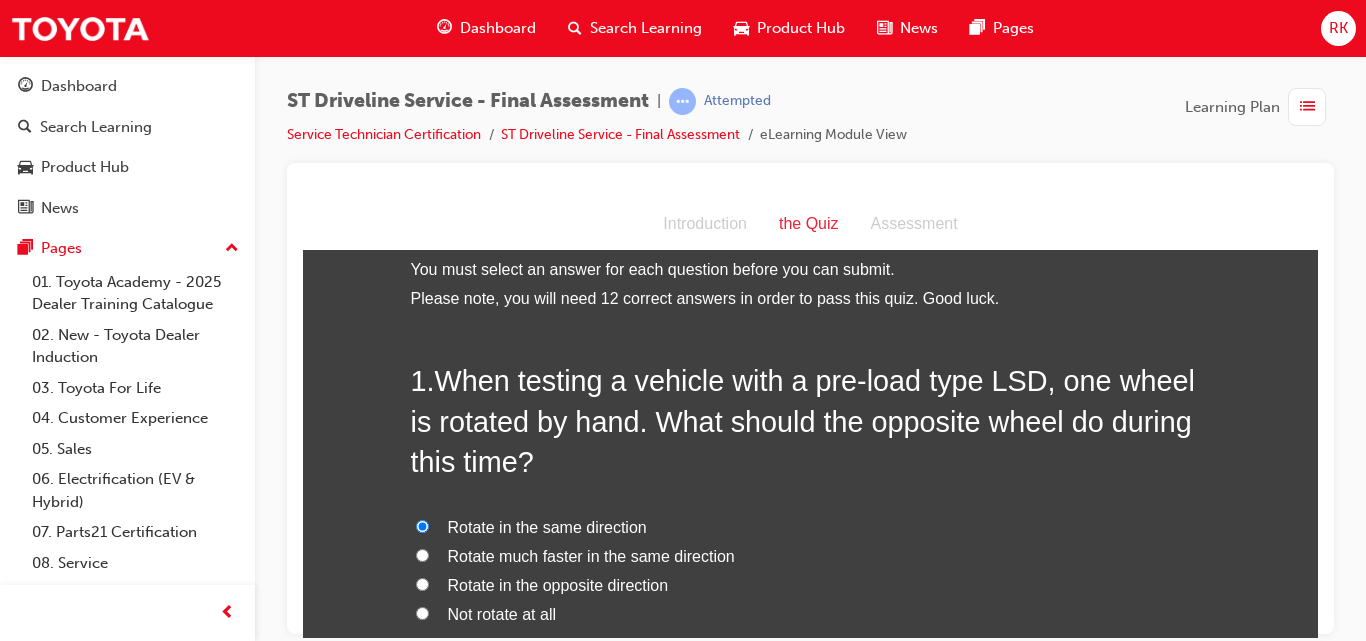 radio on "true" 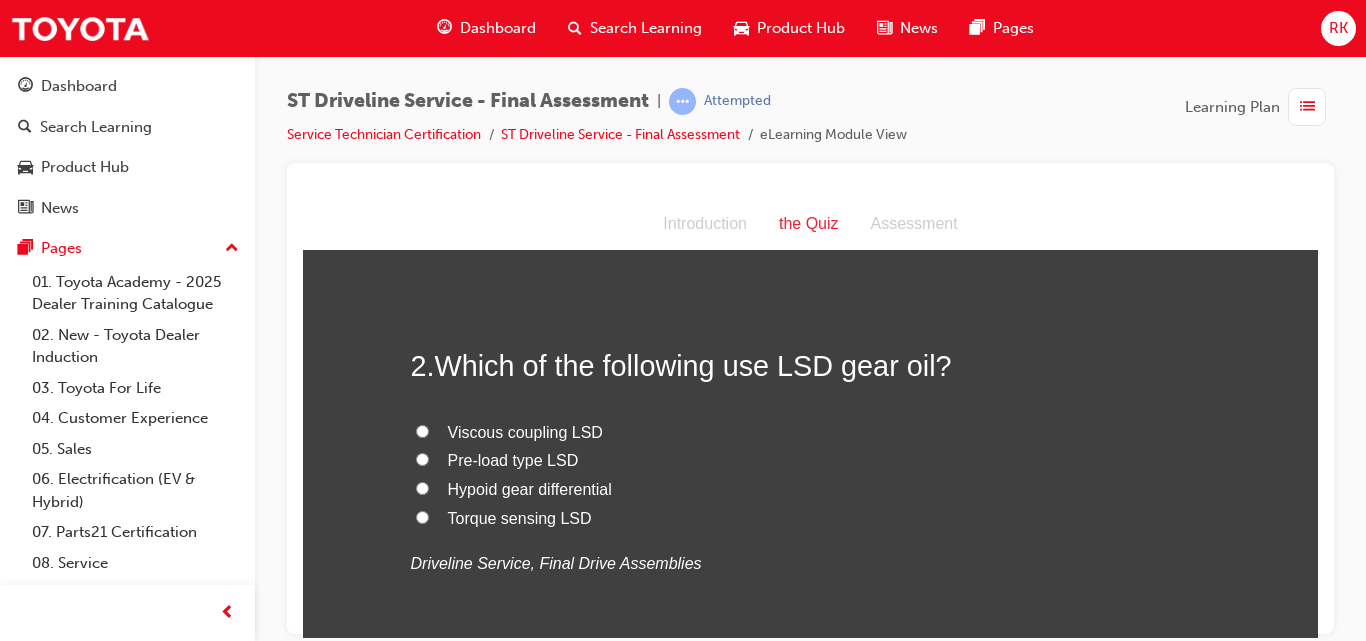 scroll, scrollTop: 590, scrollLeft: 0, axis: vertical 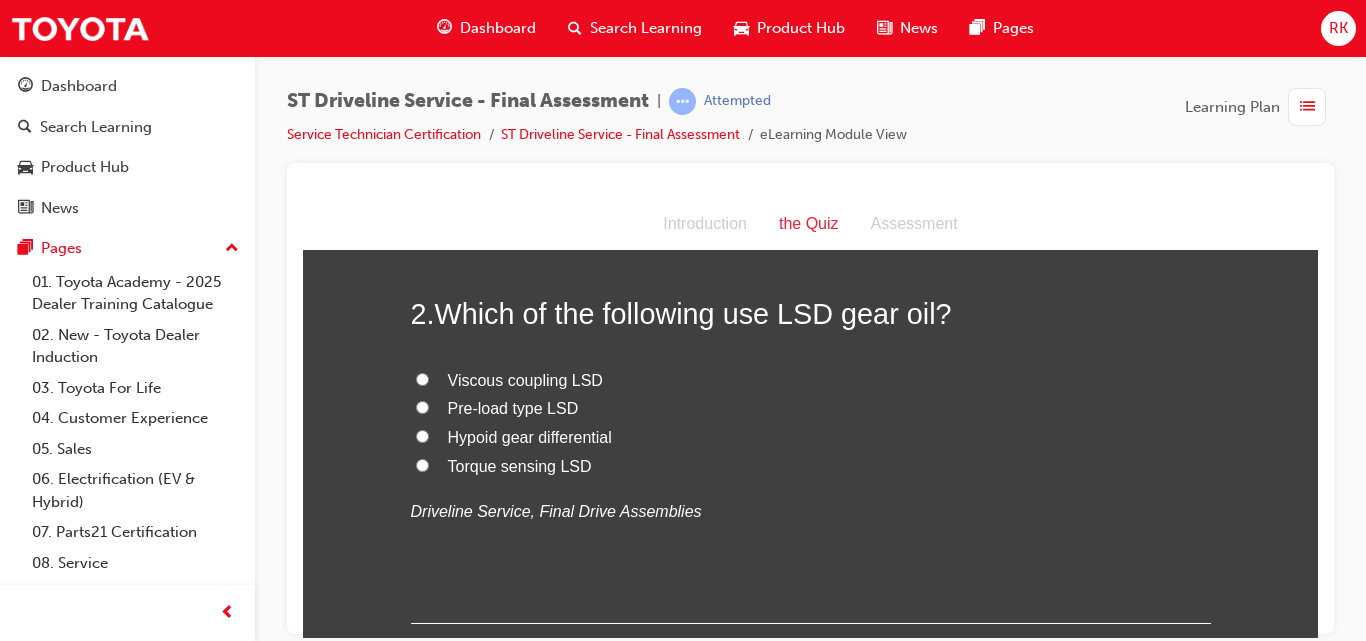 click on "Pre-load type LSD" at bounding box center (422, 406) 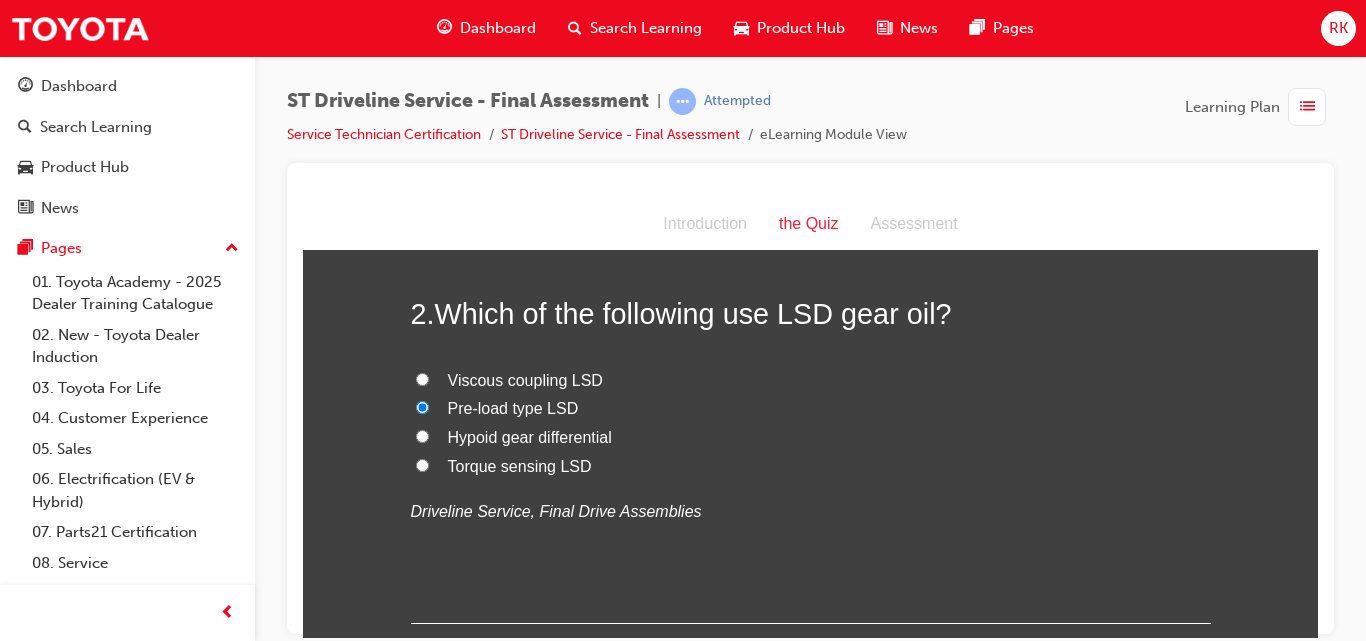 radio on "true" 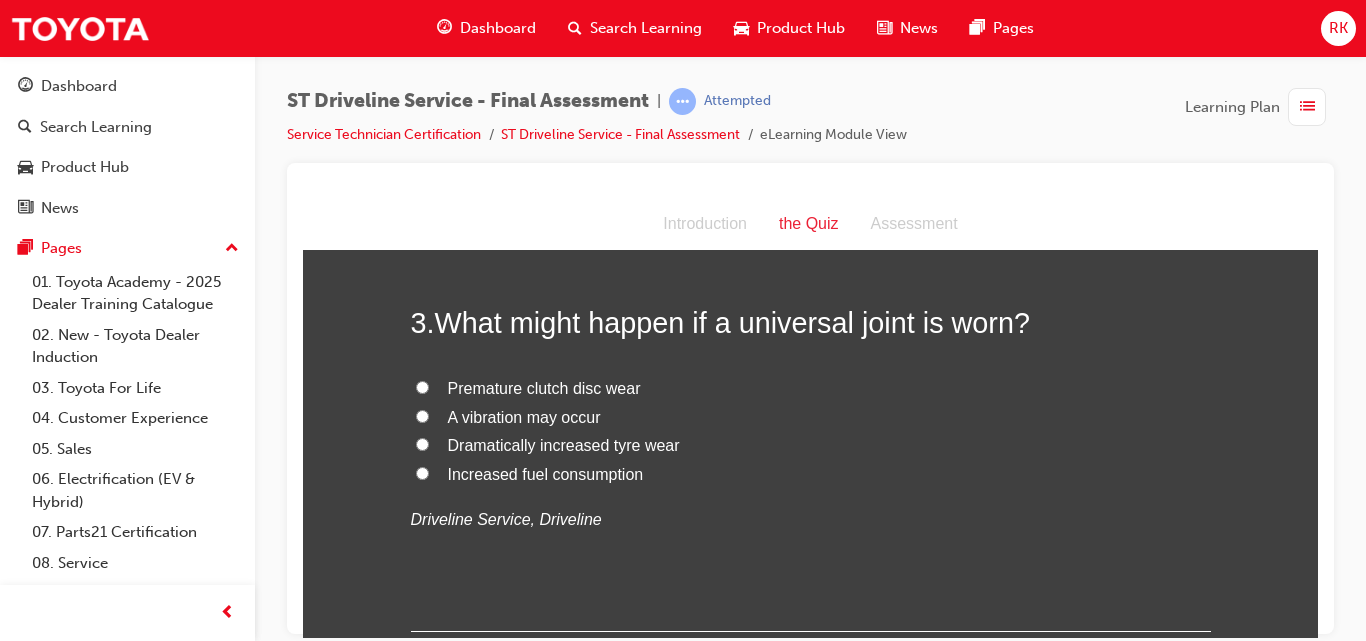 scroll, scrollTop: 1041, scrollLeft: 0, axis: vertical 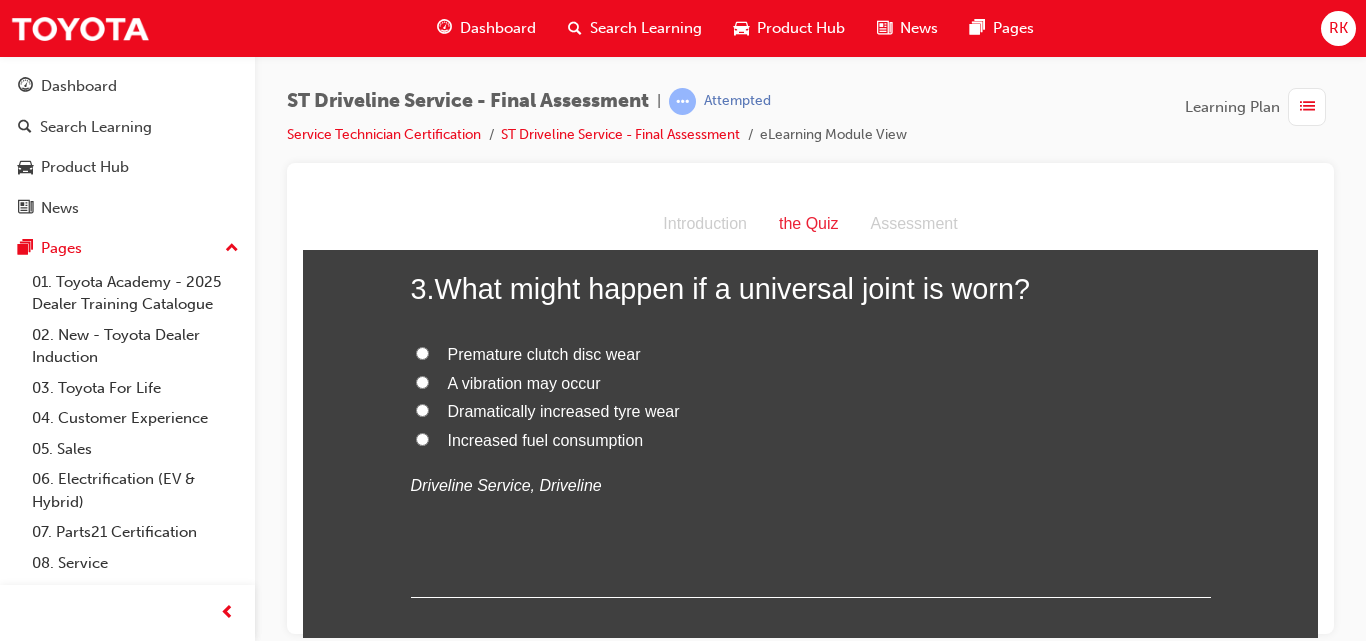 click on "A vibration may occur" at bounding box center (422, 381) 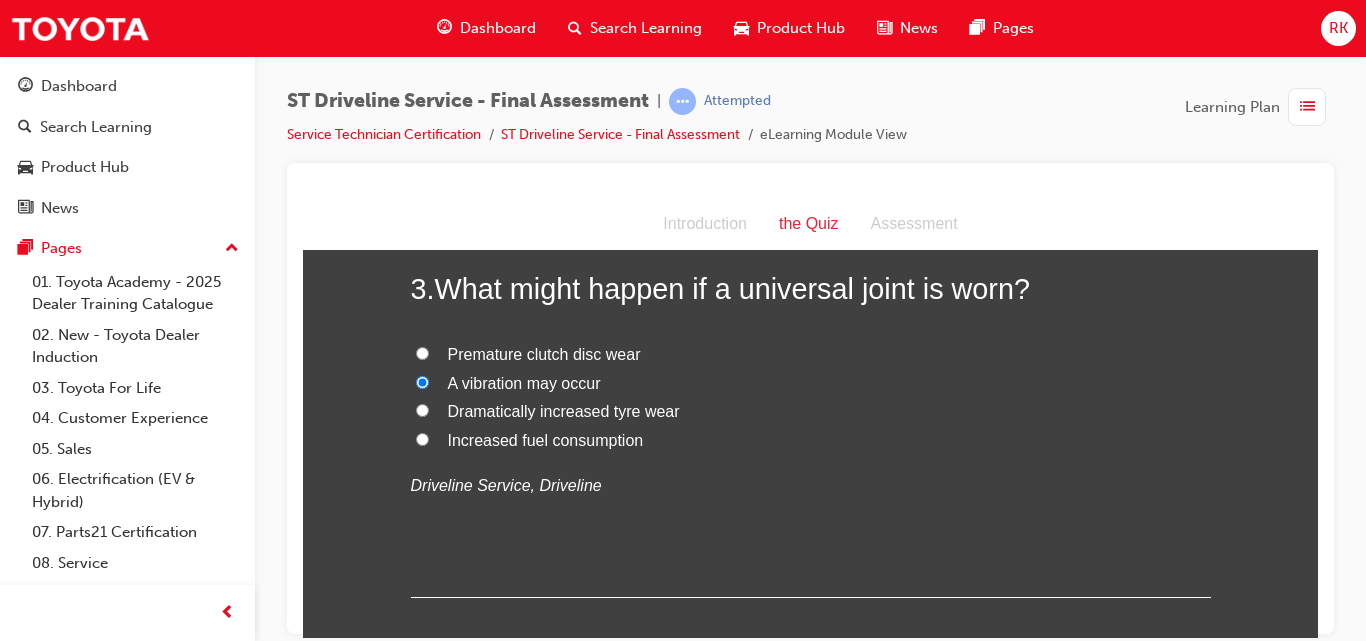 radio on "true" 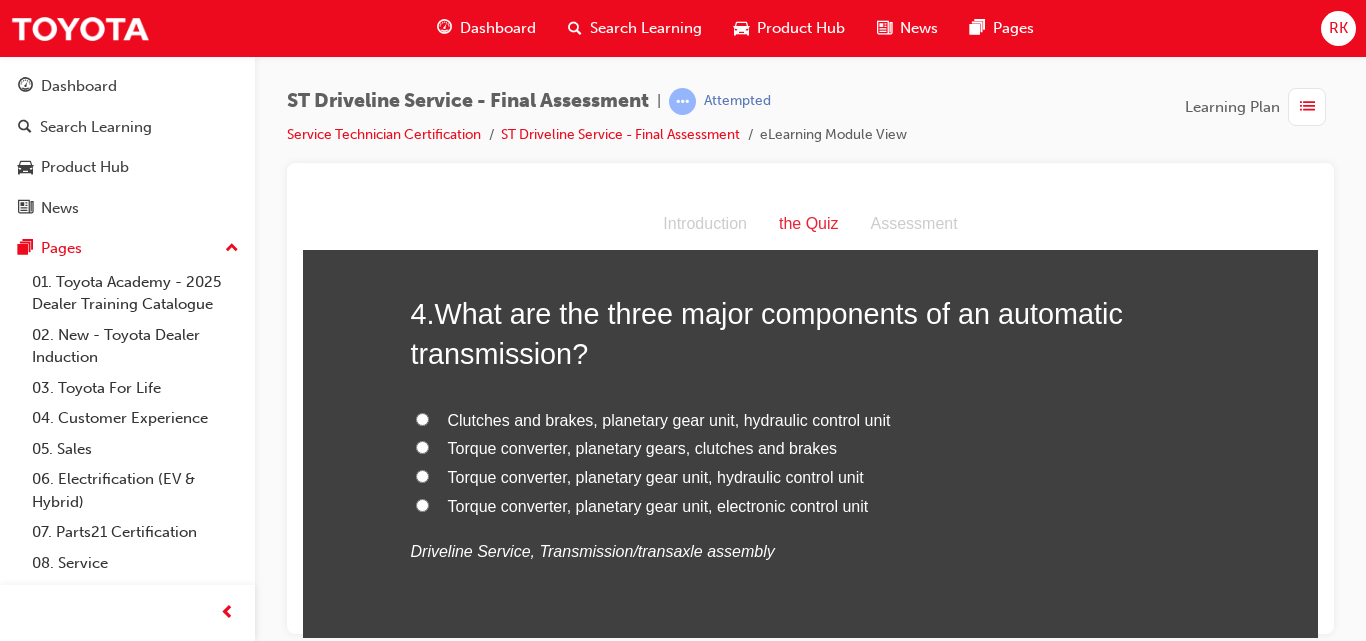 scroll, scrollTop: 1458, scrollLeft: 0, axis: vertical 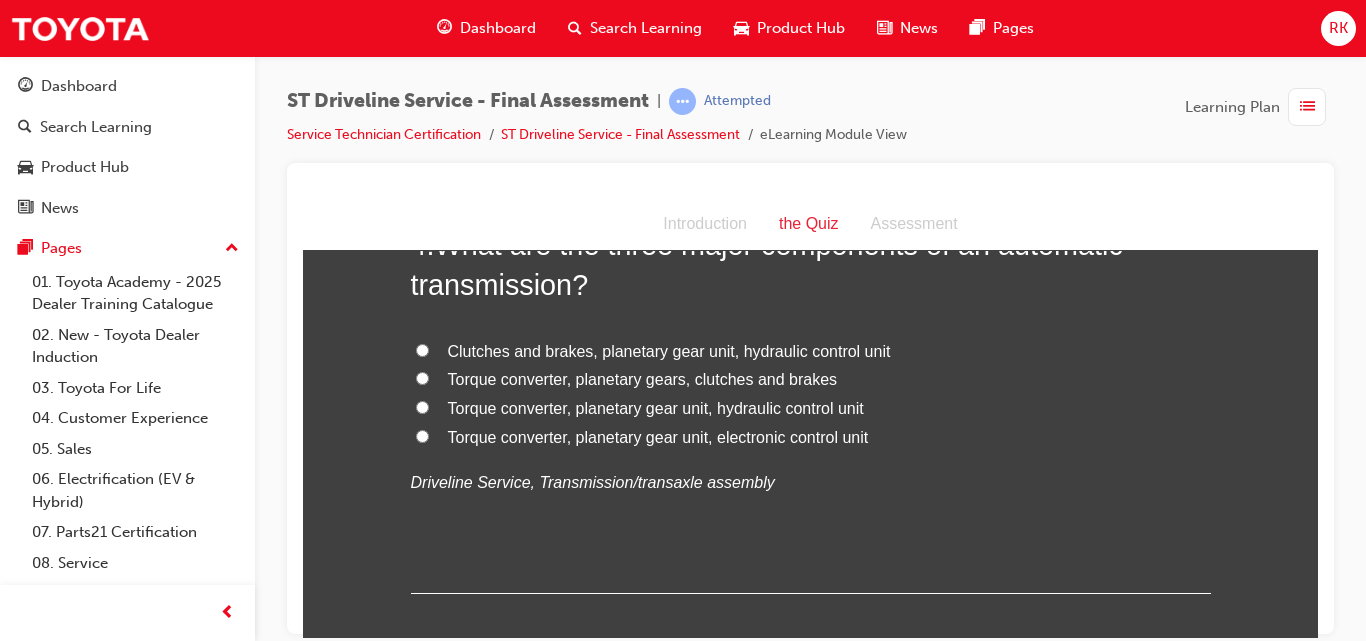 click on "Torque converter, planetary gear unit, electronic control unit" at bounding box center (422, 435) 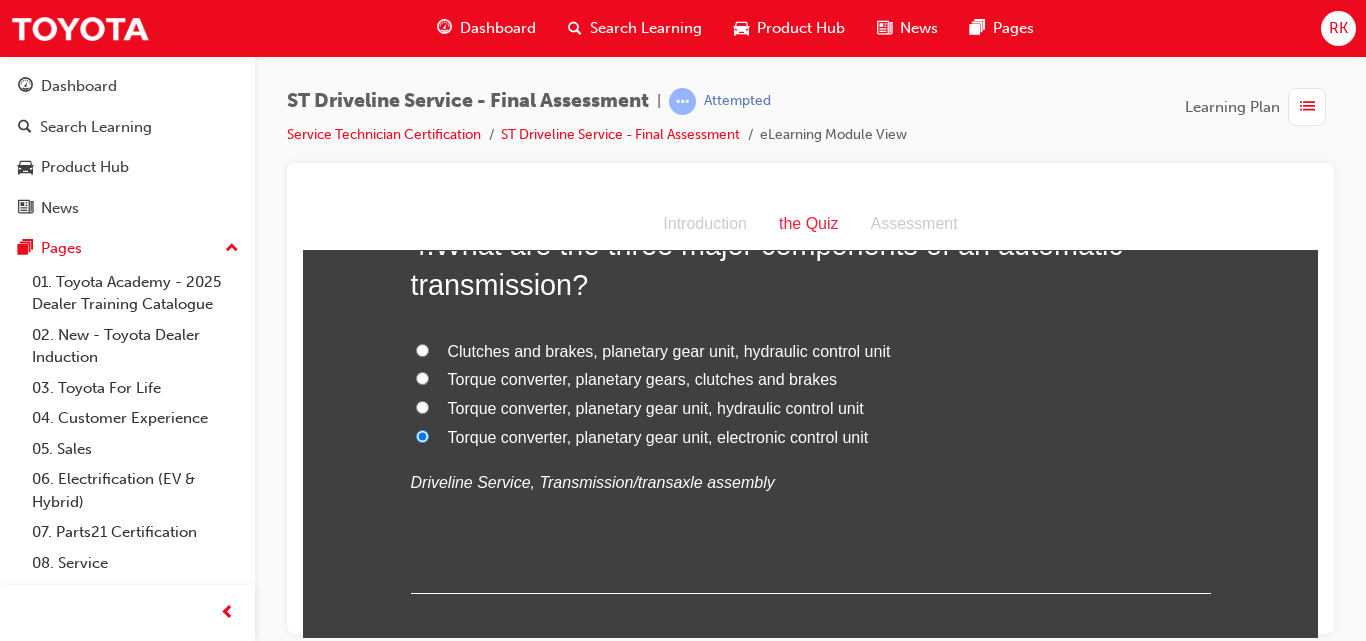 radio on "true" 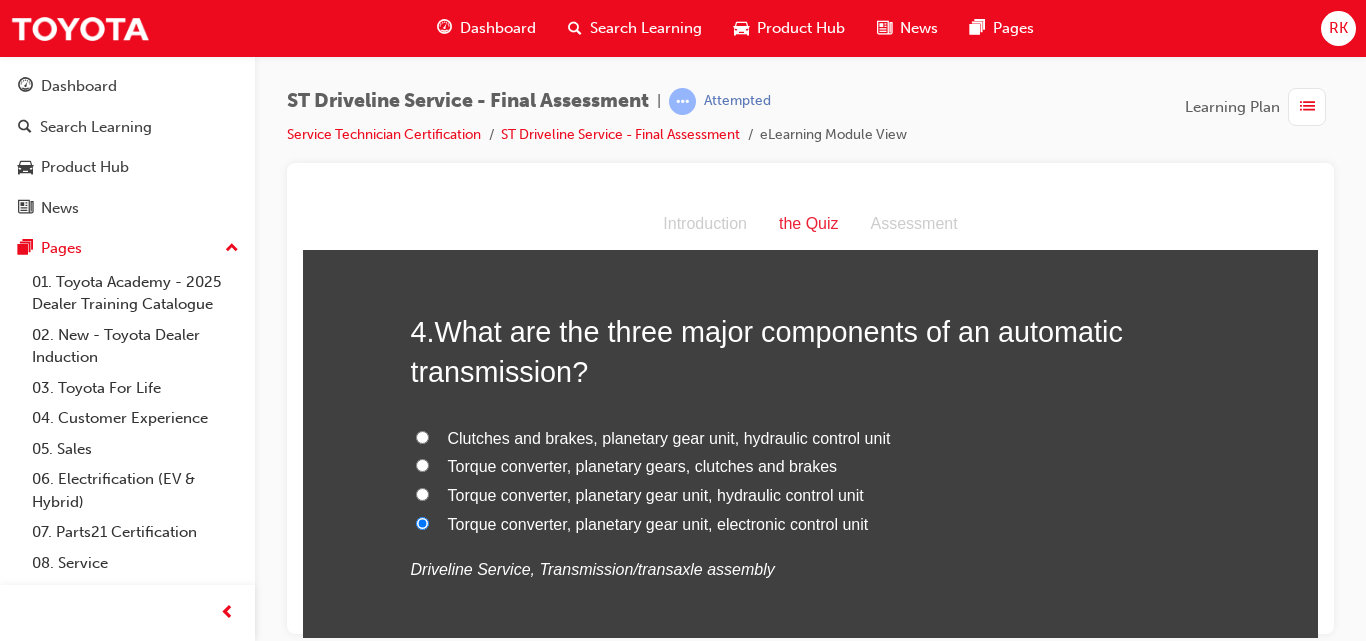 scroll, scrollTop: 1441, scrollLeft: 0, axis: vertical 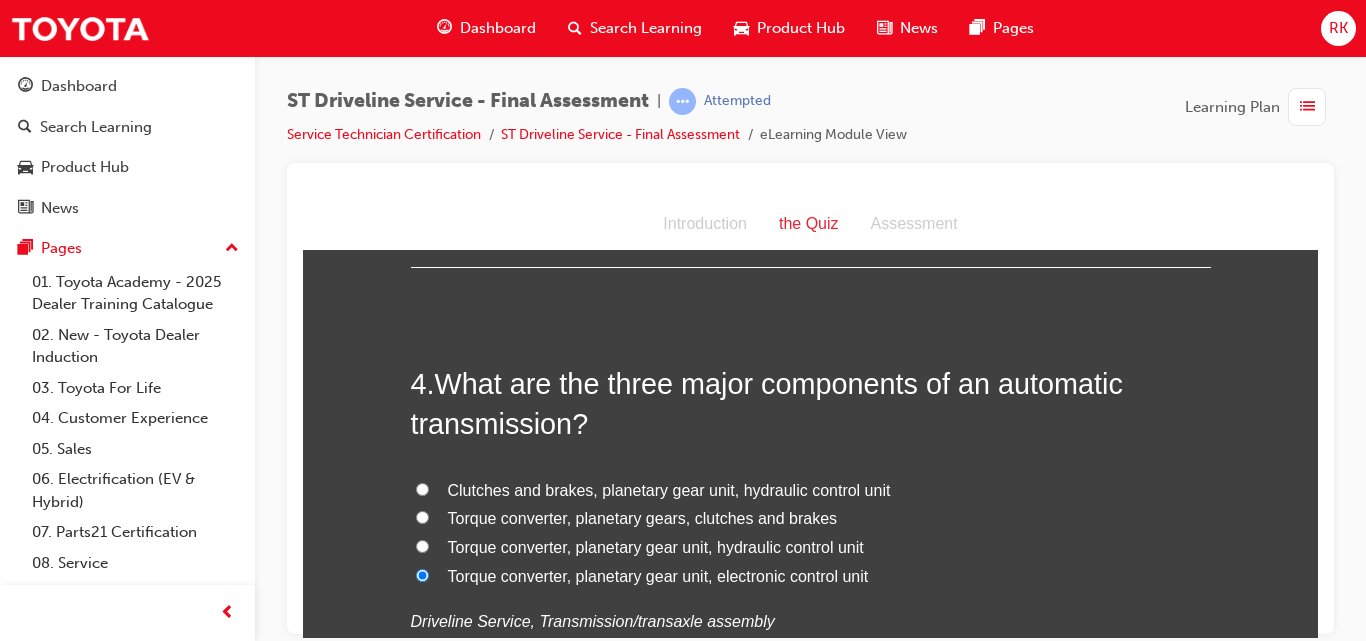 click on "Torque converter, planetary gear unit, hydraulic control unit" at bounding box center (422, 545) 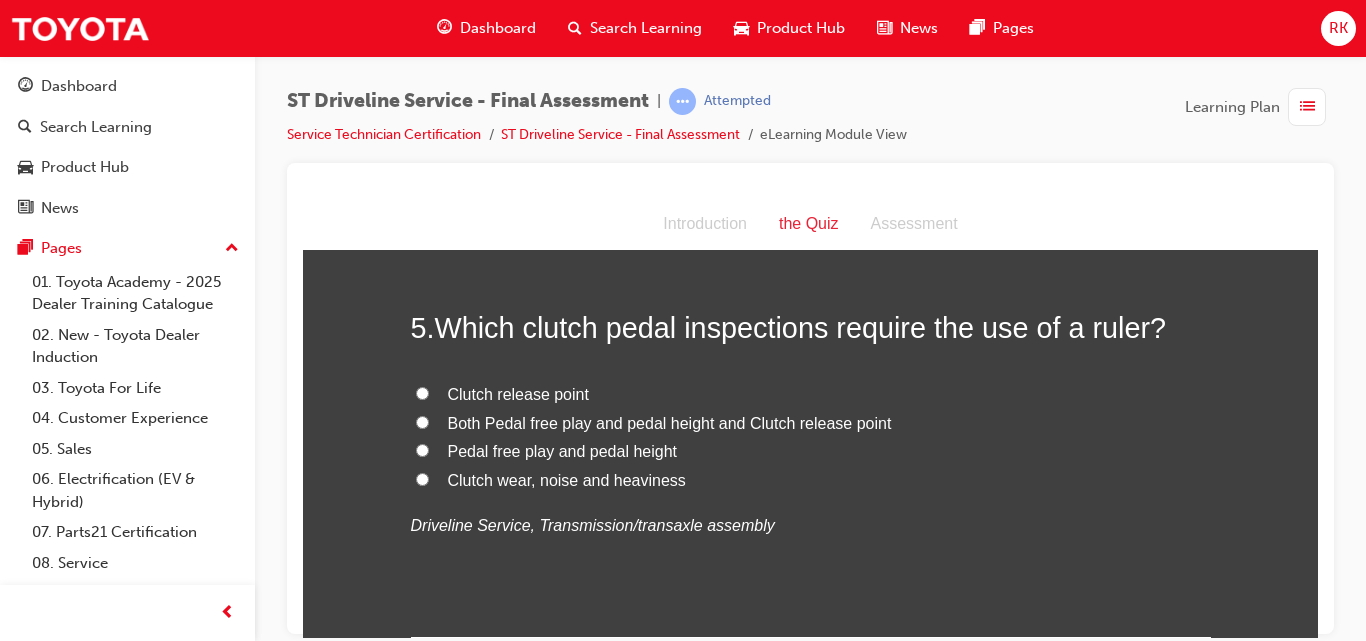 scroll, scrollTop: 1909, scrollLeft: 0, axis: vertical 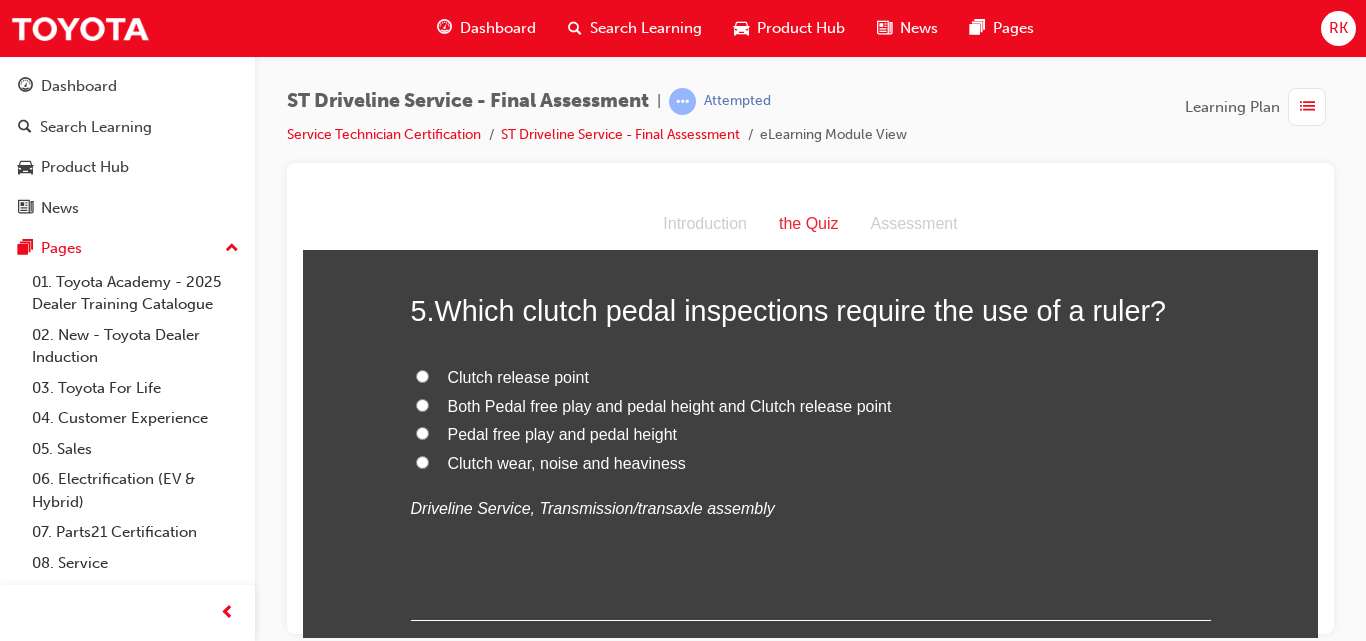 click on "Both Pedal free play and pedal height and Clutch release point" at bounding box center [422, 404] 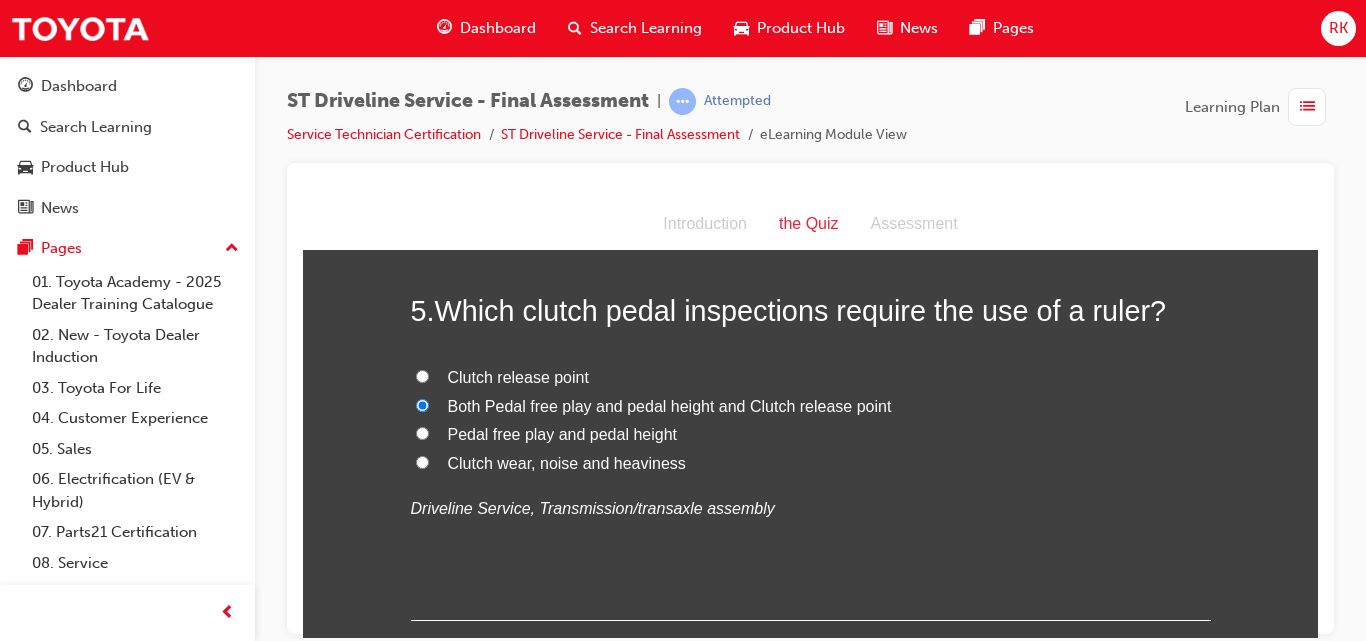 radio on "true" 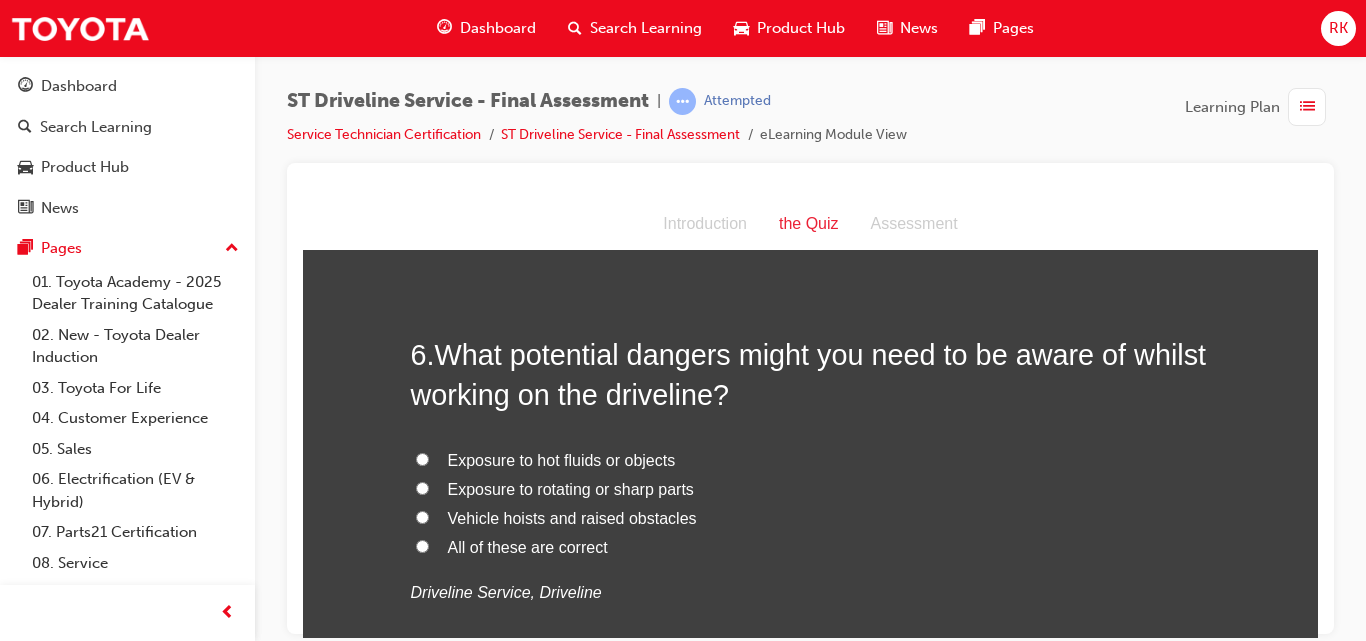 scroll, scrollTop: 2343, scrollLeft: 0, axis: vertical 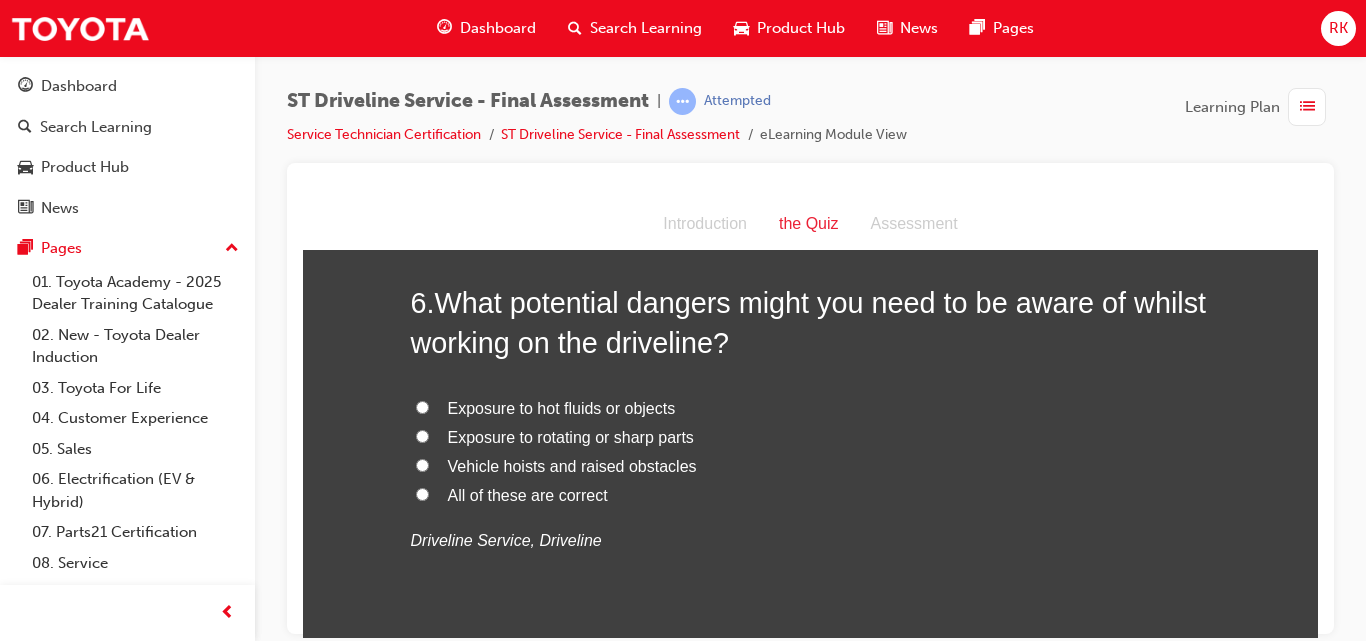 click on "All of these are correct" at bounding box center [422, 493] 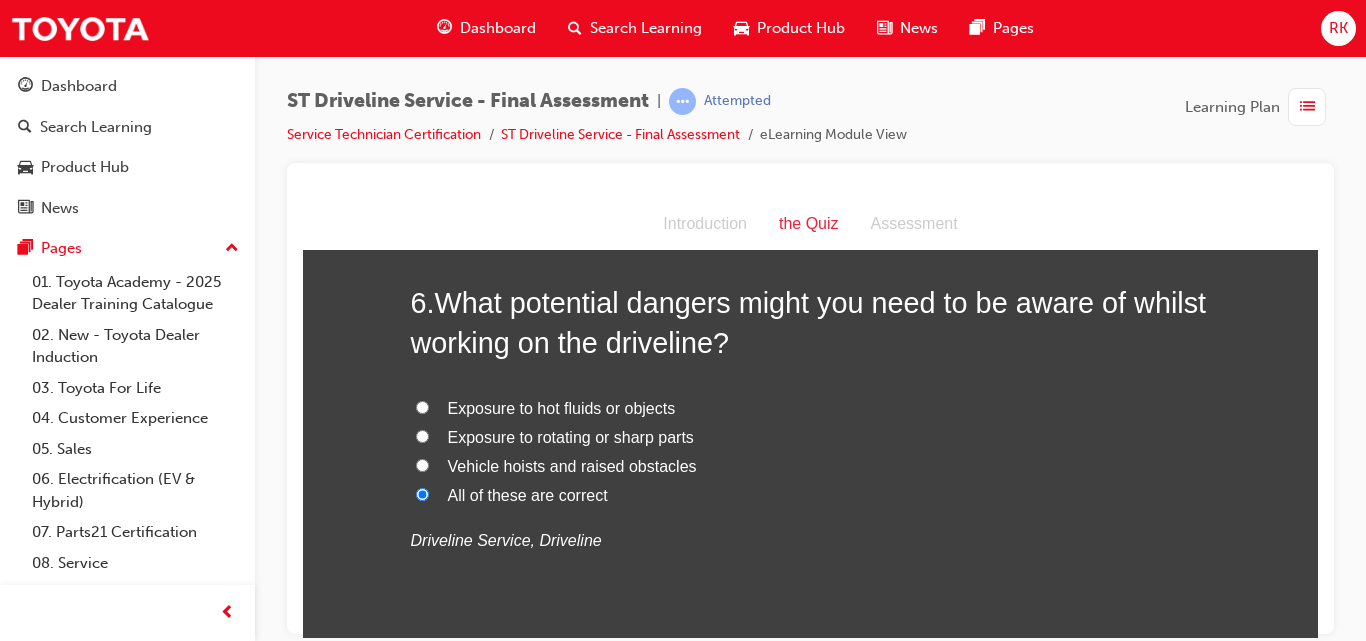 radio on "true" 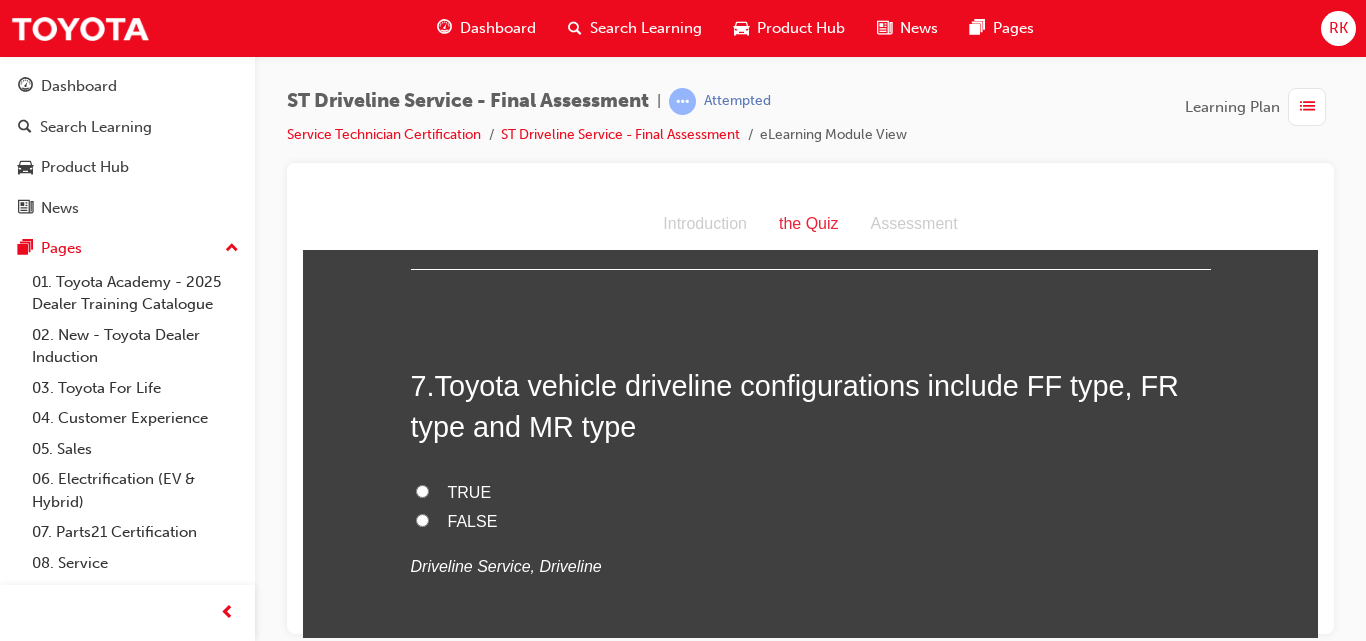 scroll, scrollTop: 2812, scrollLeft: 0, axis: vertical 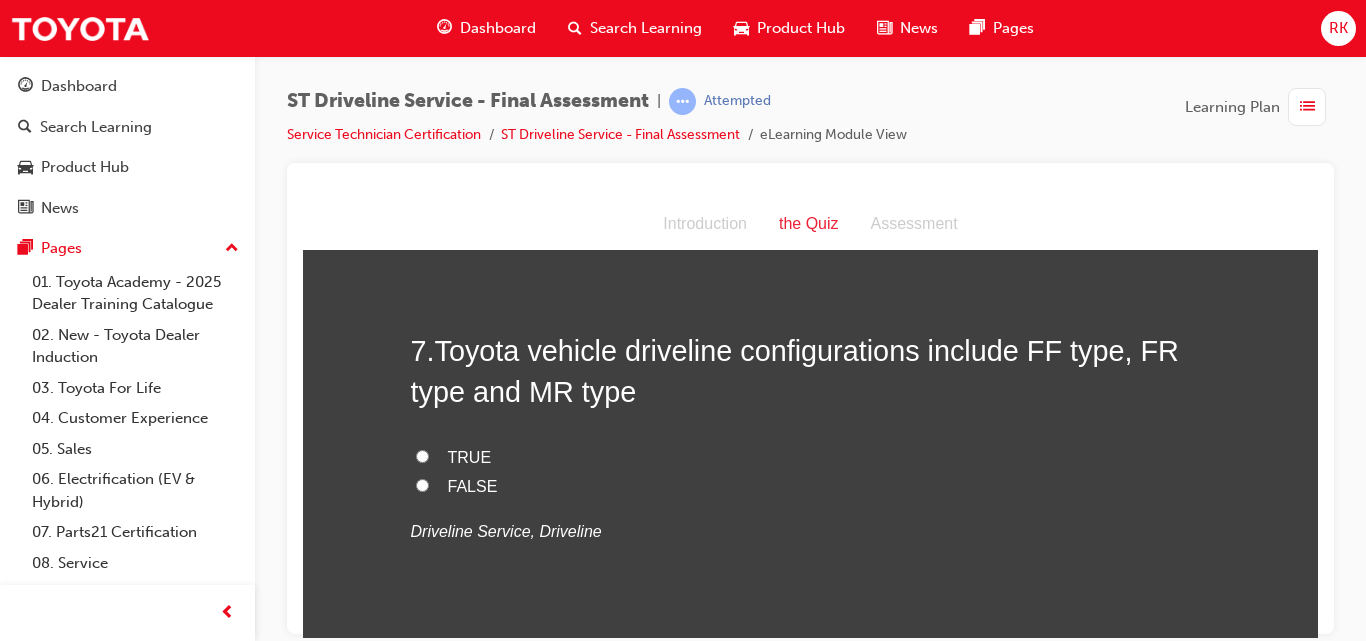 click on "TRUE" at bounding box center [811, 457] 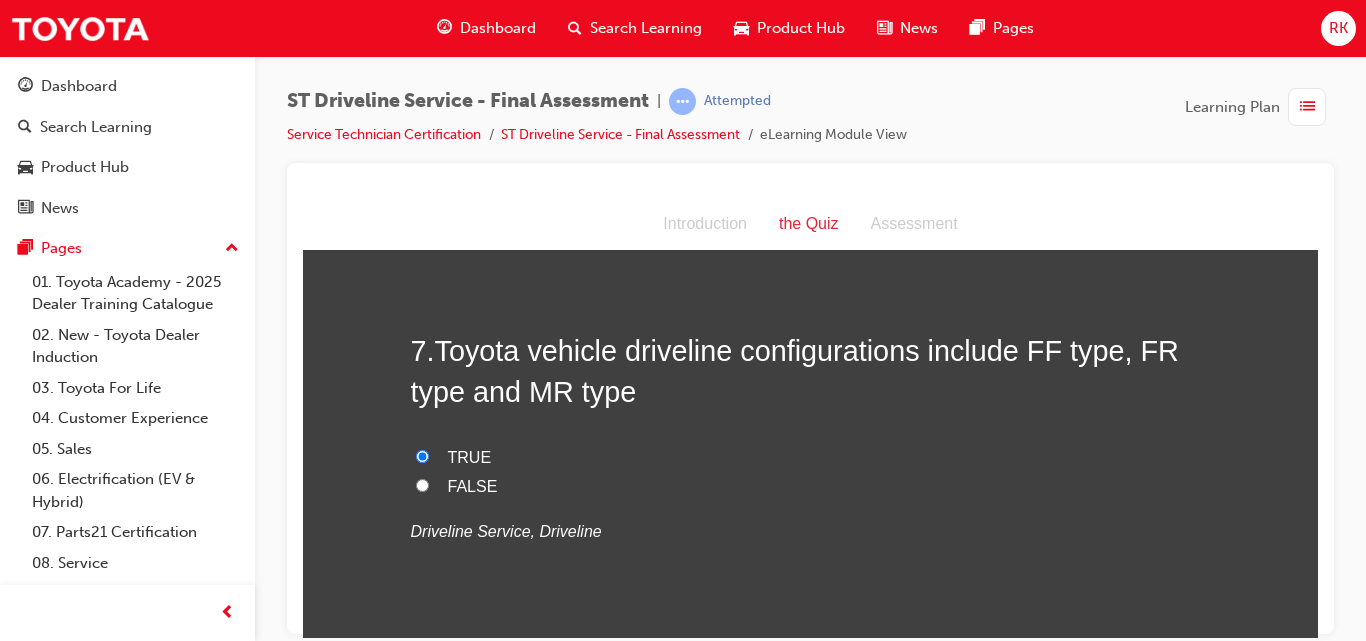 radio on "true" 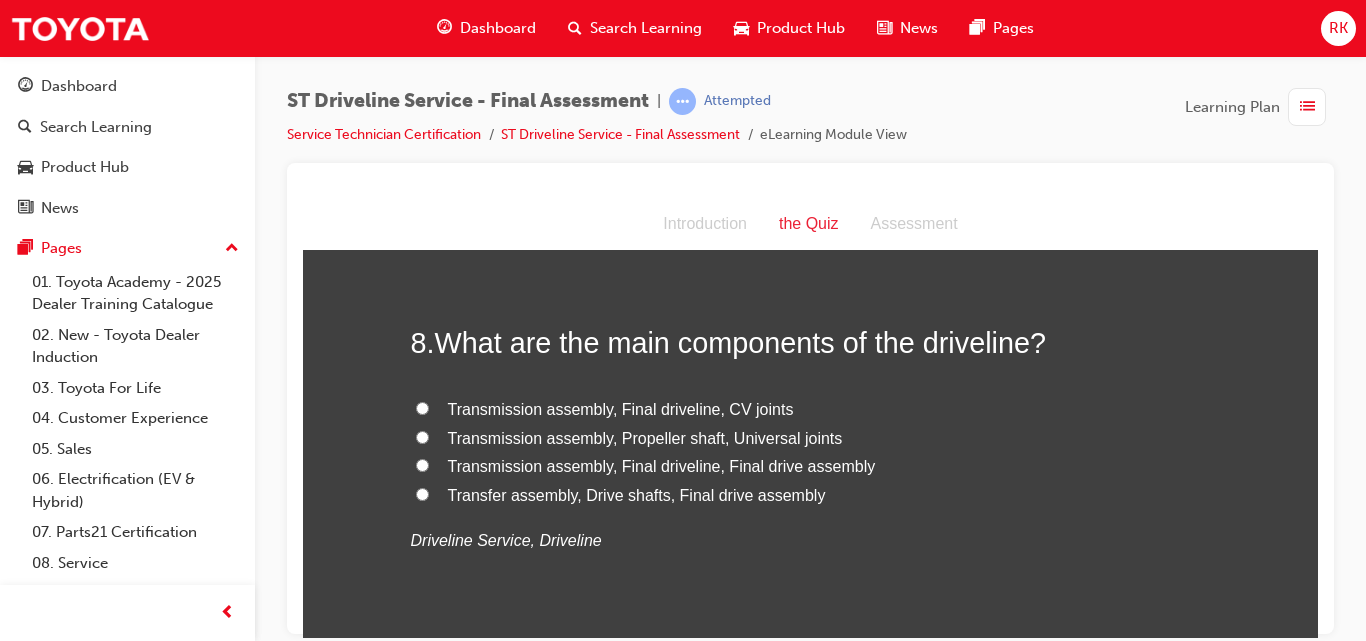 scroll, scrollTop: 3211, scrollLeft: 0, axis: vertical 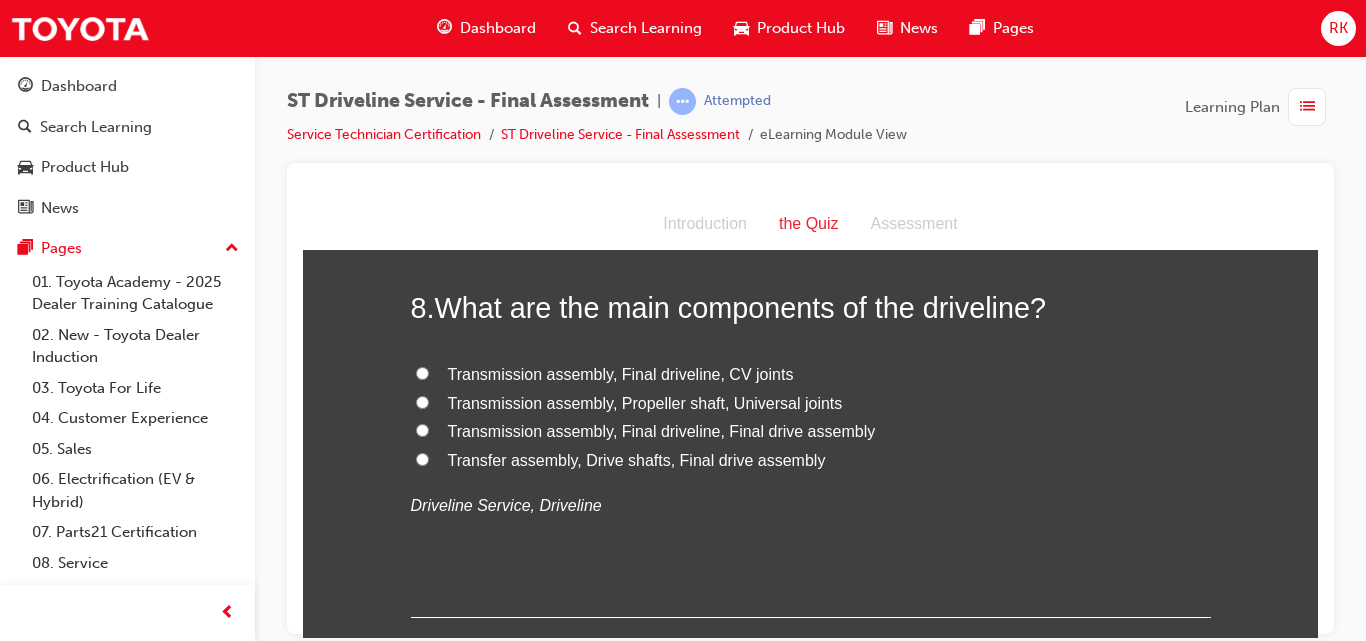 click on "Transfer assembly, Drive shafts, Final drive assembly" at bounding box center [422, 458] 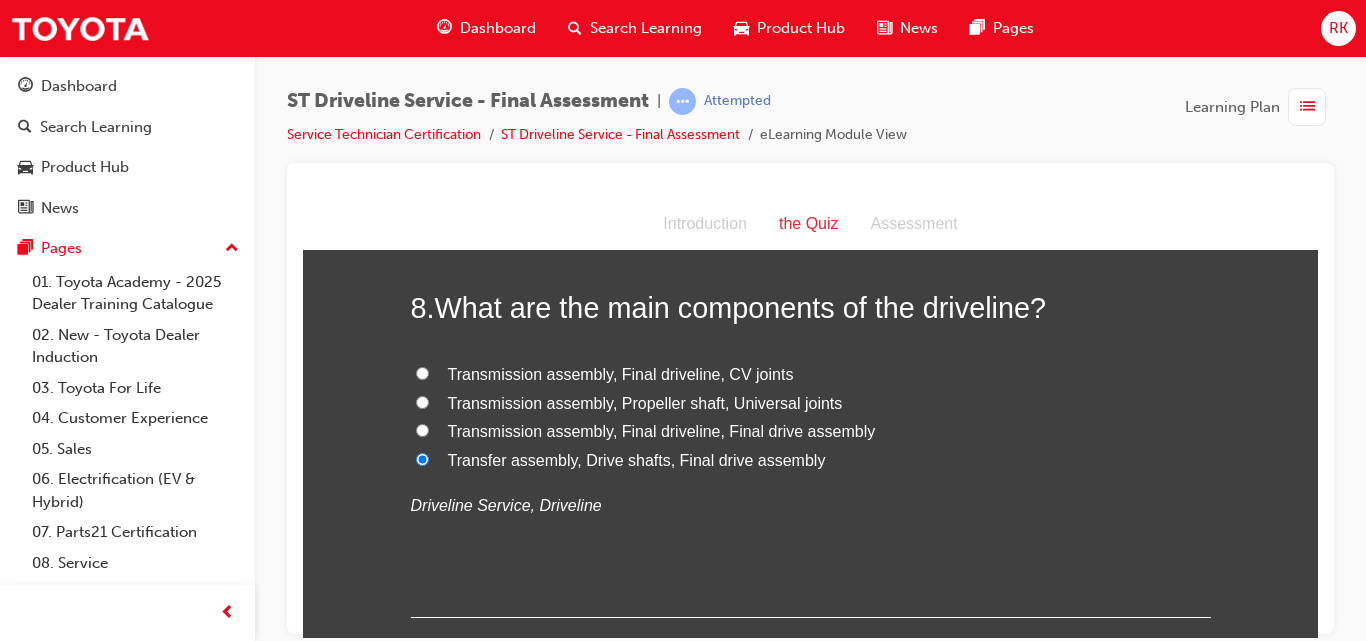 radio on "true" 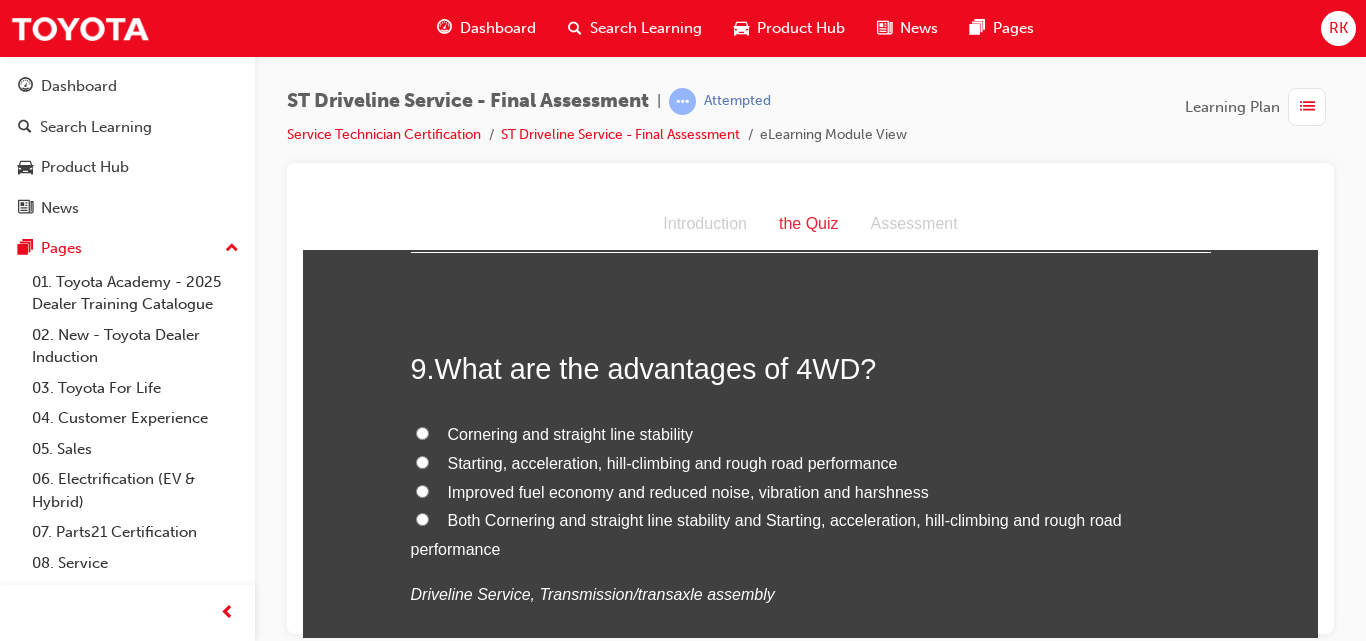 scroll, scrollTop: 3645, scrollLeft: 0, axis: vertical 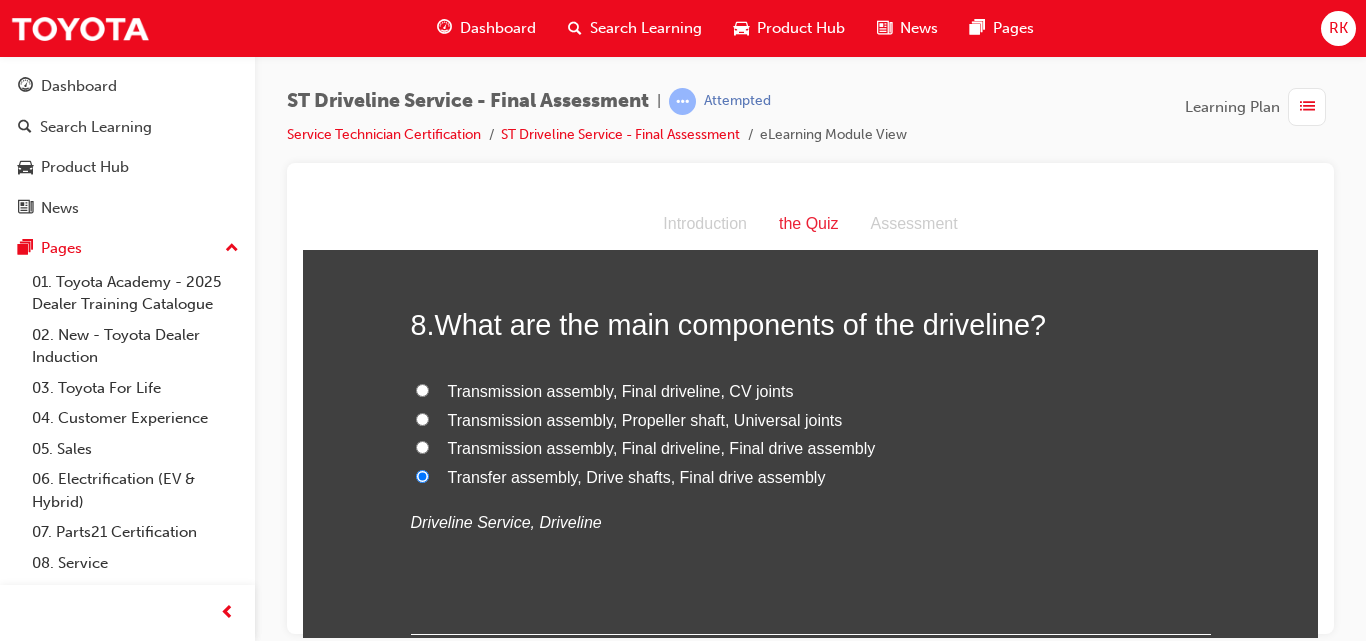 click on "Transmission assembly, Final driveline, Final drive assembly" at bounding box center (422, 446) 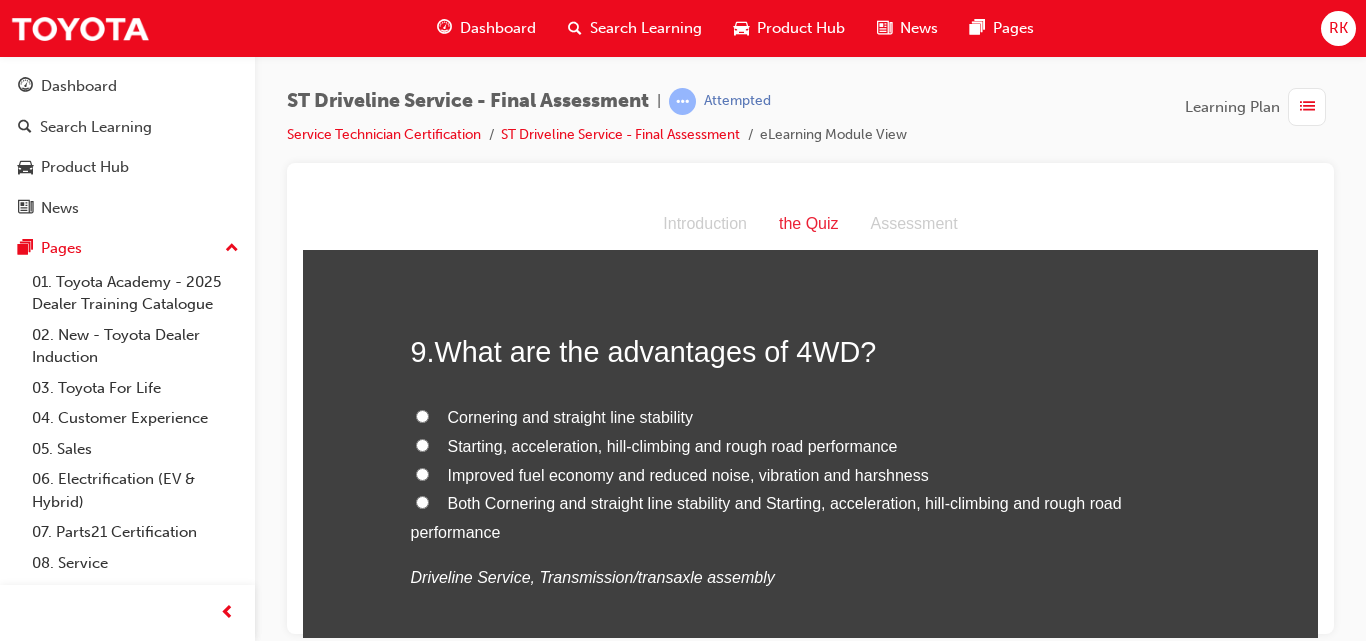 scroll, scrollTop: 3610, scrollLeft: 0, axis: vertical 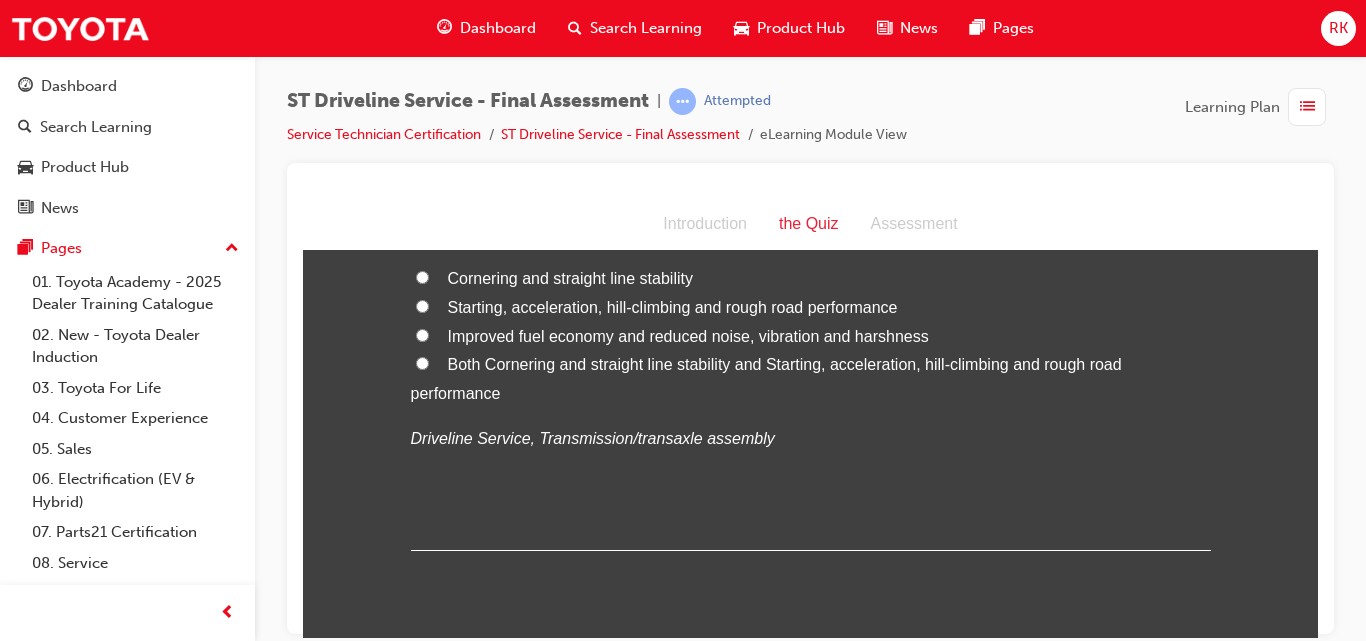 click on "Both Cornering and straight line stability and Starting, acceleration, hill-climbing and rough road performance" at bounding box center (422, 362) 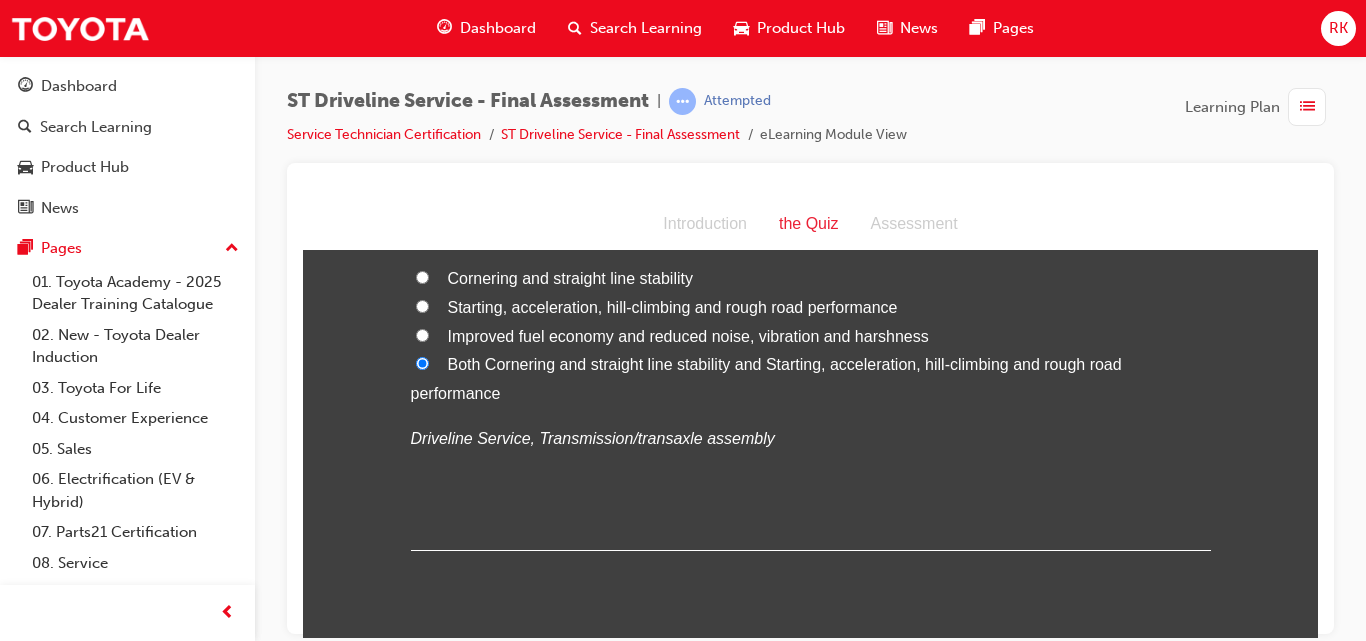 radio on "true" 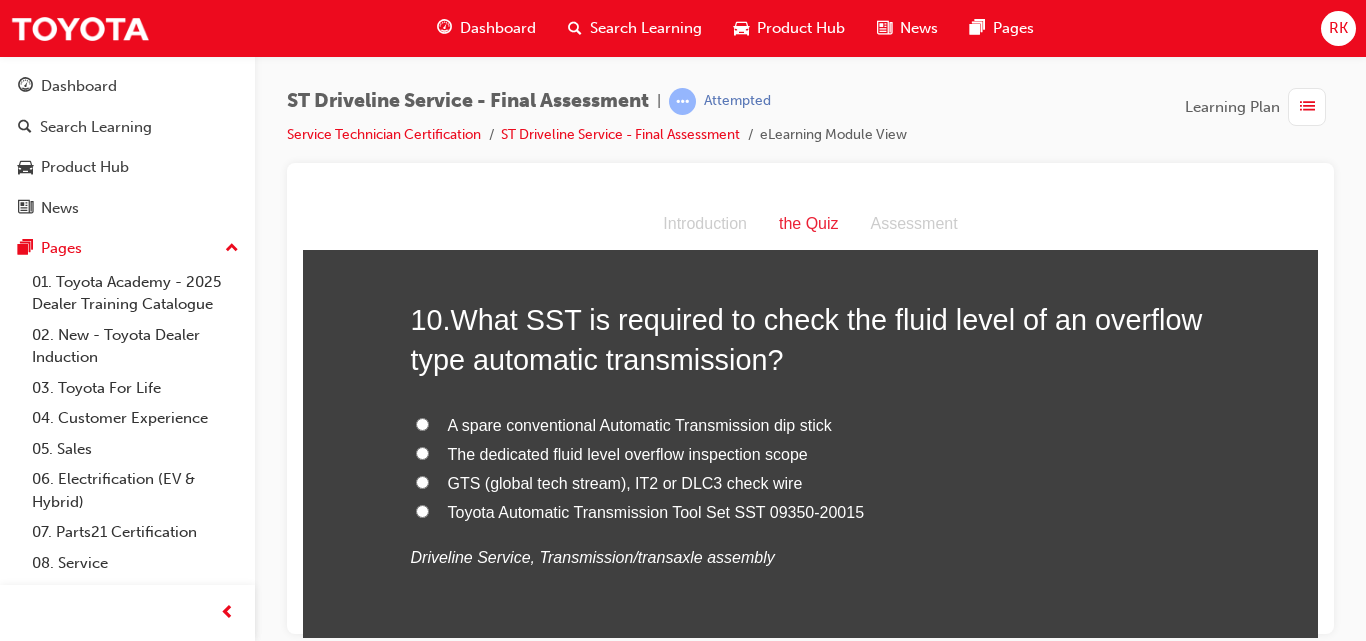 click on "GTS (global tech stream), IT2 or DLC3 check wire" at bounding box center (422, 481) 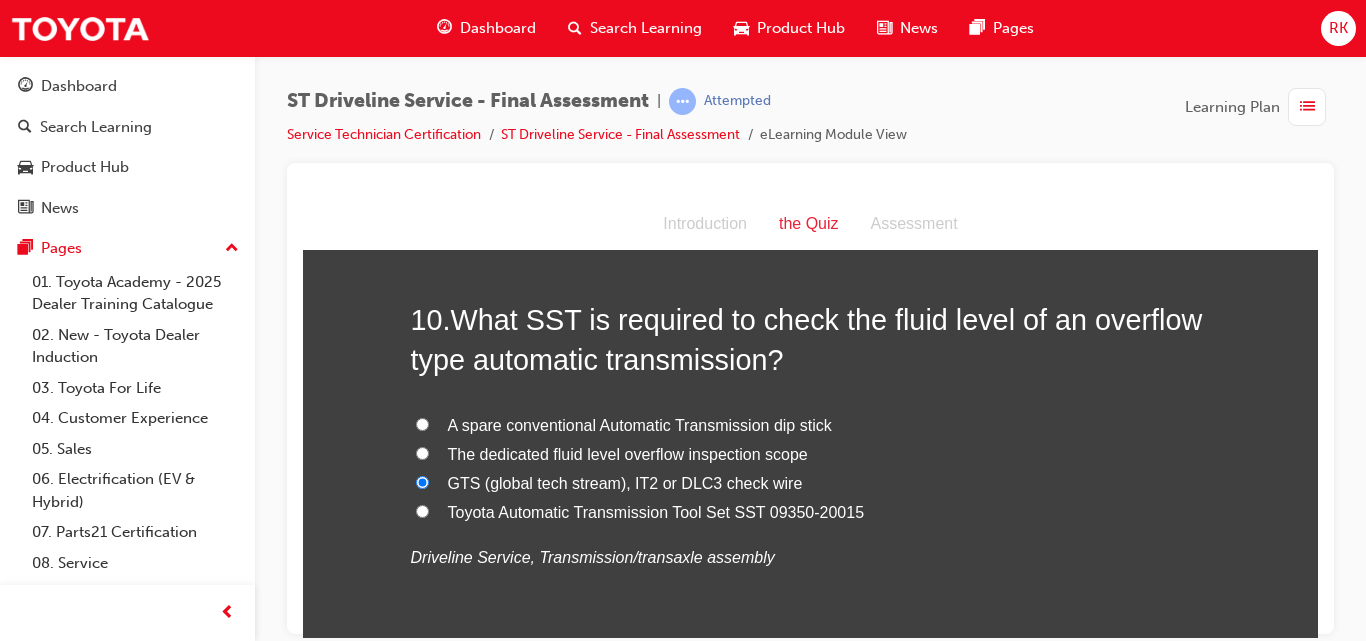 radio on "true" 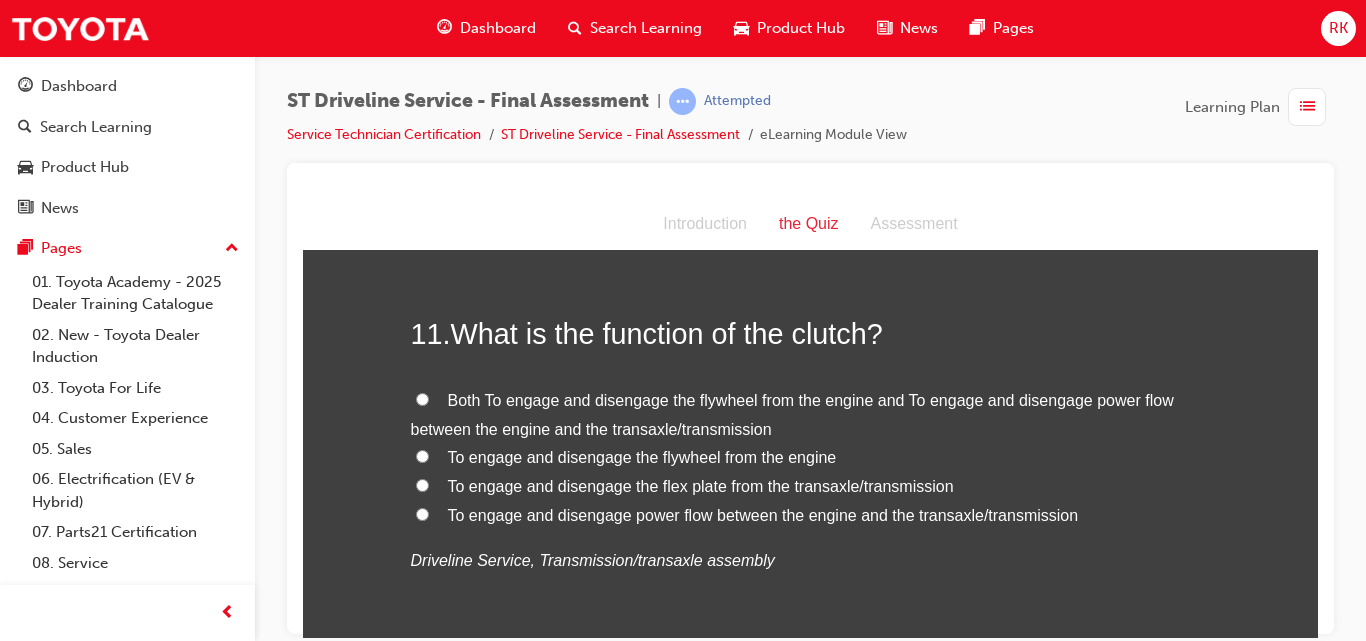 scroll, scrollTop: 4565, scrollLeft: 0, axis: vertical 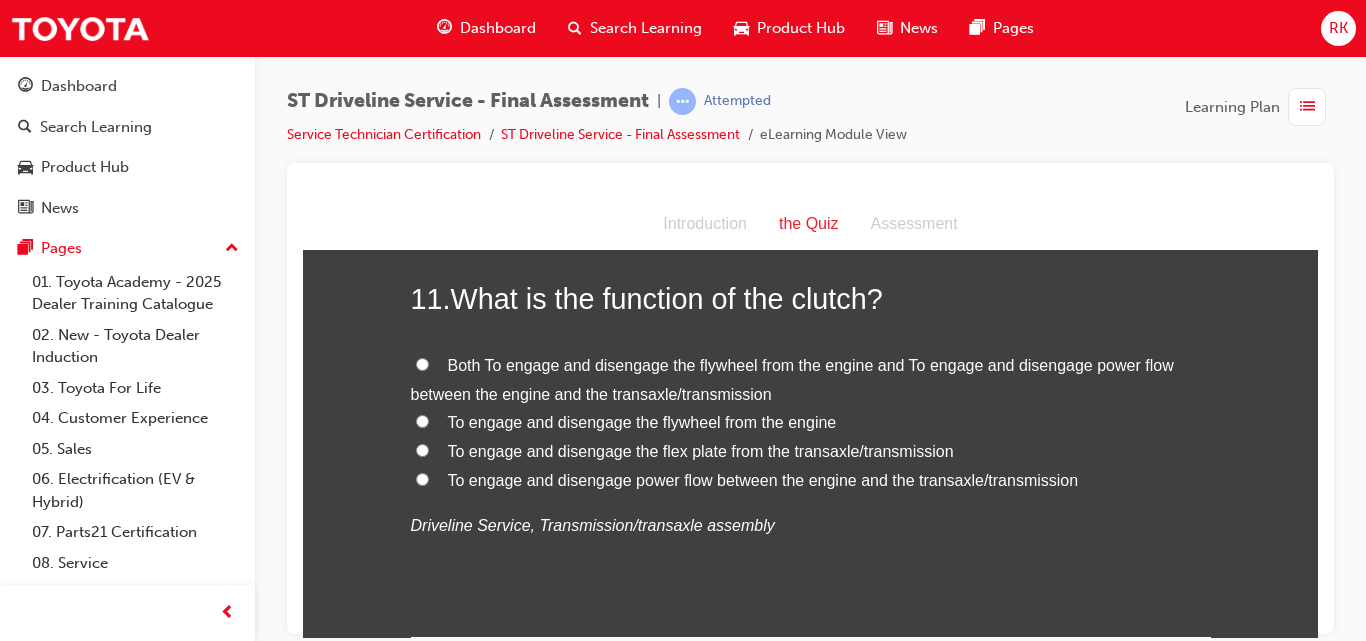 click on "Both To engage and disengage the flywheel from the engine and To engage and disengage power flow between the engine and the transaxle/transmission" at bounding box center [422, 363] 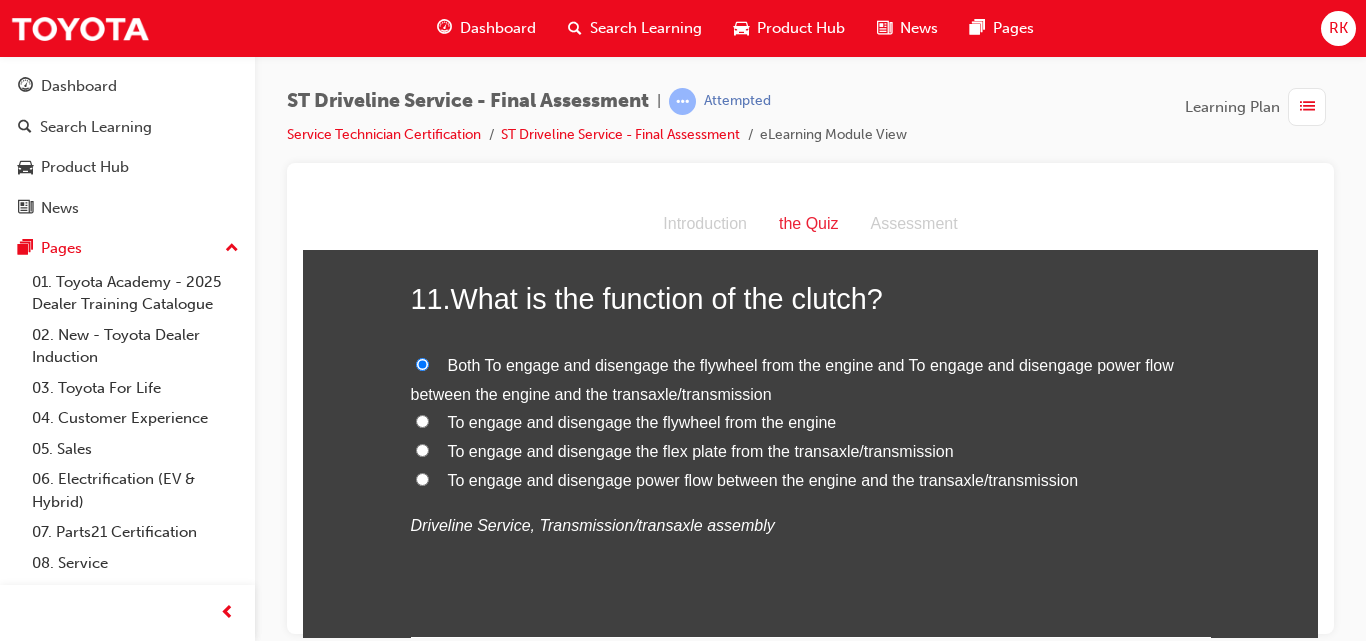 radio on "true" 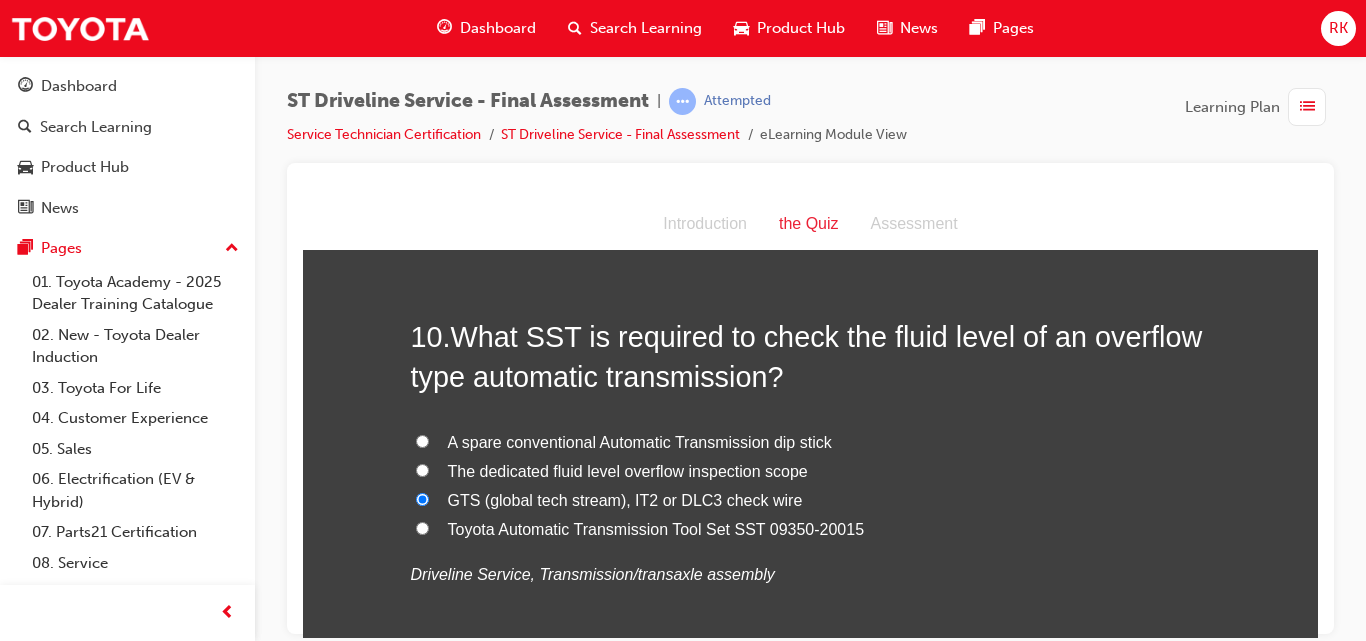 drag, startPoint x: 1311, startPoint y: 493, endPoint x: 1623, endPoint y: 664, distance: 355.78787 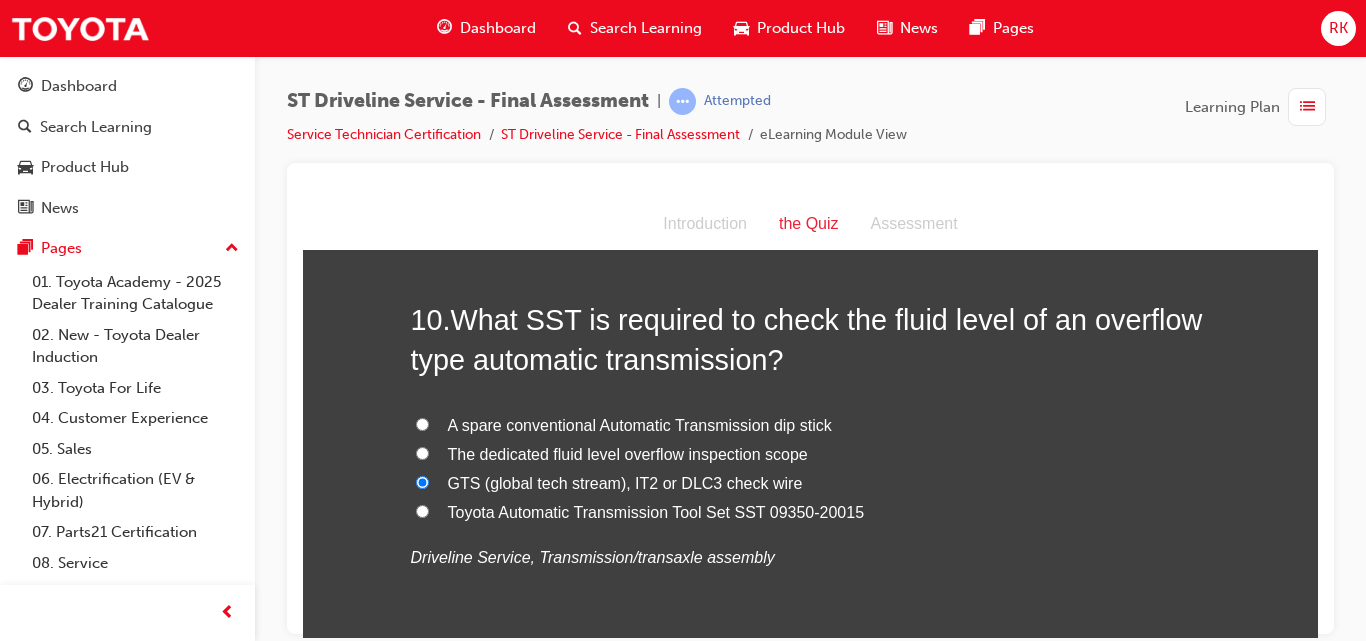 click on "Toyota Automatic Transmission Tool Set SST 09350-20015" at bounding box center [422, 510] 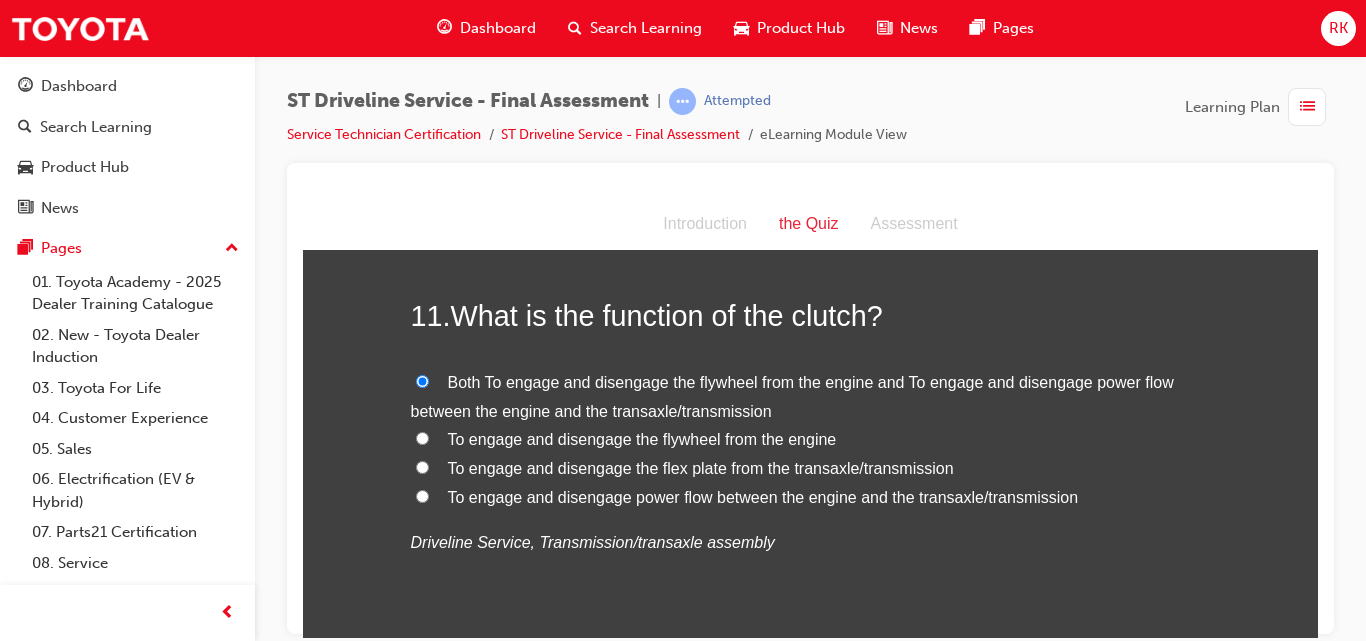 scroll, scrollTop: 4565, scrollLeft: 0, axis: vertical 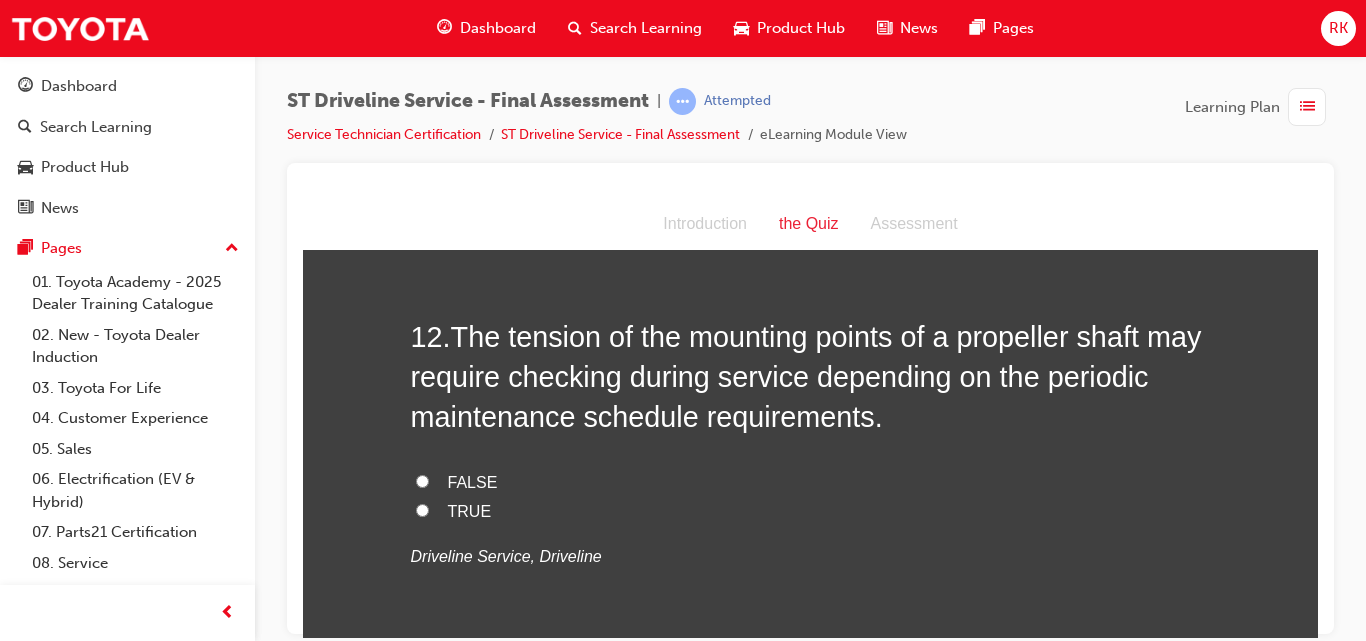 click on "TRUE" at bounding box center (422, 509) 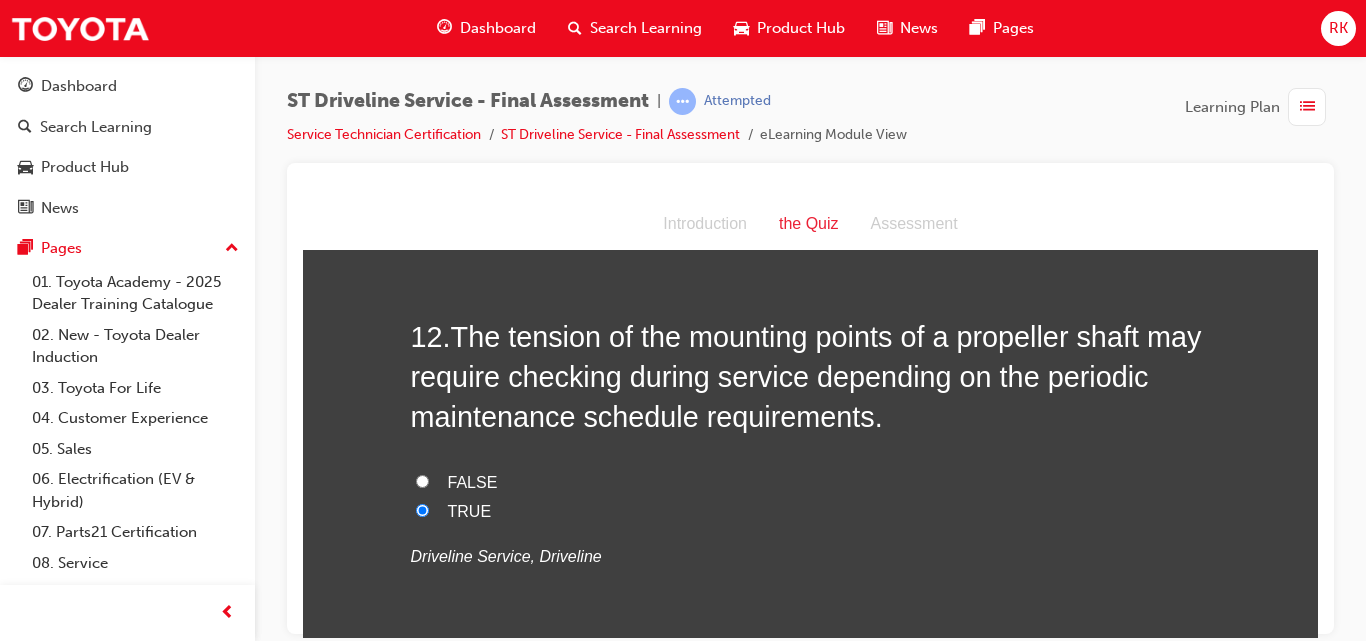 radio on "true" 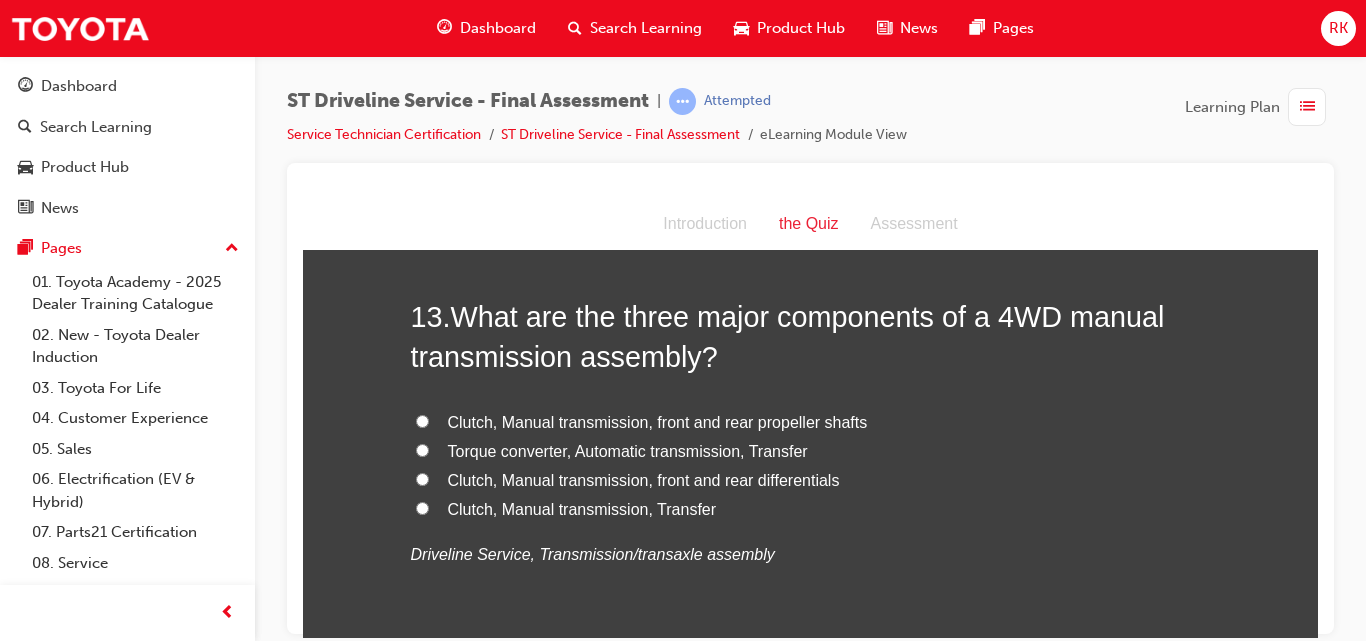 scroll, scrollTop: 5468, scrollLeft: 0, axis: vertical 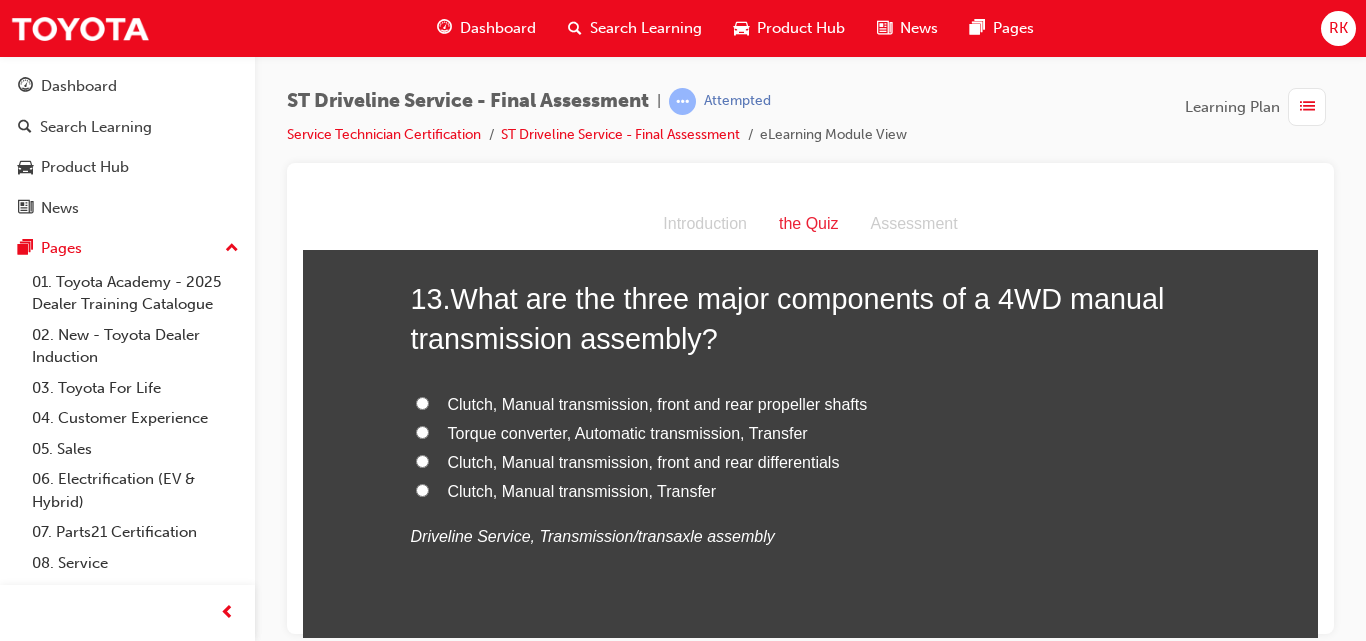 click on "Clutch, Manual transmission, Transfer" at bounding box center (422, 489) 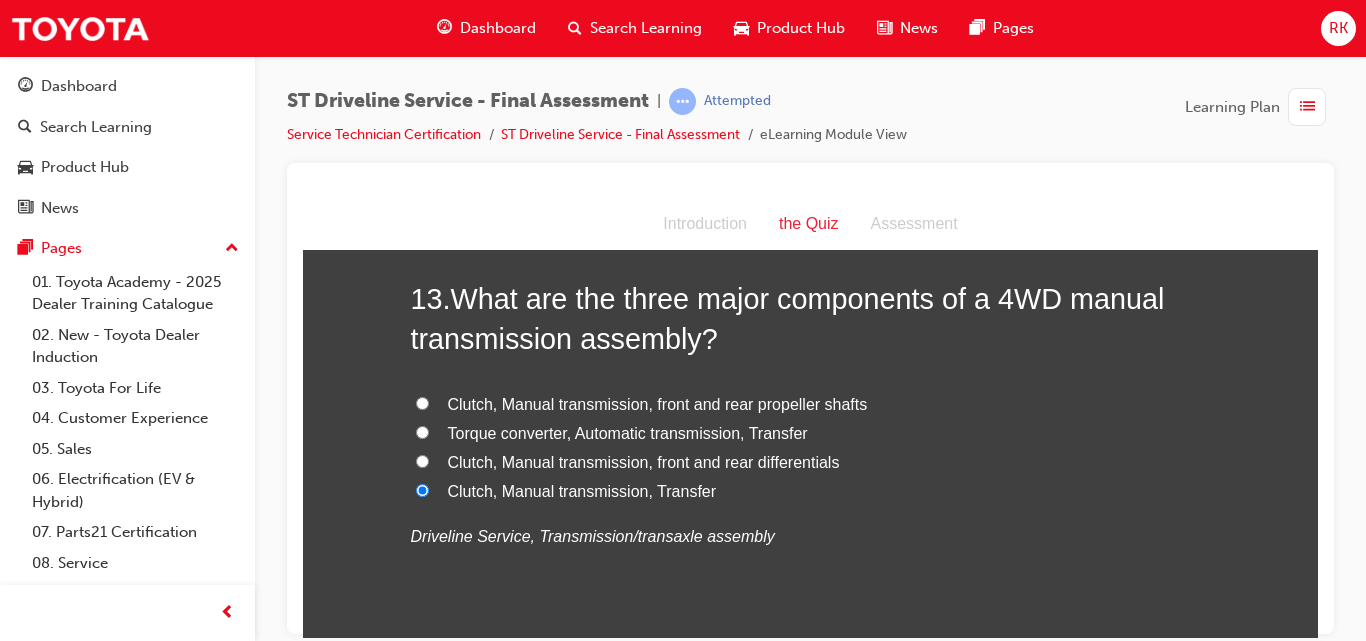 radio on "true" 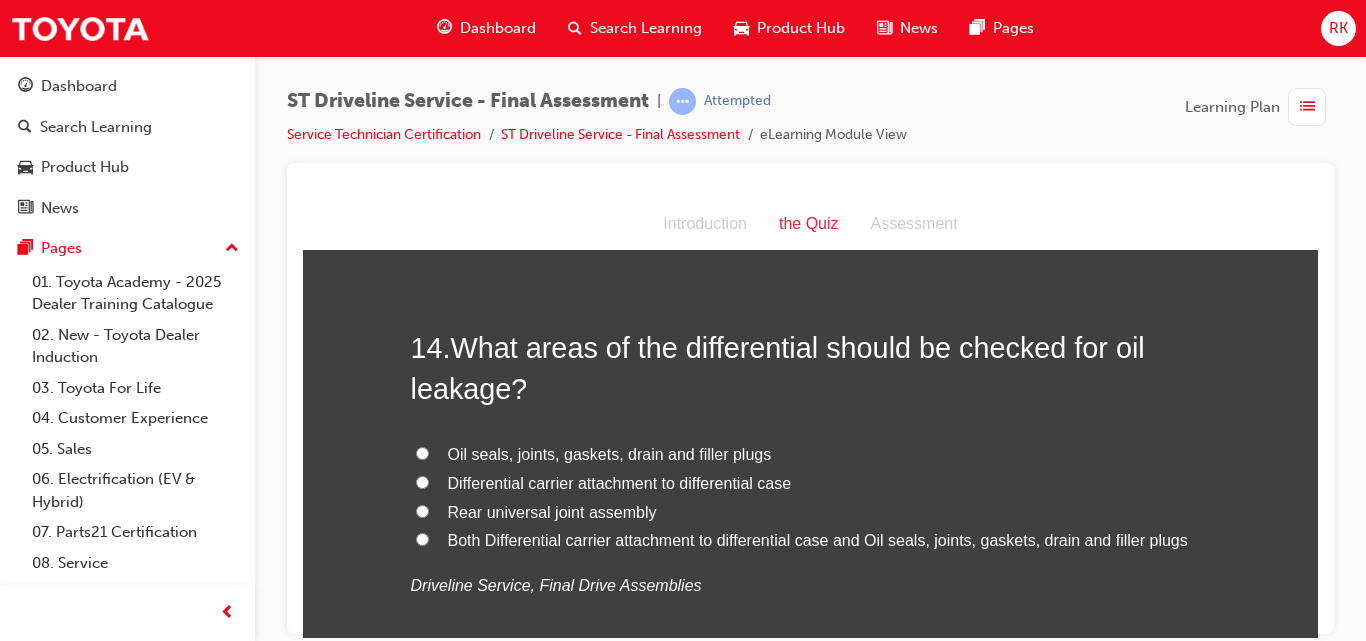 scroll, scrollTop: 5936, scrollLeft: 0, axis: vertical 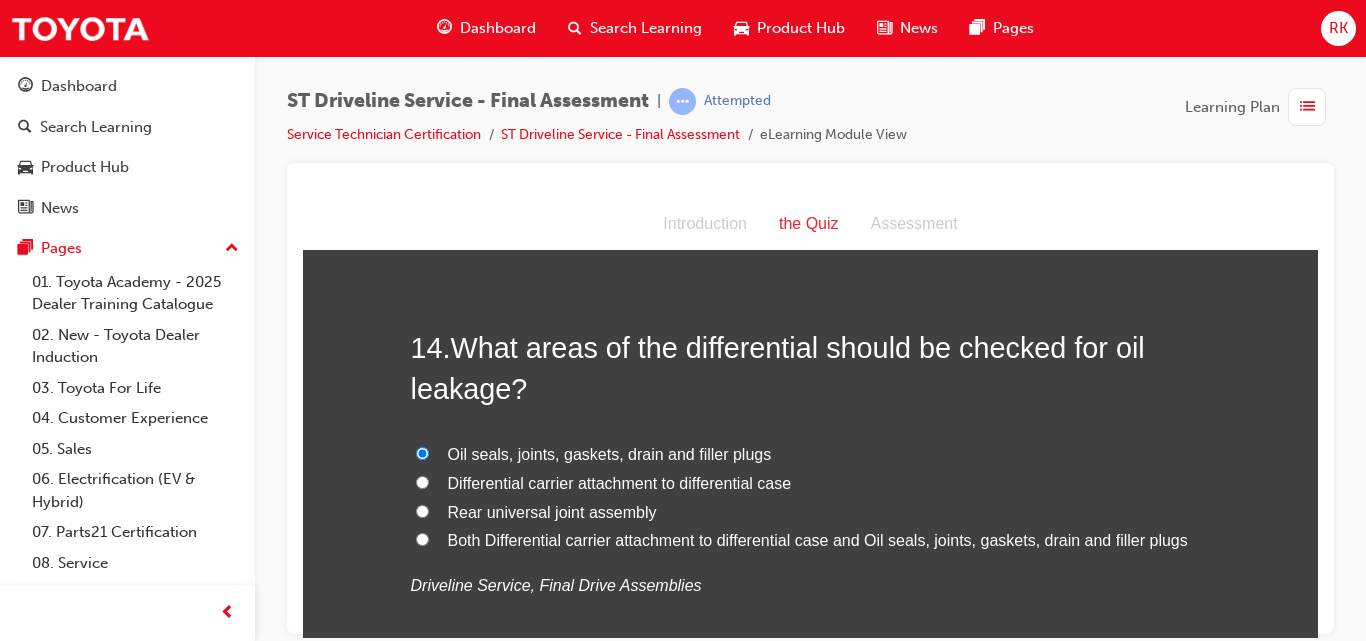 radio on "true" 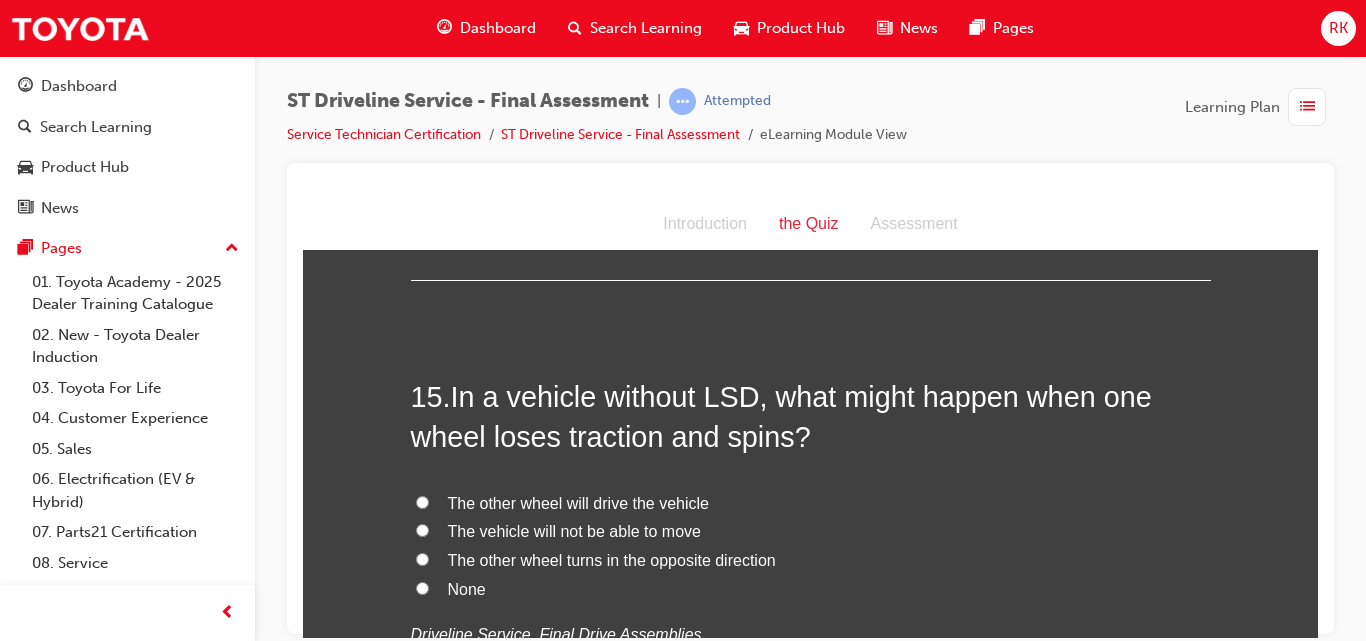 scroll, scrollTop: 6353, scrollLeft: 0, axis: vertical 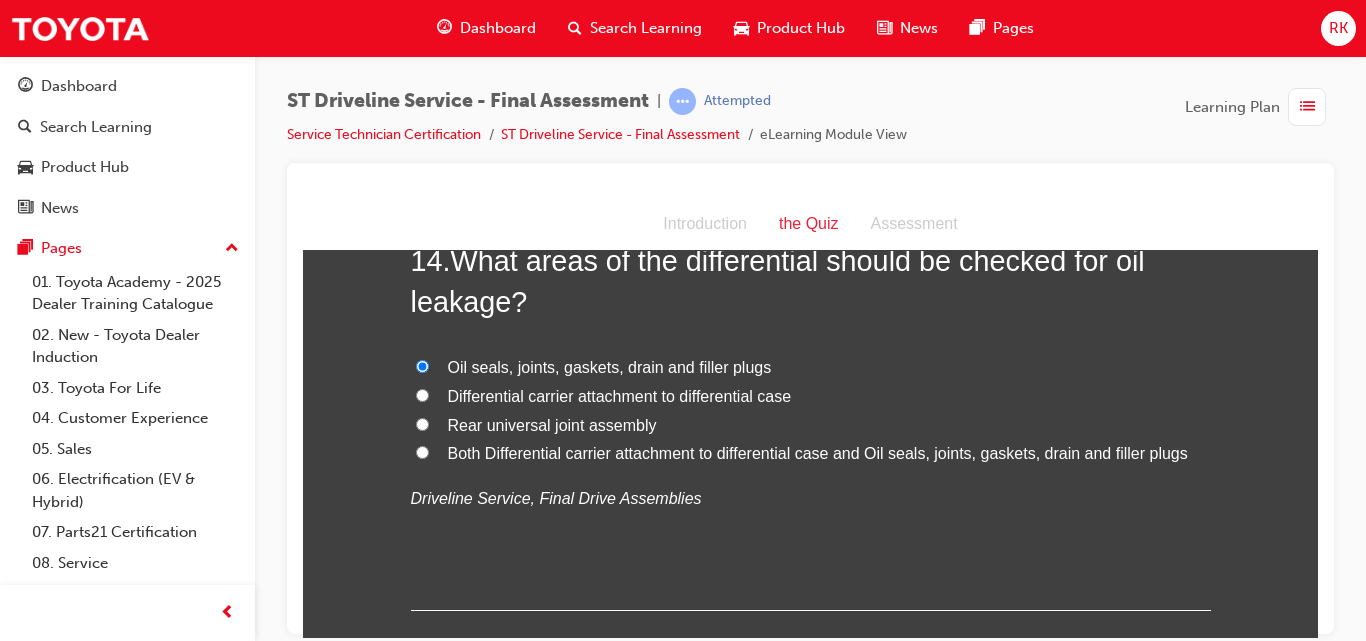 click on "Both Differential carrier attachment to differential case and Oil seals, joints, gaskets, drain and filler plugs" at bounding box center [422, 451] 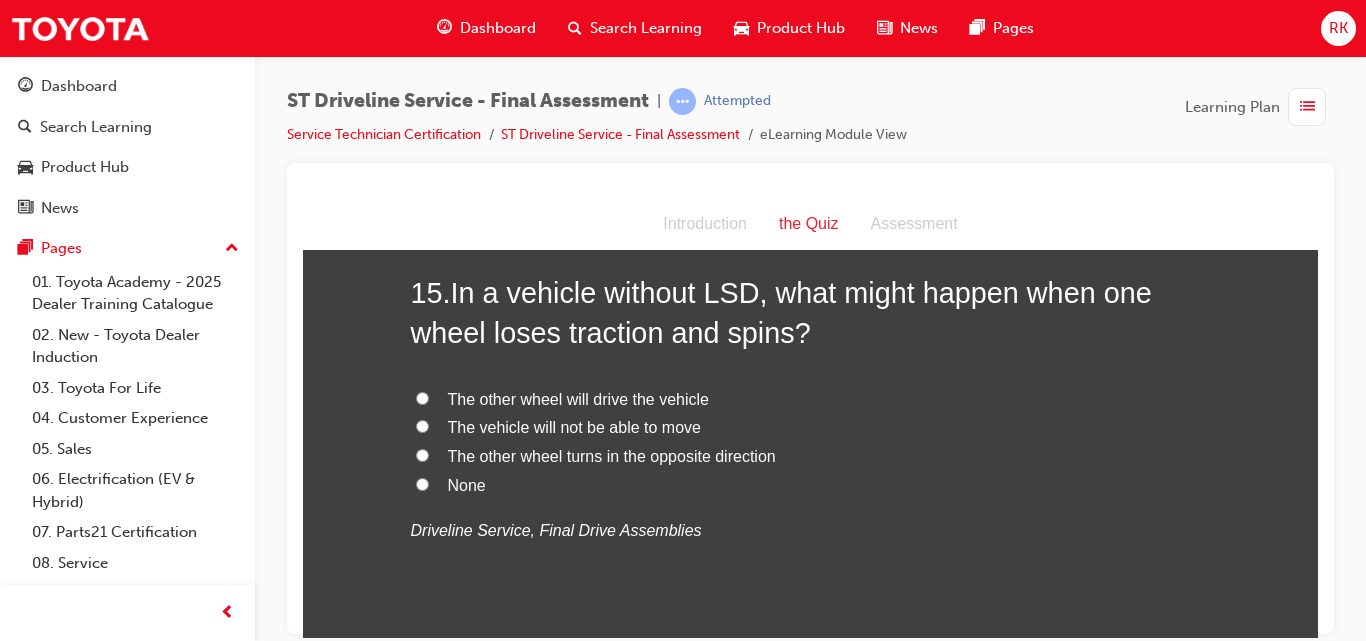 scroll, scrollTop: 6353, scrollLeft: 0, axis: vertical 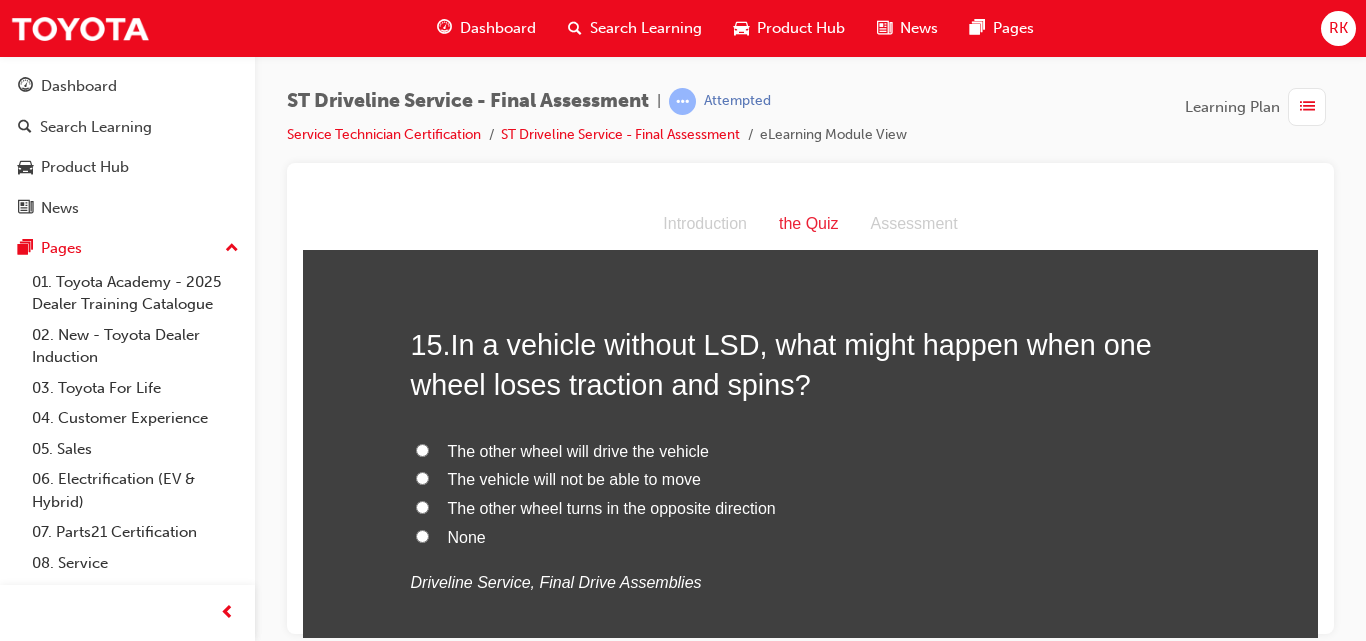 click on "The other wheel will drive the vehicle" at bounding box center [422, 449] 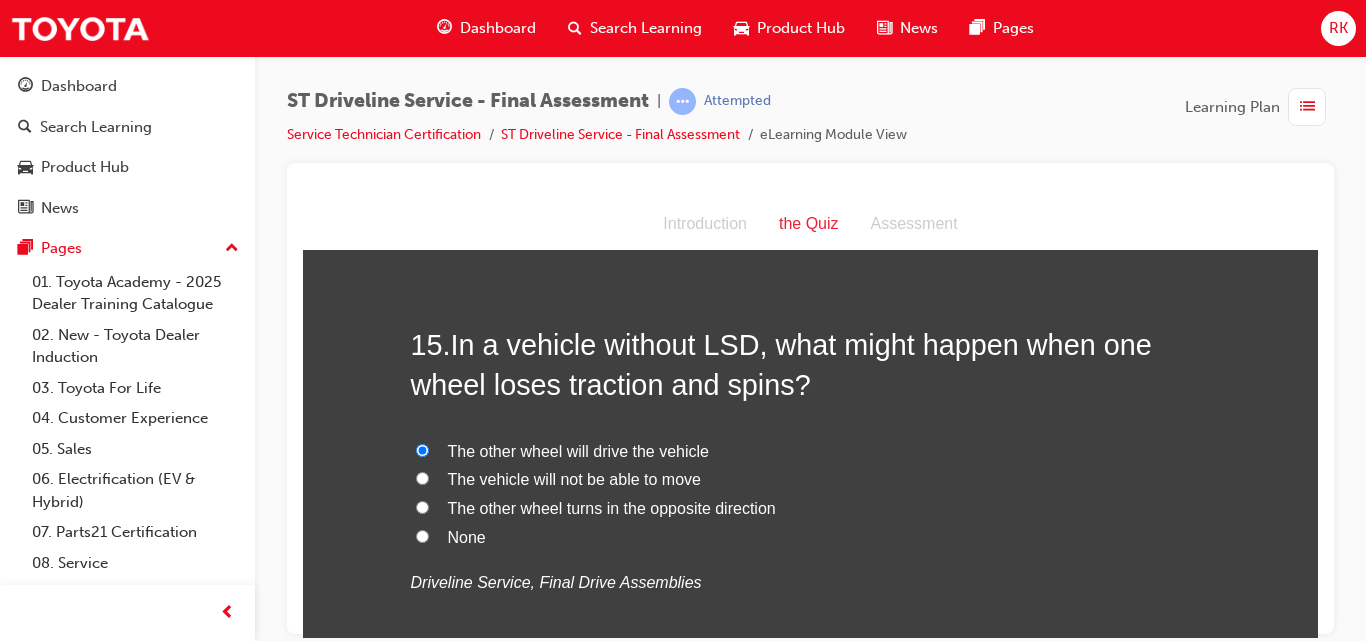 radio on "true" 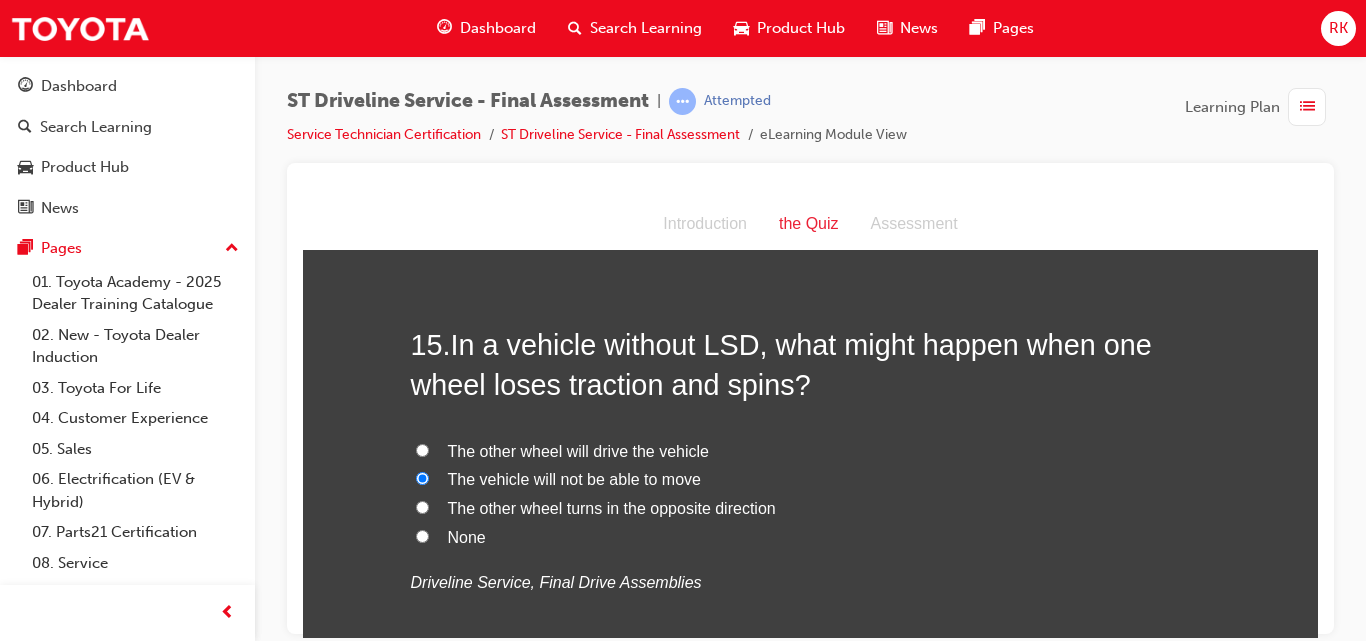 scroll, scrollTop: 6561, scrollLeft: 0, axis: vertical 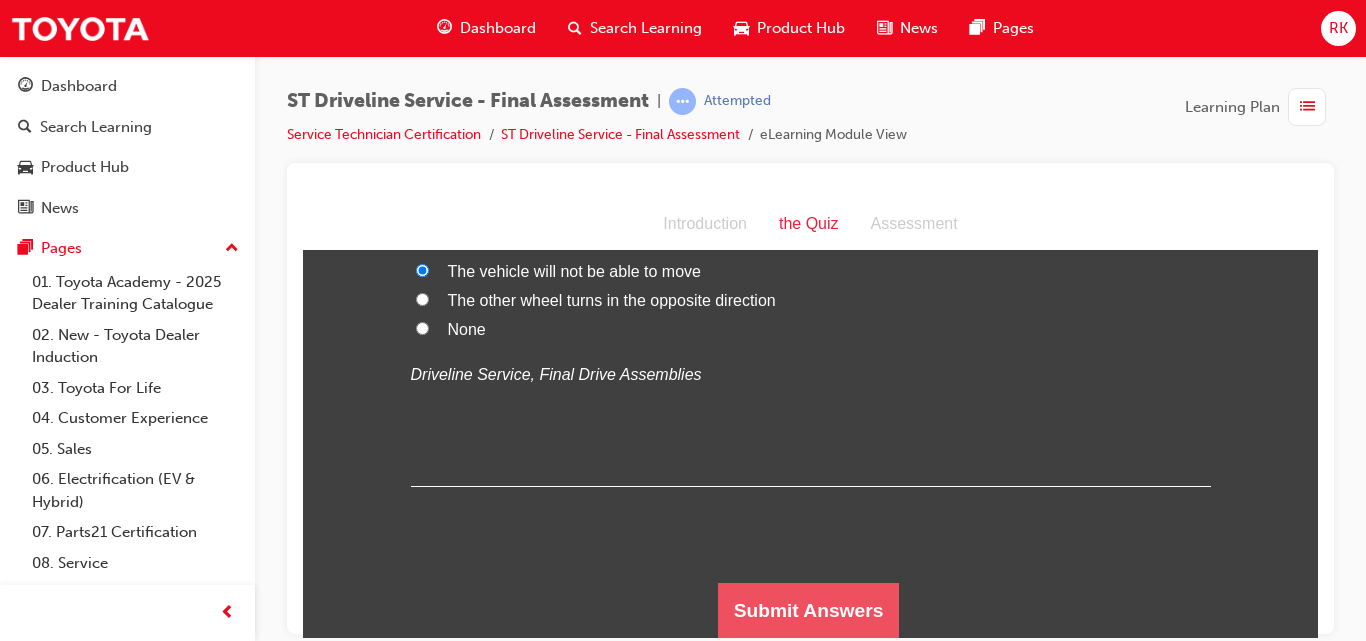 click on "Submit Answers" at bounding box center (809, 610) 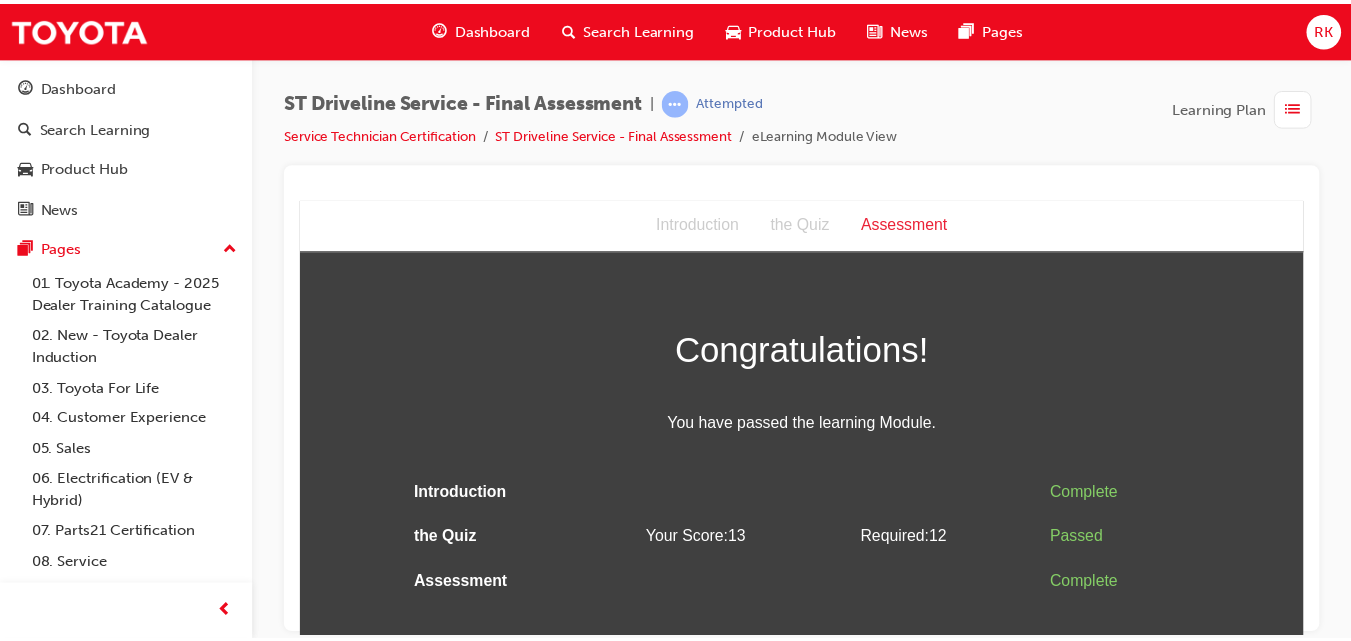 scroll, scrollTop: 0, scrollLeft: 0, axis: both 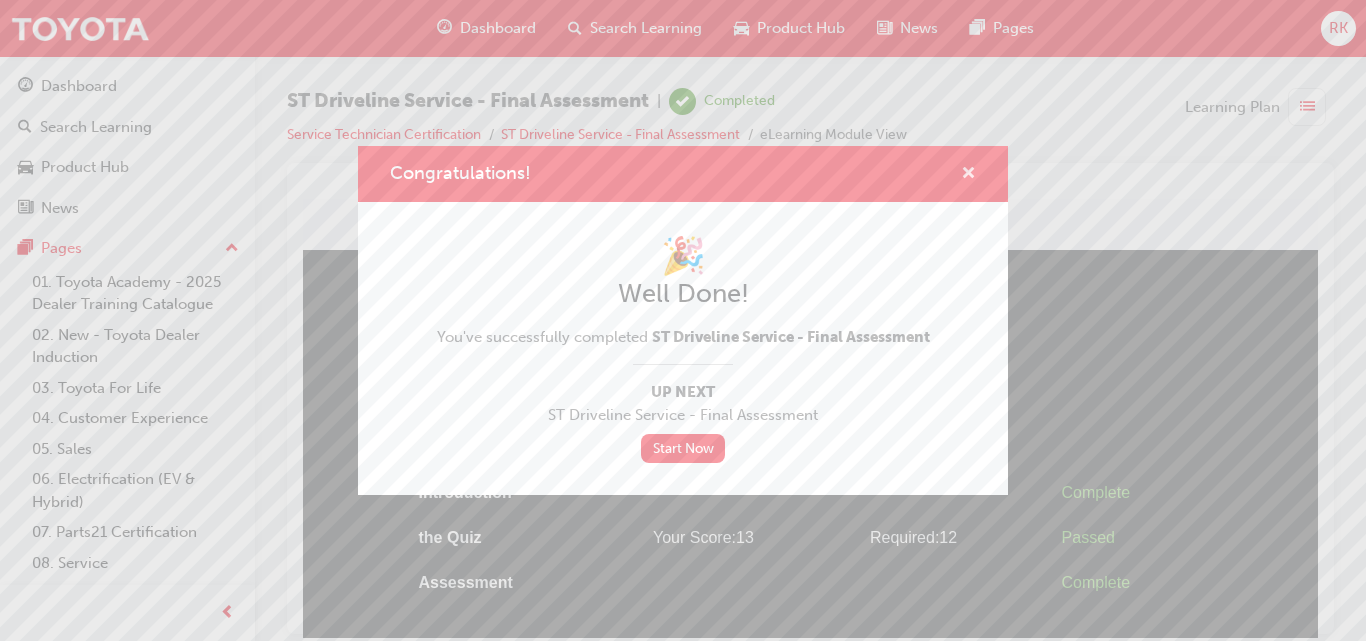 click at bounding box center (968, 175) 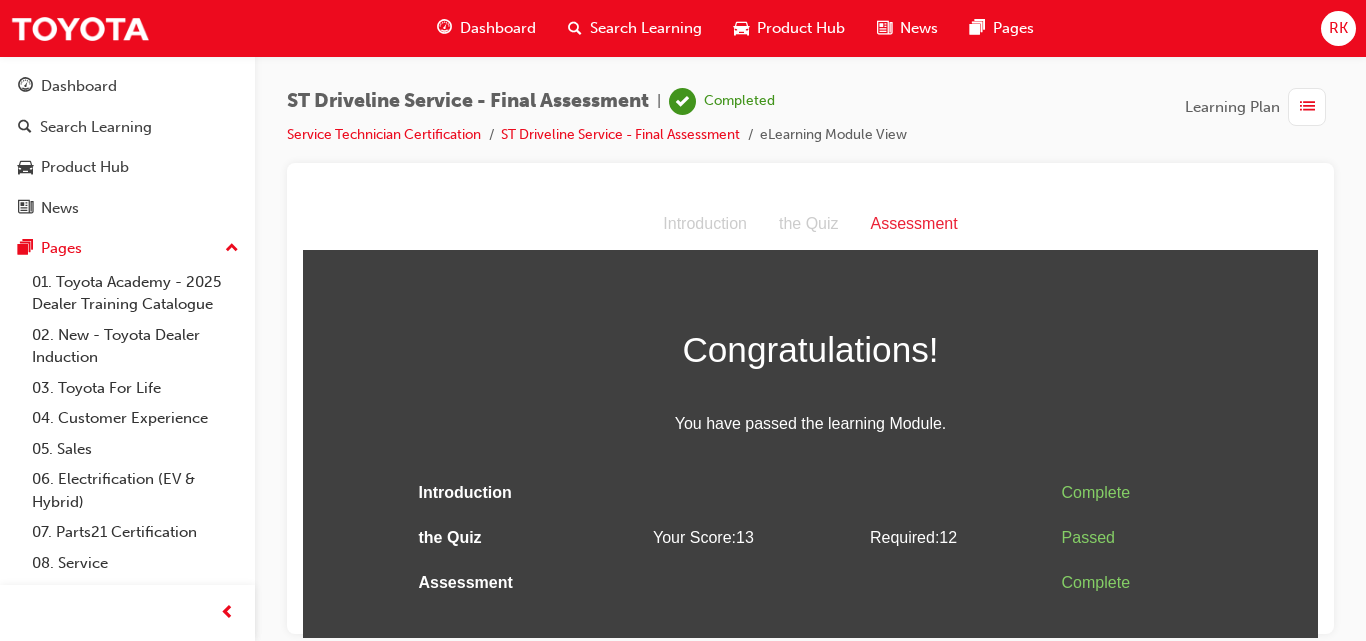 click at bounding box center (1307, 107) 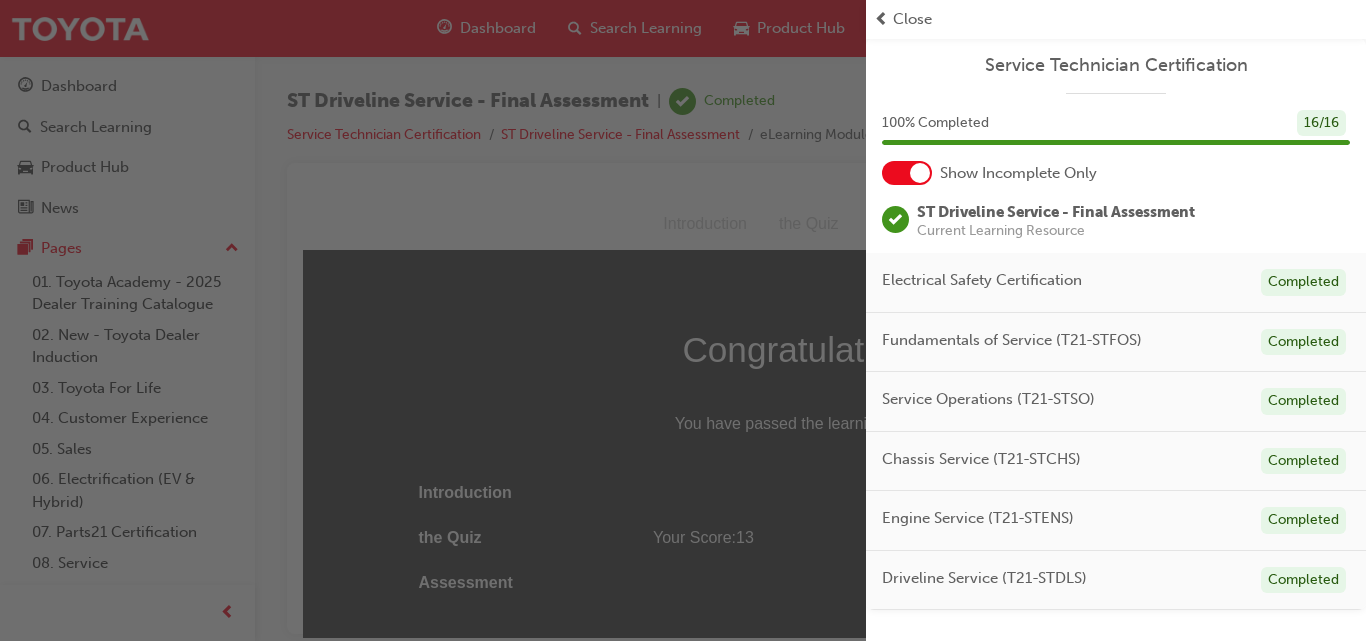 drag, startPoint x: 675, startPoint y: 315, endPoint x: 407, endPoint y: 43, distance: 381.84814 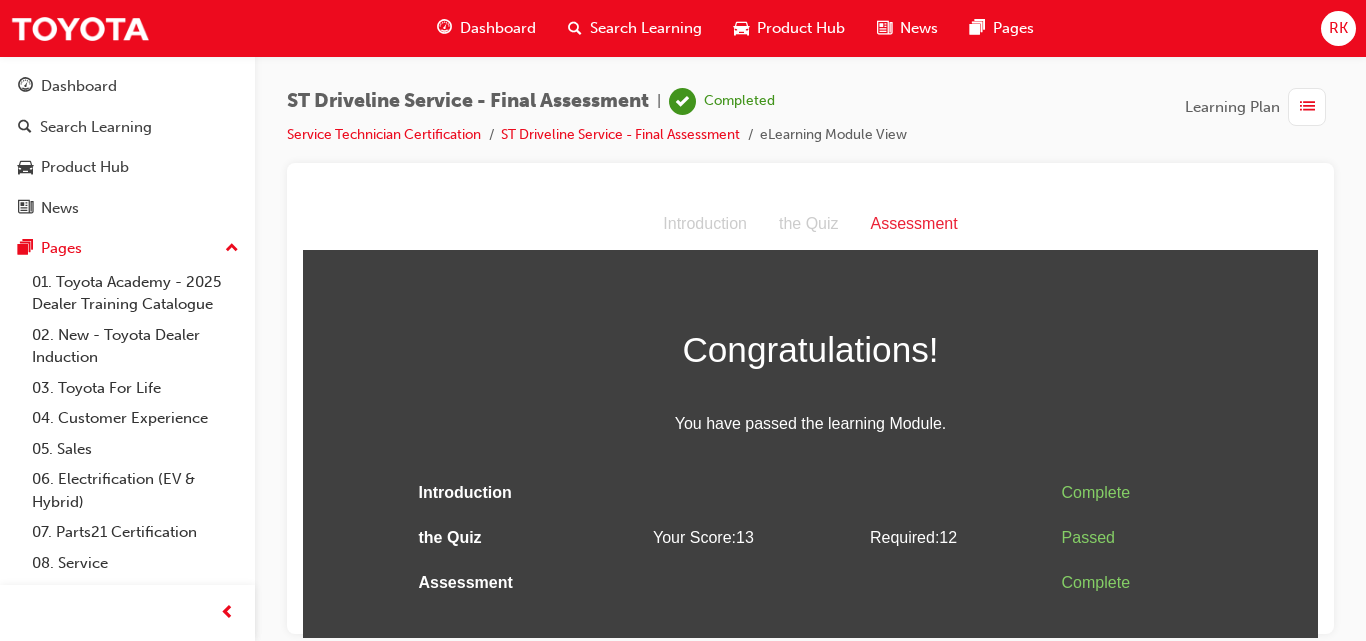 click on "Dashboard" at bounding box center (498, 28) 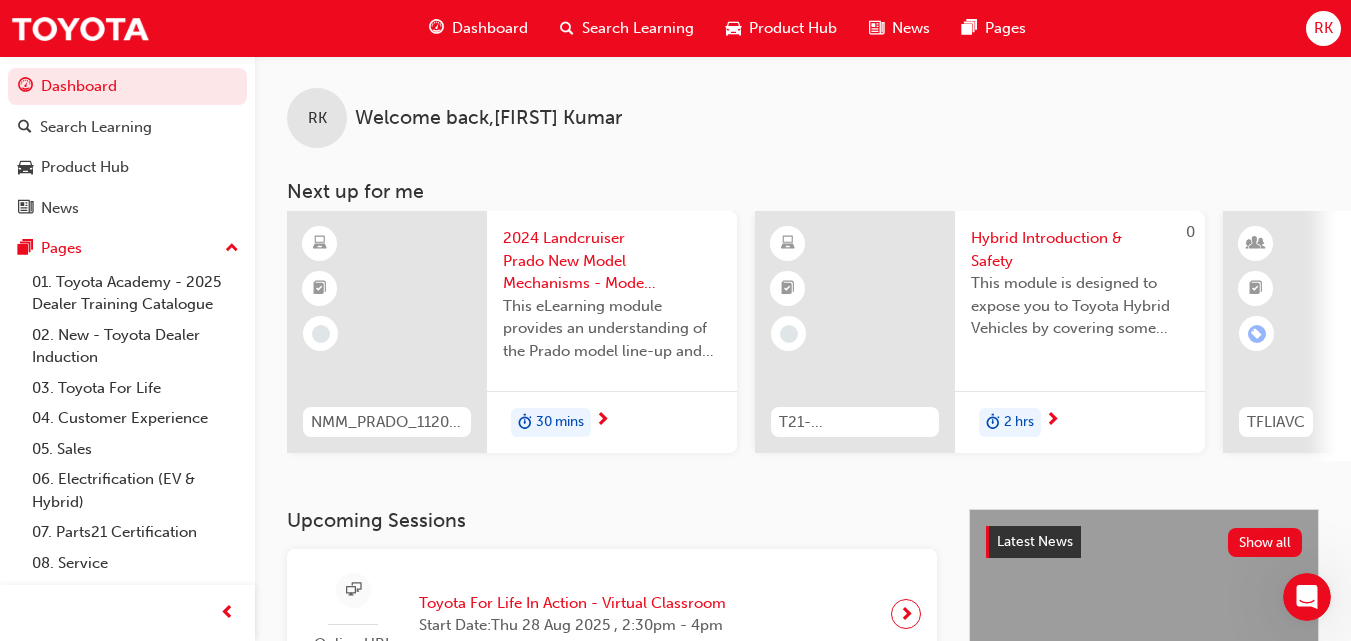 scroll, scrollTop: 1236, scrollLeft: 0, axis: vertical 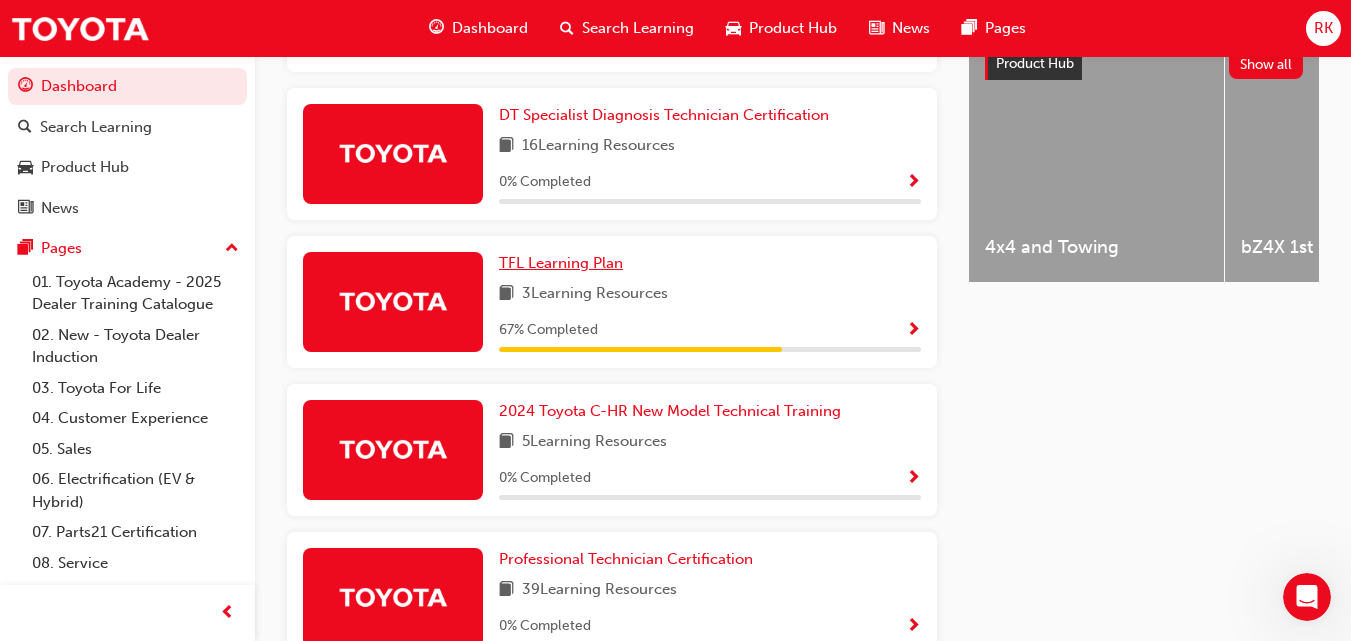 click on "TFL Learning Plan" at bounding box center [561, 263] 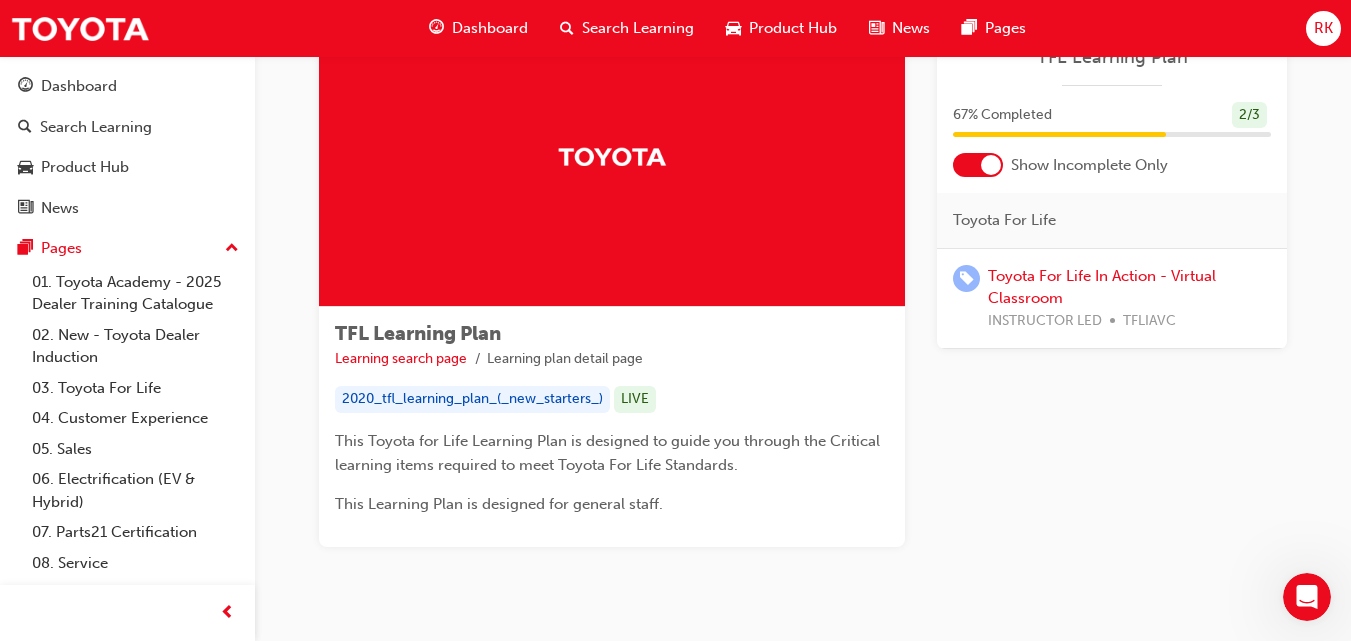 scroll, scrollTop: 149, scrollLeft: 0, axis: vertical 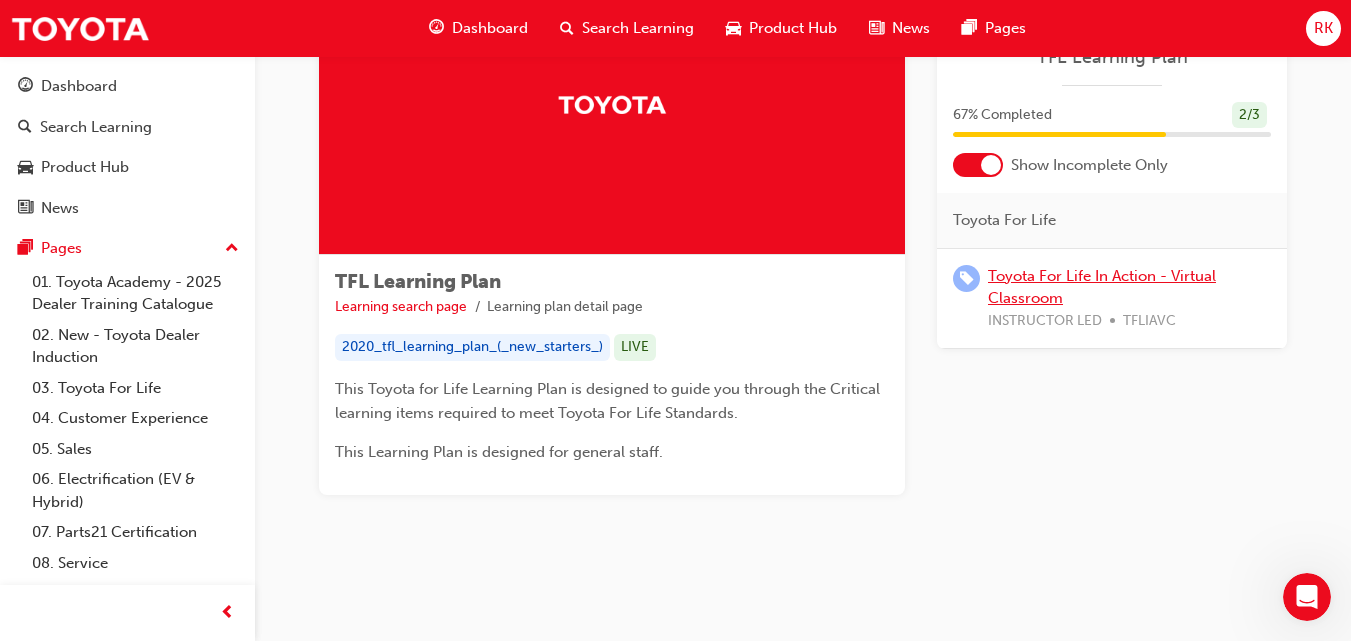 click on "Toyota For Life In Action - Virtual Classroom" at bounding box center [1102, 287] 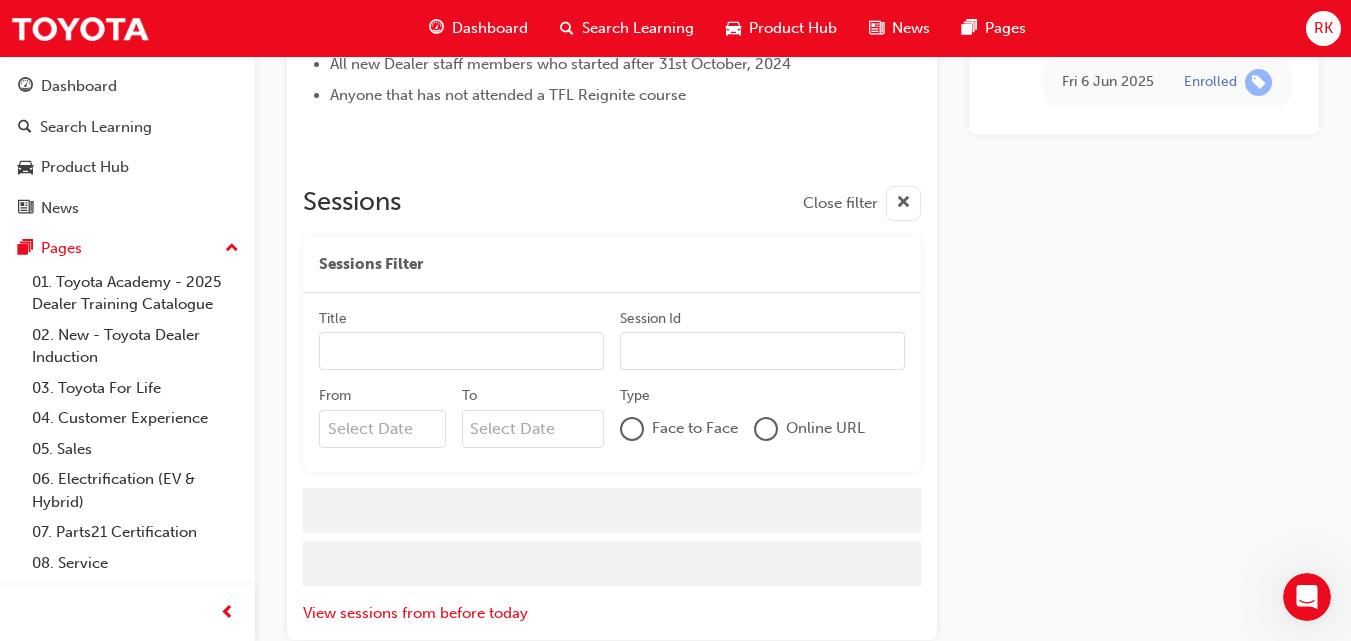 scroll, scrollTop: 1128, scrollLeft: 0, axis: vertical 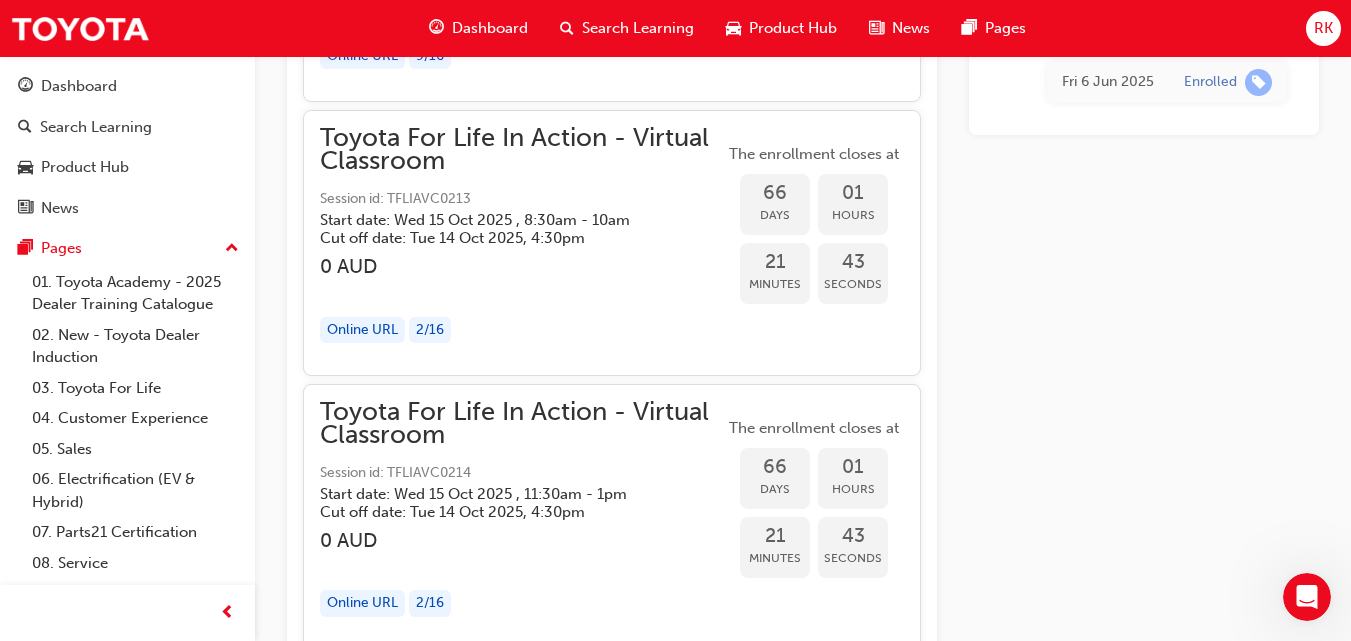 click on "Dashboard" at bounding box center (490, 28) 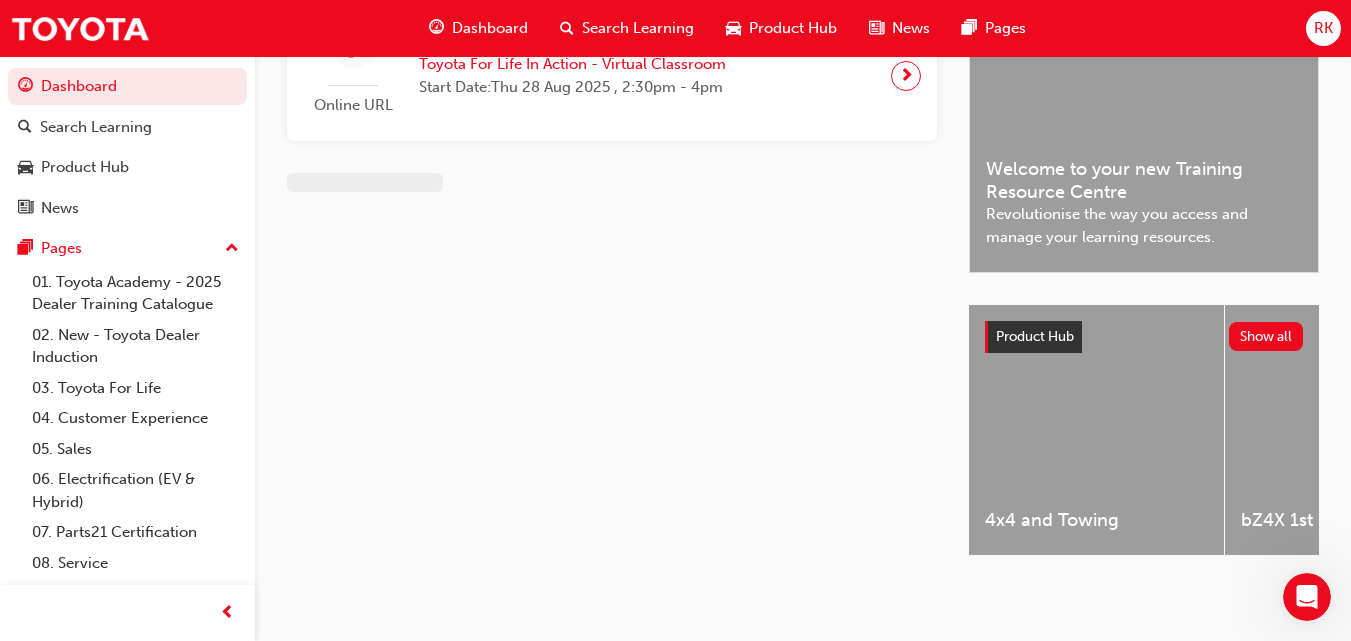 scroll, scrollTop: 125, scrollLeft: 0, axis: vertical 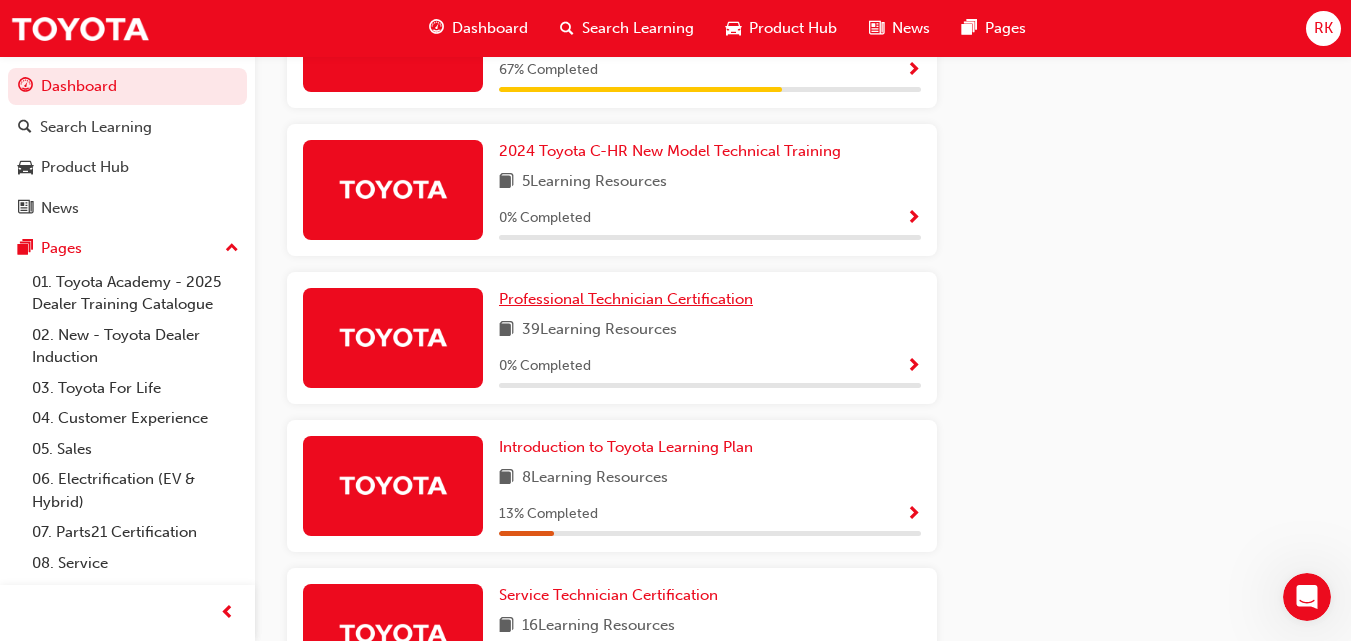 click on "Professional Technician Certification" at bounding box center [626, 299] 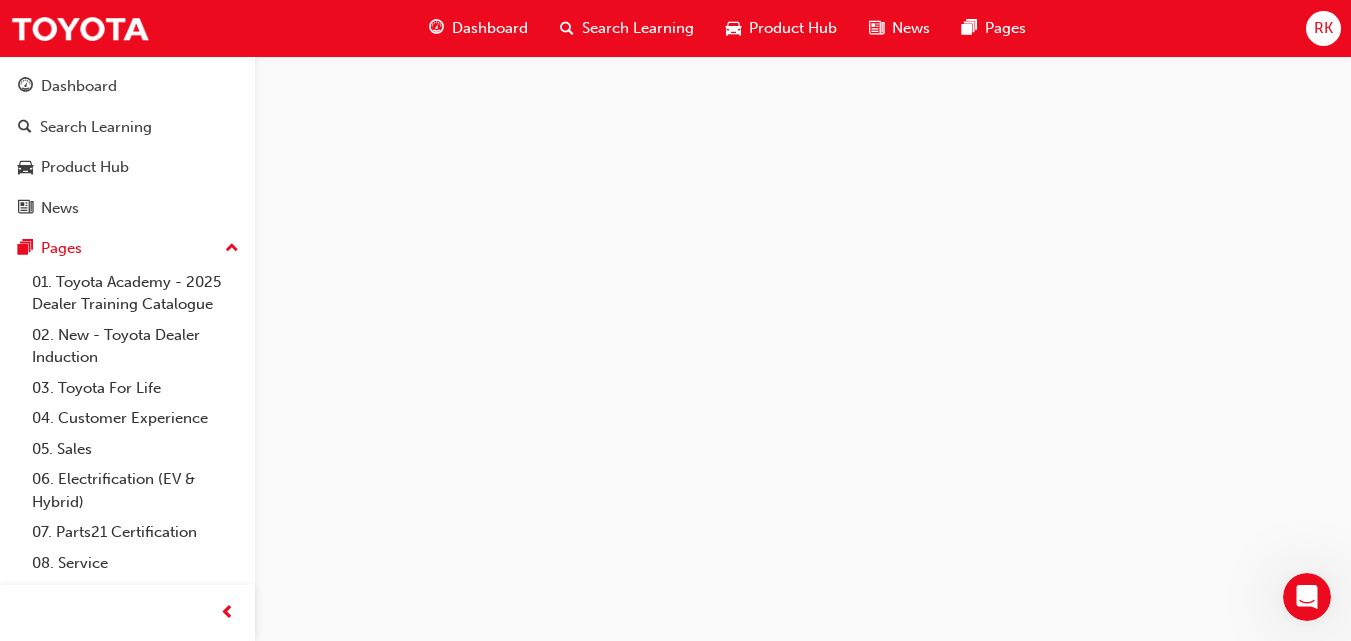 scroll, scrollTop: 0, scrollLeft: 0, axis: both 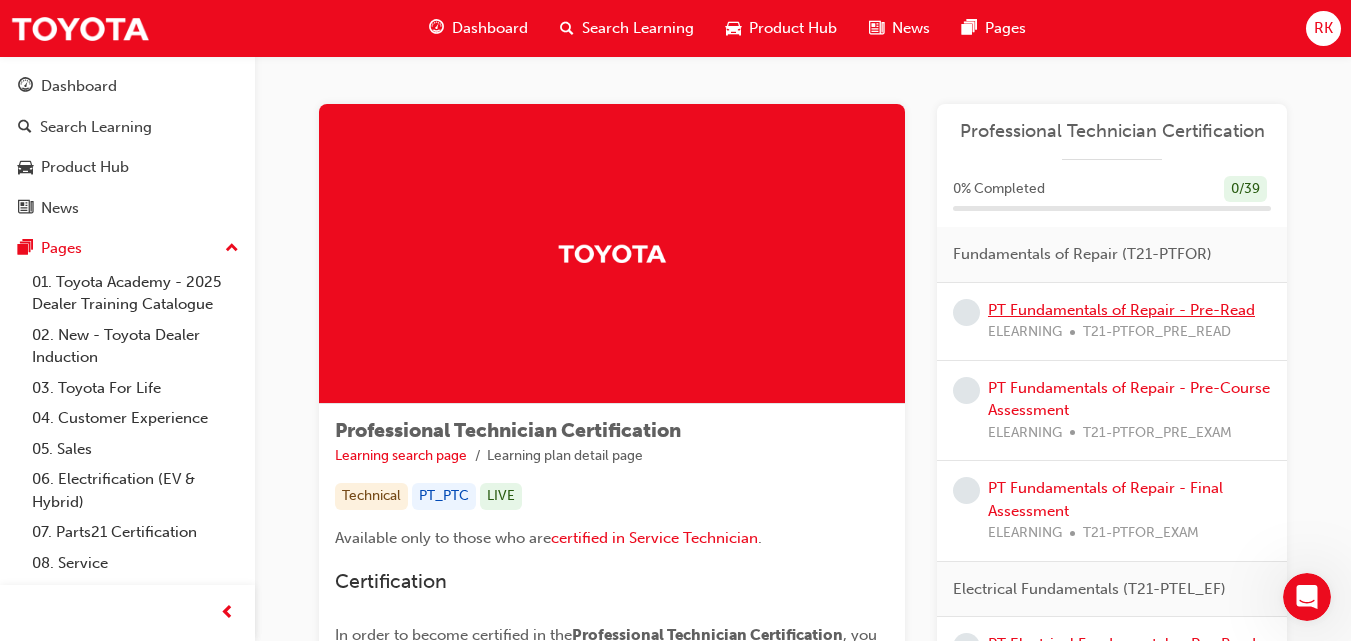 click on "PT Fundamentals of Repair - Pre-Read" at bounding box center [1121, 310] 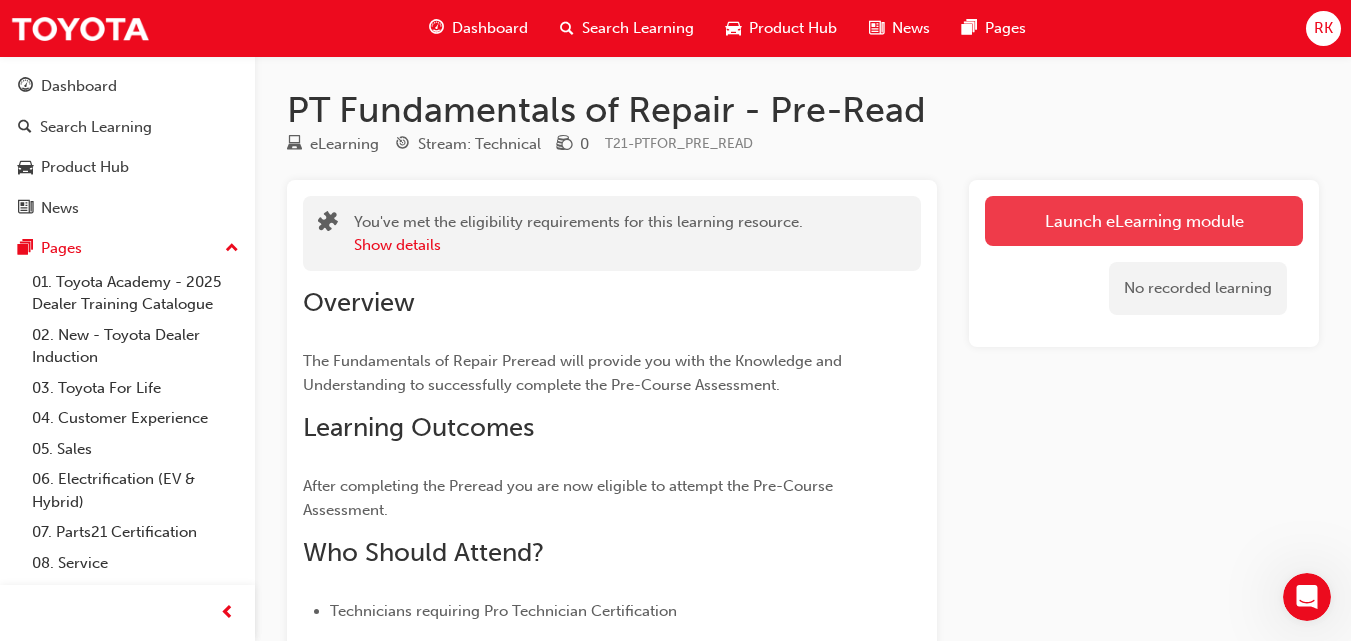 click on "Launch eLearning module" at bounding box center [1144, 221] 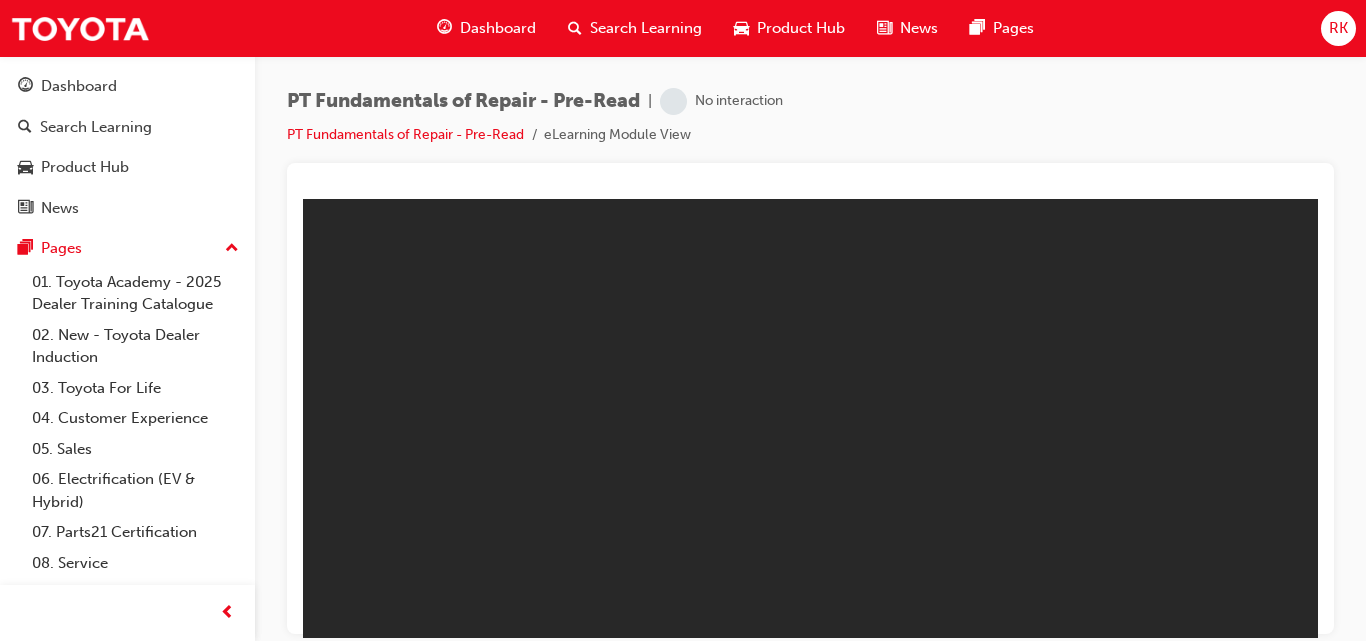 scroll, scrollTop: 0, scrollLeft: 0, axis: both 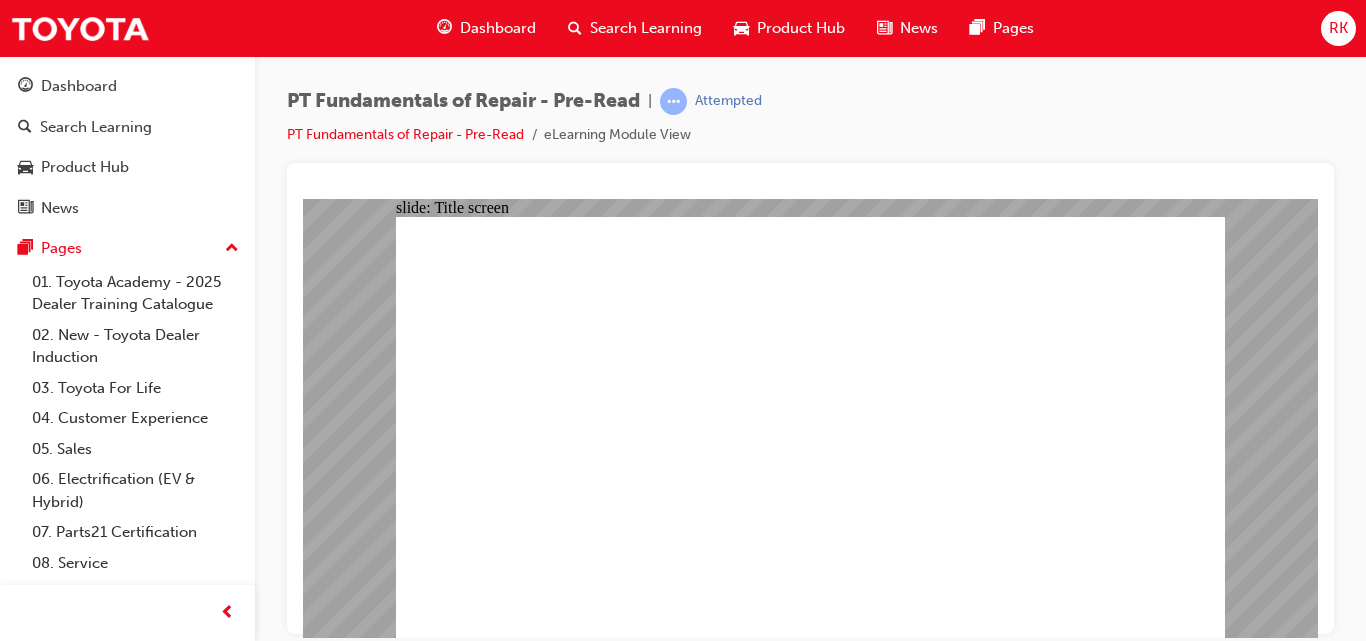 click 